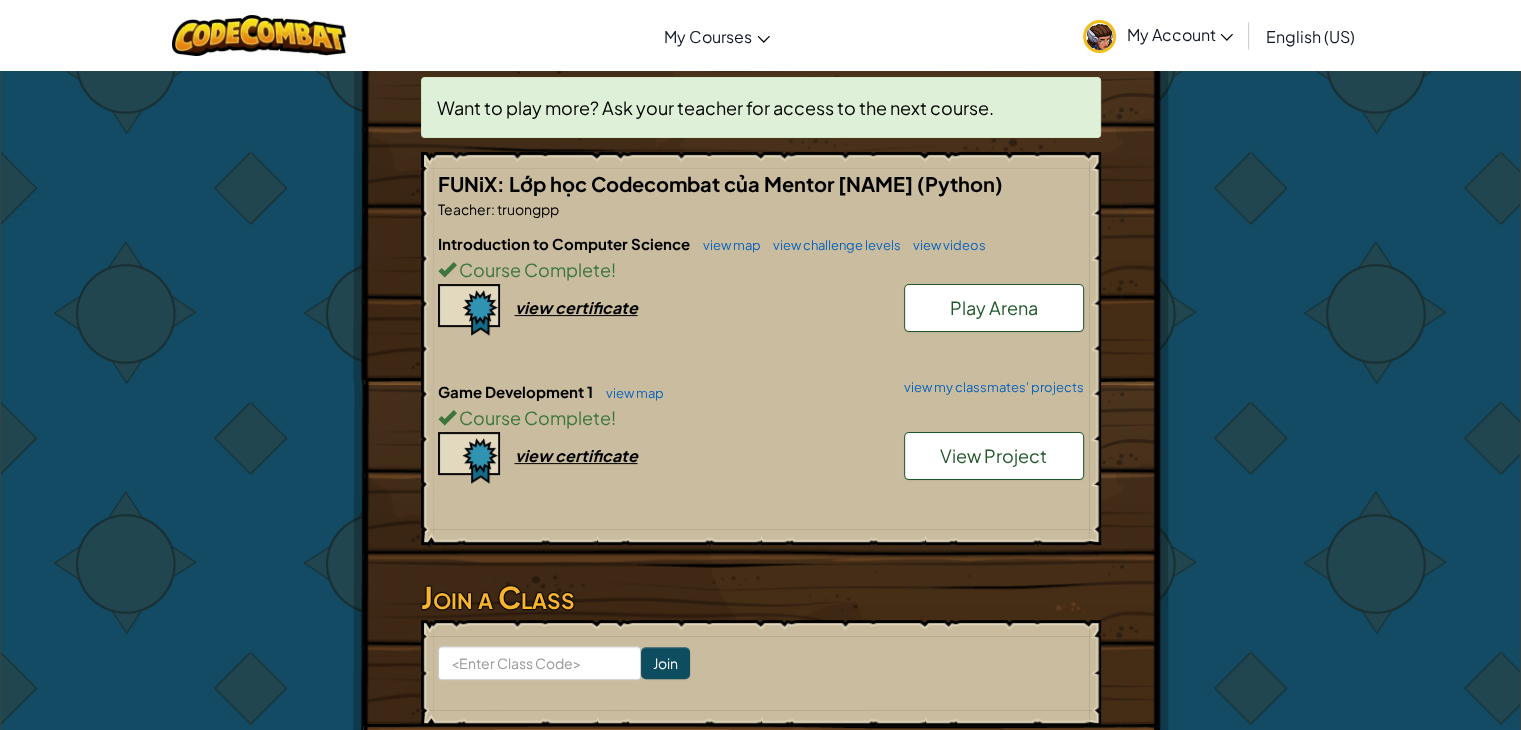 scroll, scrollTop: 500, scrollLeft: 0, axis: vertical 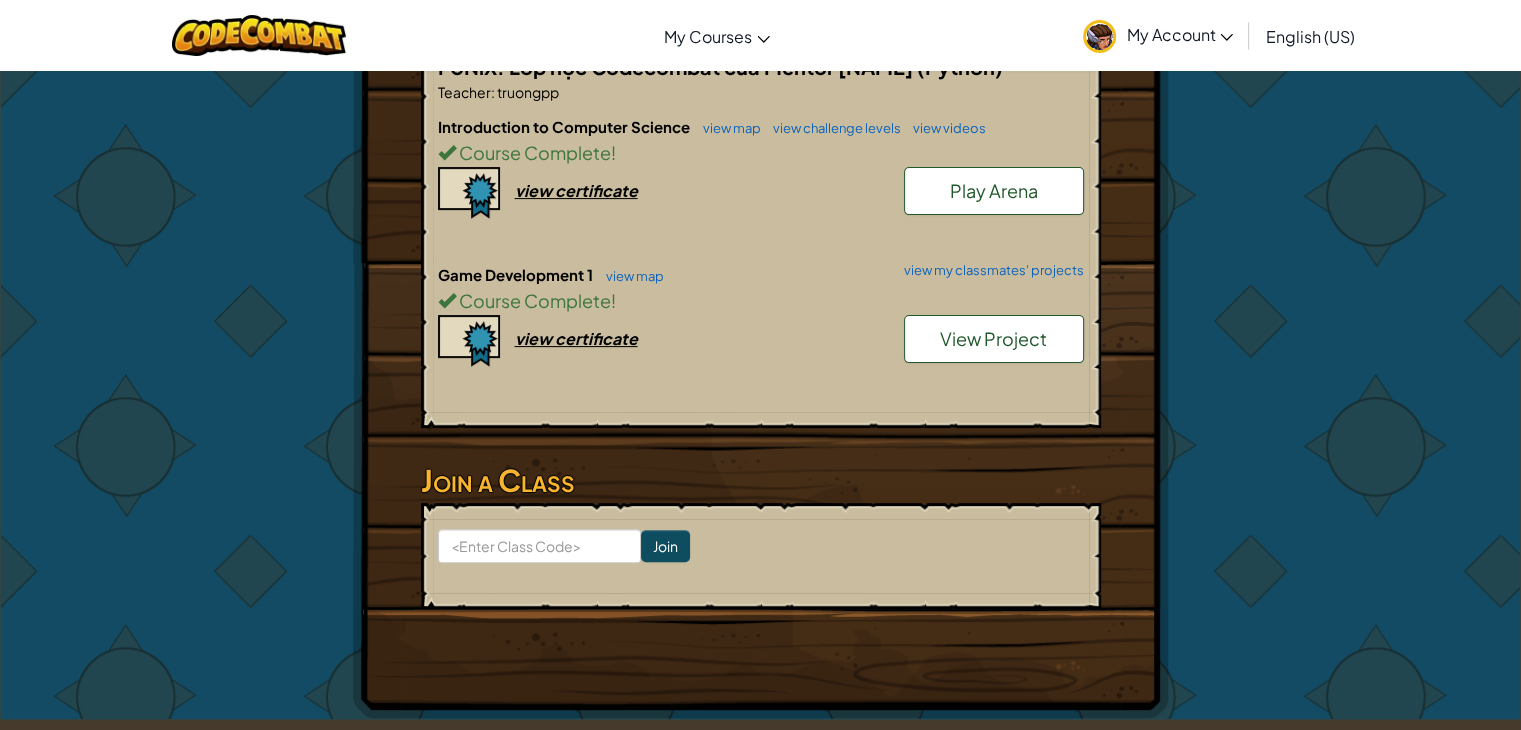 click on "View Project" at bounding box center (993, 338) 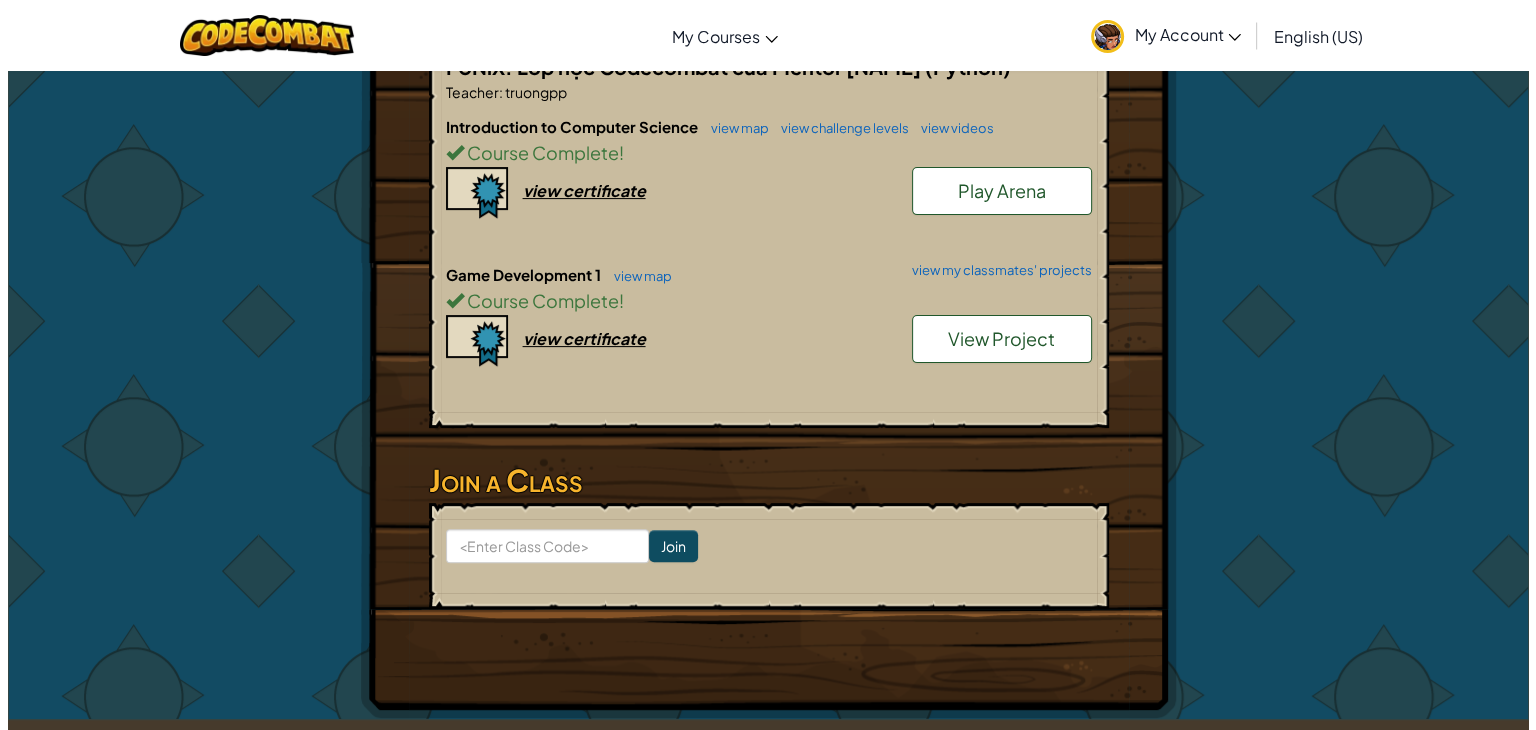 scroll, scrollTop: 0, scrollLeft: 0, axis: both 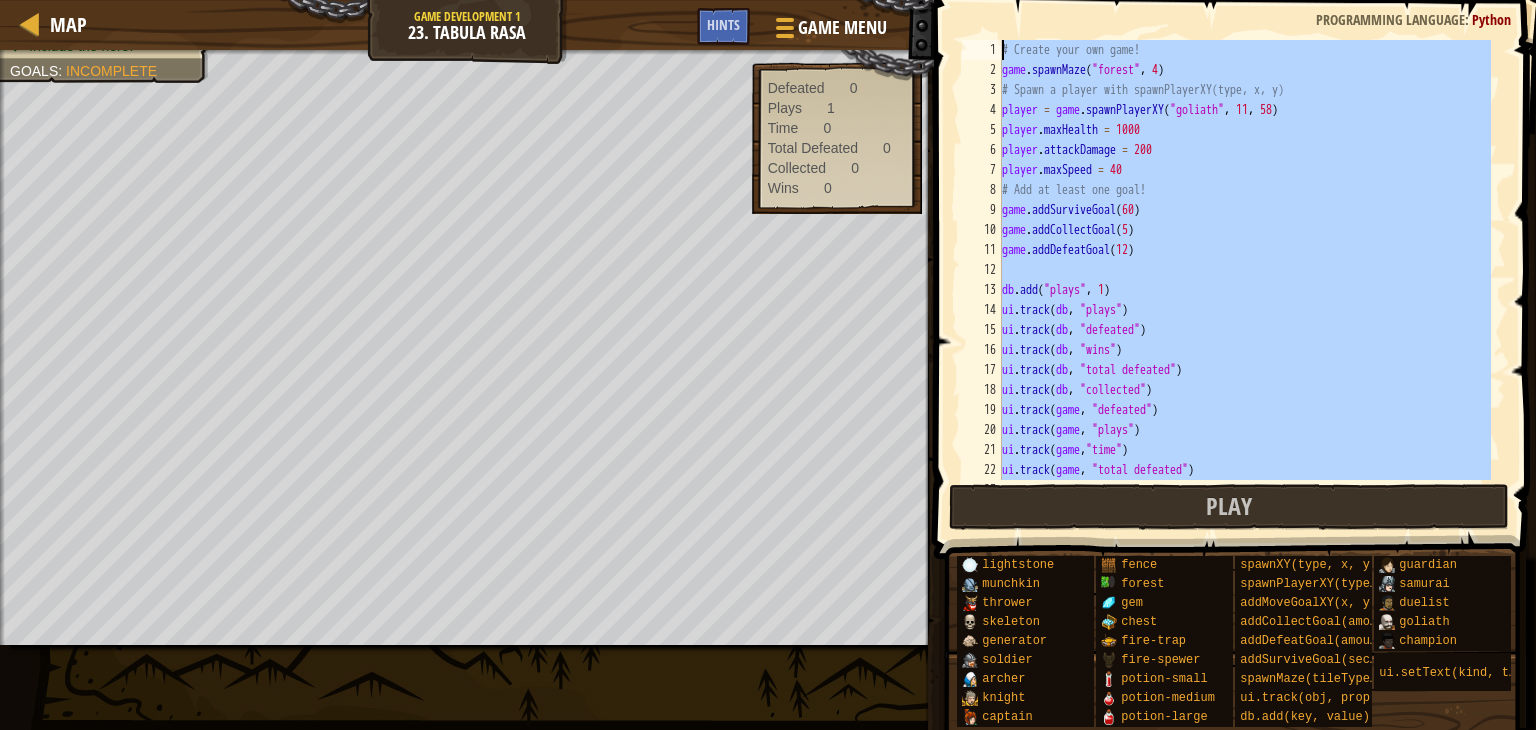drag, startPoint x: 1259, startPoint y: 453, endPoint x: 968, endPoint y: 21, distance: 520.86945 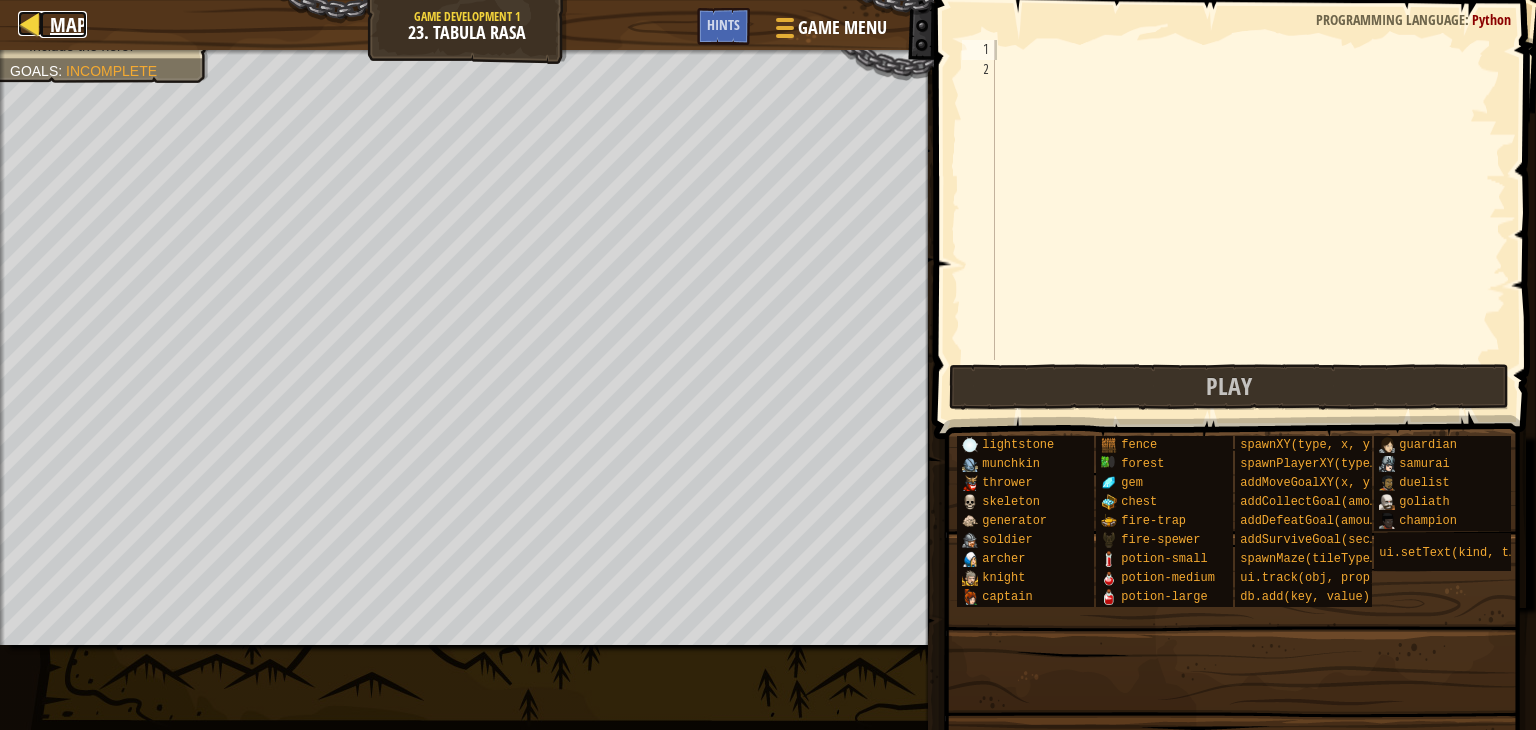 click at bounding box center (30, 23) 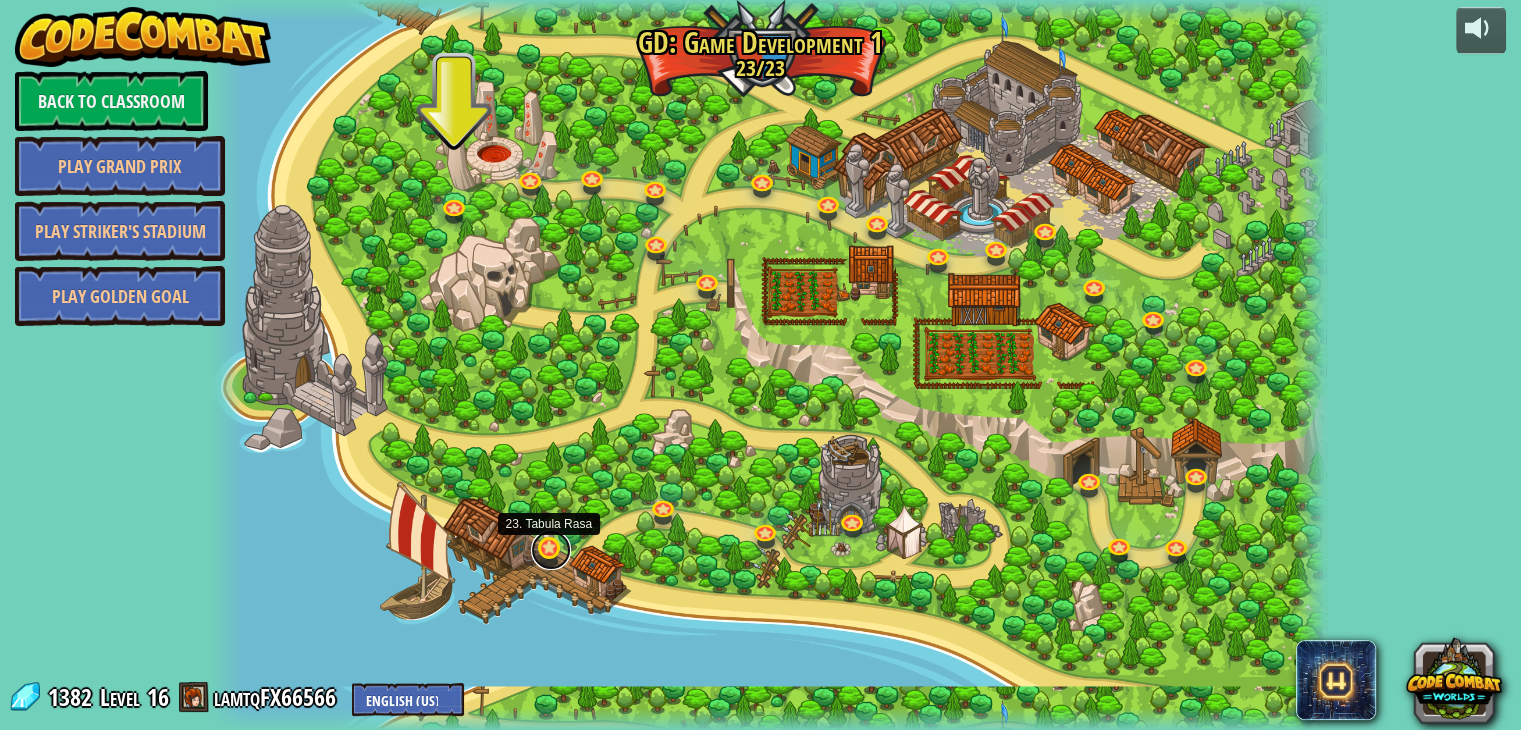 click at bounding box center (551, 550) 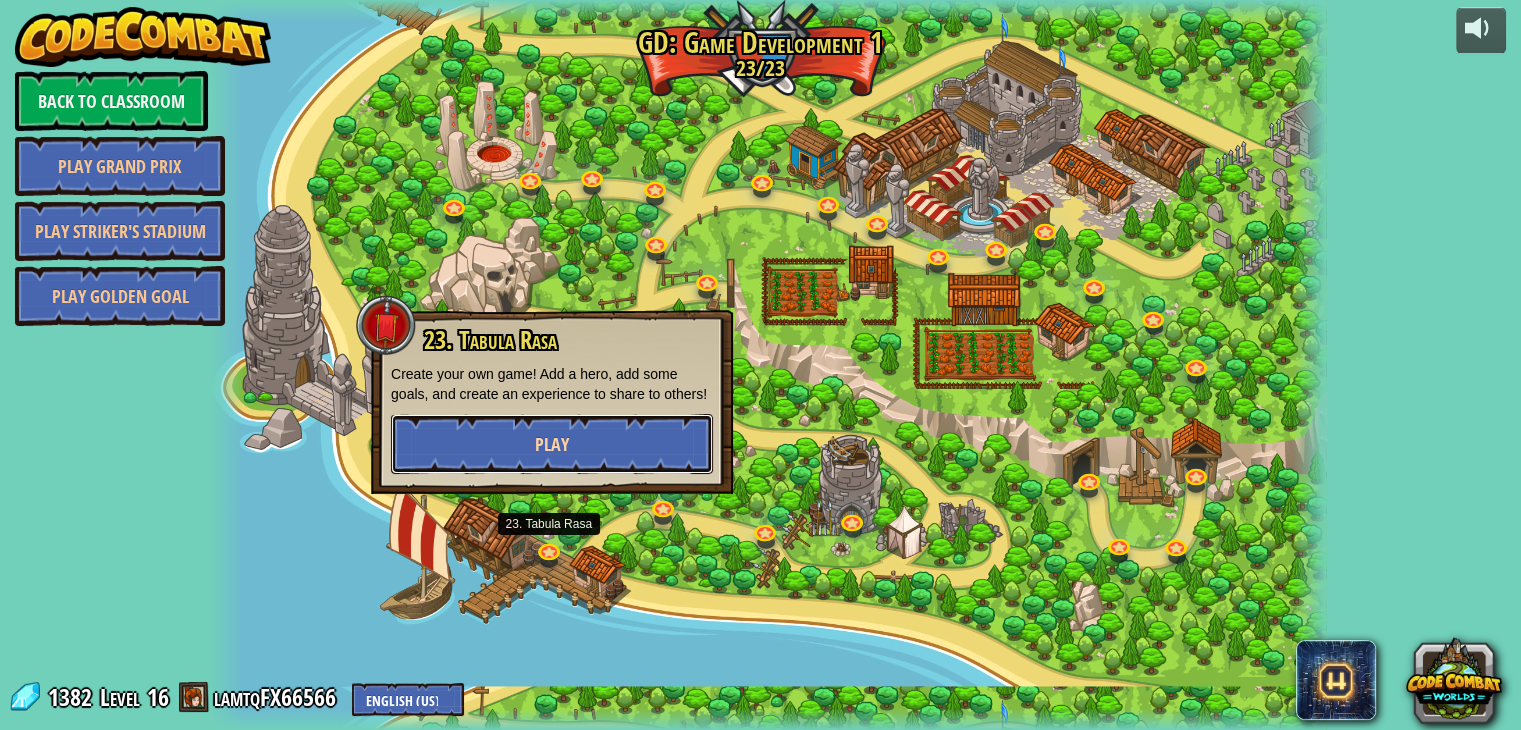 click on "Play" at bounding box center (552, 444) 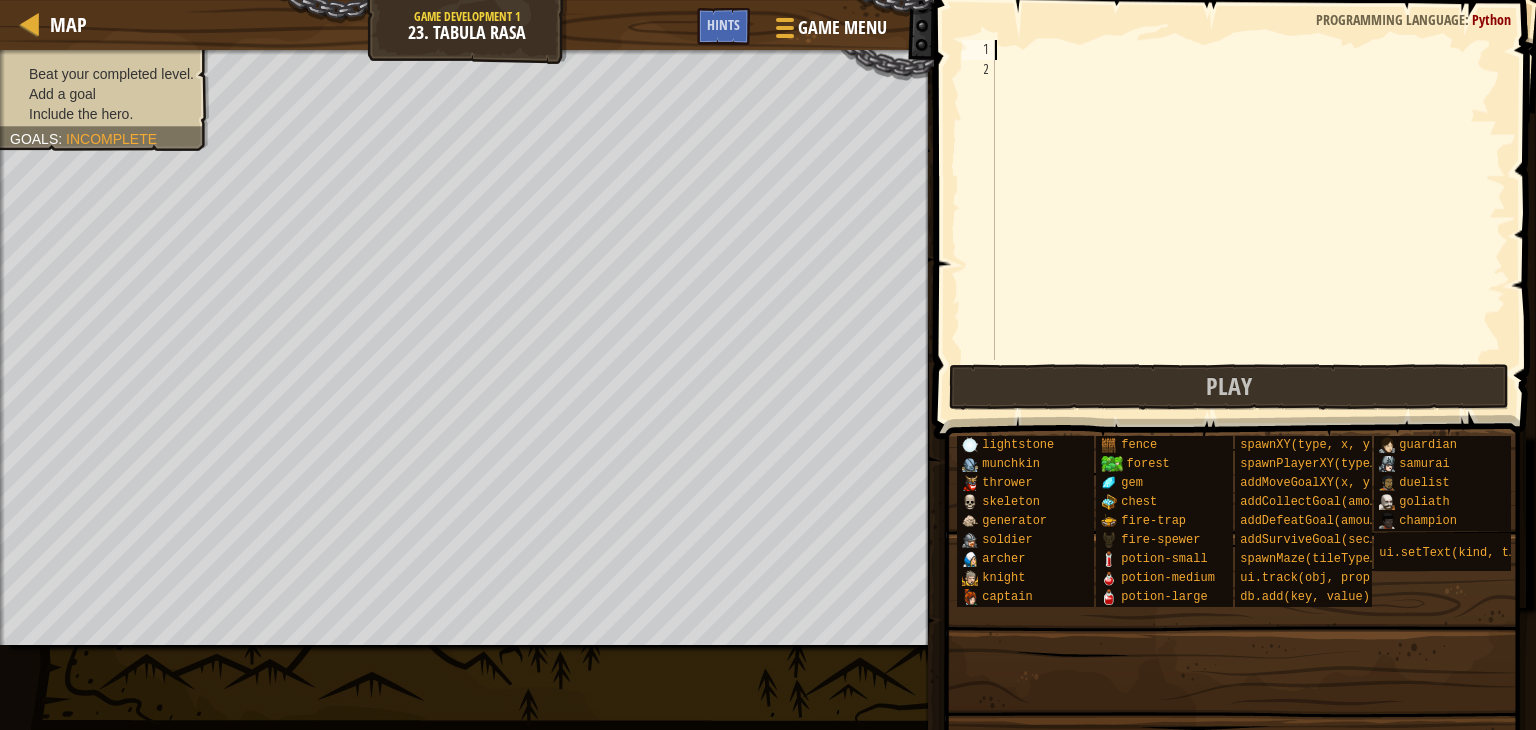 click at bounding box center (1248, 220) 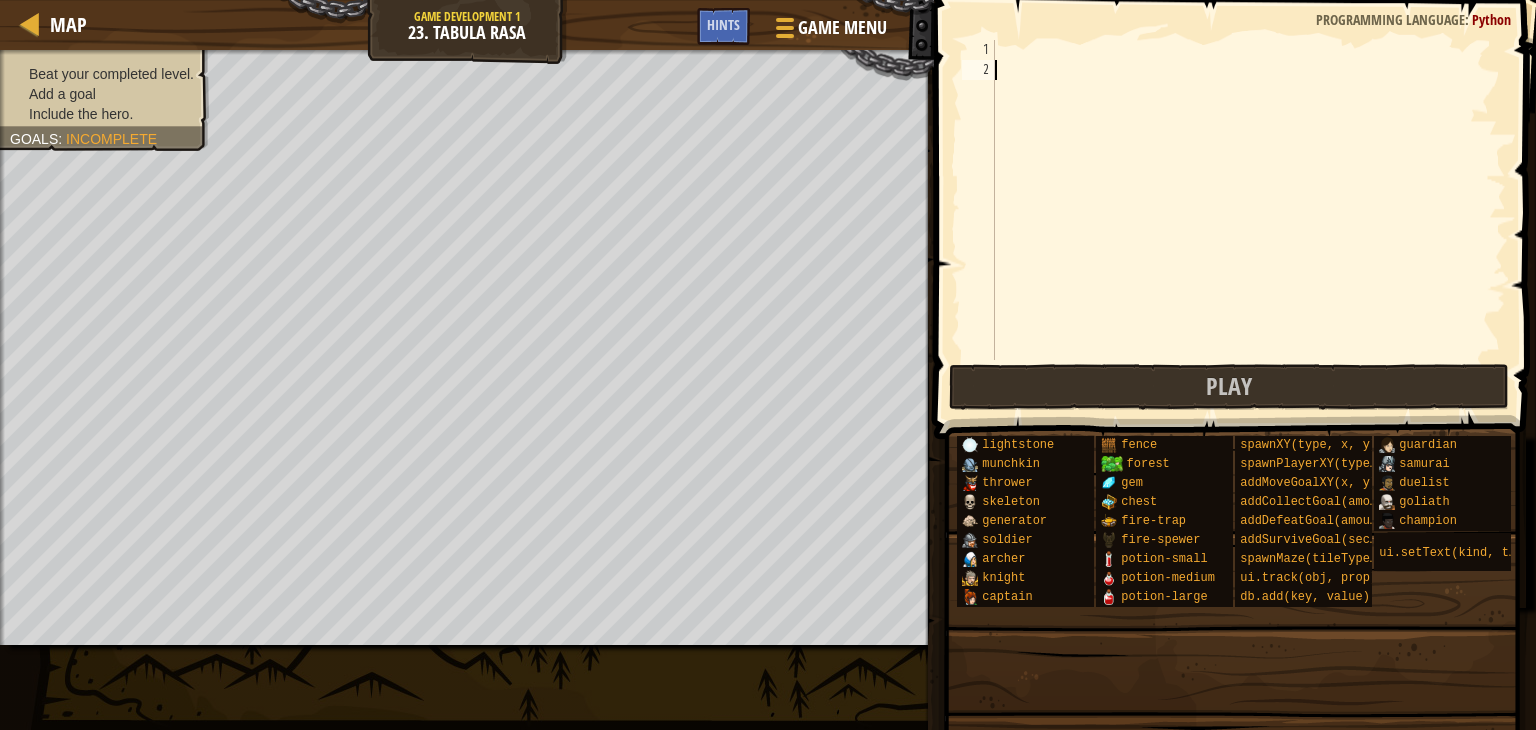 click at bounding box center [1248, 220] 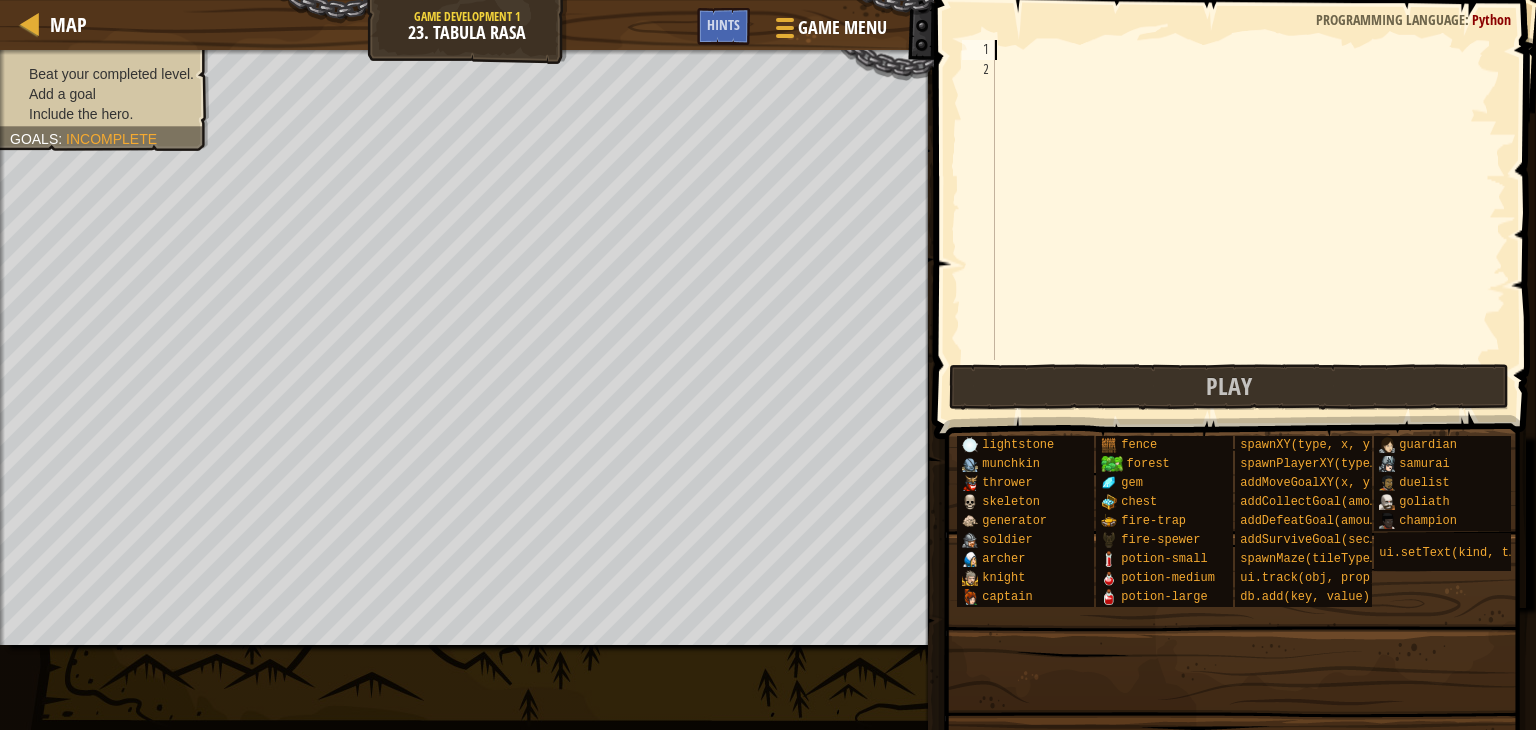 click at bounding box center (1248, 220) 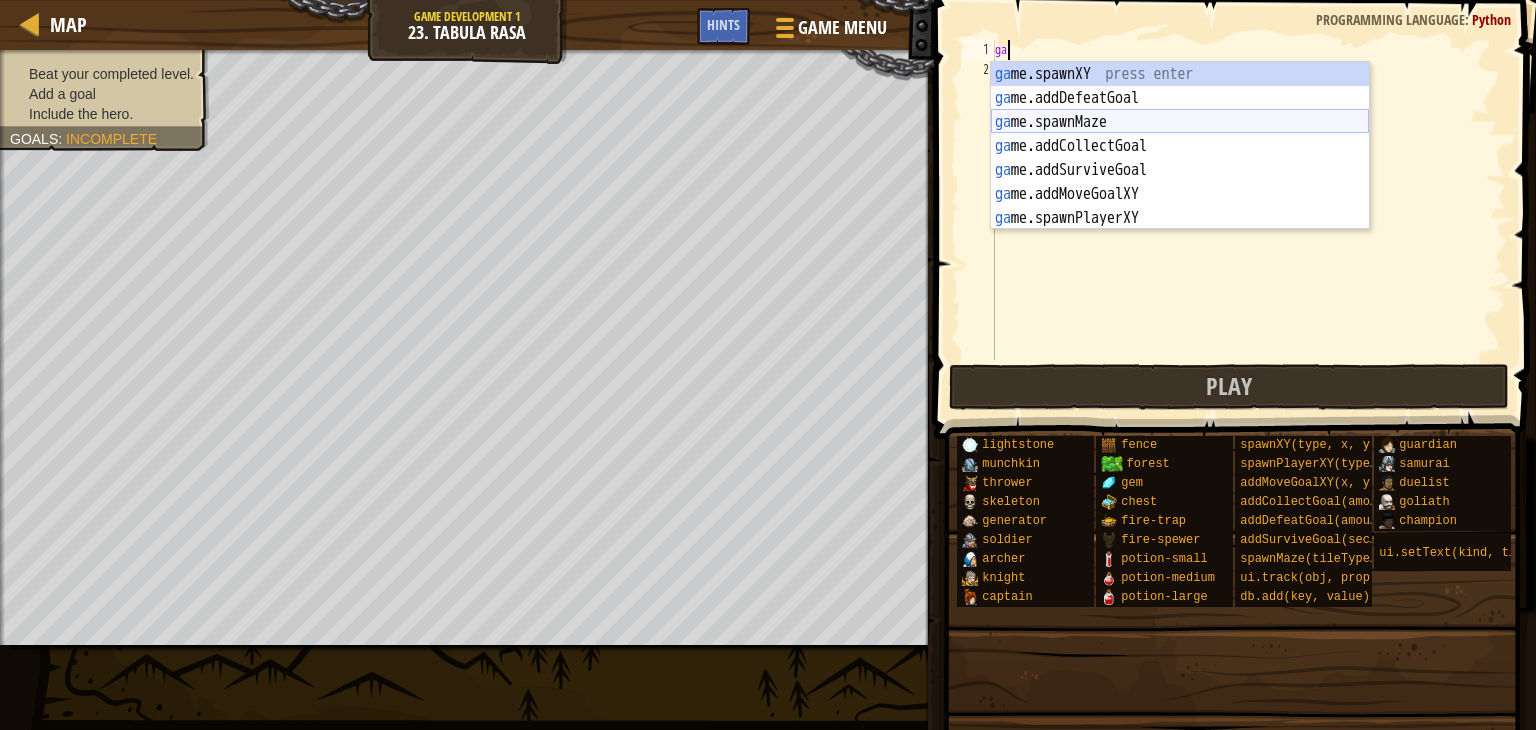 click on "game me.spawnXY press enter game.addDefeatGoal press enter game.spawnMaze press enter game.addCollectGoal press enter game.addSurviveGoal press enter game.addMoveGoalXY press enter game.spawnPlayerXY press enter" at bounding box center (1180, 170) 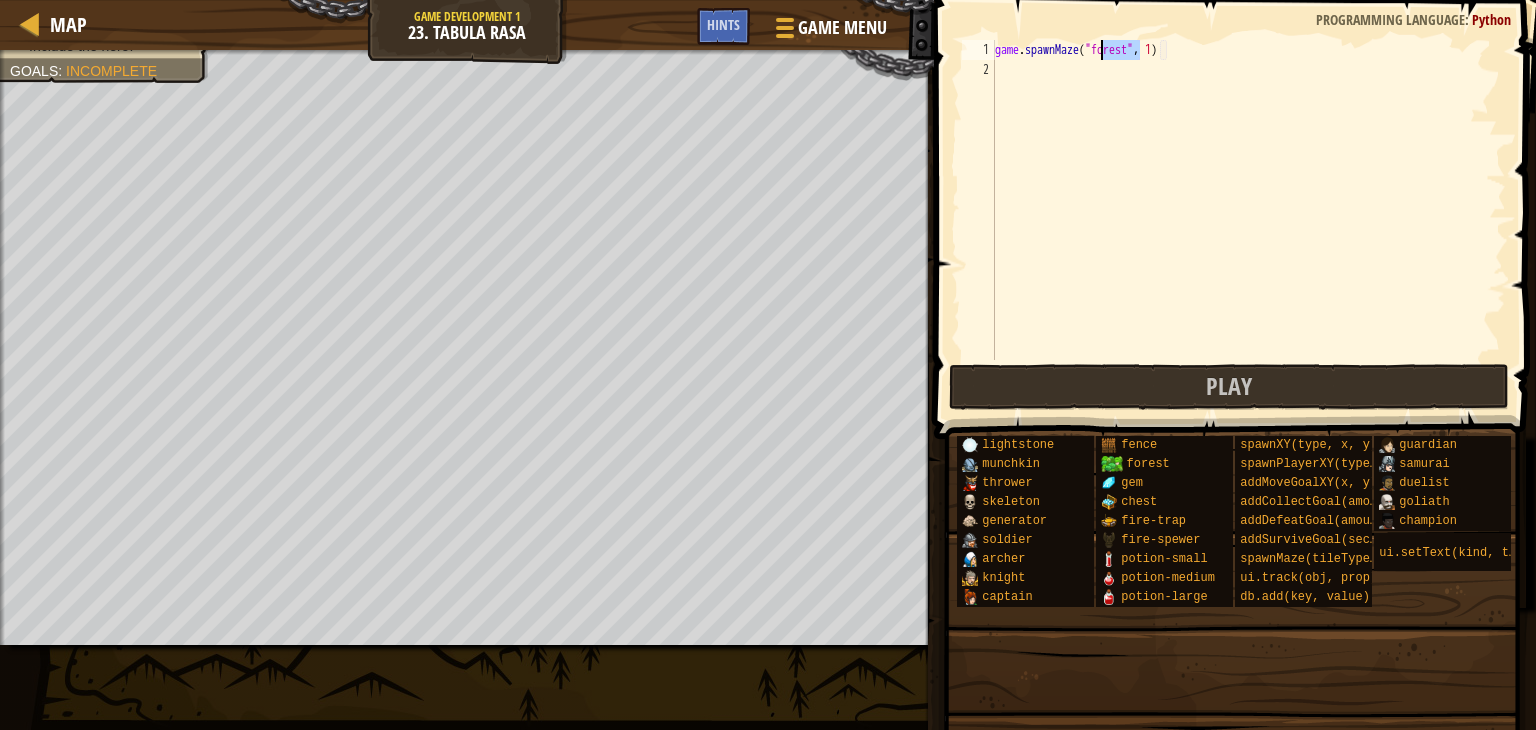 drag, startPoint x: 1140, startPoint y: 49, endPoint x: 1103, endPoint y: 49, distance: 37 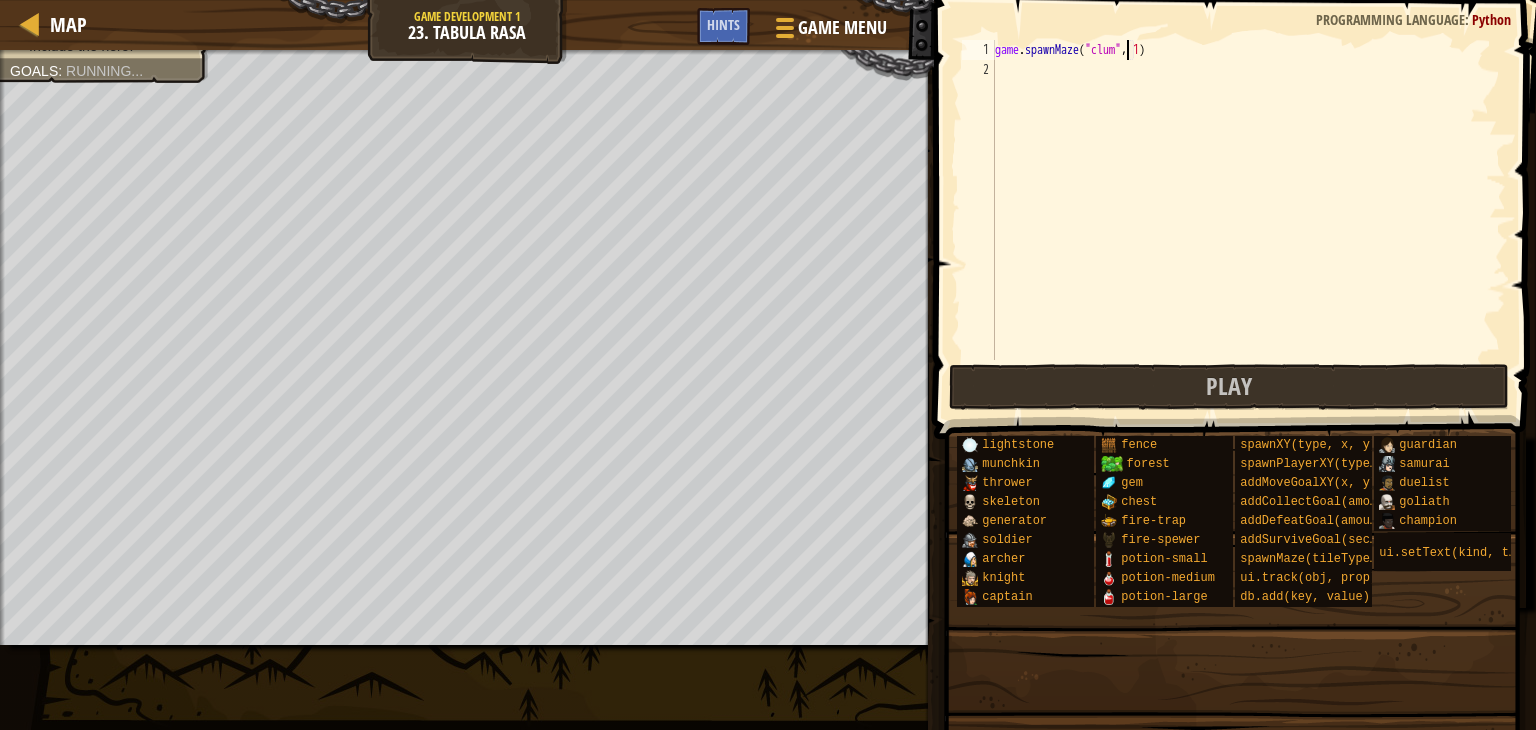 scroll, scrollTop: 9, scrollLeft: 11, axis: both 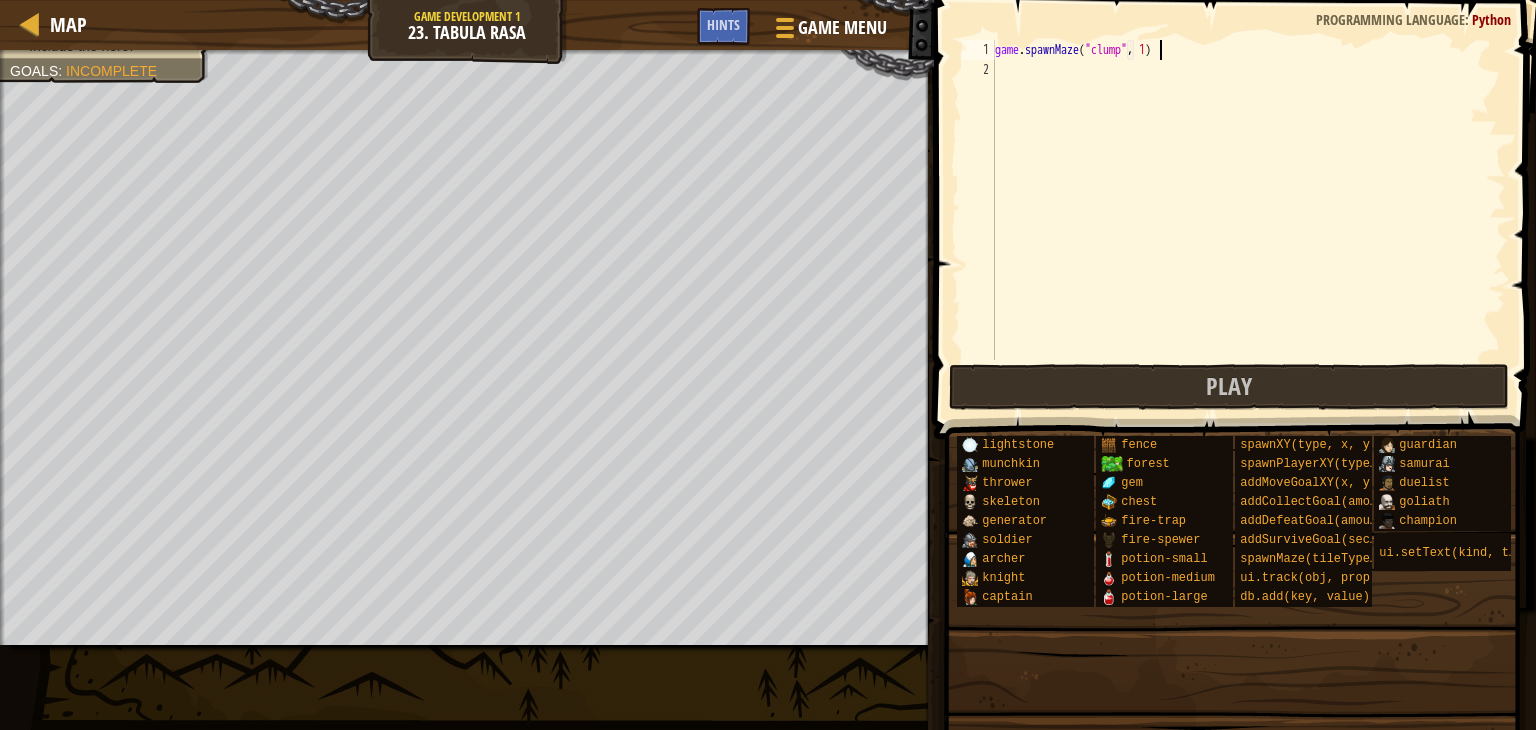 drag, startPoint x: 1162, startPoint y: 53, endPoint x: 1182, endPoint y: 51, distance: 20.09975 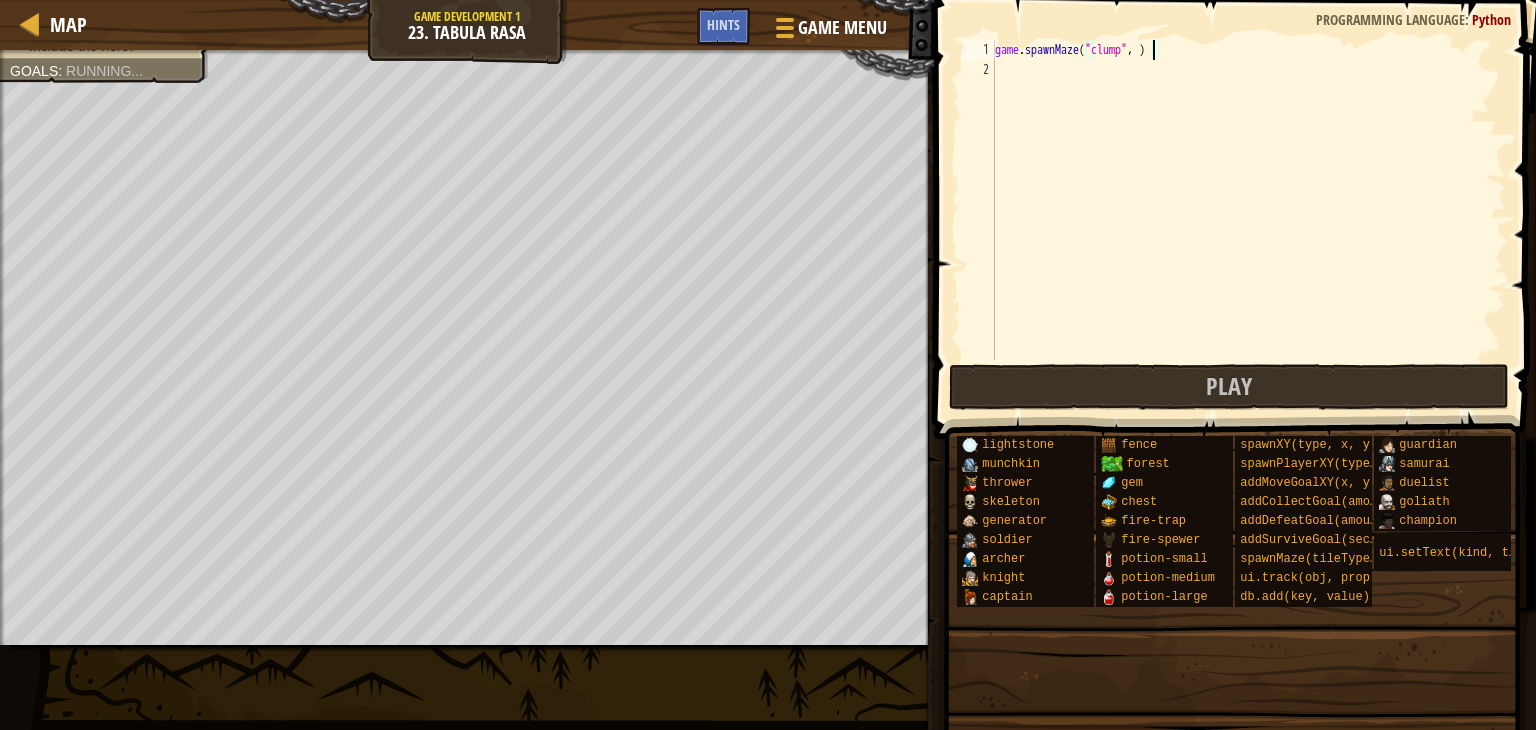 scroll, scrollTop: 9, scrollLeft: 12, axis: both 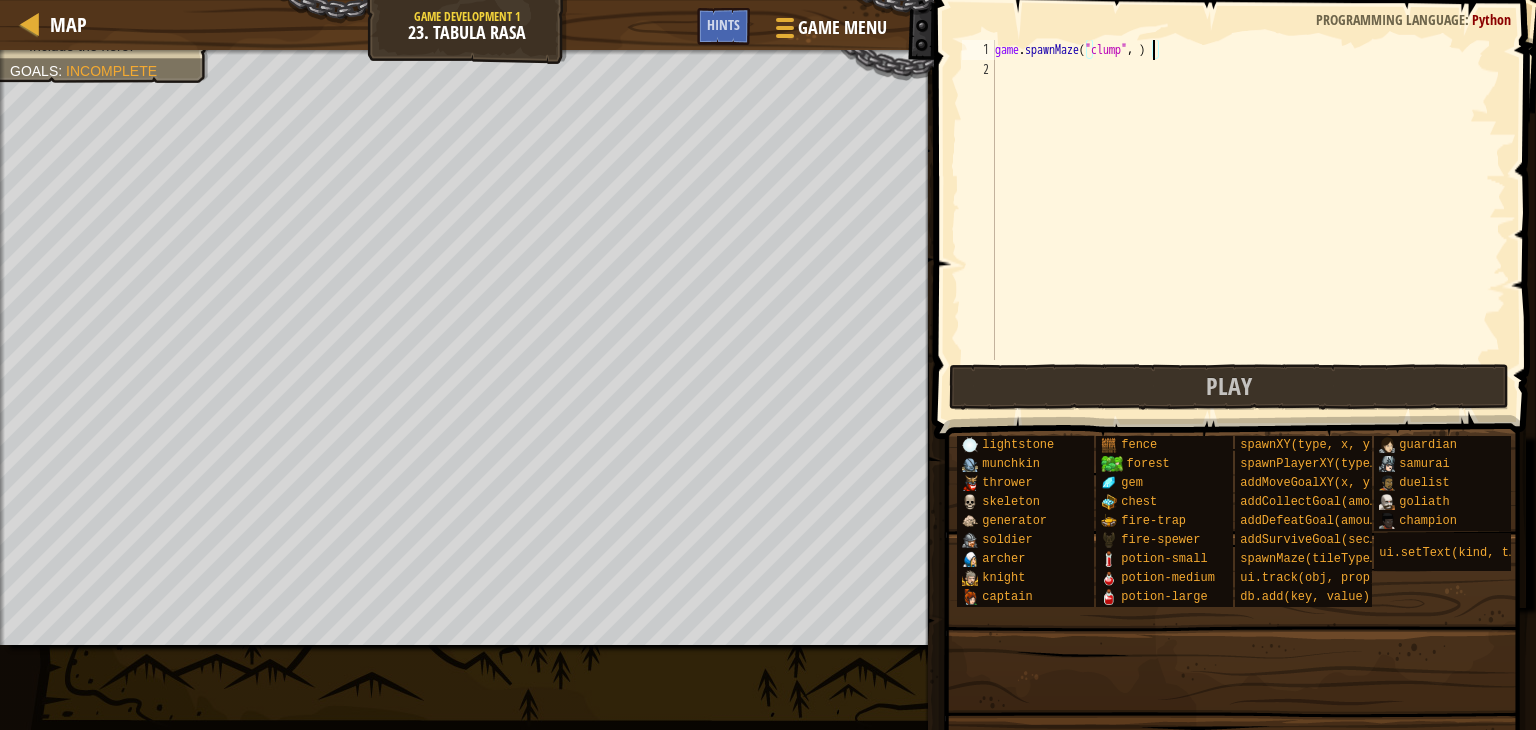 type on "game.spawnMaze("clump", 4)" 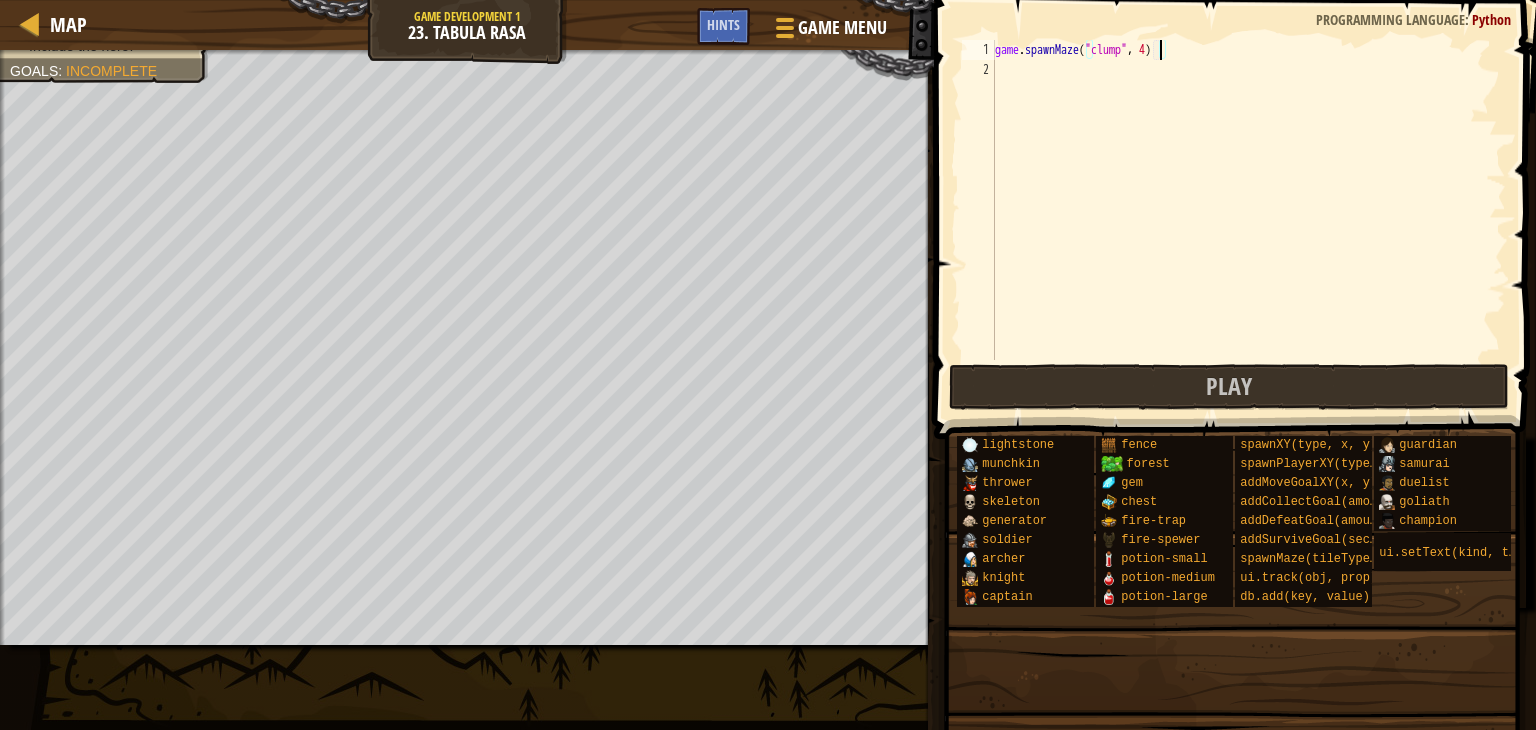 click on "game . spawnMaze ( "clump" ,   4 )" at bounding box center (1248, 220) 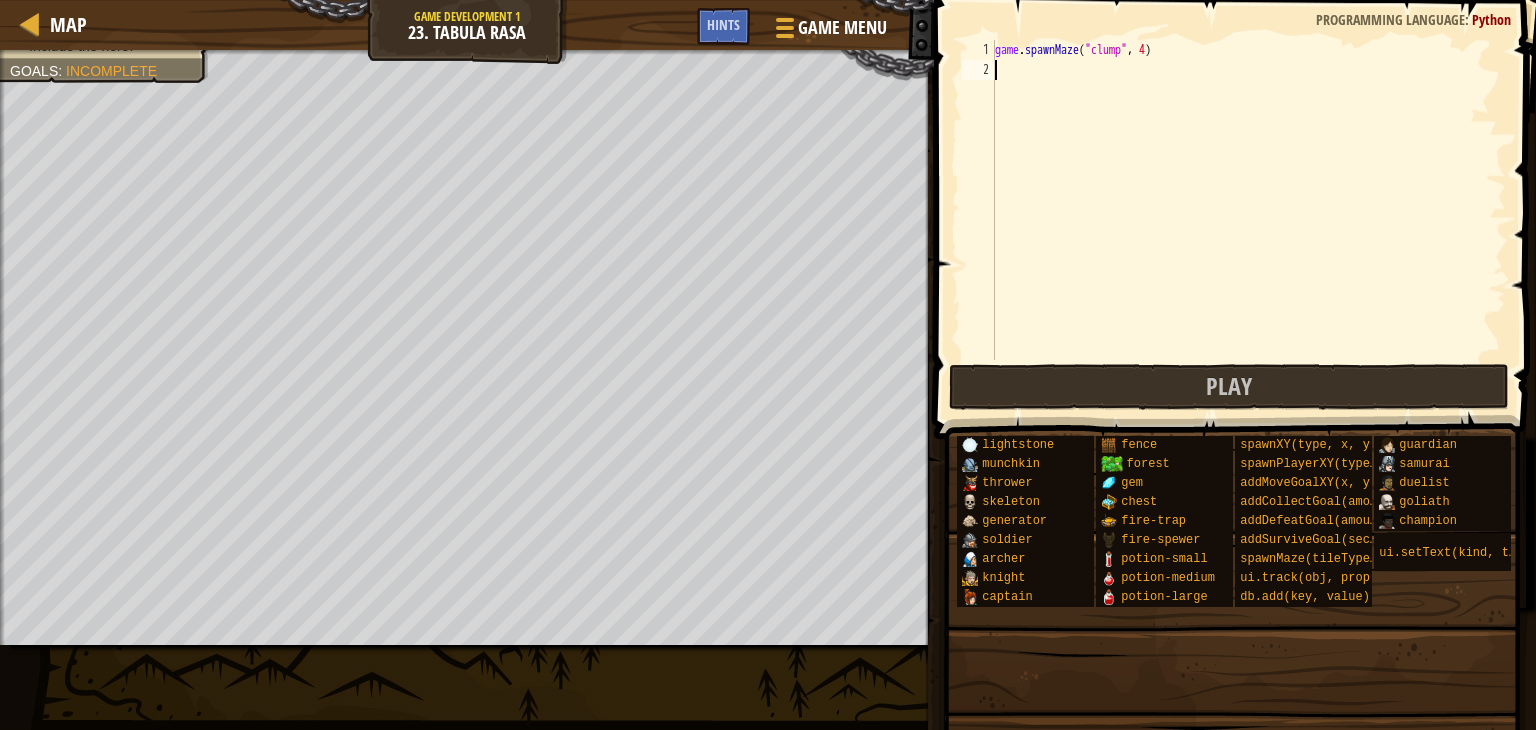 scroll, scrollTop: 9, scrollLeft: 0, axis: vertical 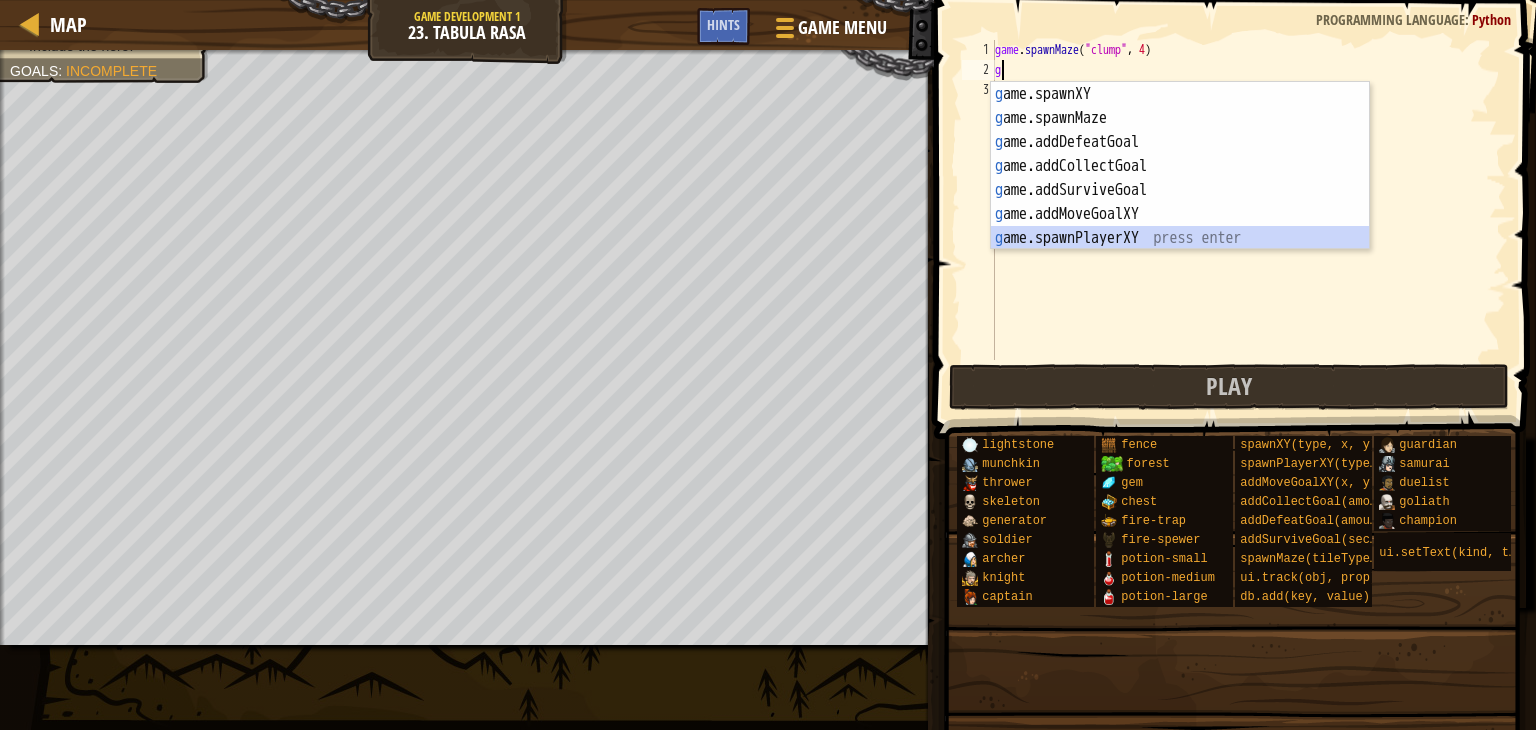 click on "g ame.spawnXY press enter g ame.spawnMaze press enter g ame.addDefeatGoal press enter g ame.addCollectGoal press enter g ame.addSurviveGoal press enter g ame.addMoveGoalXY press enter g ame.spawnPlayerXY press enter" at bounding box center (1180, 190) 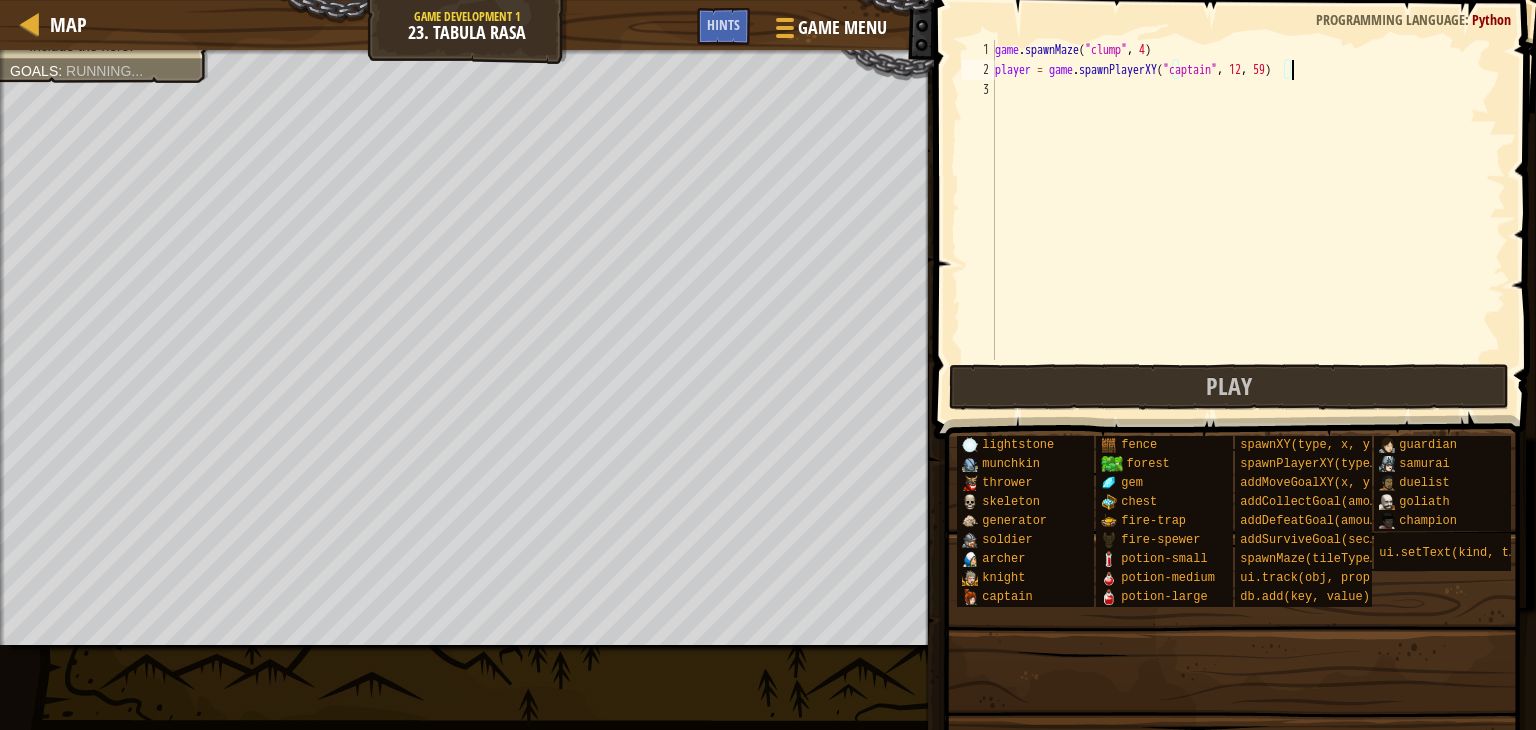scroll, scrollTop: 9, scrollLeft: 24, axis: both 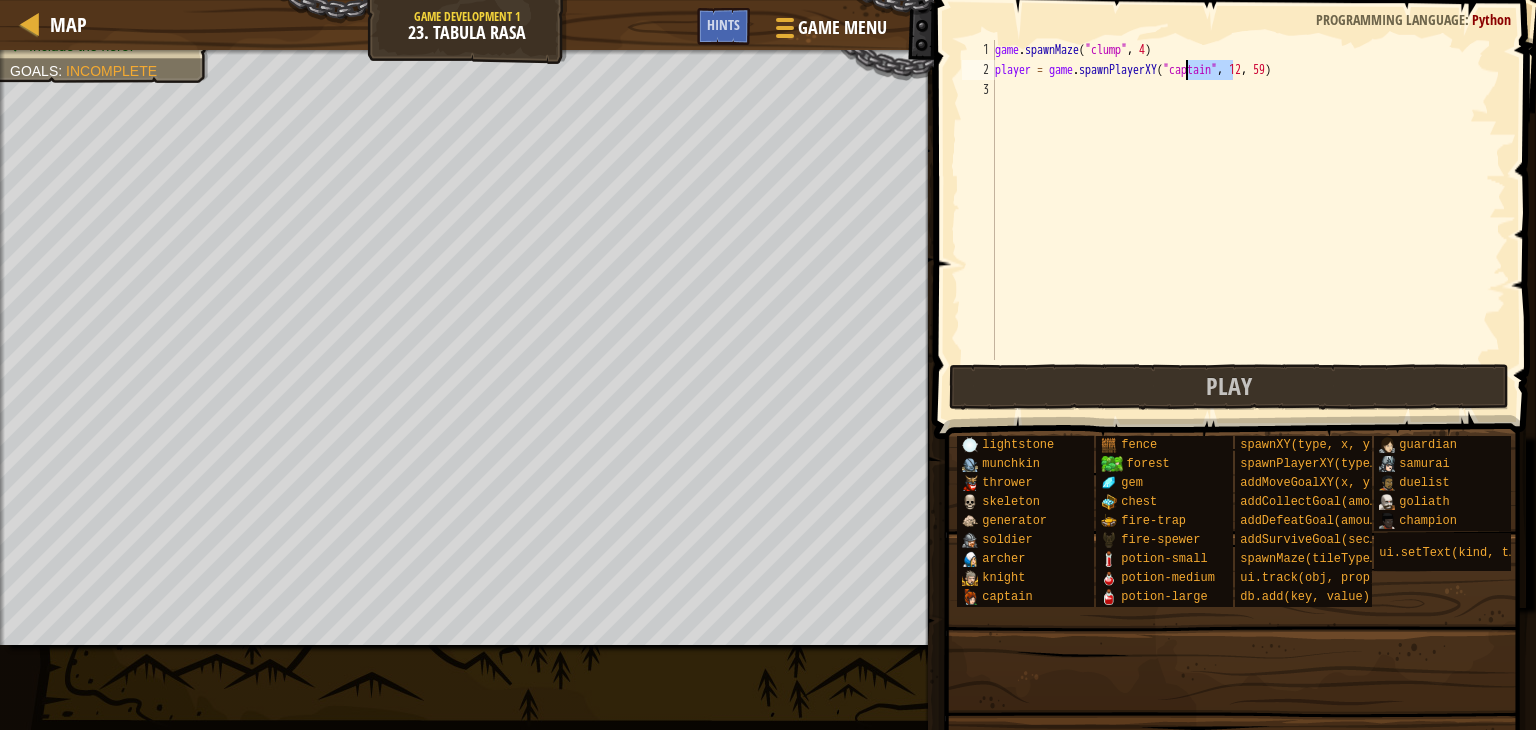 drag, startPoint x: 1232, startPoint y: 70, endPoint x: 1188, endPoint y: 70, distance: 44 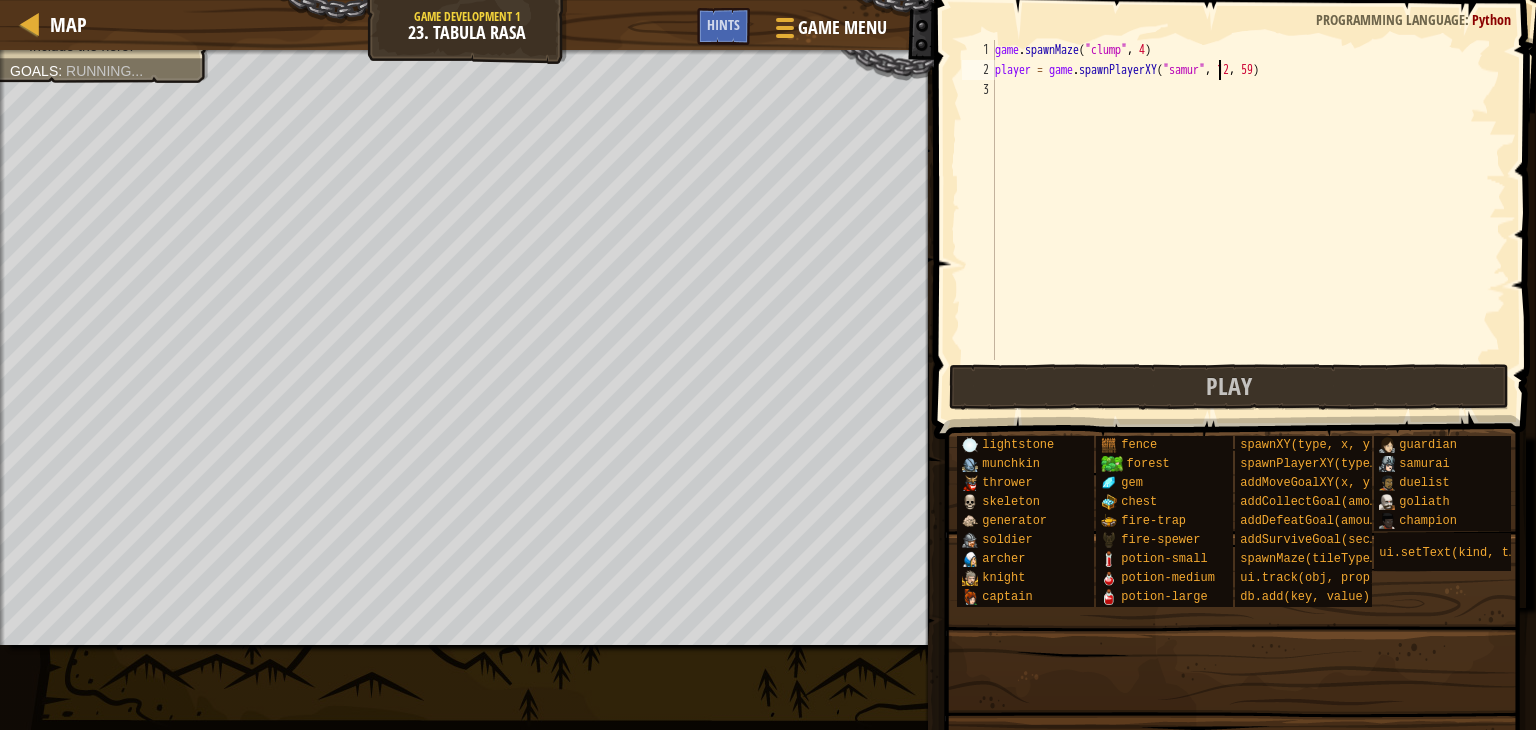 scroll, scrollTop: 9, scrollLeft: 19, axis: both 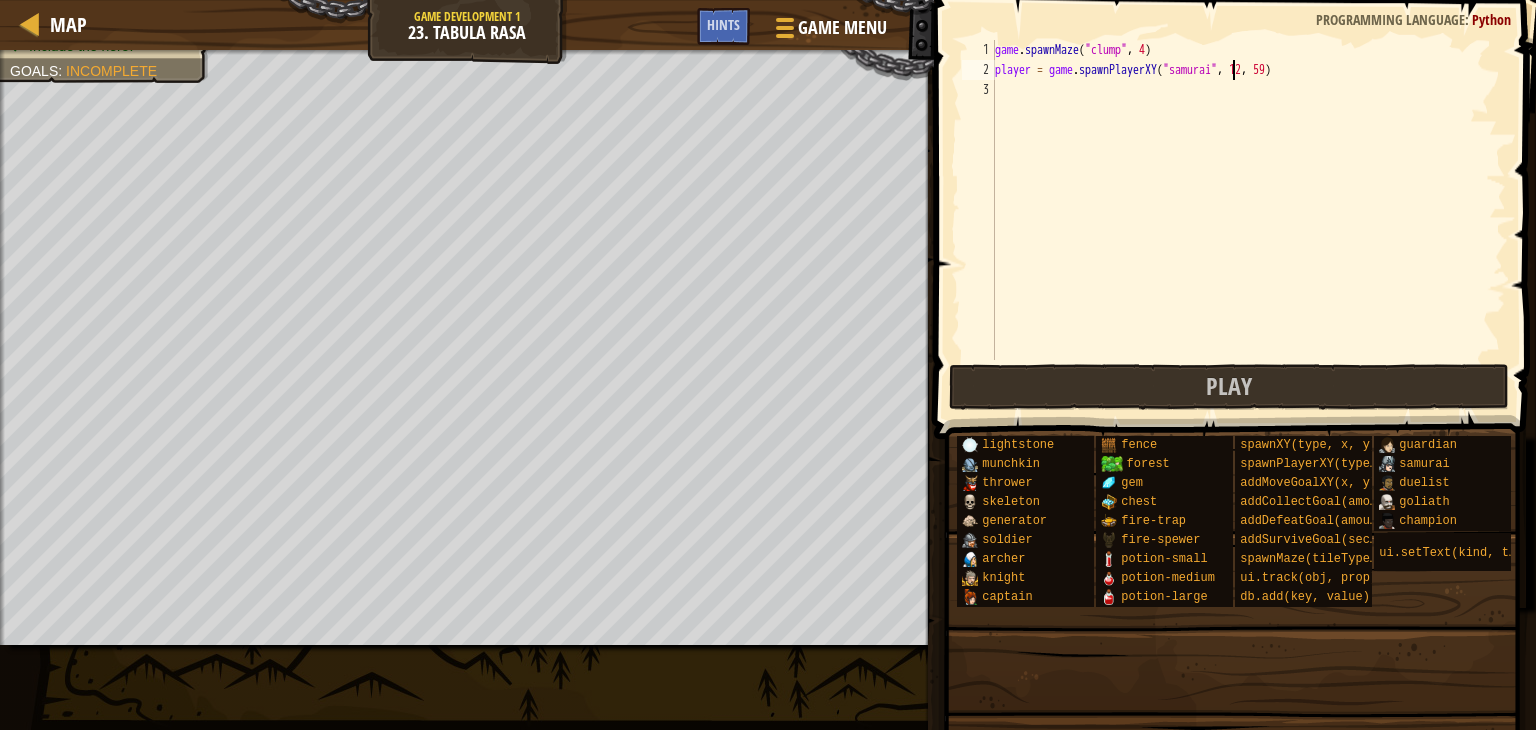 click on "game . spawnMaze ( "clump" ,   4 ) player   =   game . spawnPlayerXY ( "samurai" ,   12 ,   59 )" at bounding box center (1248, 220) 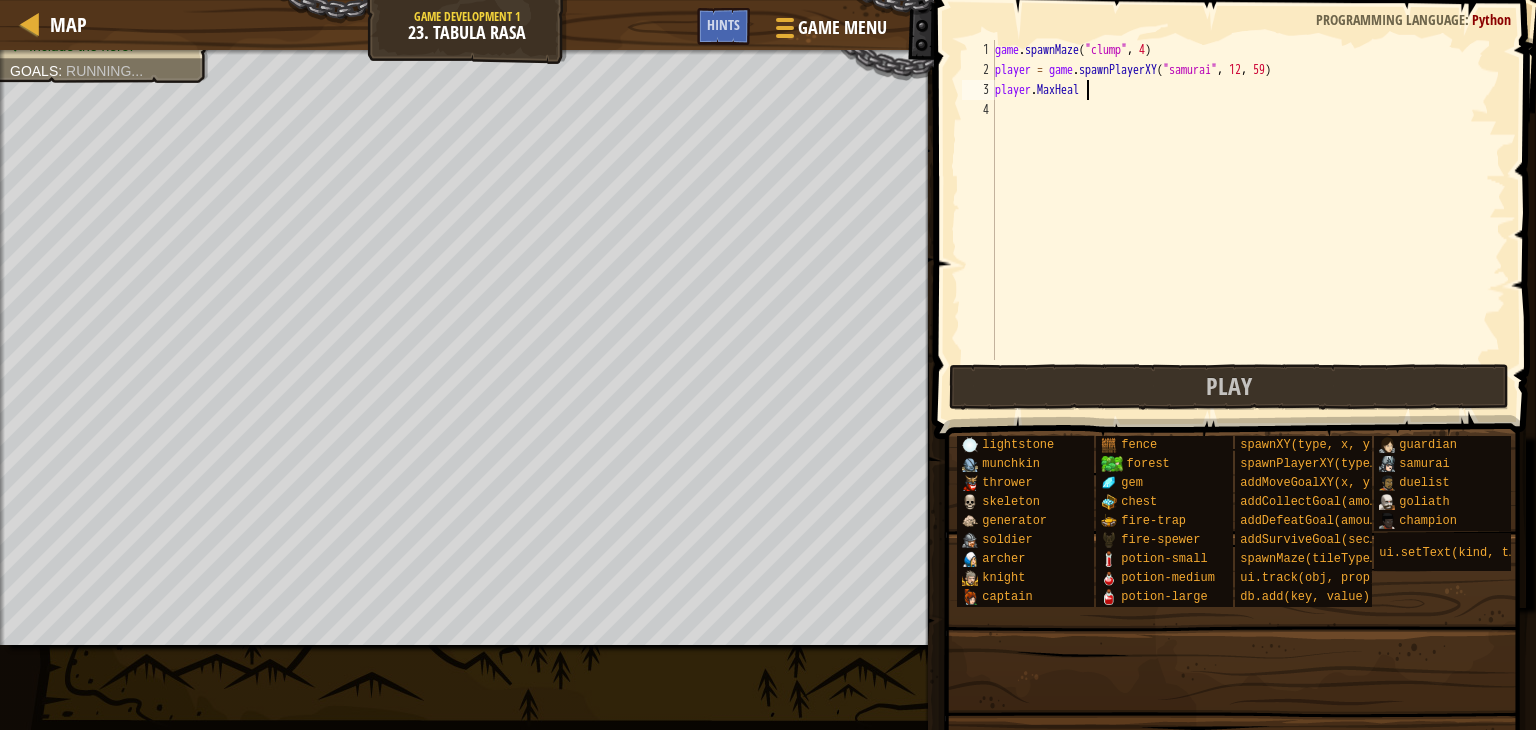 scroll, scrollTop: 9, scrollLeft: 7, axis: both 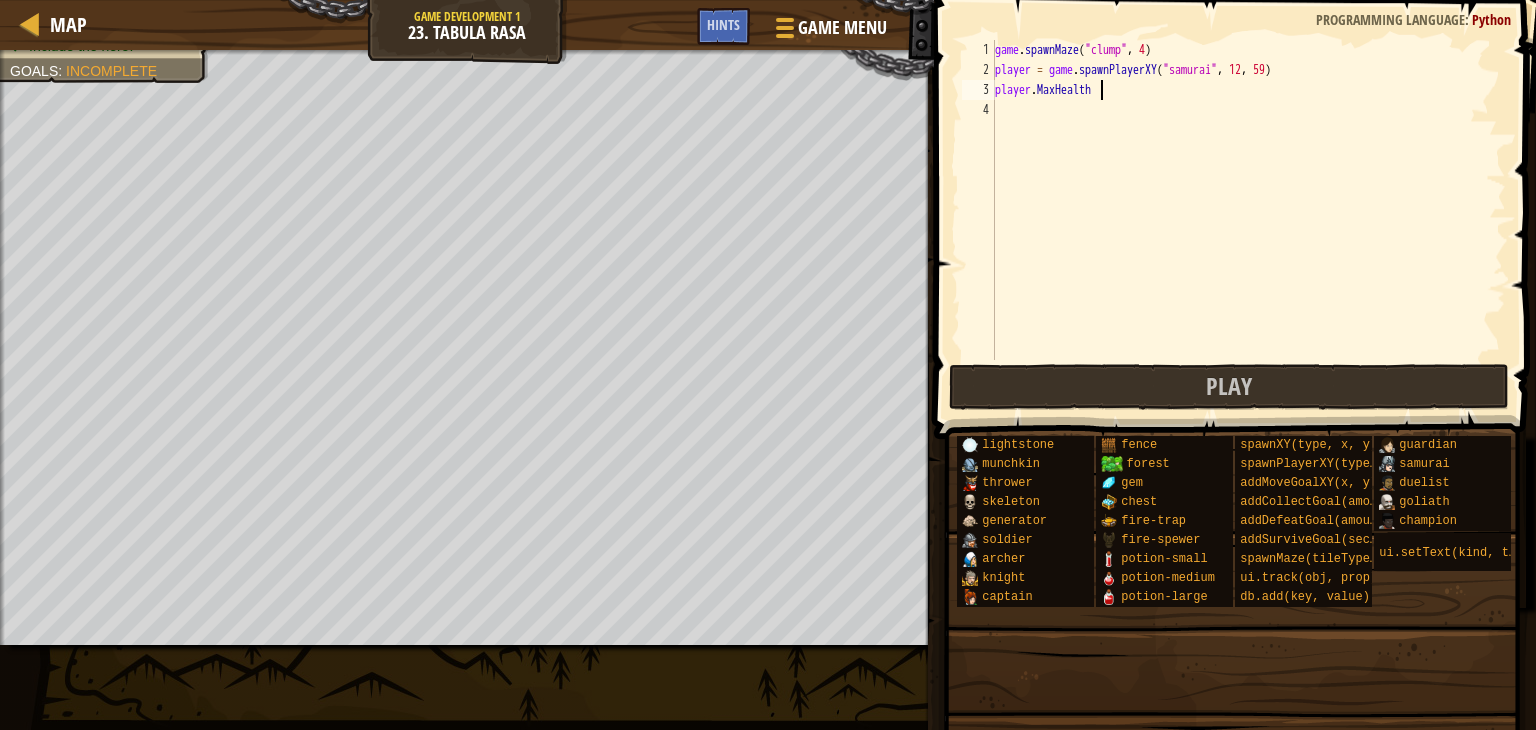 click on "game . spawnMaze ( "clump" ,   4 ) player   =   game . spawnPlayerXY ( "samurai" ,   12 ,   59 ) player . MaxHealth" at bounding box center [1248, 220] 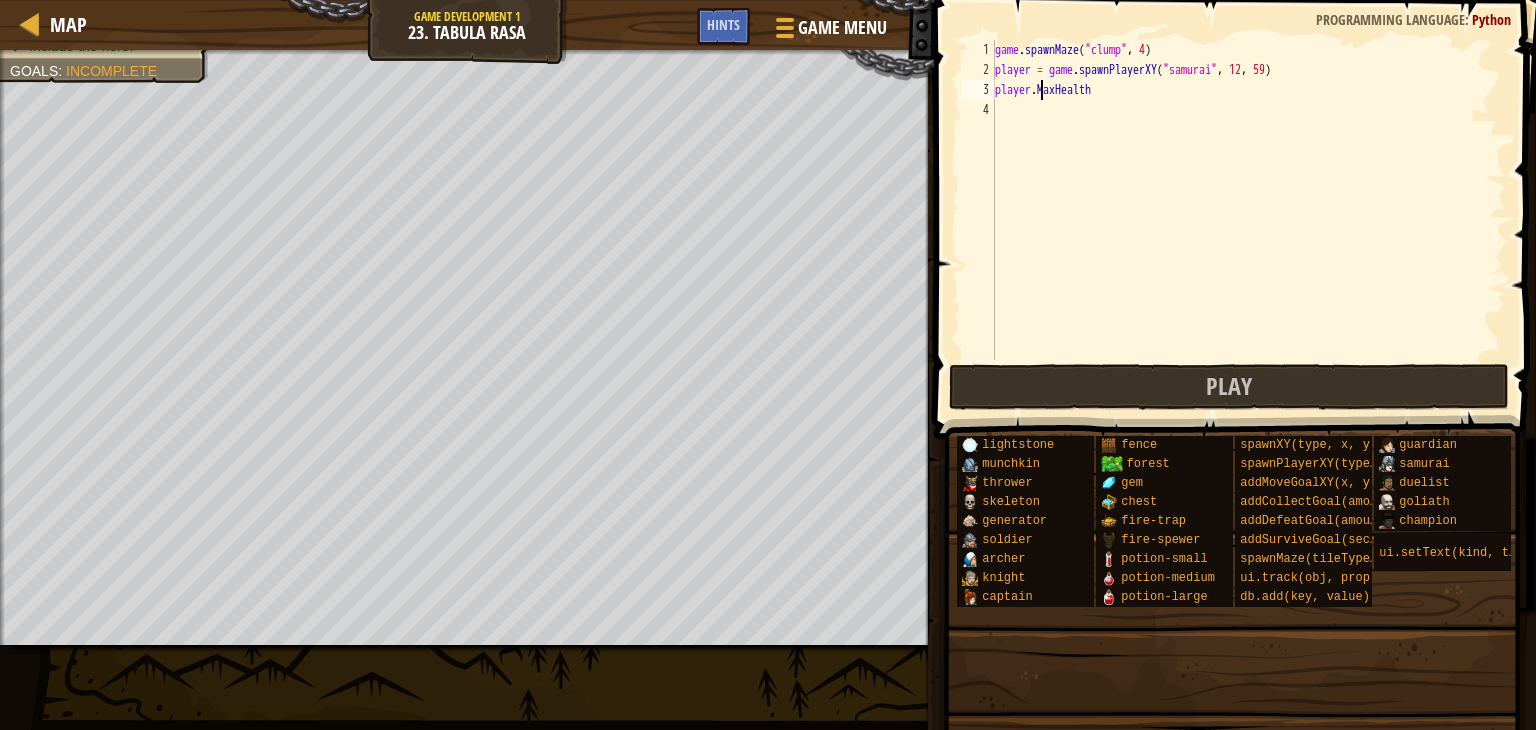 click on "game . spawnMaze ( "clump" ,   4 ) player   =   game . spawnPlayerXY ( "samurai" ,   12 ,   59 ) player . MaxHealth" at bounding box center (1248, 220) 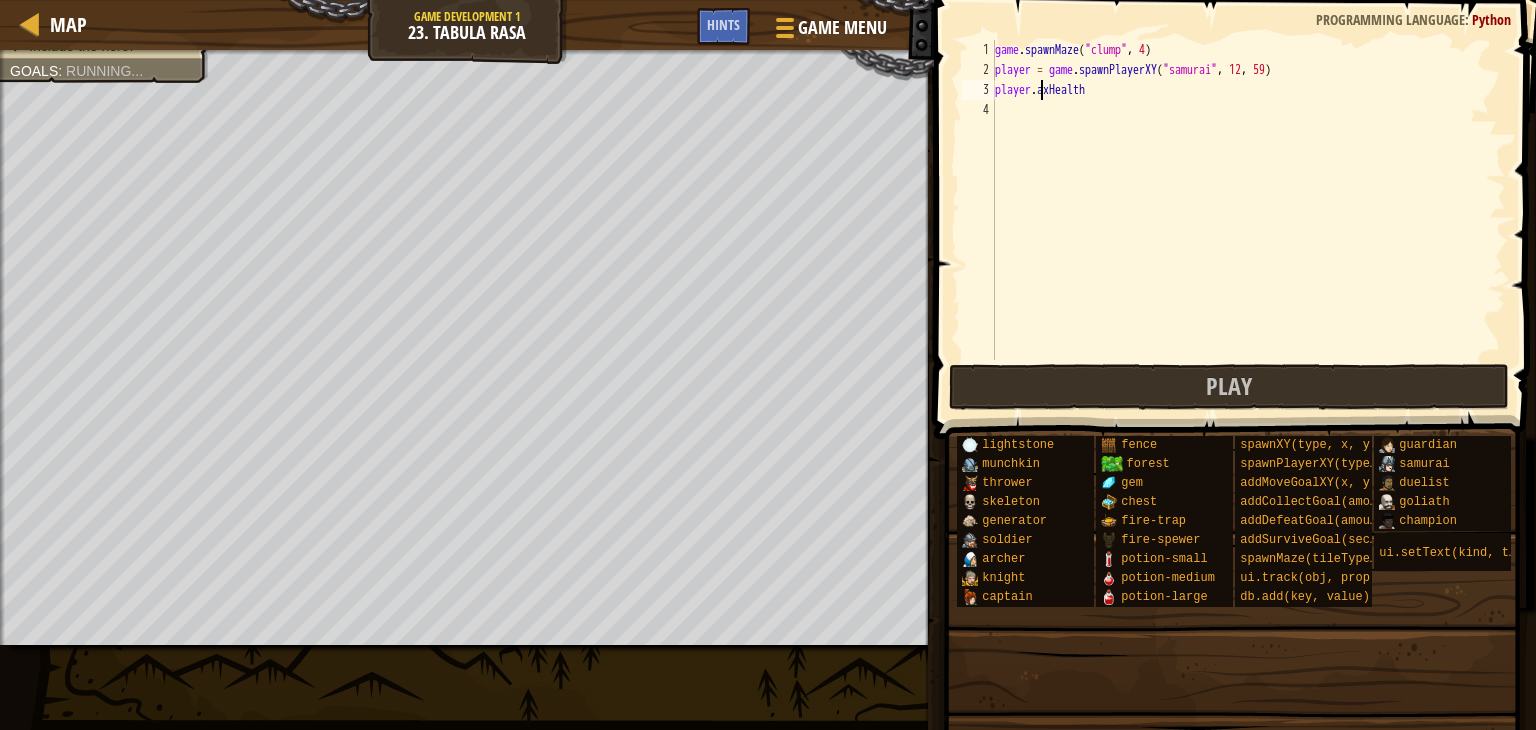 scroll, scrollTop: 9, scrollLeft: 4, axis: both 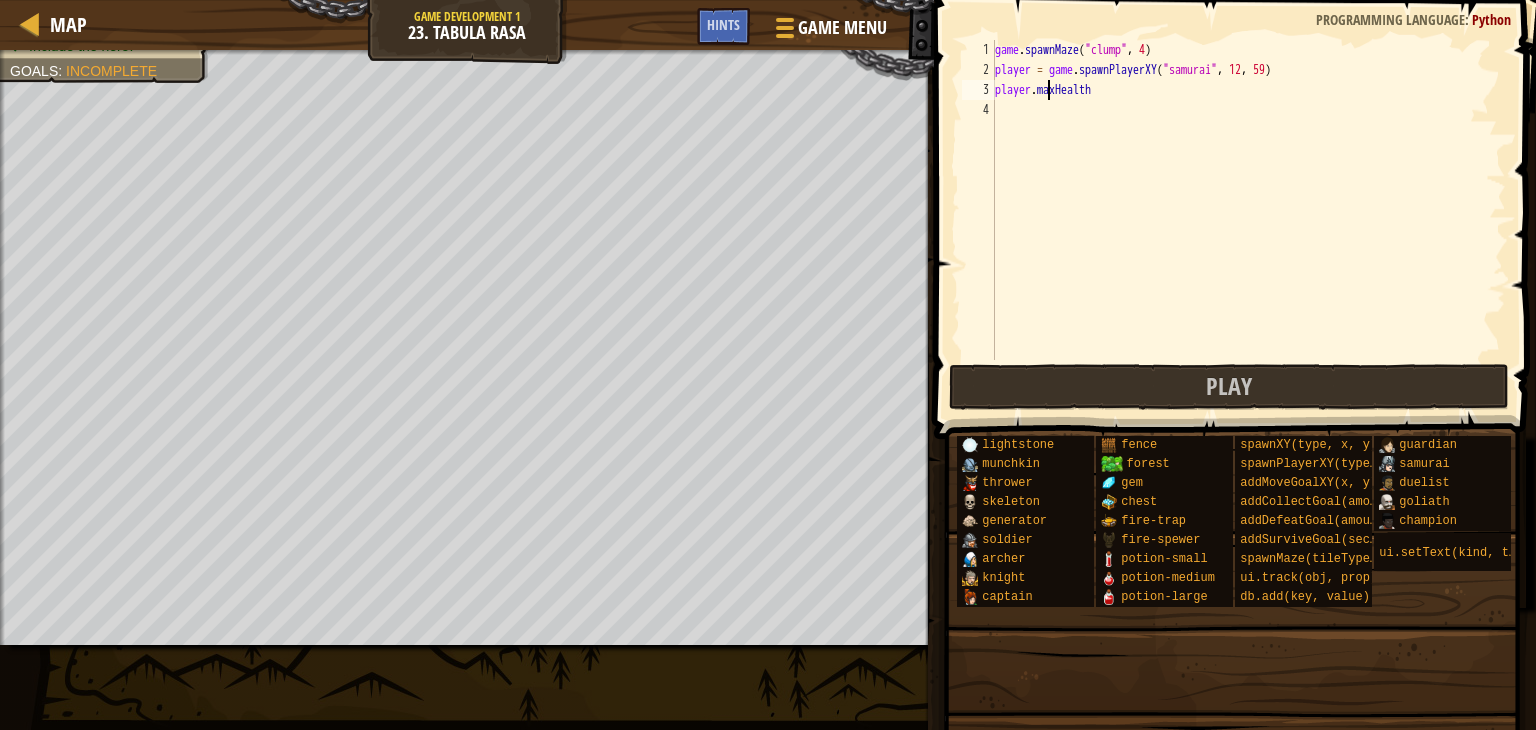 click on "game . spawnMaze ( "clump" ,   4 ) player   =   game . spawnPlayerXY ( "samurai" ,   12 ,   59 ) player . maxHealth" at bounding box center (1248, 220) 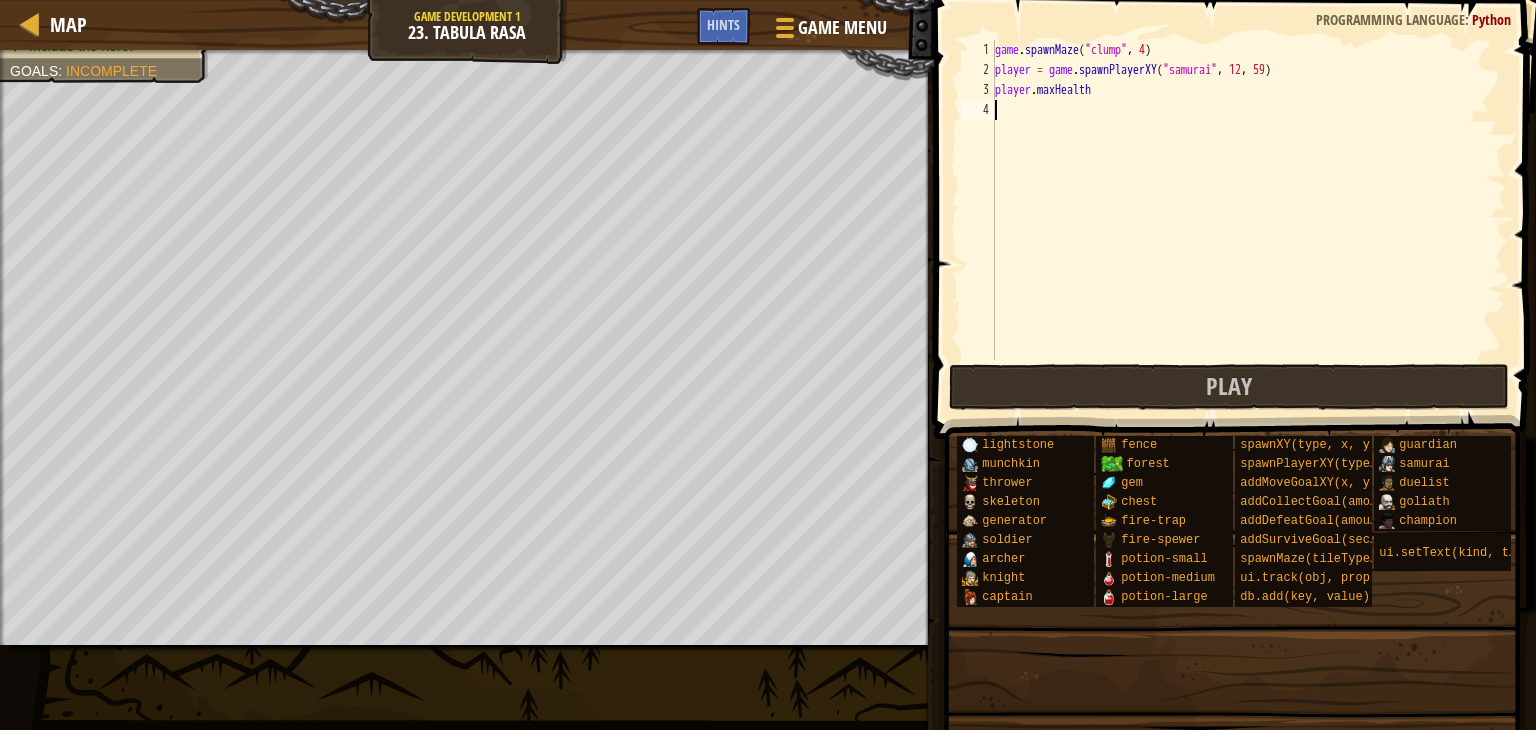 click on "game . spawnMaze ( "clump" ,   4 ) player   =   game . spawnPlayerXY ( "samurai" ,   12 ,   59 ) player . maxHealth" at bounding box center [1248, 220] 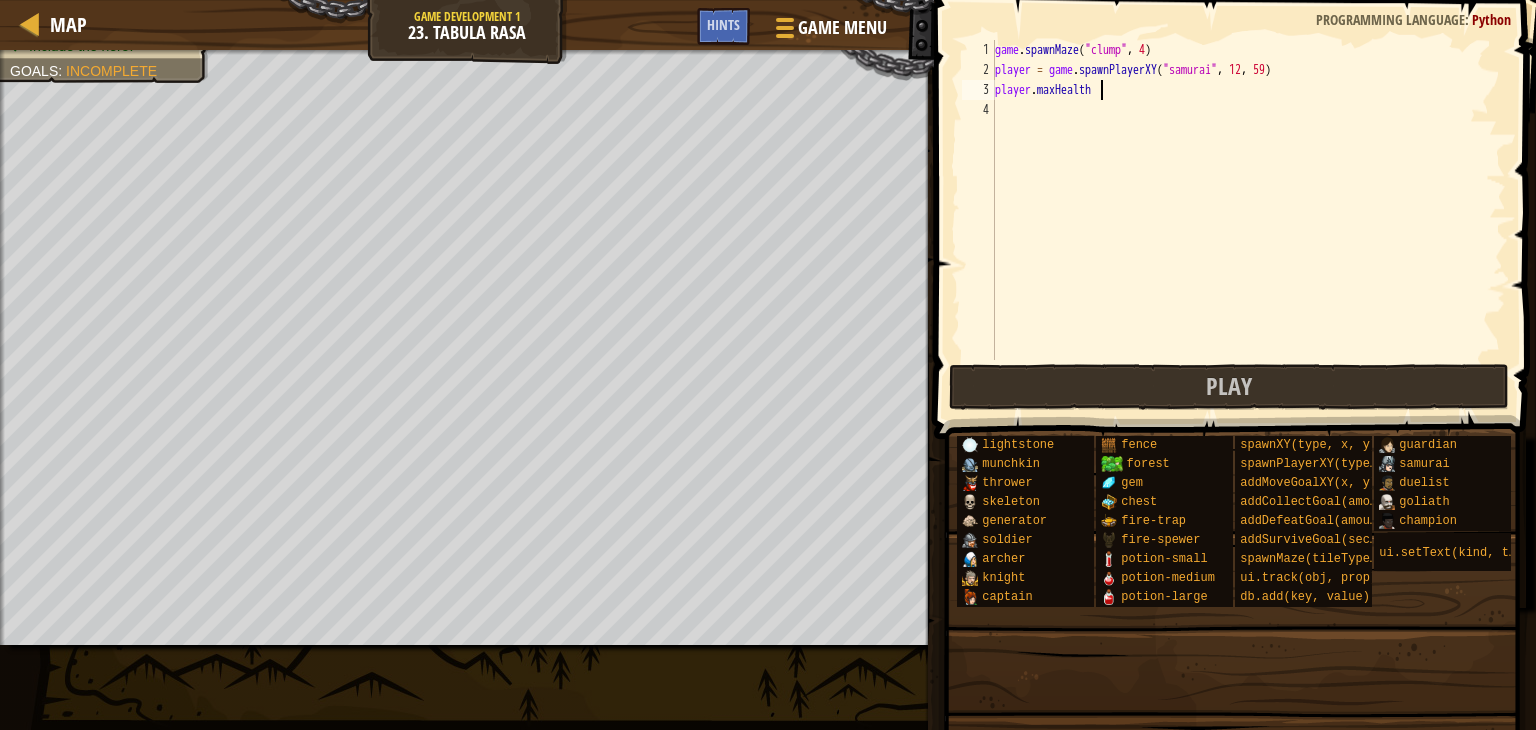 scroll, scrollTop: 9, scrollLeft: 8, axis: both 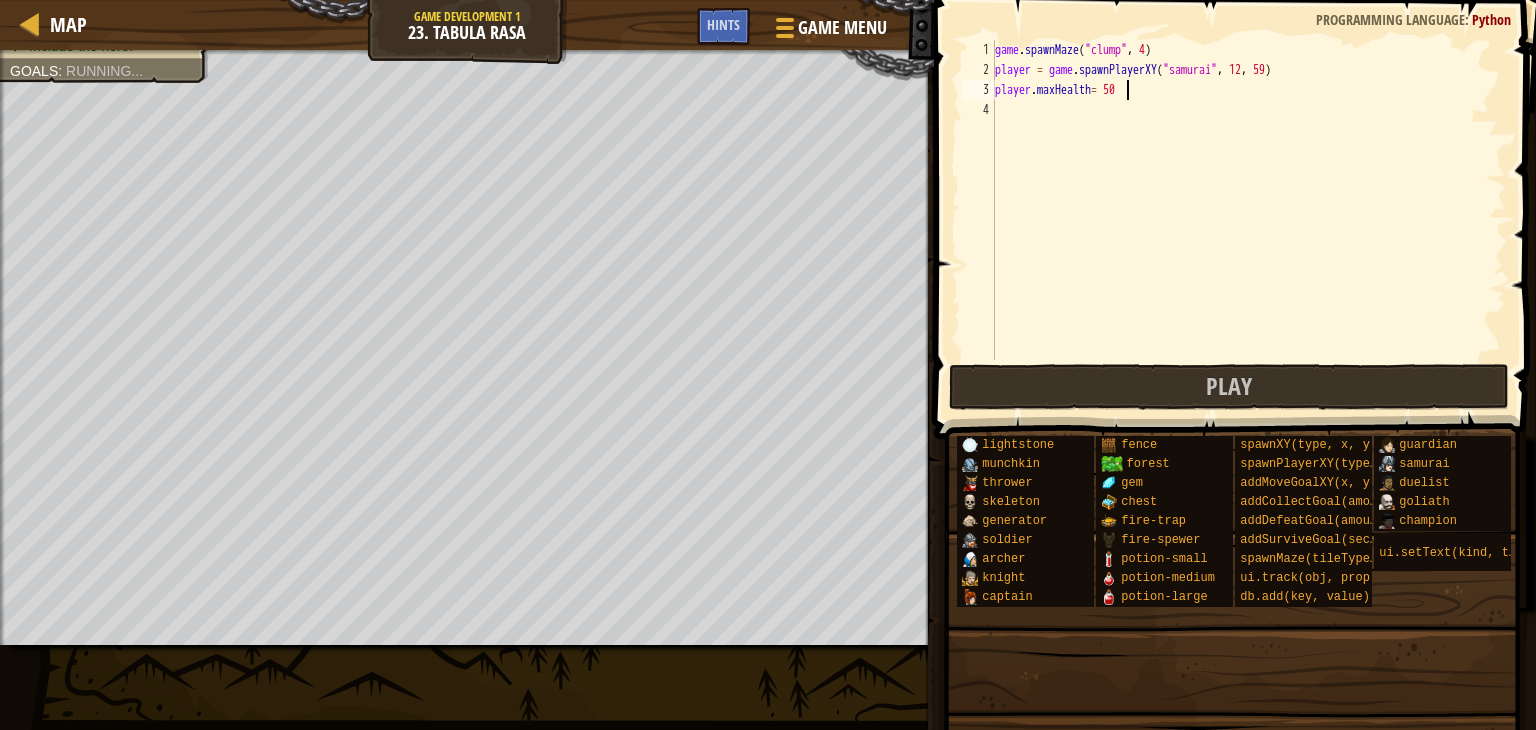type on "player.maxHealth= 500" 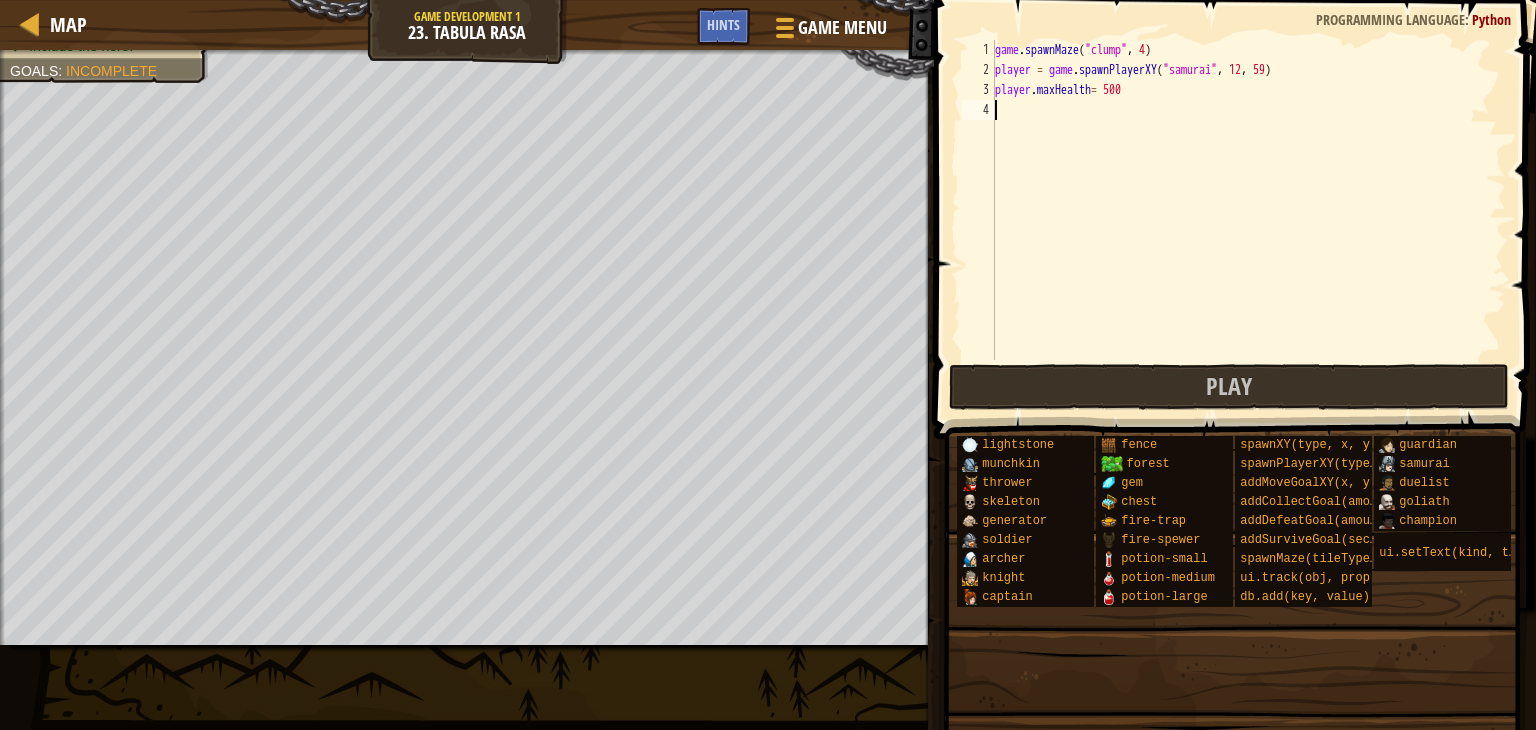 click on "game . spawnMaze ( "clump" ,   4 ) player   =   game . spawnPlayerXY ( "samurai" ,   12 ,   59 ) player . maxHealth =   500" at bounding box center (1248, 220) 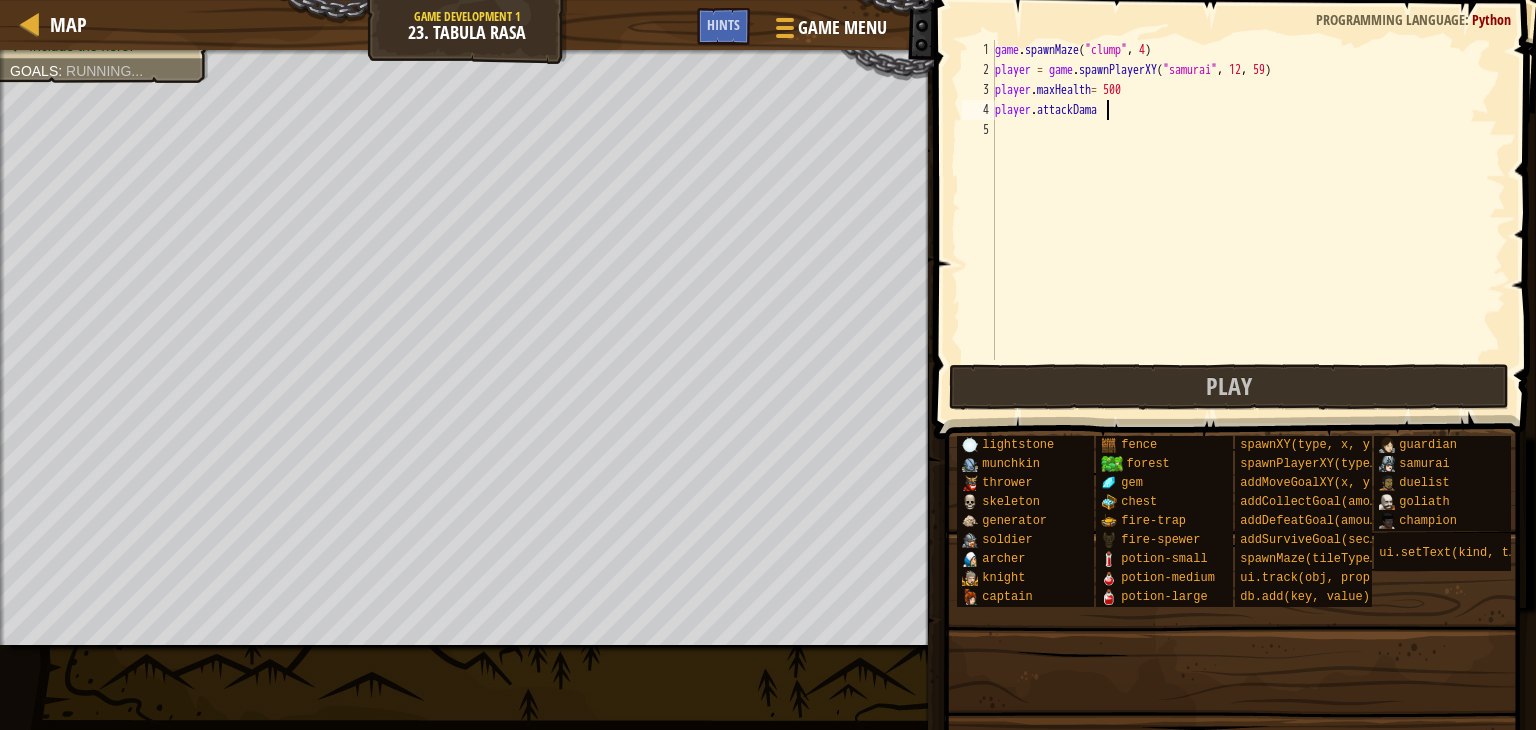 scroll, scrollTop: 9, scrollLeft: 8, axis: both 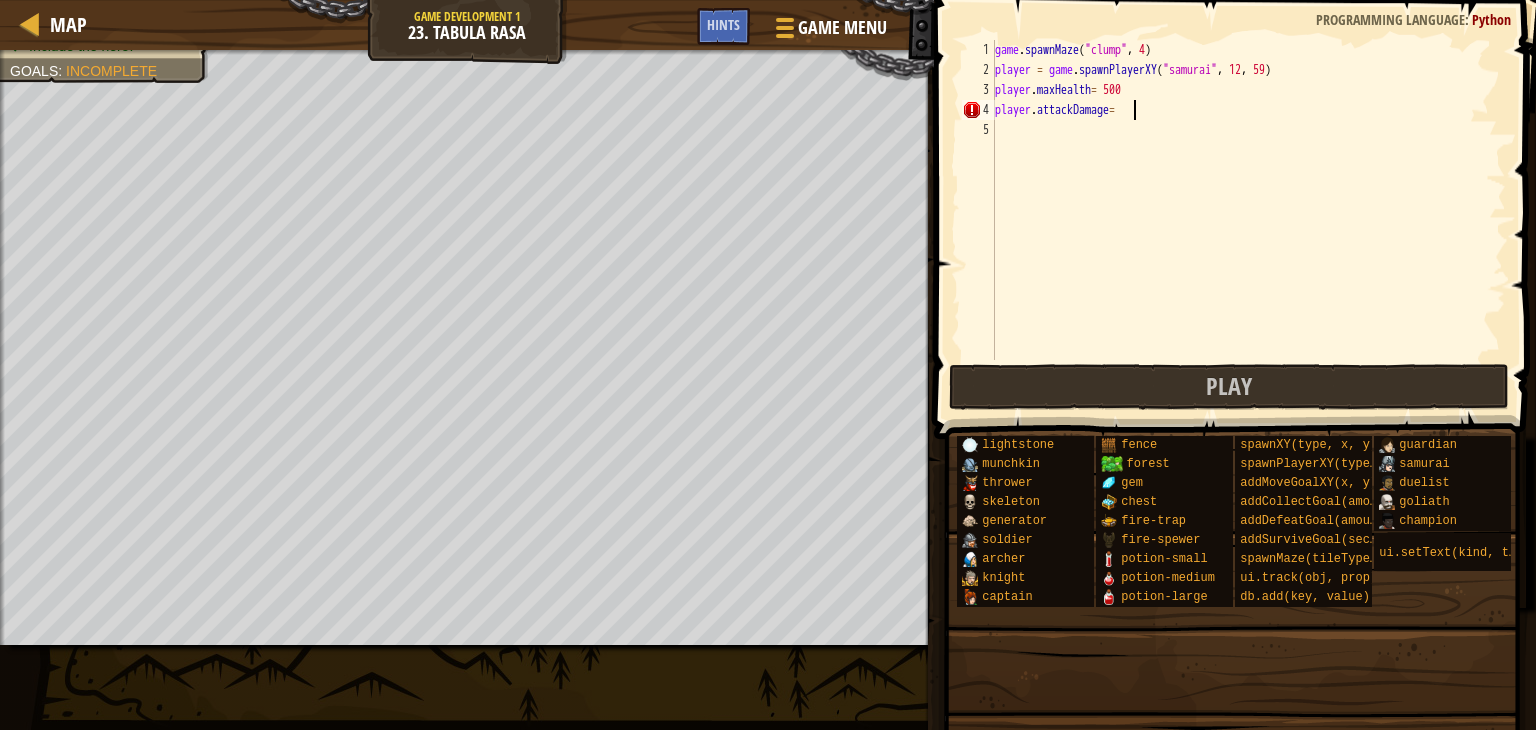 type on "player.attackDamage= 12" 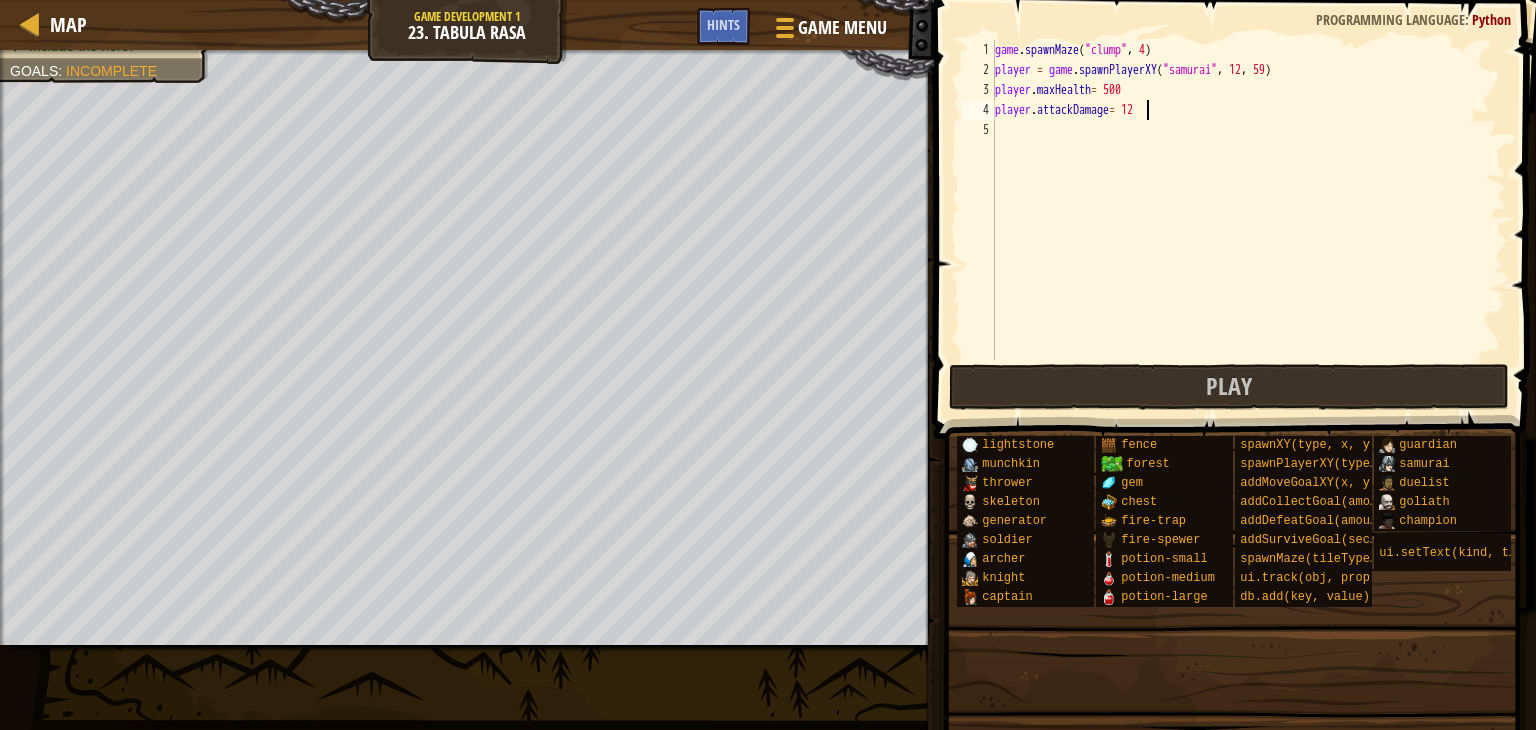 scroll, scrollTop: 9, scrollLeft: 11, axis: both 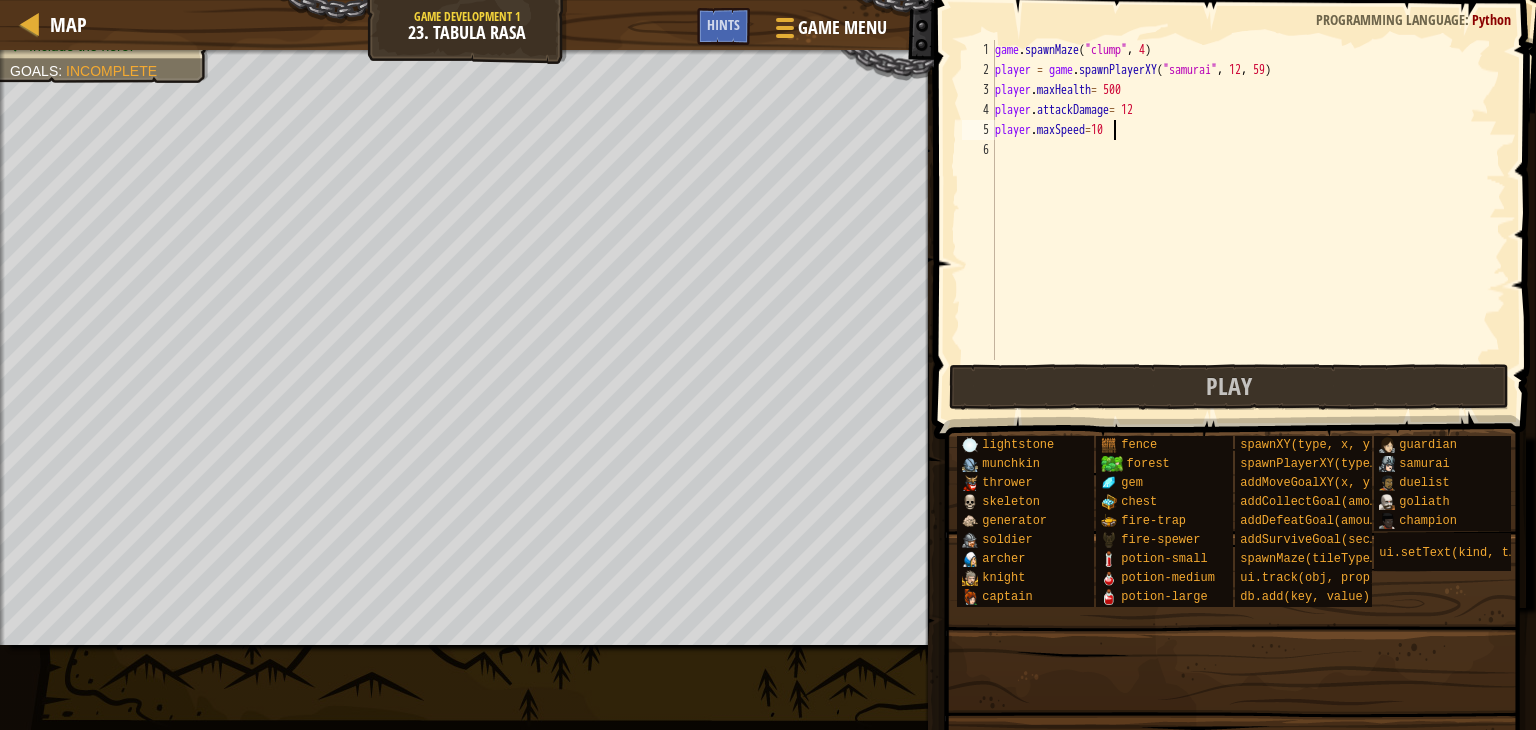 type on "player.maxSpeed=10" 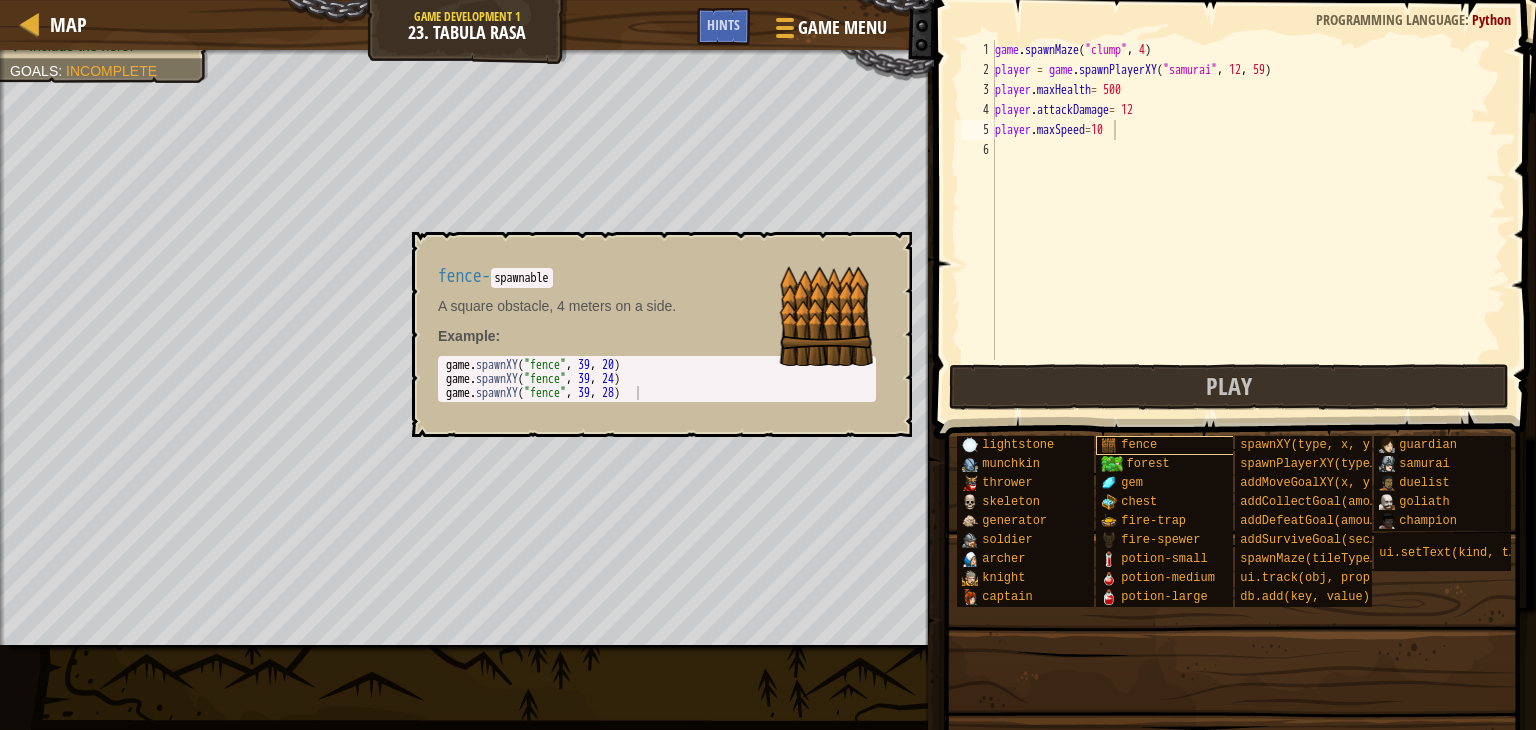 click on "fence" at bounding box center [1173, 445] 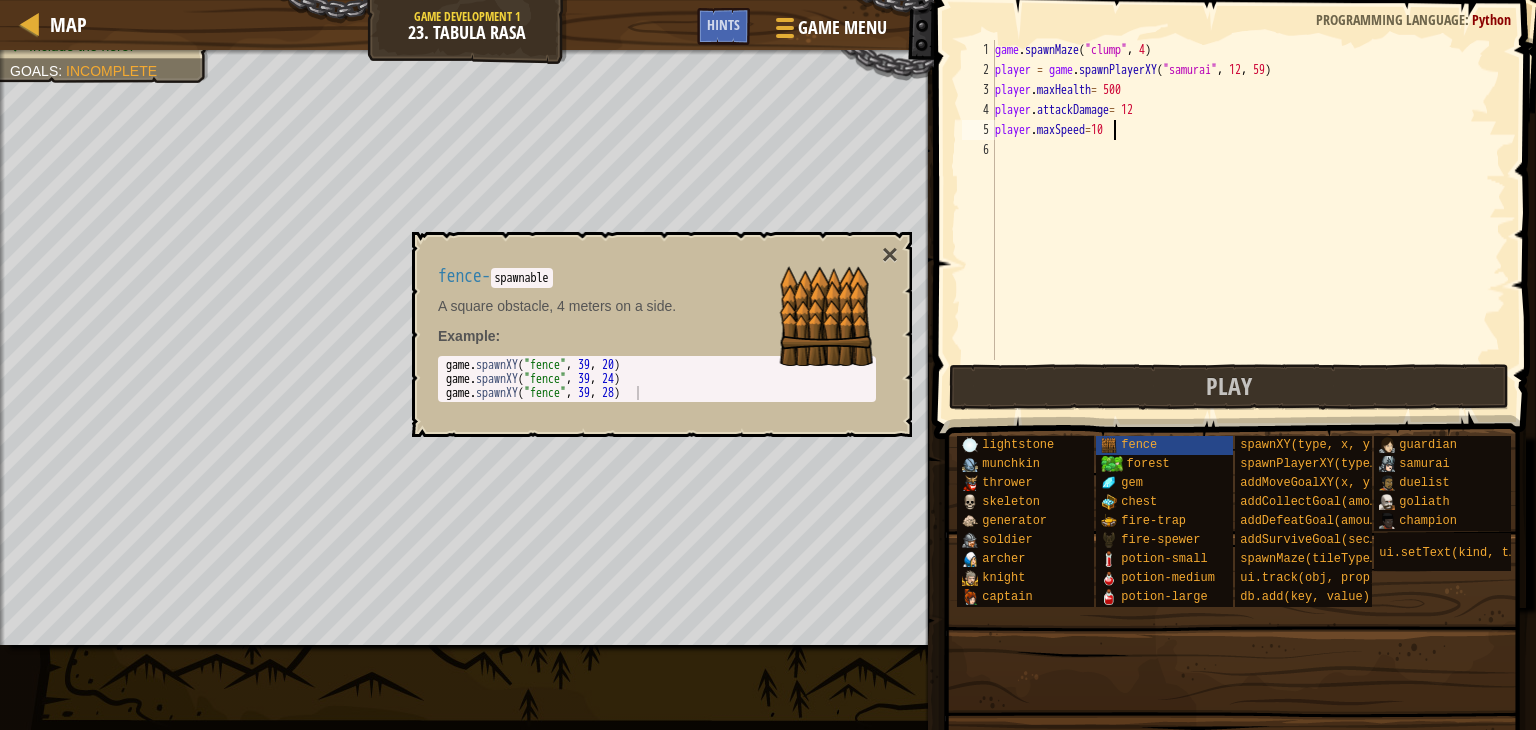 click on "game . spawnMaze ( "clump" ,   4 ) player   =   game . spawnPlayerXY ( "samurai" ,   12 ,   59 ) player . maxHealth =   500 player . attackDamage =   12 player . maxSpeed = 10" at bounding box center (1248, 220) 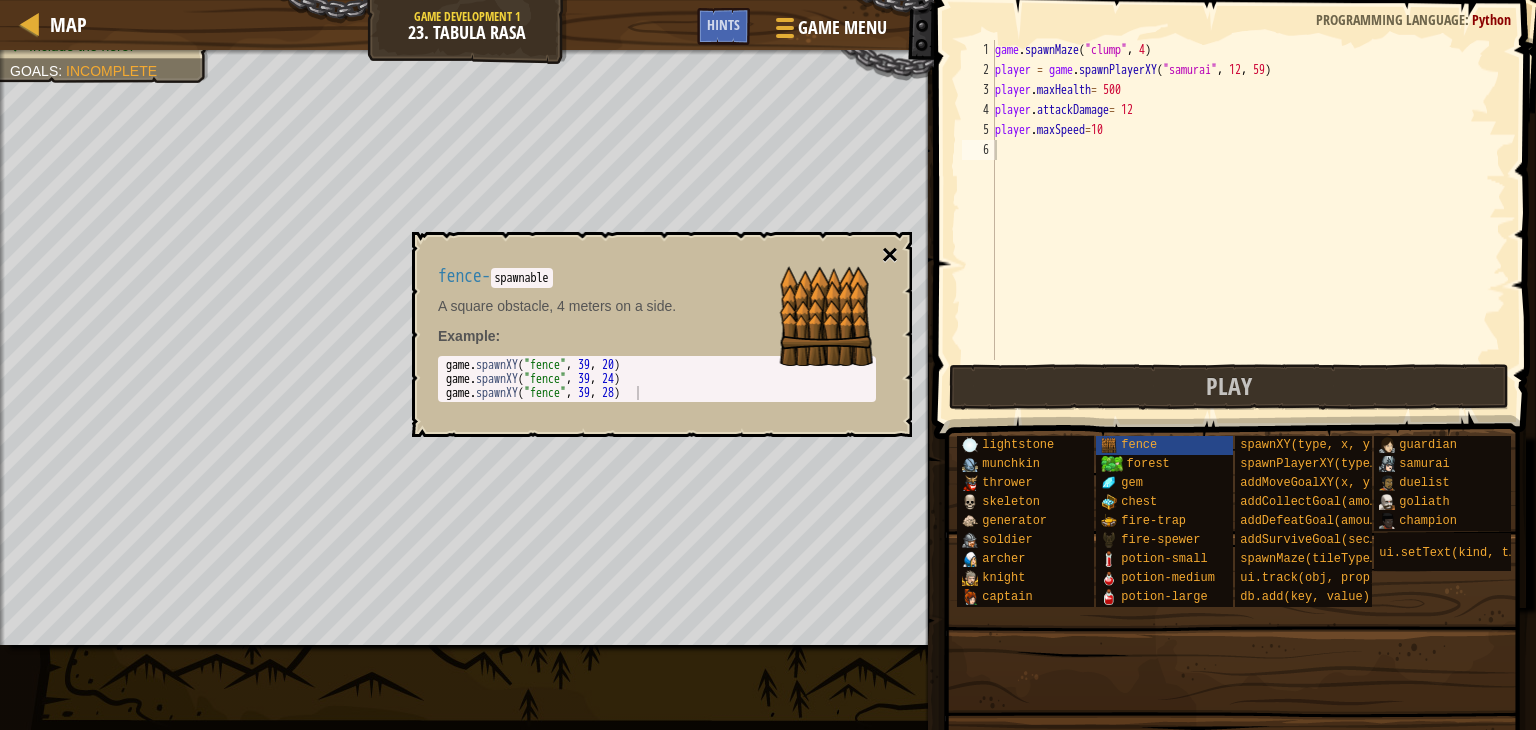 click on "×" at bounding box center [890, 255] 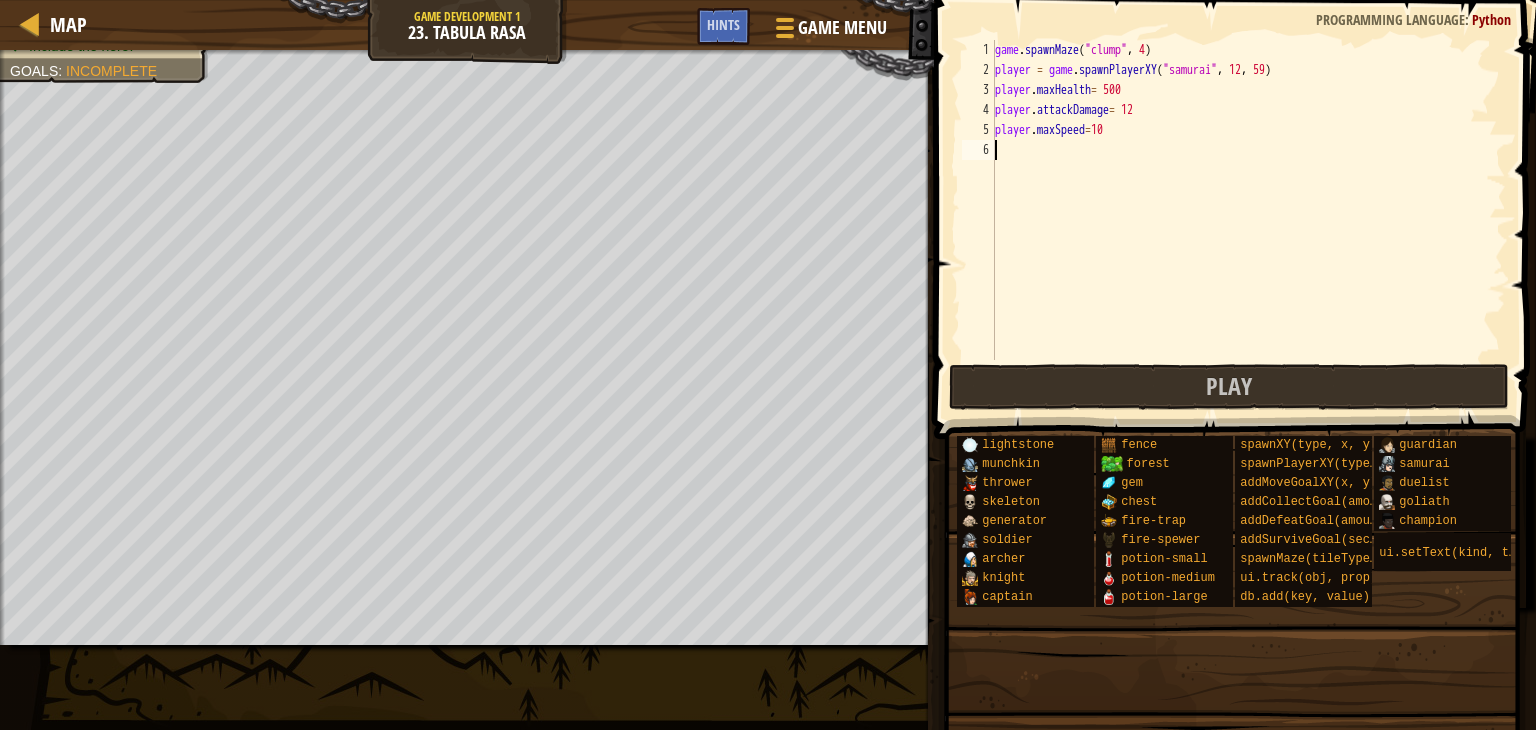 click on "game . spawnMaze ( "clump" ,   4 ) player   =   game . spawnPlayerXY ( "samurai" ,   12 ,   59 ) player . maxHealth =   500 player . attackDamage =   12 player . maxSpeed = 10" at bounding box center [1248, 220] 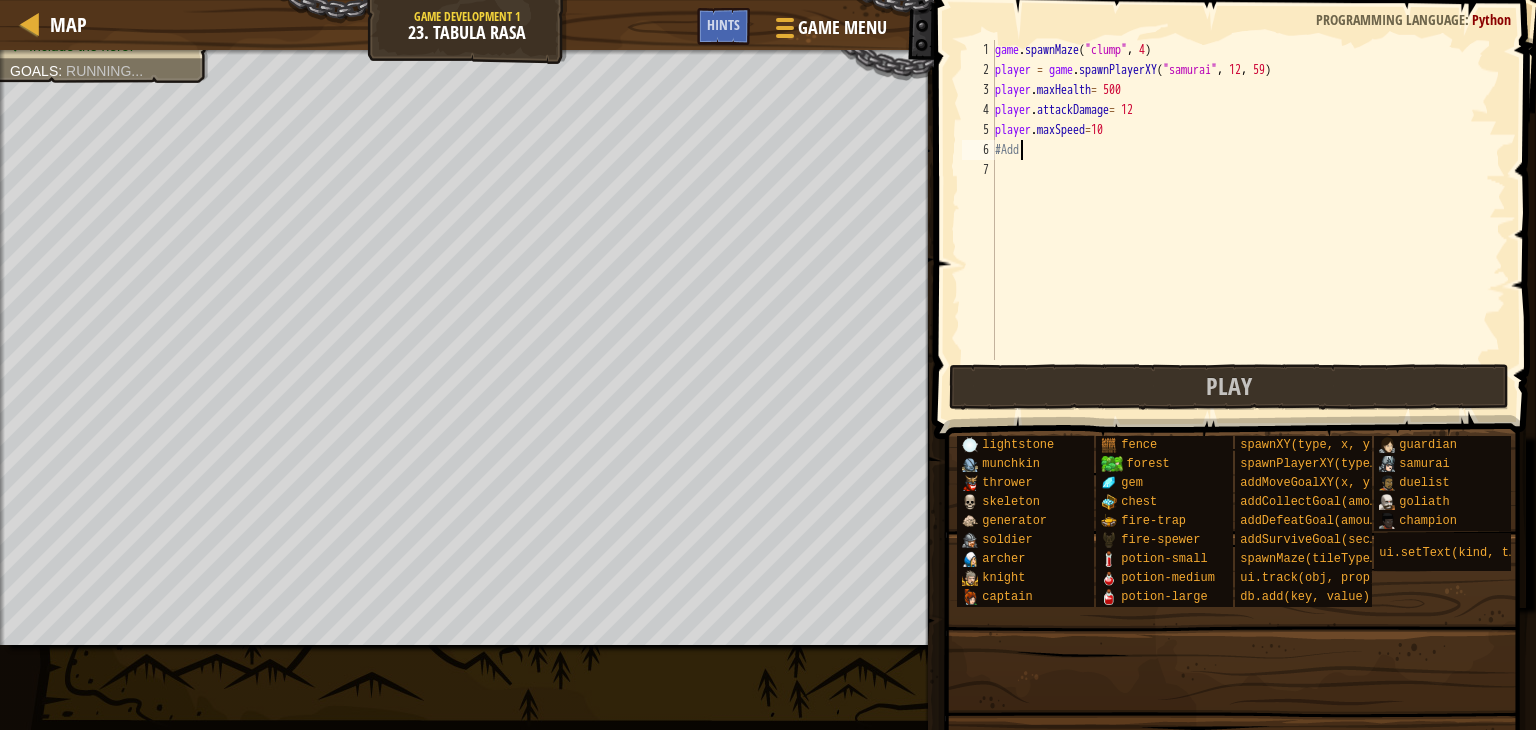 scroll, scrollTop: 9, scrollLeft: 0, axis: vertical 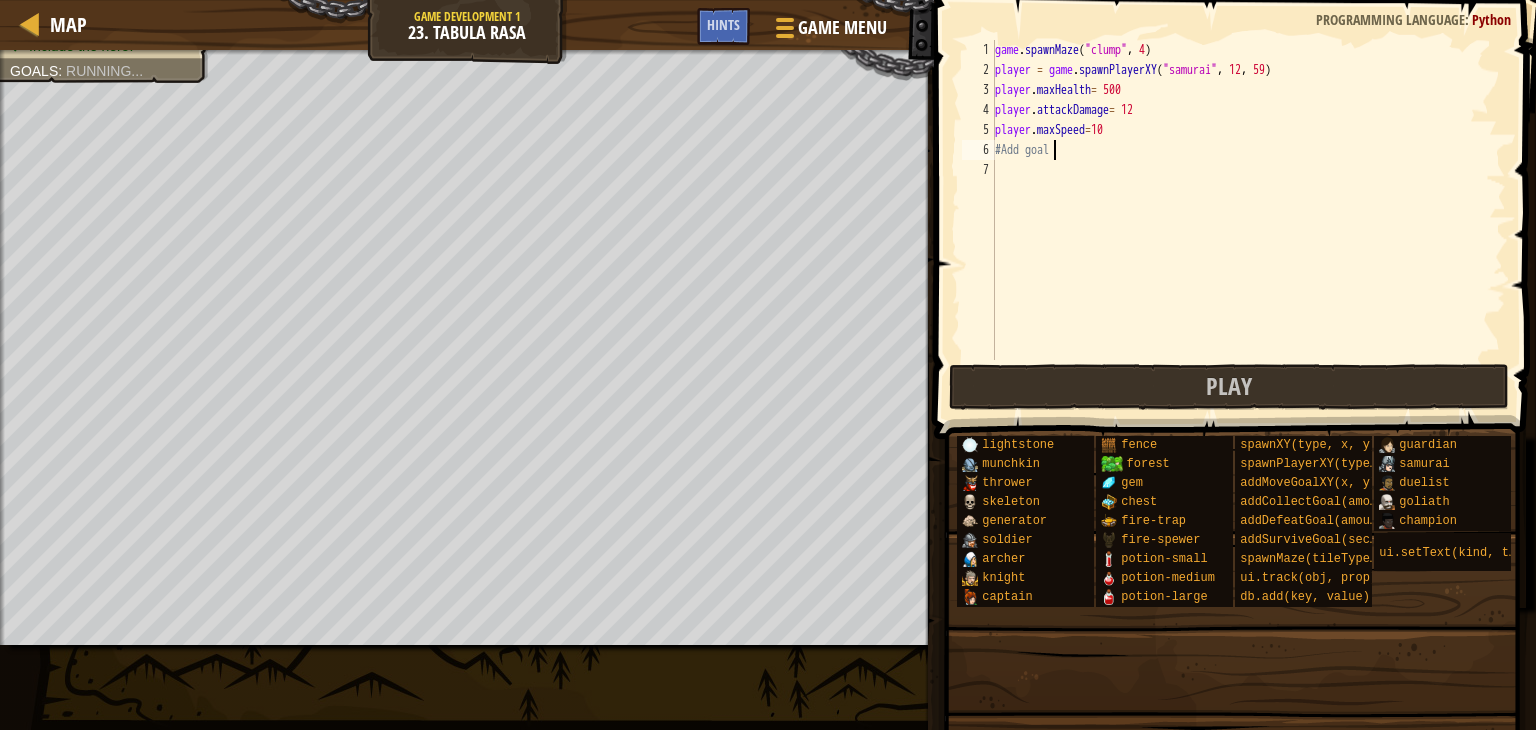 type on "#Add goals" 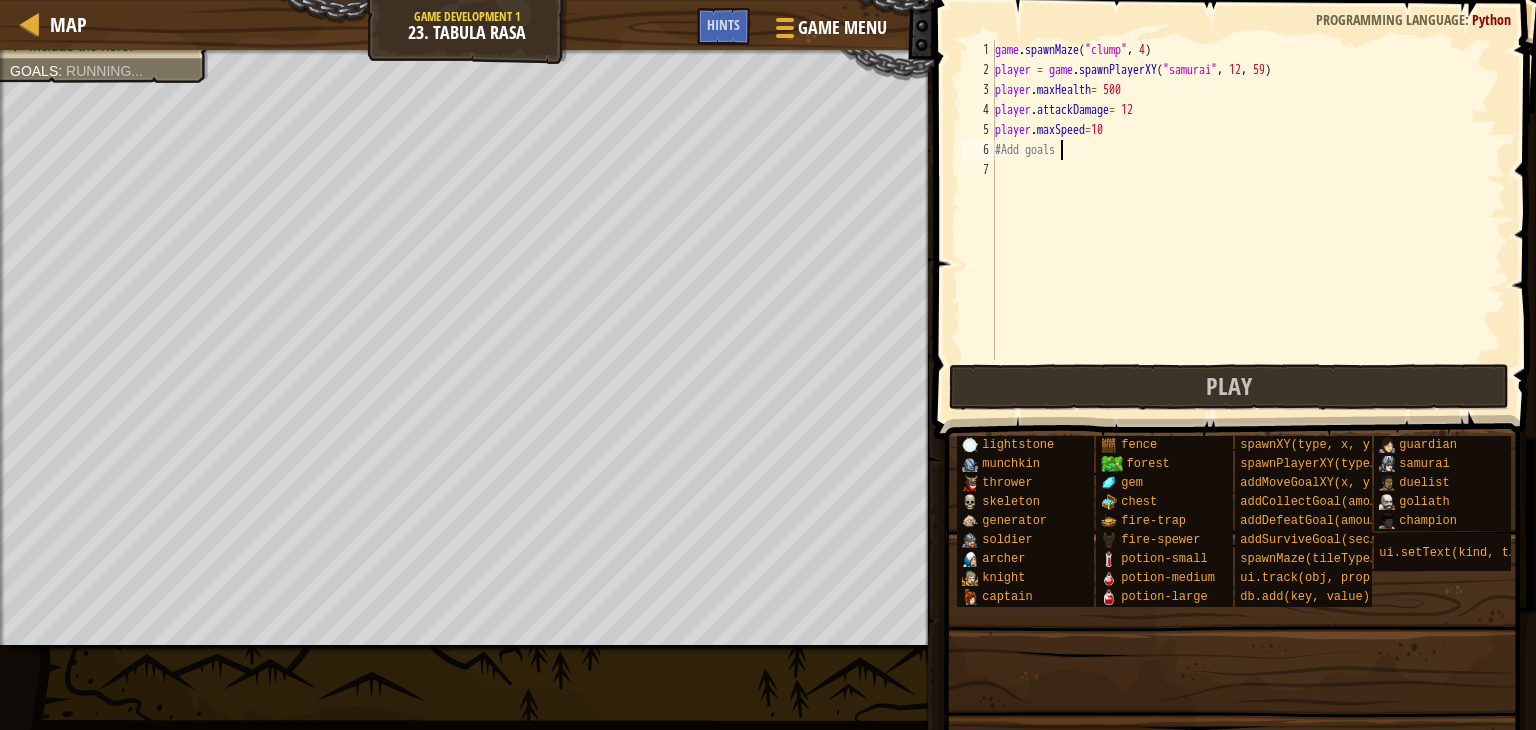scroll, scrollTop: 9, scrollLeft: 4, axis: both 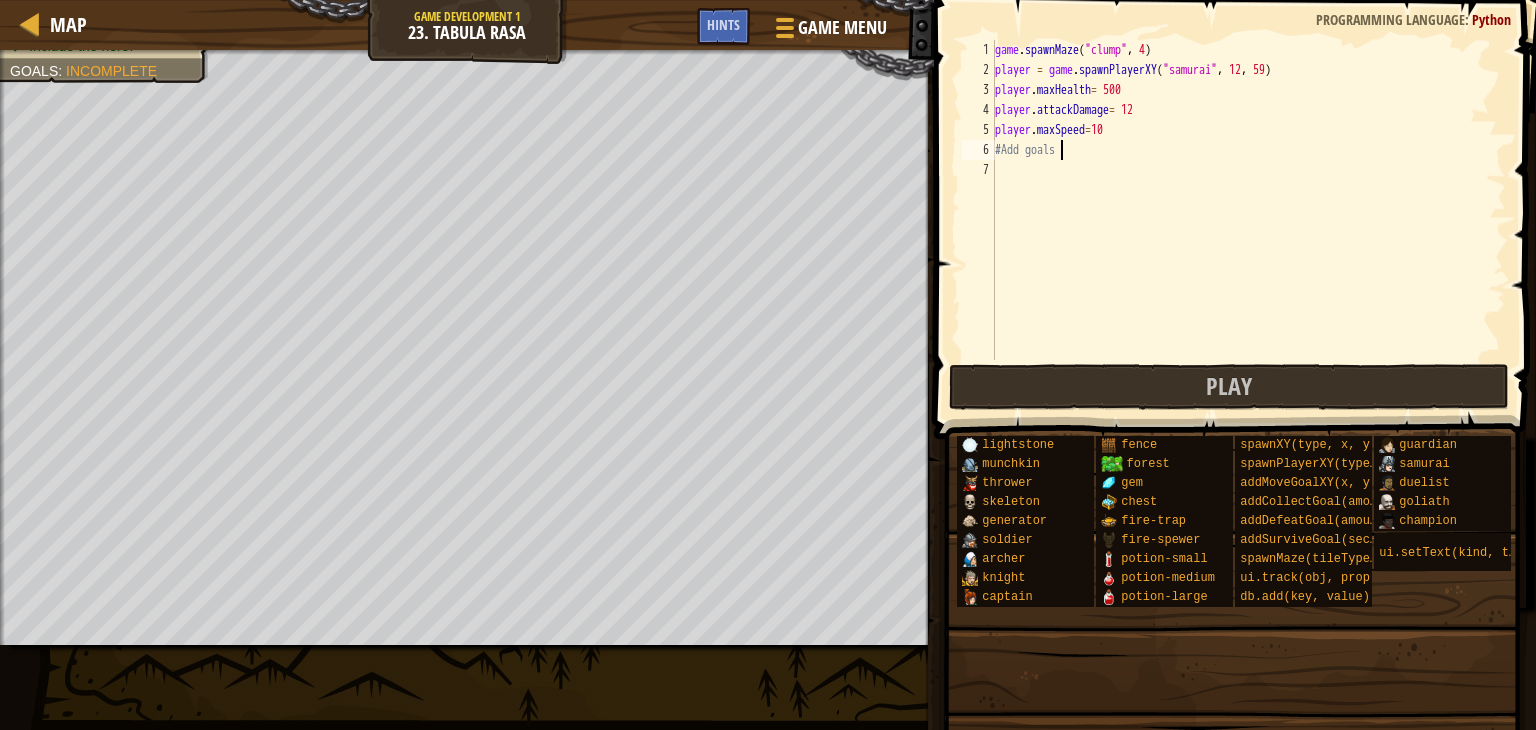 click on "game . spawnMaze ( "clump" ,   4 ) player   =   game . spawnPlayerXY ( "samurai" ,   12 ,   59 ) player . maxHealth =   500 player . attackDamage =   12 player . maxSpeed = 10 #Add goals" at bounding box center [1248, 220] 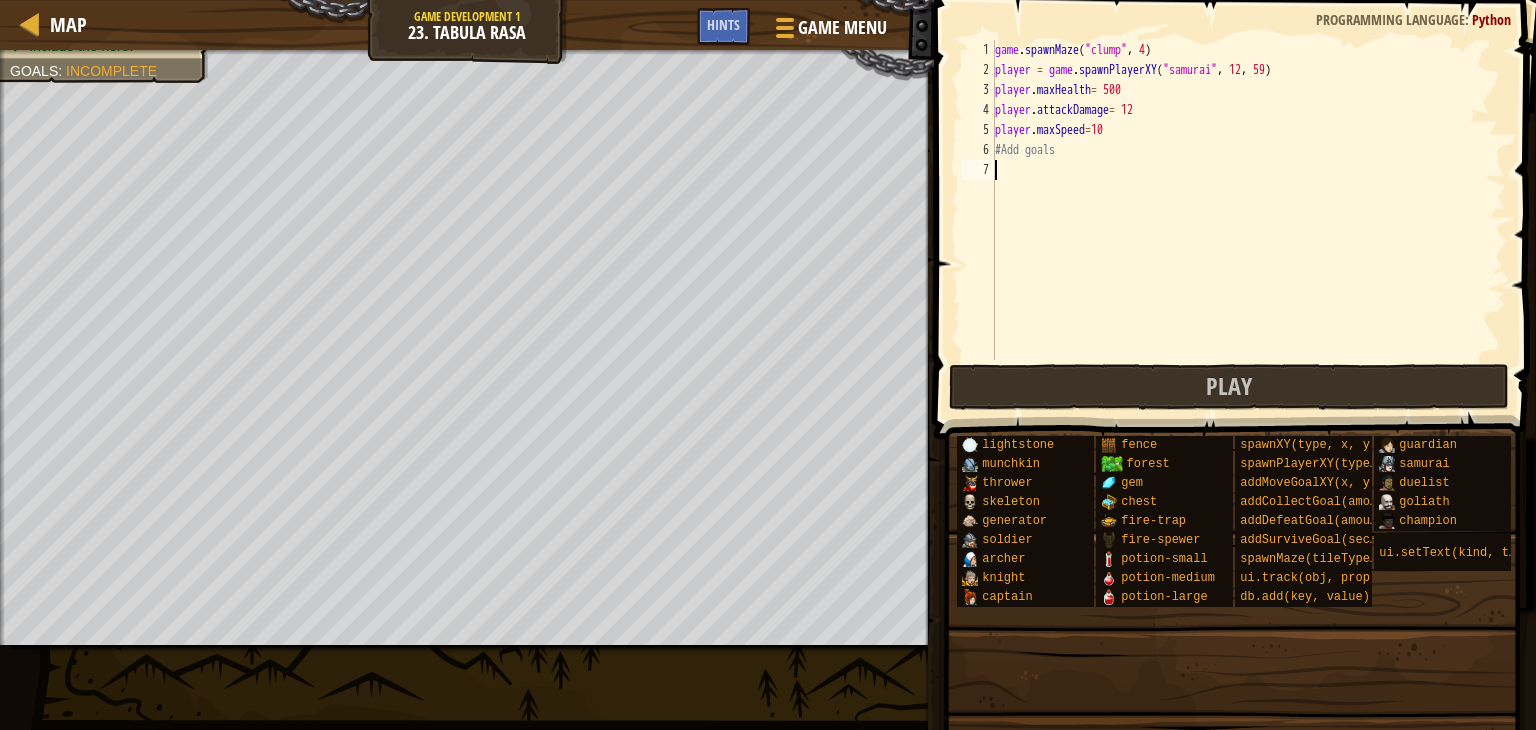 scroll, scrollTop: 9, scrollLeft: 0, axis: vertical 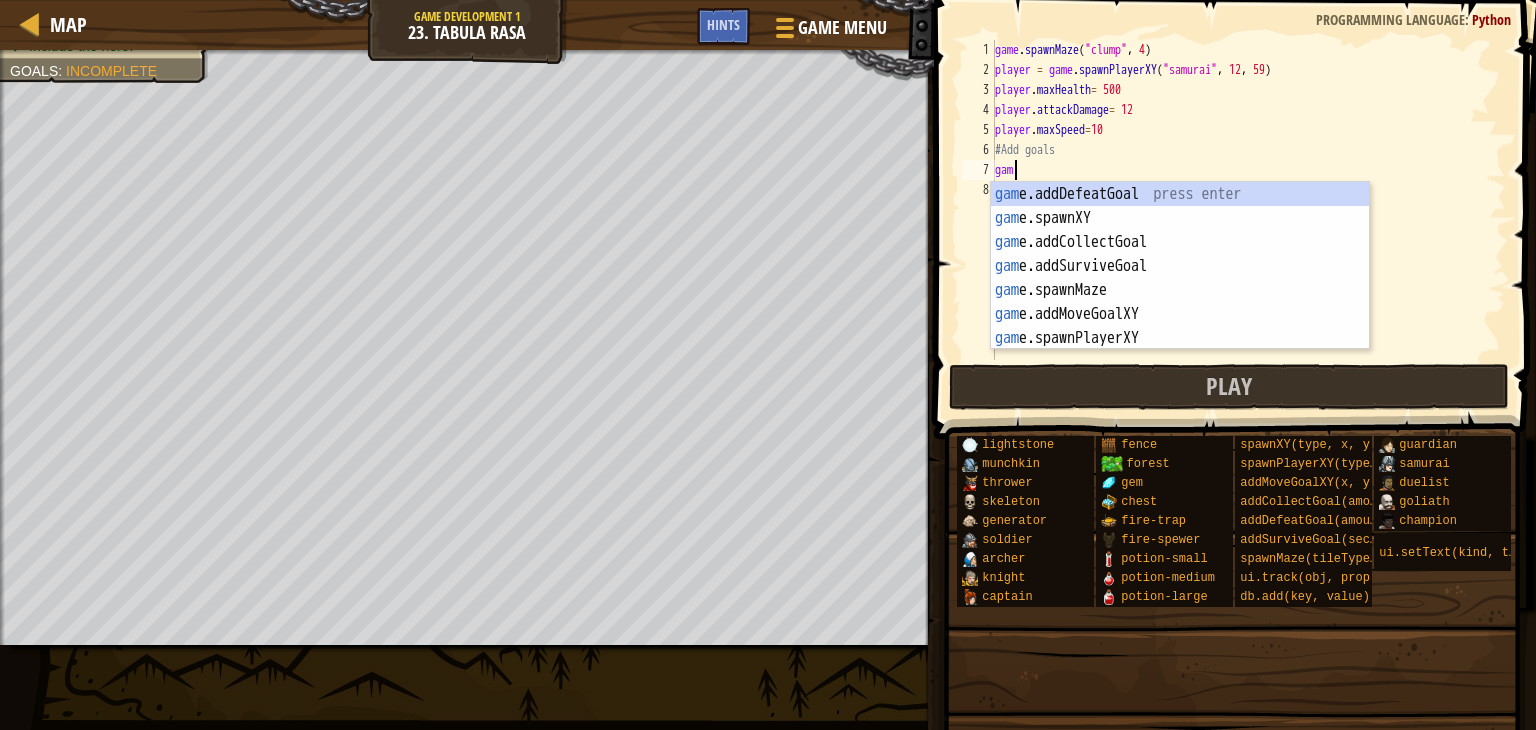 type on "game" 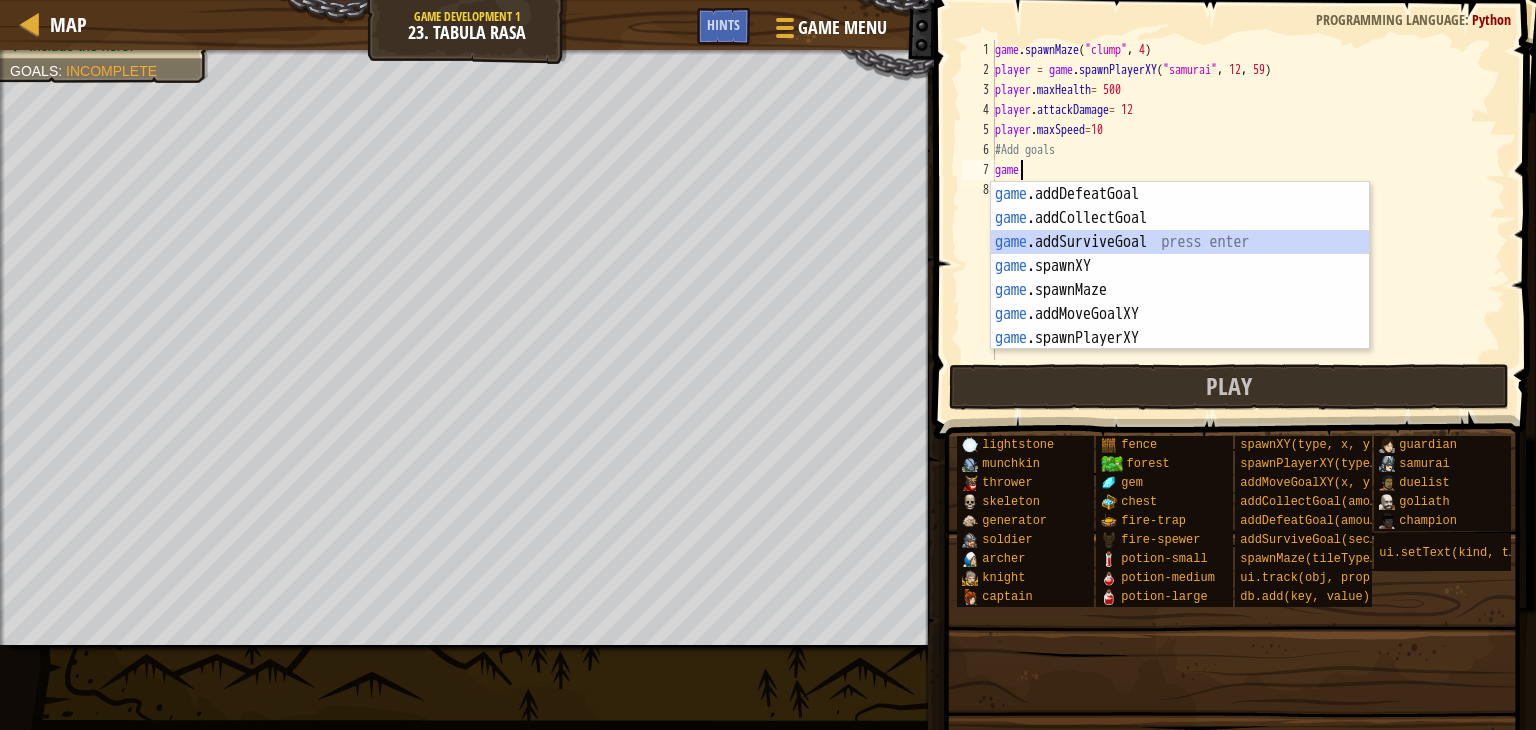 click on "game .addDefeatGoal press enter game .addCollectGoal press enter game .addSurviveGoal press enter game .spawnXY press enter game .spawnMaze press enter game .addMoveGoalXY press enter game .spawnPlayerXY press enter" at bounding box center [1180, 290] 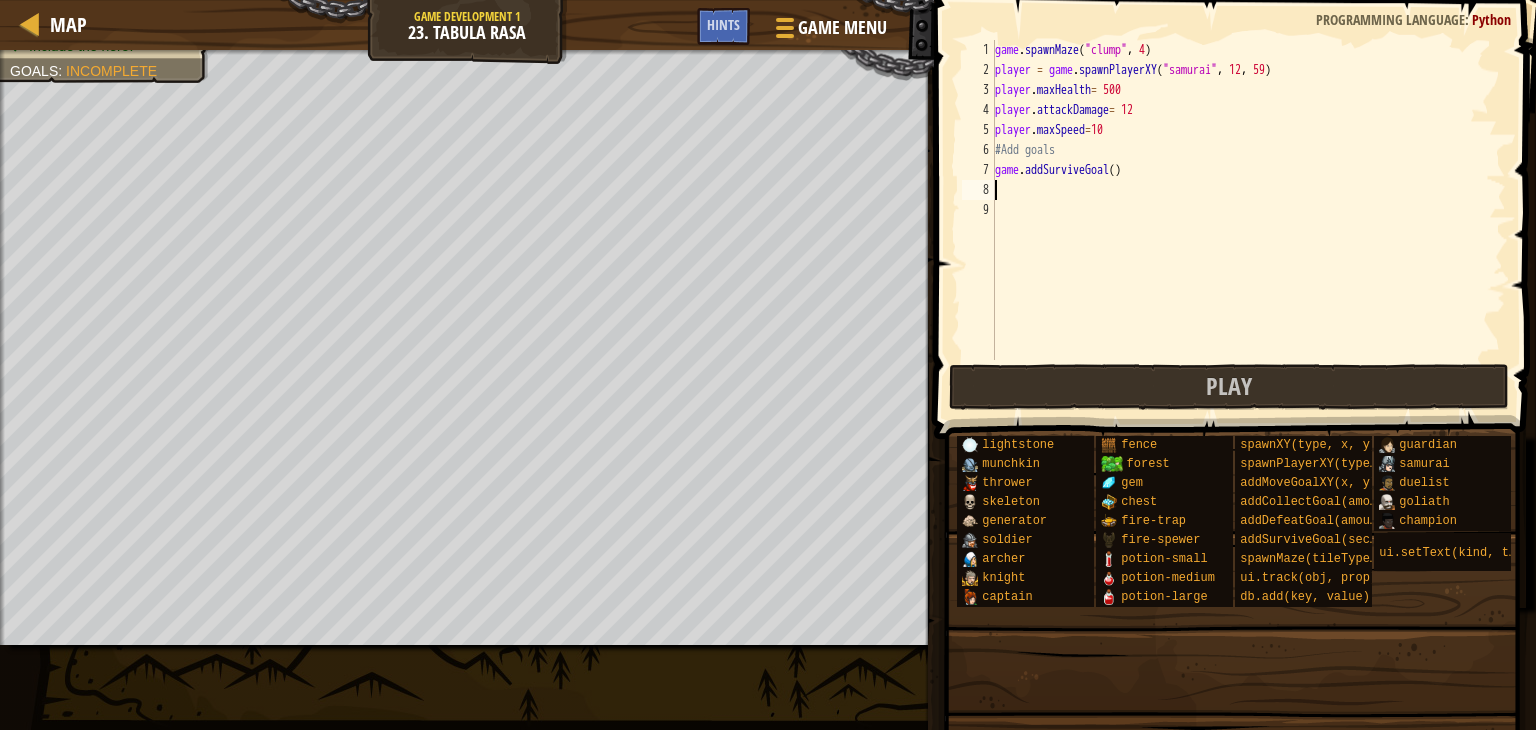 click on "game . spawnMaze ( "clump" ,   4 ) player   =   game . spawnPlayerXY ( "samurai" ,   12 ,   59 ) player . maxHealth =   500 player . attackDamage =   12 player . maxSpeed = 10 #Add goals game . addSurviveGoal ( )" at bounding box center (1248, 220) 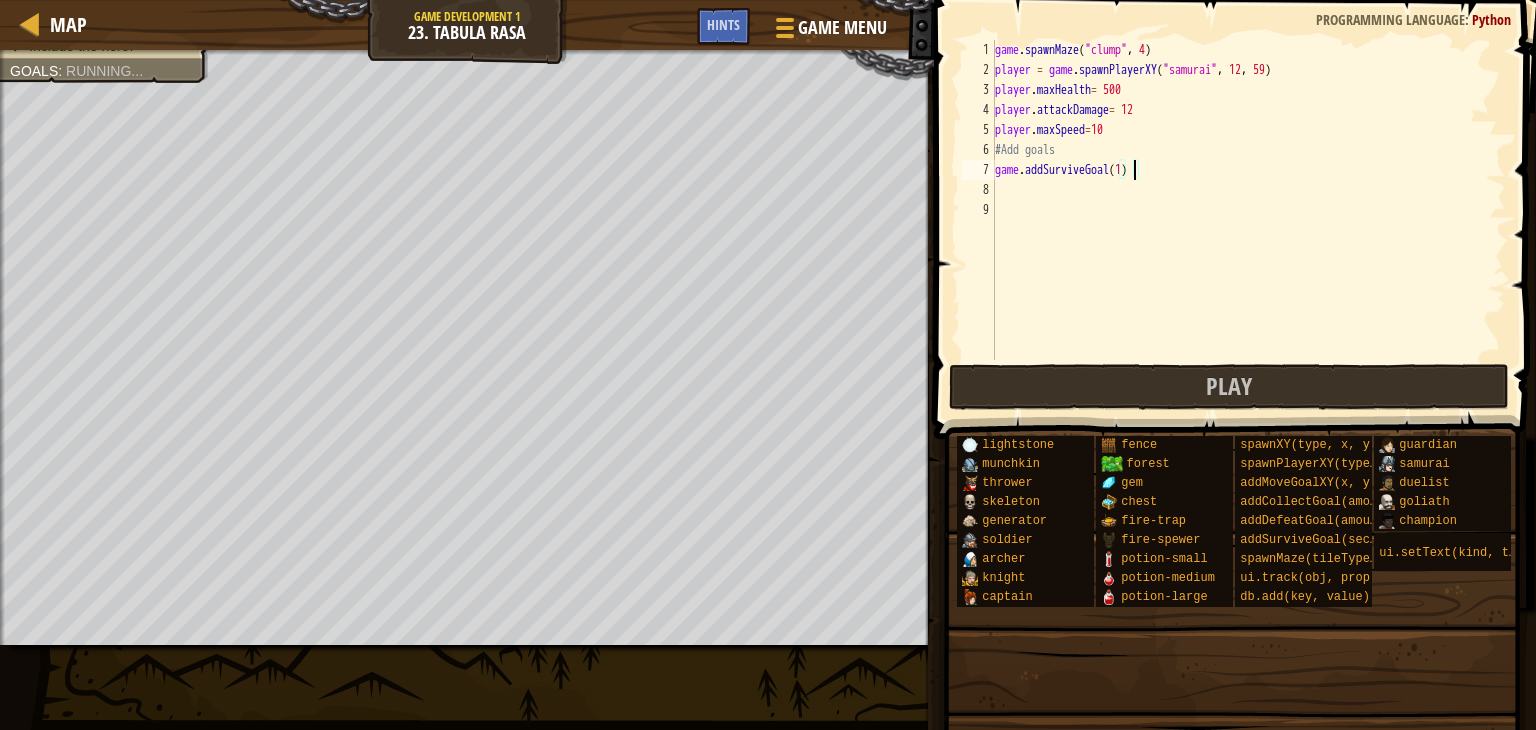 scroll, scrollTop: 9, scrollLeft: 10, axis: both 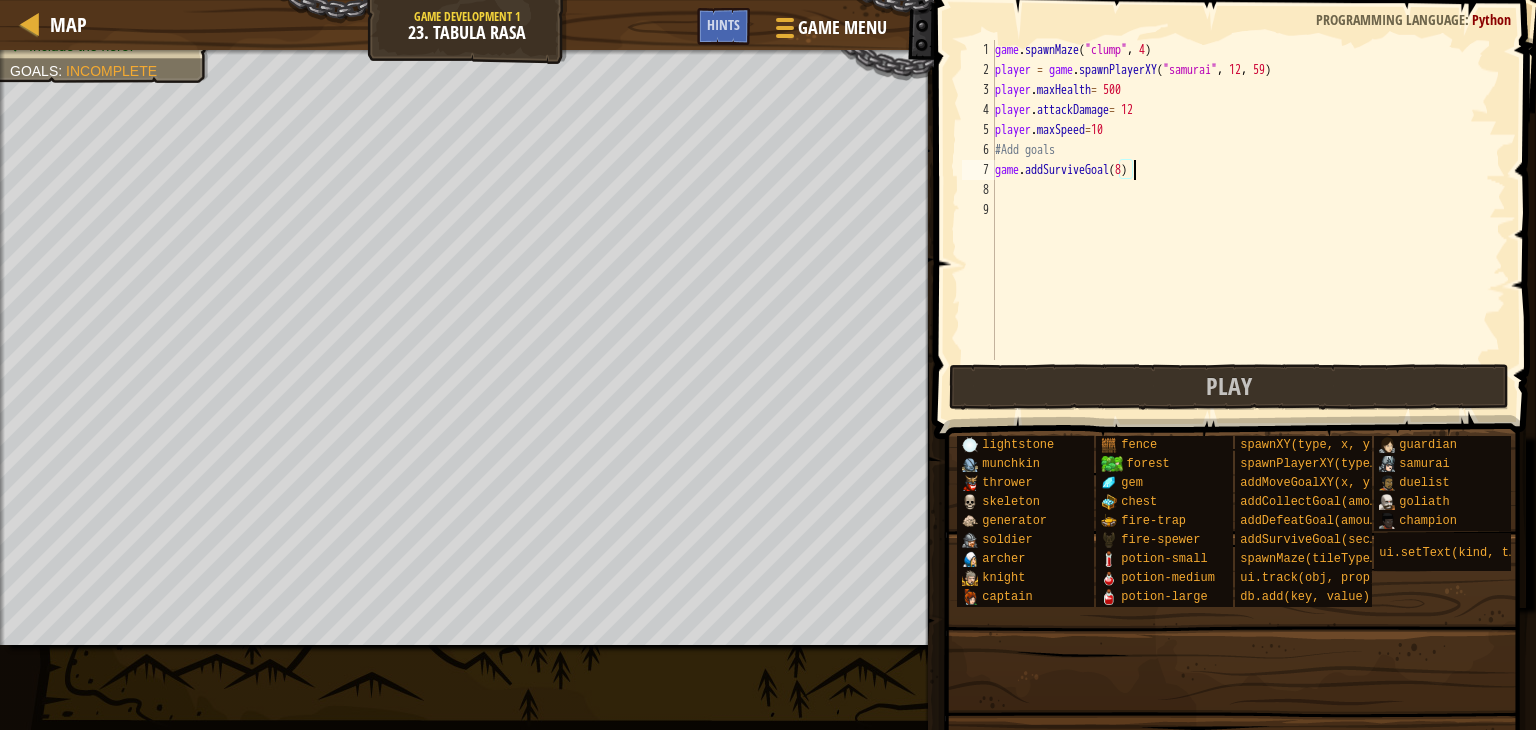 type on "game.addSurviveGoal(80)" 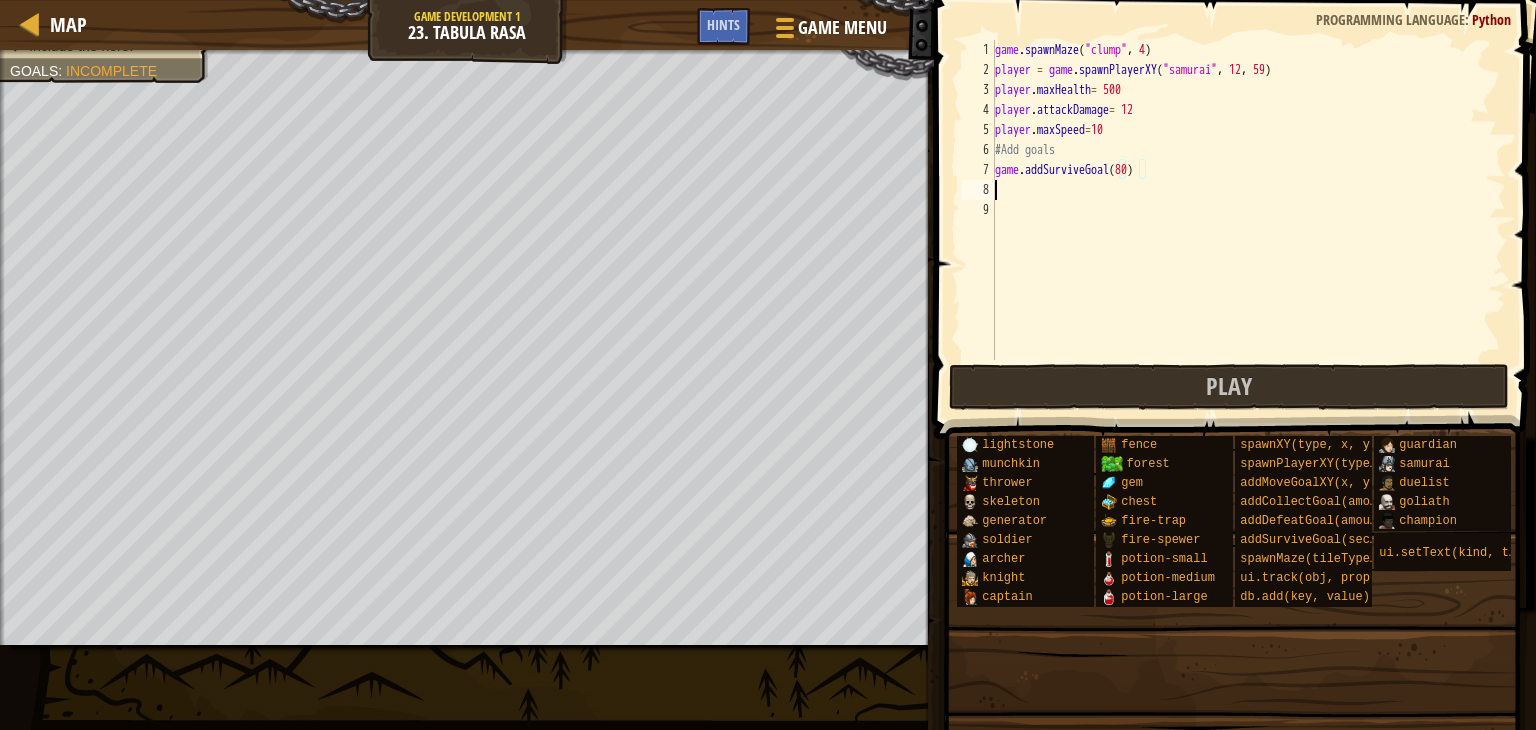 click on "player = game.spawnPlayerXY("samurai", [COORD], [COORD]) player.maxHealth = 500 player.attackDamage = 12 player.maxSpeed = 10 #Add goals game.addSurviveGoal(80)" at bounding box center [1248, 220] 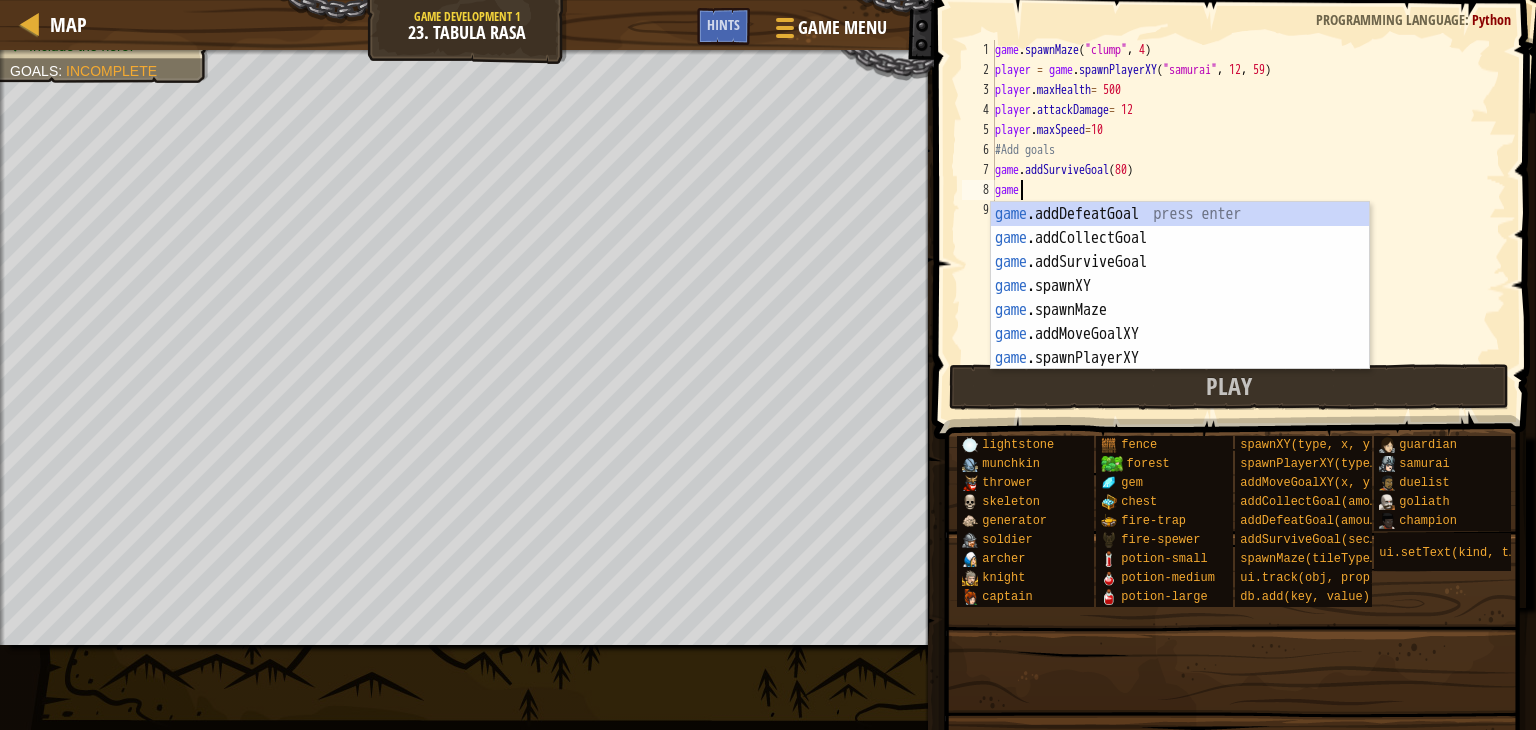 scroll, scrollTop: 9, scrollLeft: 0, axis: vertical 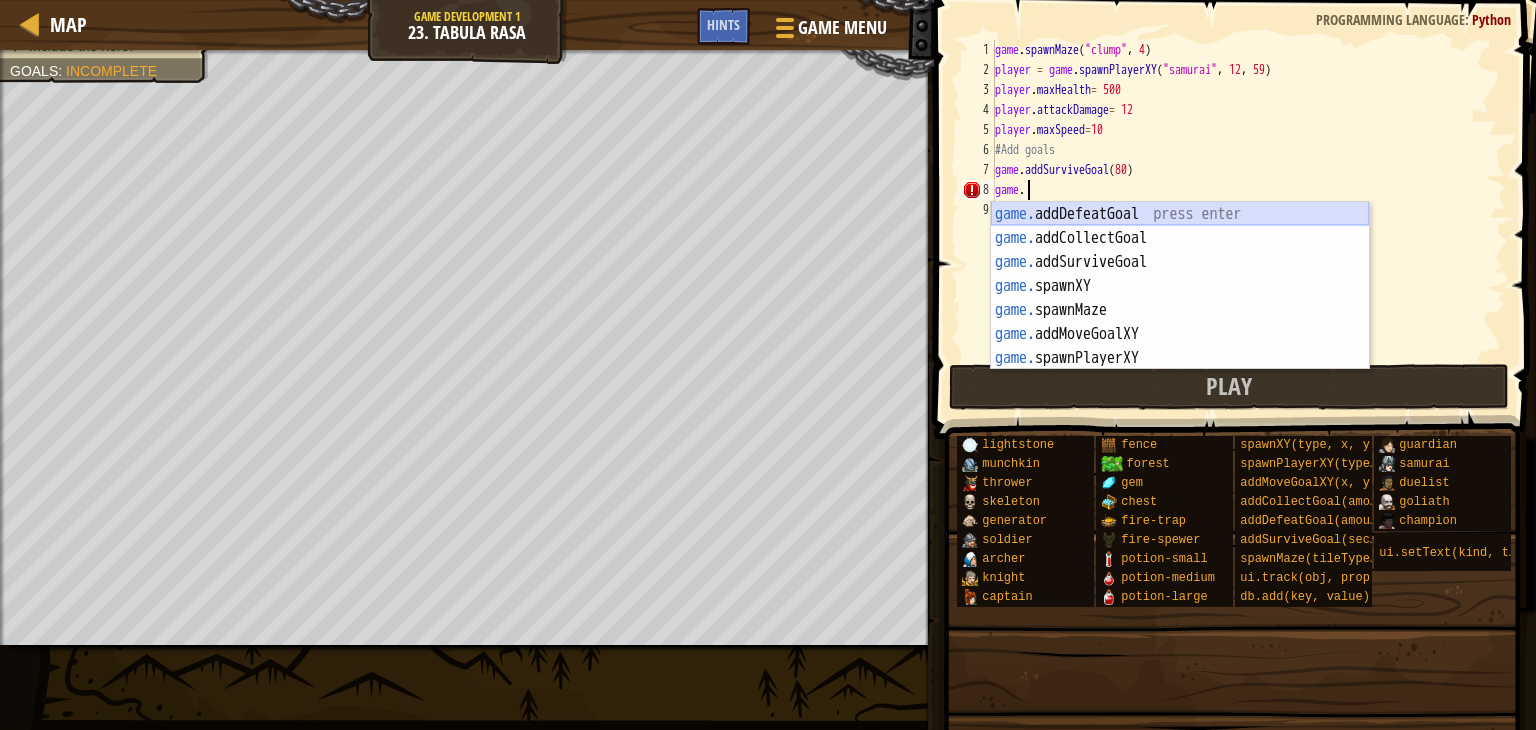 click on "game. addDefeatGoal press enter game. addCollectGoal press enter game. addSurviveGoal press enter game. spawnXY press enter game. spawnMaze press enter game. addMoveGoalXY press enter game. spawnPlayerXY press enter" at bounding box center [1180, 310] 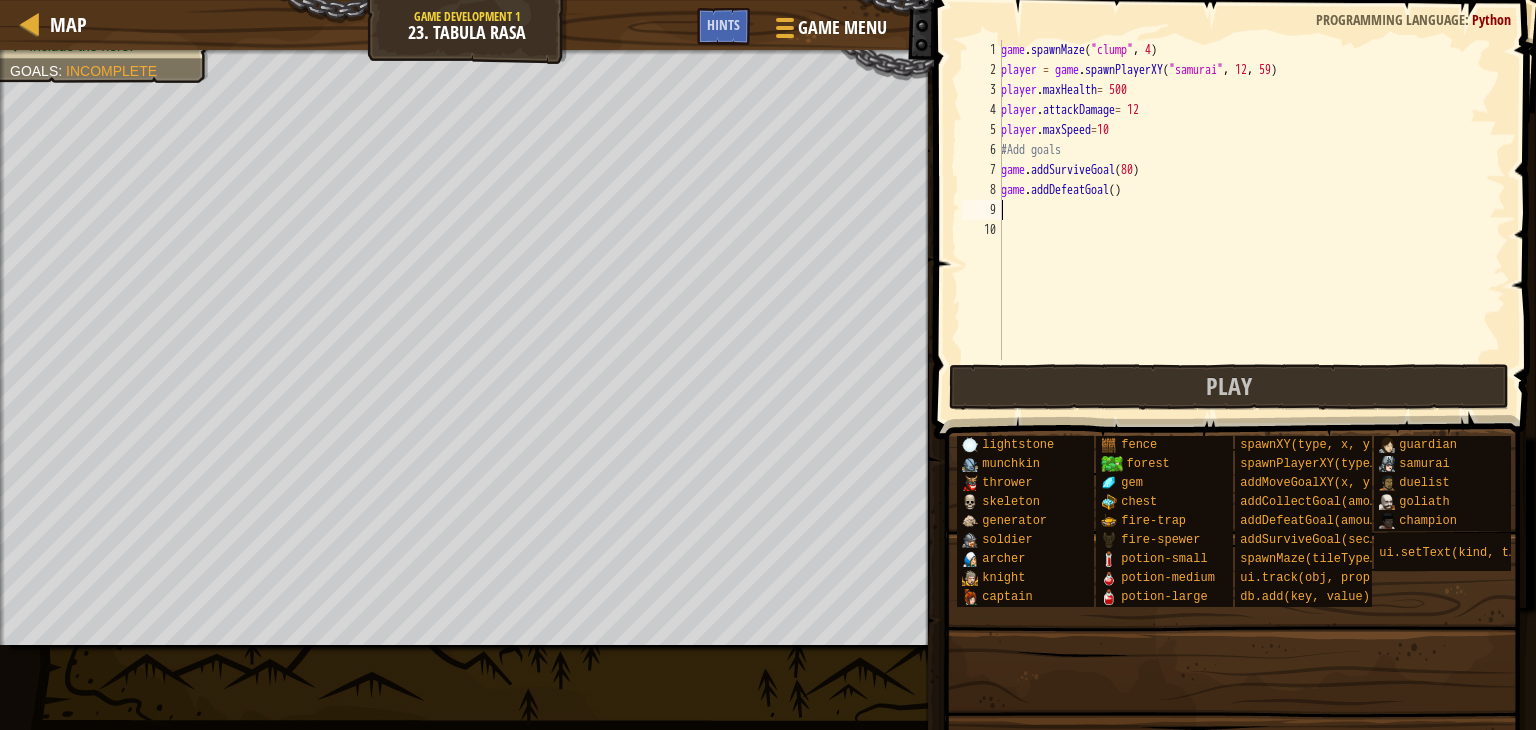 scroll, scrollTop: 9, scrollLeft: 0, axis: vertical 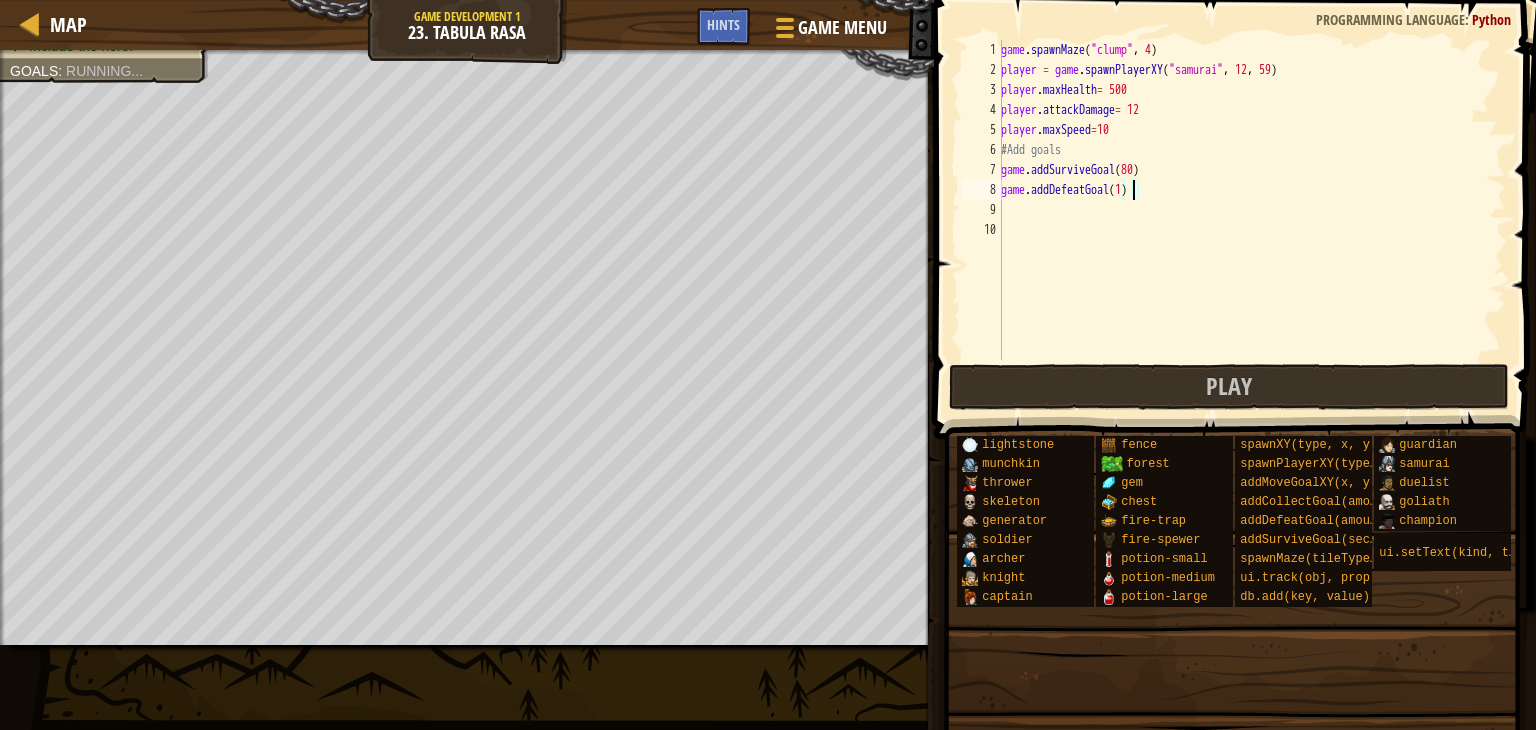 type on "game.addDefeatGoal(15)" 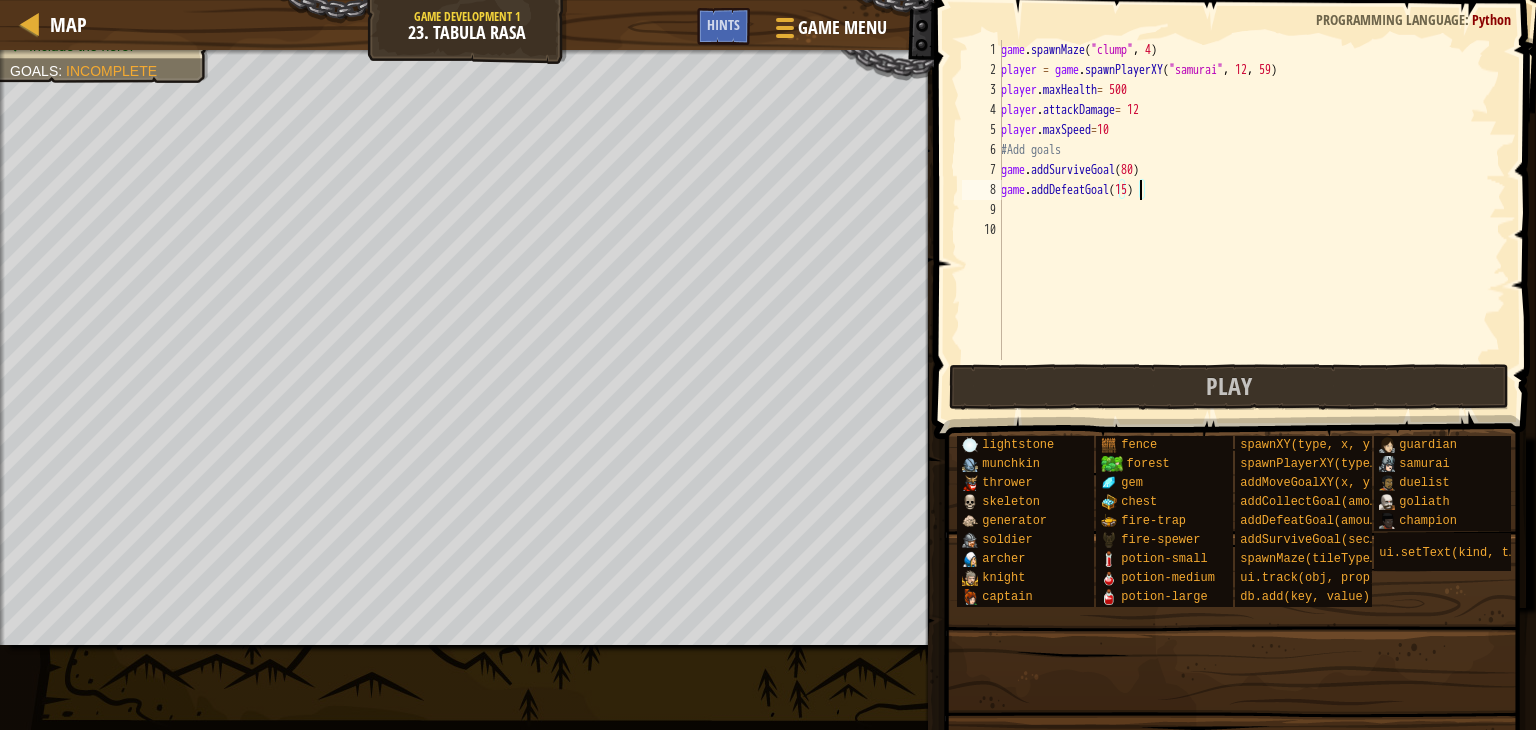 click on "game . spawnMaze ( "clump" ,   4 ) player   =   game . spawnPlayerXY ( "samurai" ,   12 ,   59 ) player . maxHealth =   500 player . attackDamage =   12 player . maxSpeed = 10 #Add goals game . addSurviveGoal ( 80 ) game . addDefeatGoal ( 15 )" at bounding box center (1251, 220) 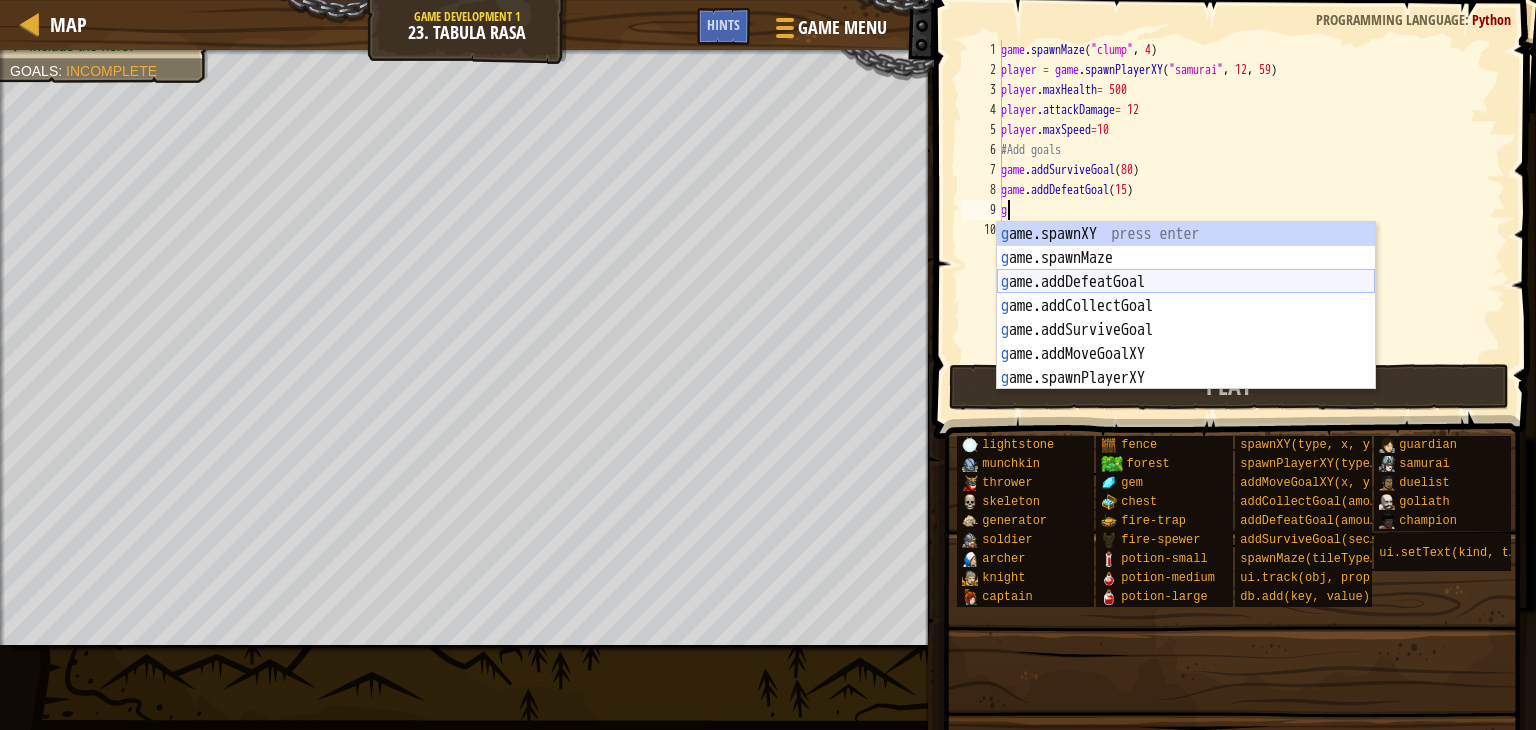 type on "ga" 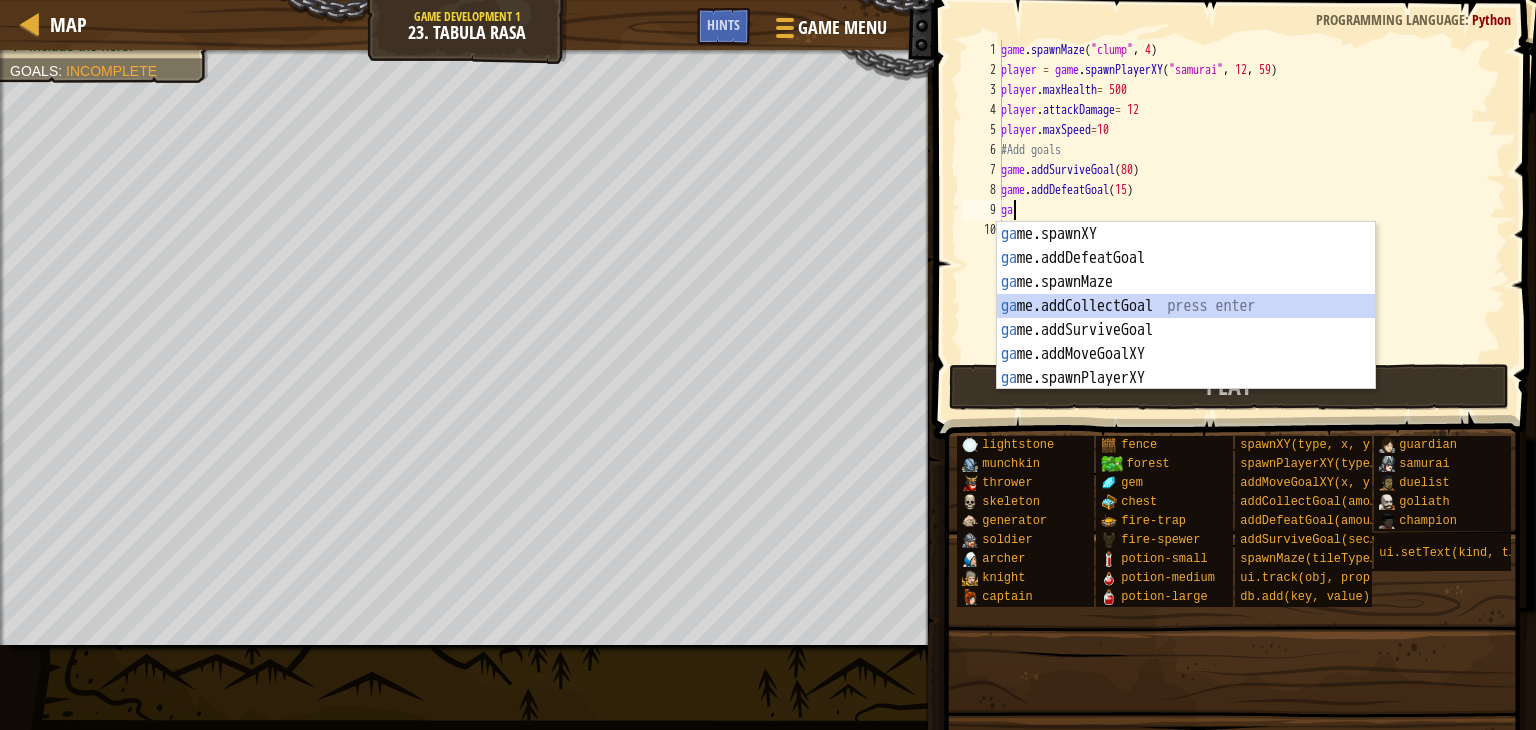 click on "game me.spawnXY press enter game.addDefeatGoal press enter game.spawnMaze press enter game.addCollectGoal press enter game.addSurviveGoal press enter game.addMoveGoalXY press enter game.spawnPlayerXY press enter" at bounding box center [1186, 330] 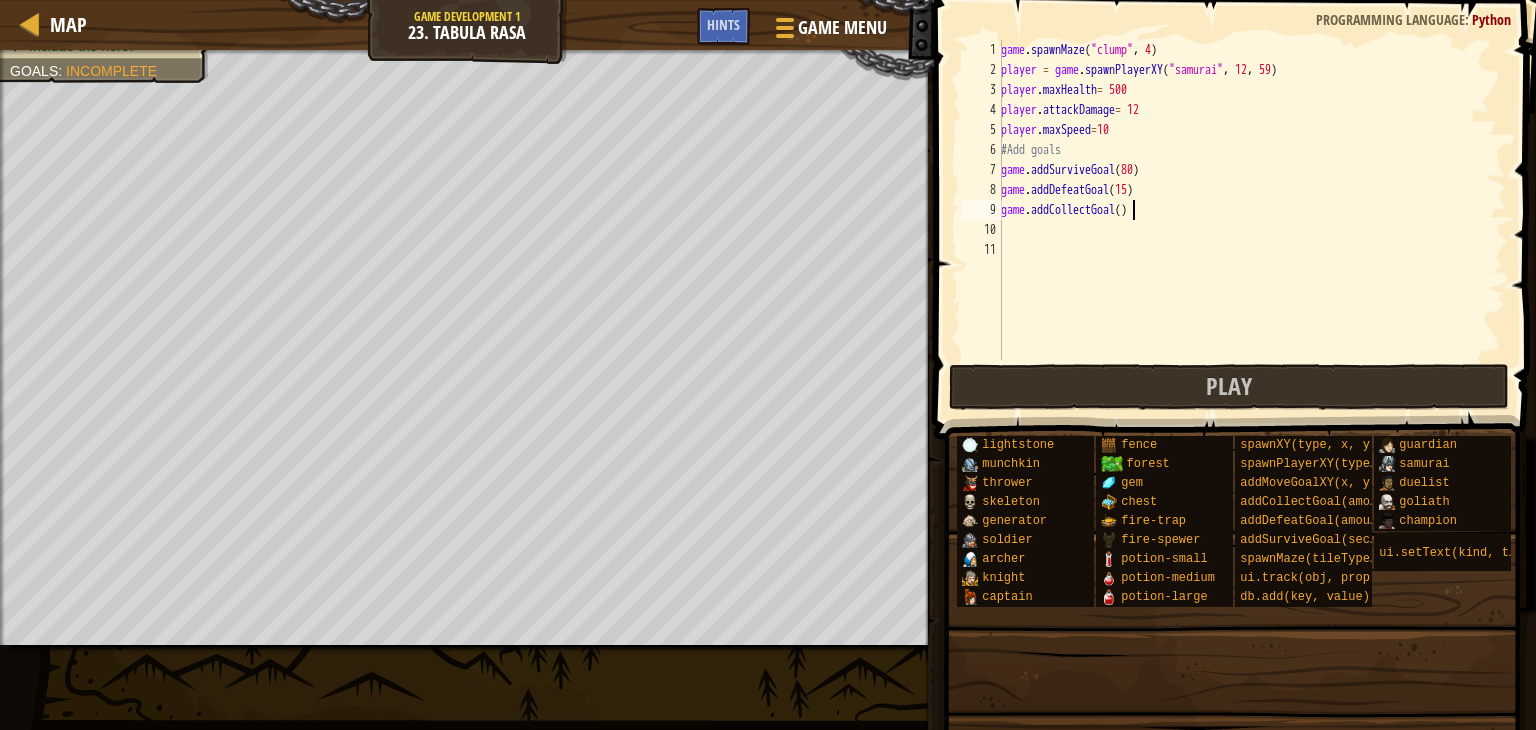click on "game.spawnMaze("clump", [COORD]) player = game.spawnPlayerXY("samurai", [COORD], [COORD]) player.maxHealth = 500 player.attackDamage = 12 player.maxSpeed = 10 #Add goals game.addSurviveGoal(80) game.addDefeatGoal(15) game.addCollectGoal(5)" at bounding box center [1251, 220] 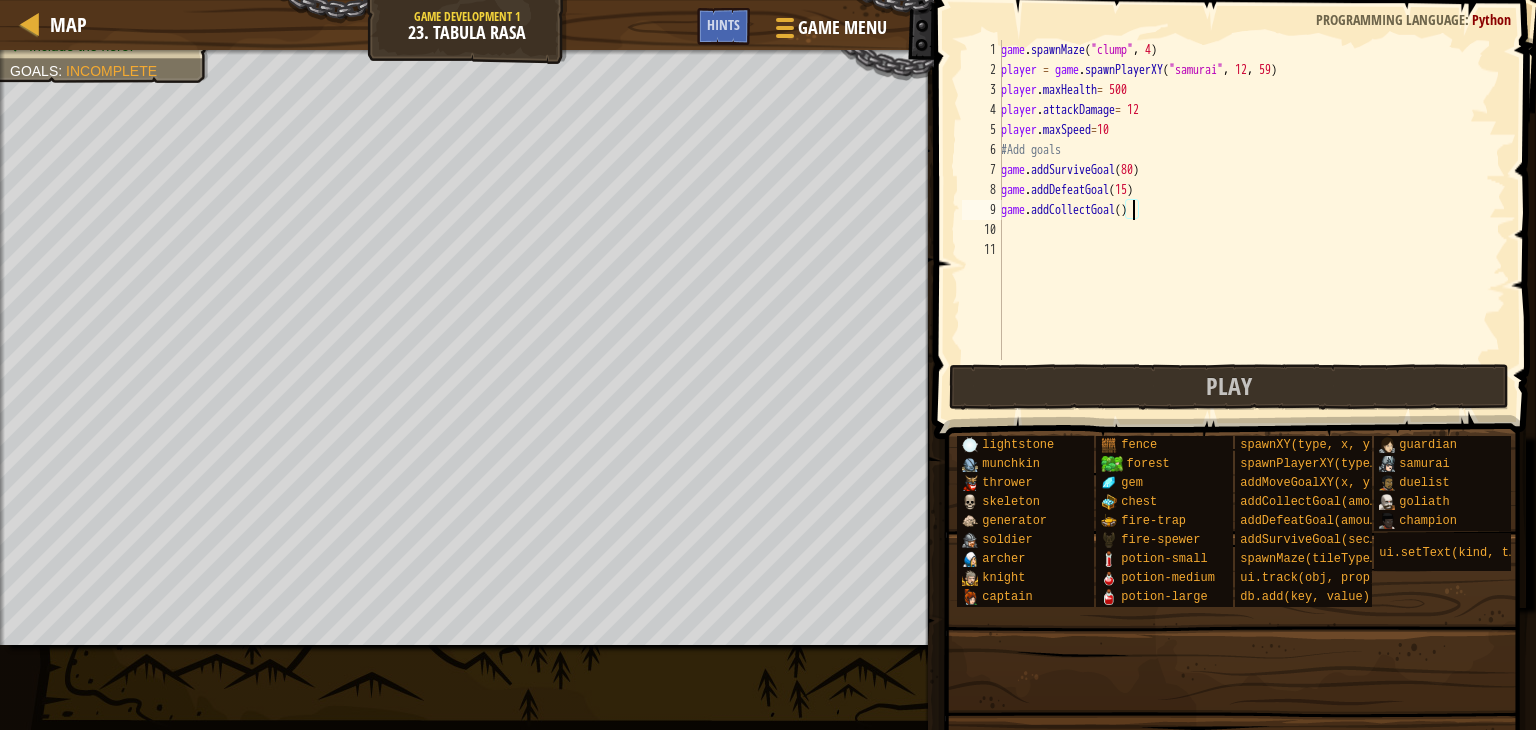 scroll, scrollTop: 9, scrollLeft: 10, axis: both 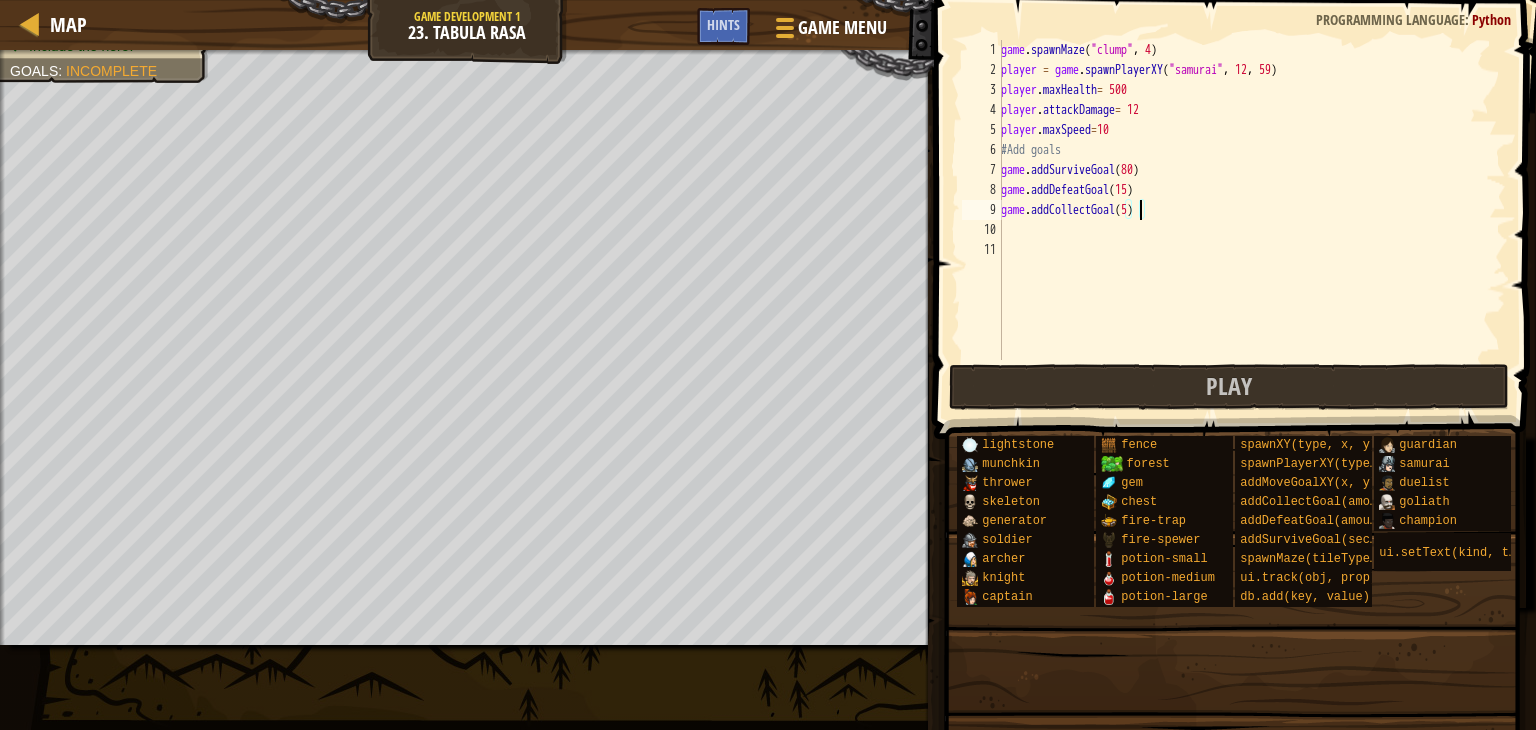 type on "game.addCollectGoal(5)" 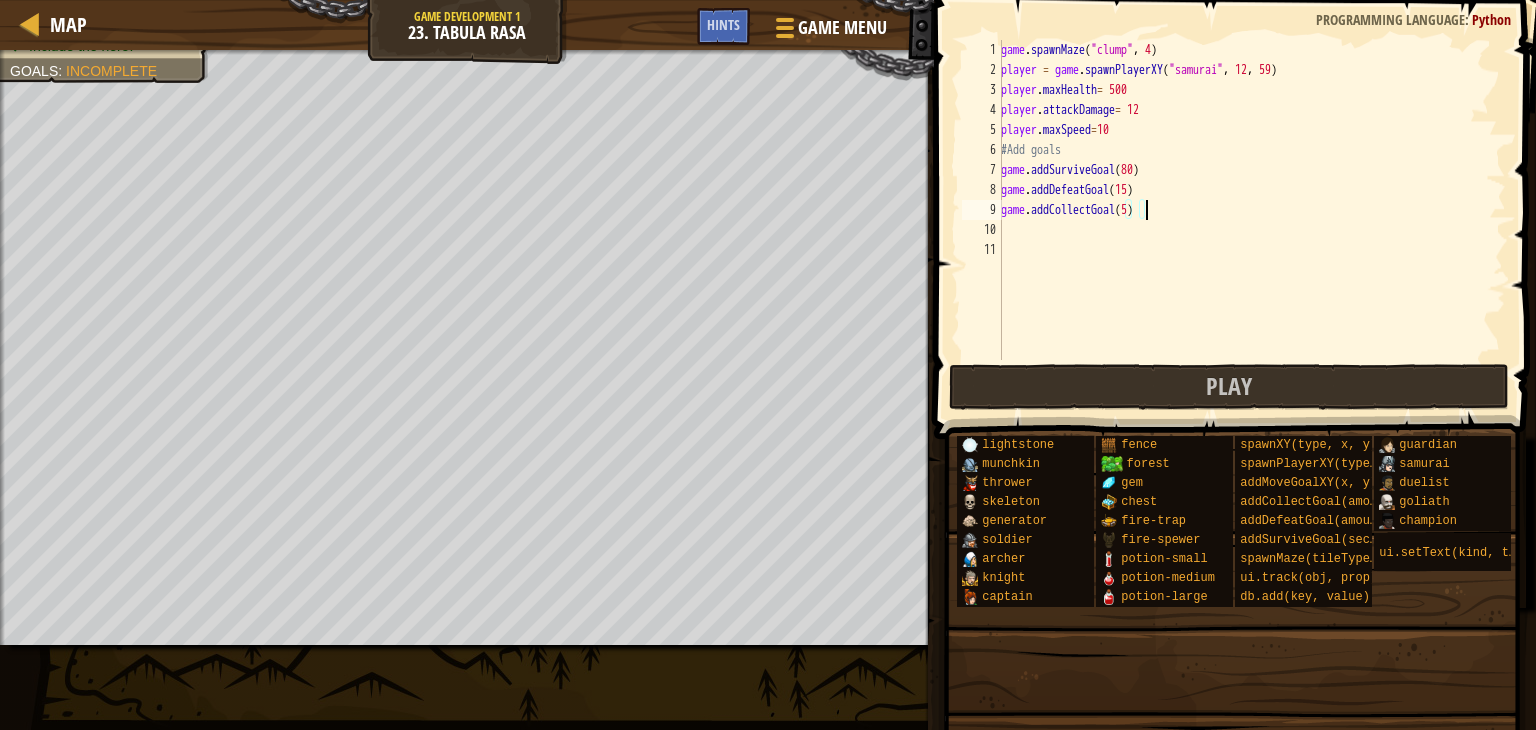 click on "game . spawnMaze ( "clump" ,   4 ) player   =   game . spawnPlayerXY ( "samurai" ,   12 ,   59 ) player . maxHealth =   500 player . attackDamage =   12 player . maxSpeed = 10 #Add goals game . addSurviveGoal ( 80 ) game . addDefeatGoal ( 15 ) game . addCollectGoal ( 5 )" at bounding box center (1251, 220) 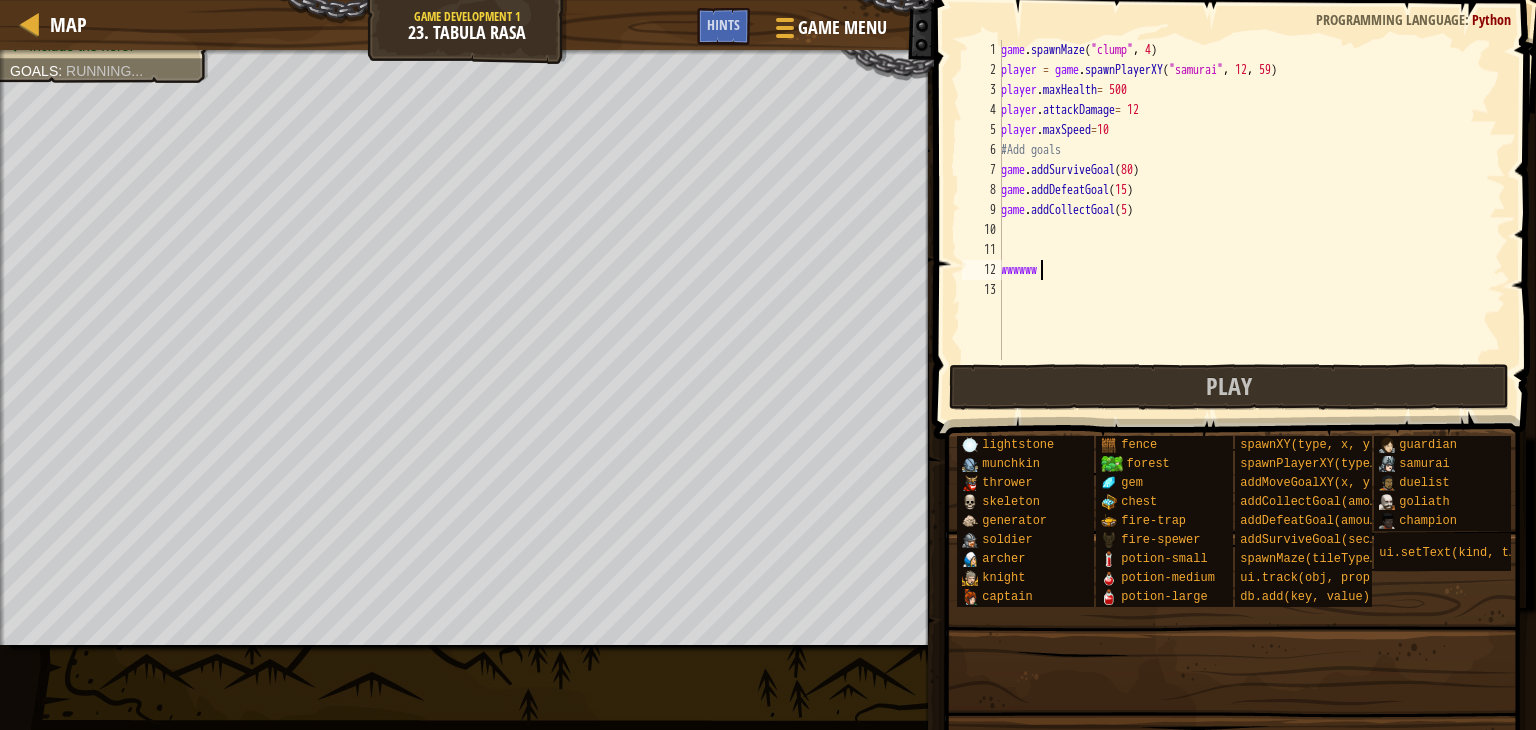 scroll, scrollTop: 9, scrollLeft: 0, axis: vertical 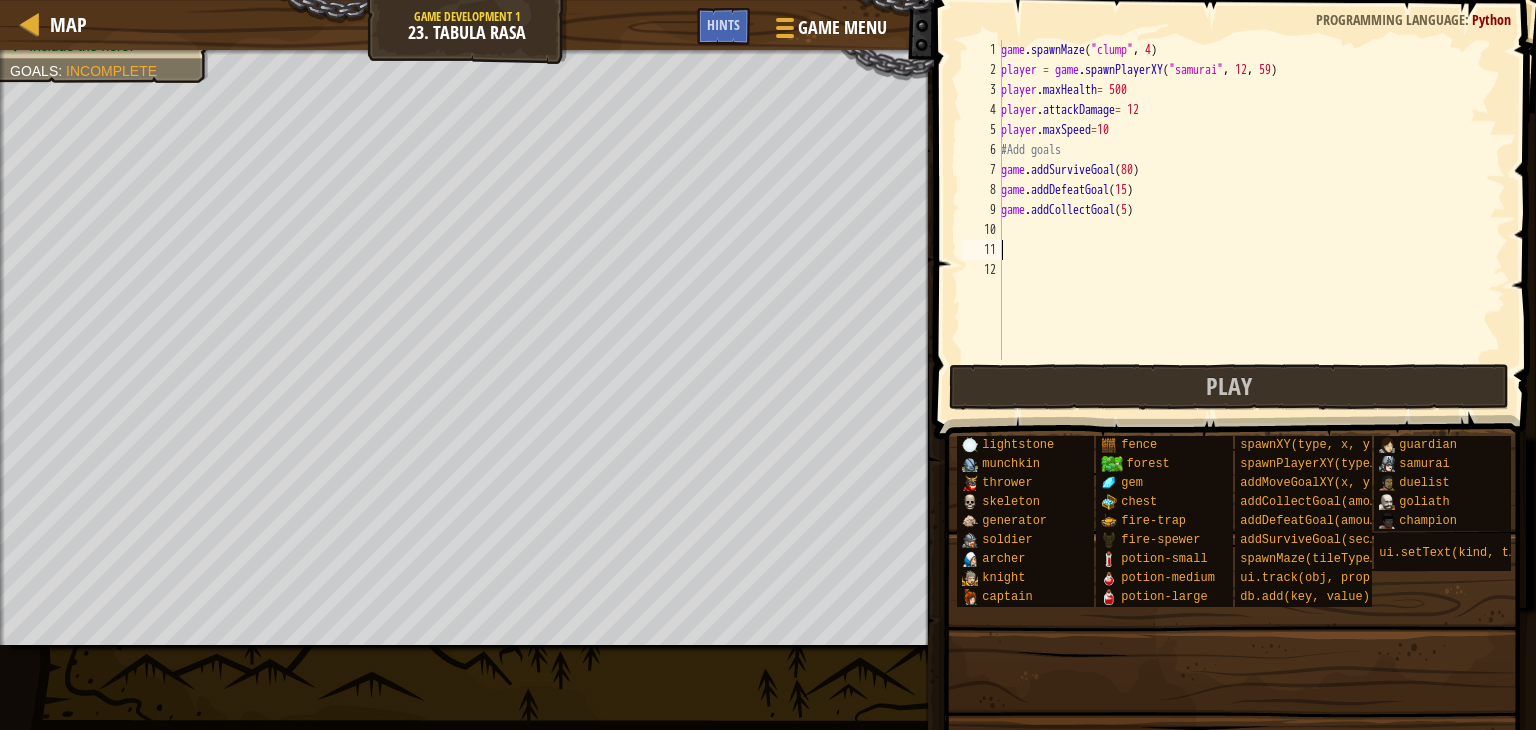 click on "game . spawnMaze ( "clump" ,   4 ) player   =   game . spawnPlayerXY ( "samurai" ,   12 ,   59 ) player . maxHealth =   500 player . attackDamage =   12 player . maxSpeed = 10 #Add goals game . addSurviveGoal ( 80 ) game . addDefeatGoal ( 15 ) game . addCollectGoal ( 5 )" at bounding box center (1251, 220) 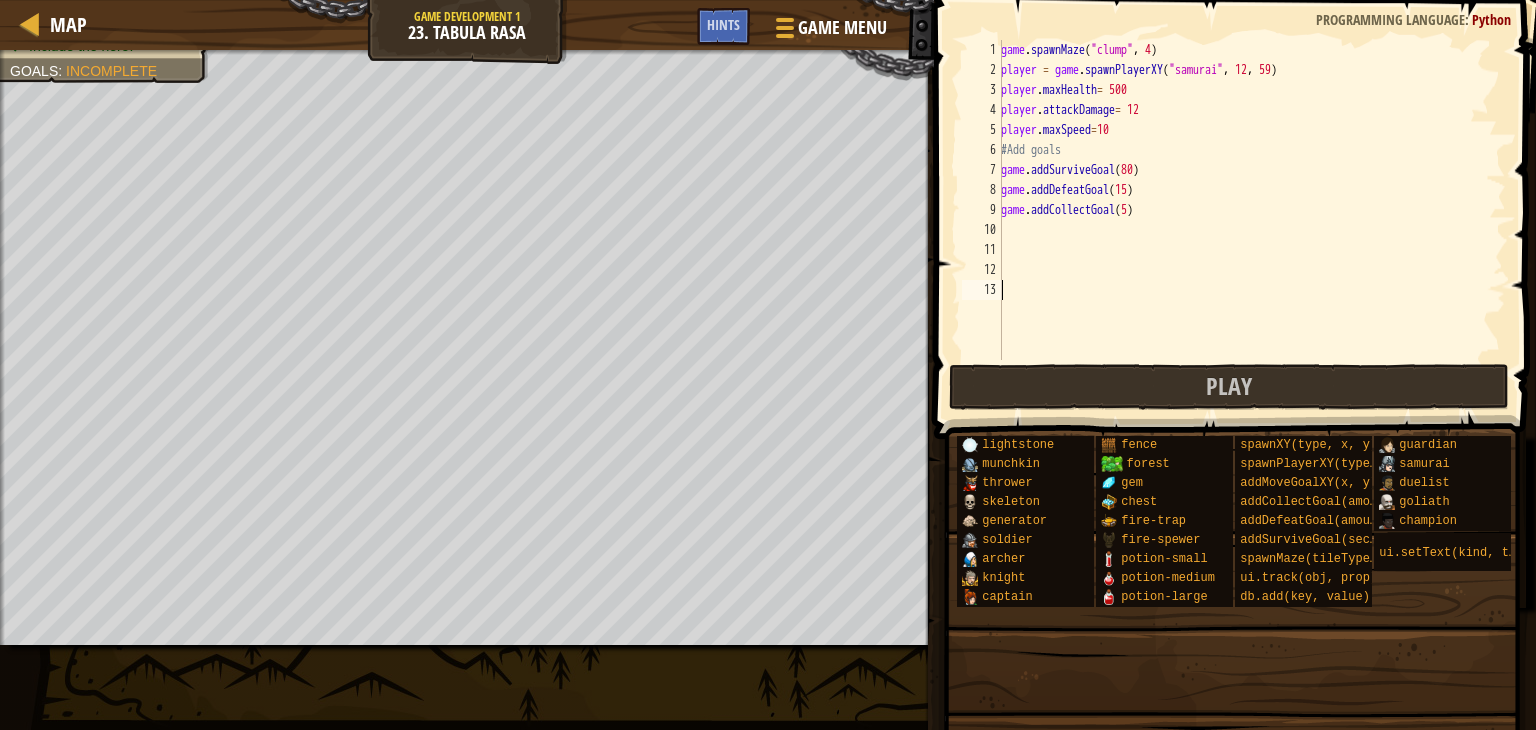 click on "game . spawnMaze ( "clump" ,   4 ) player   =   game . spawnPlayerXY ( "samurai" ,   12 ,   59 ) player . maxHealth =   500 player . attackDamage =   12 player . maxSpeed = 10 #Add goals game . addSurviveGoal ( 80 ) game . addDefeatGoal ( 15 ) game . addCollectGoal ( 5 )" at bounding box center [1251, 220] 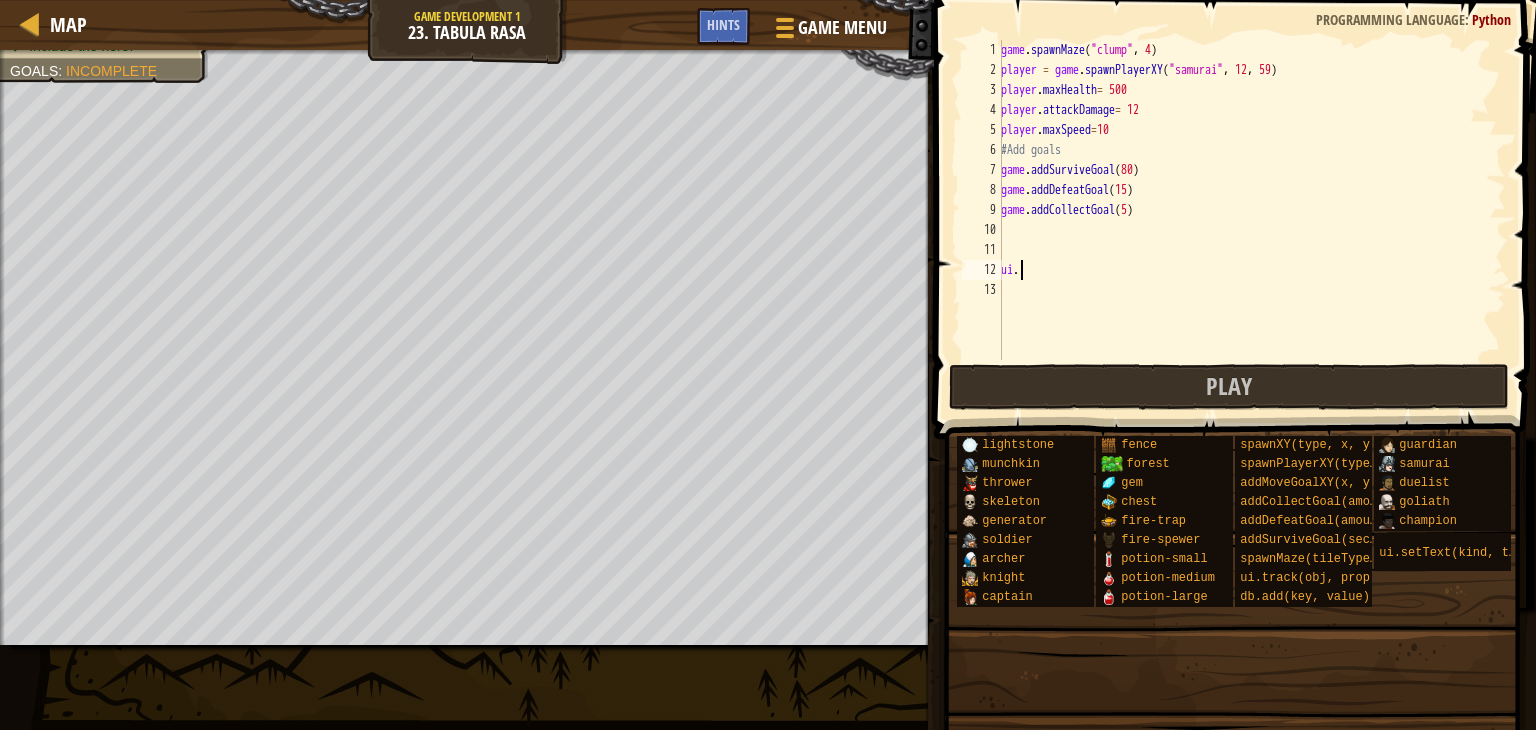 scroll, scrollTop: 9, scrollLeft: 0, axis: vertical 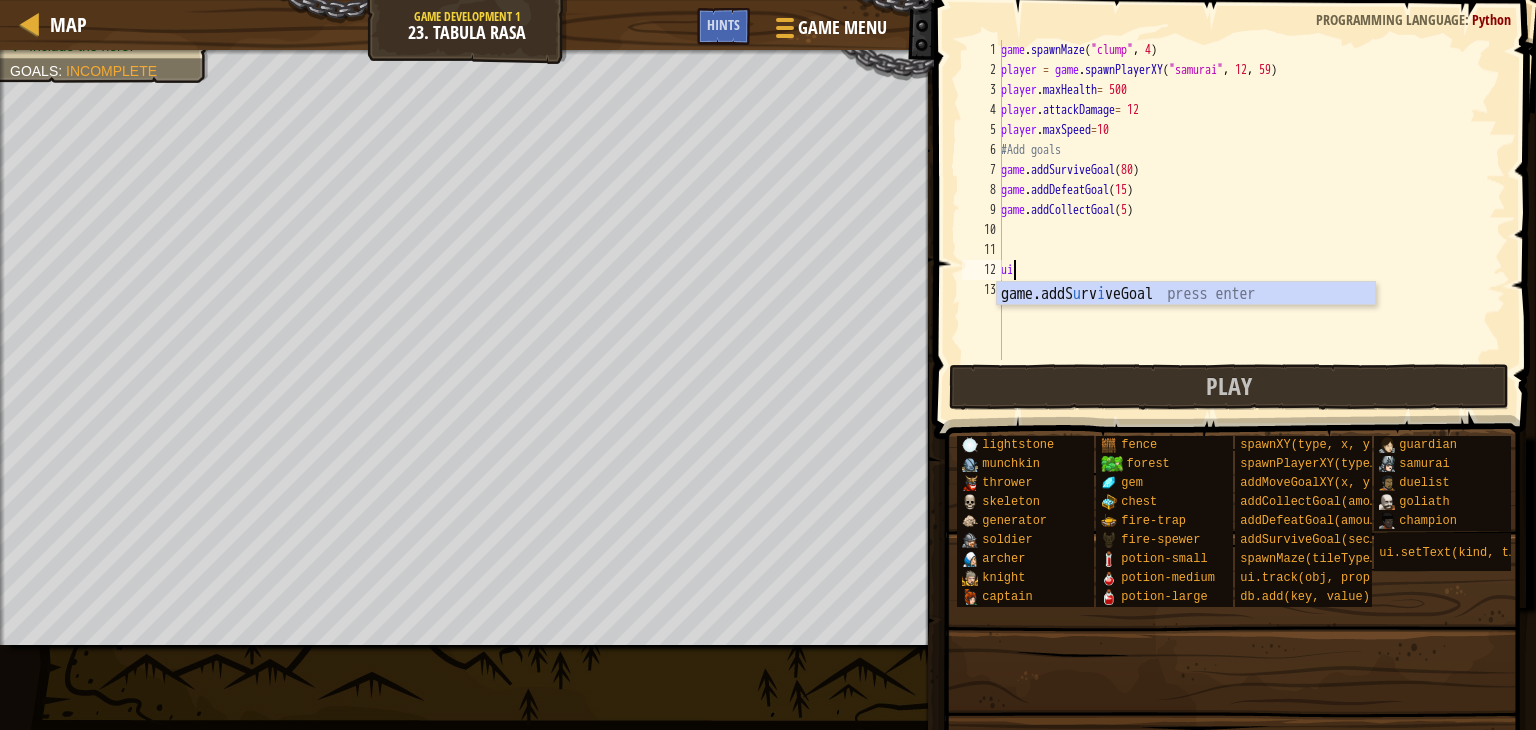 type on "u" 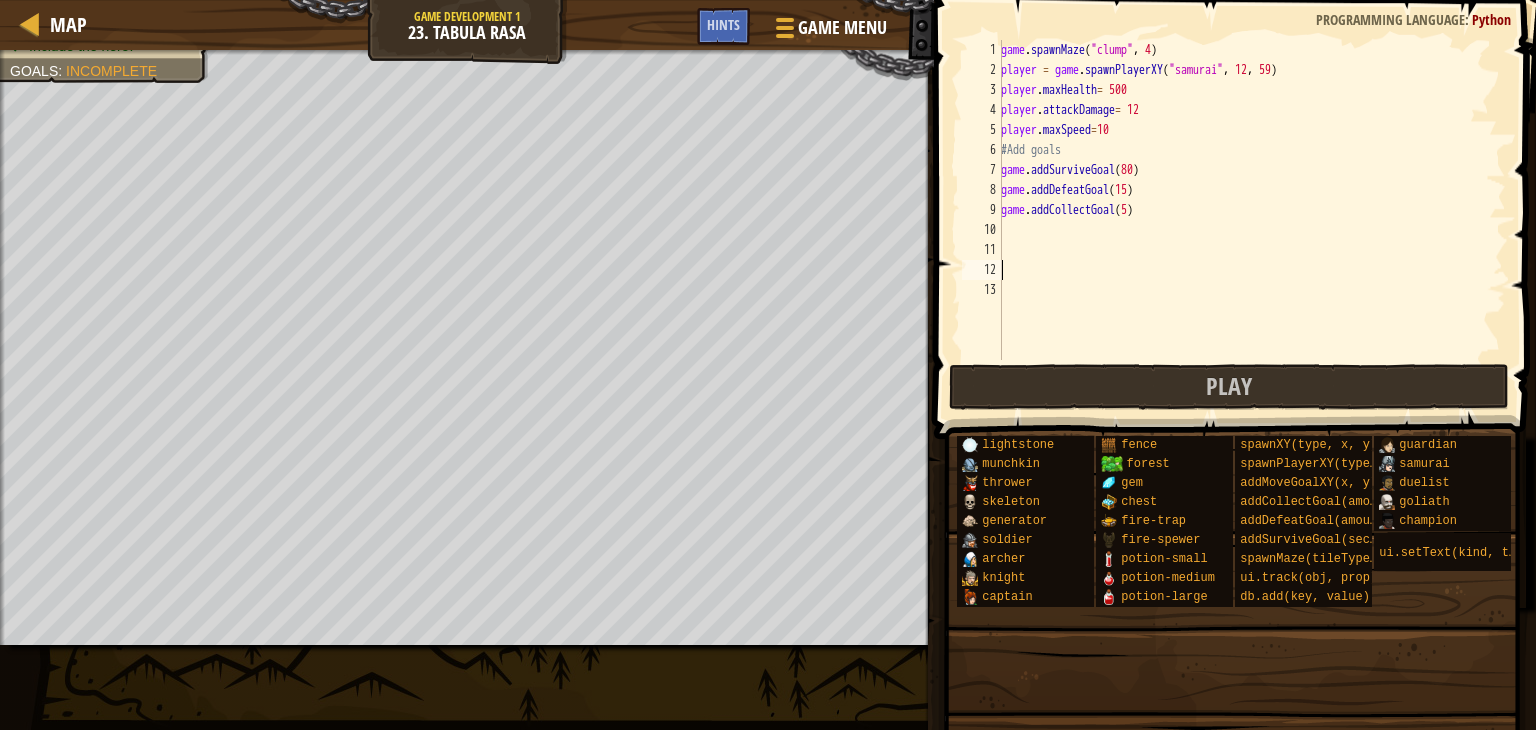 click on "game . spawnMaze ( "clump" ,   4 ) player   =   game . spawnPlayerXY ( "samurai" ,   12 ,   59 ) player . maxHealth =   500 player . attackDamage =   12 player . maxSpeed = 10 #Add goals game . addSurviveGoal ( 80 ) game . addDefeatGoal ( 15 ) game . addCollectGoal ( 5 )" at bounding box center (1251, 220) 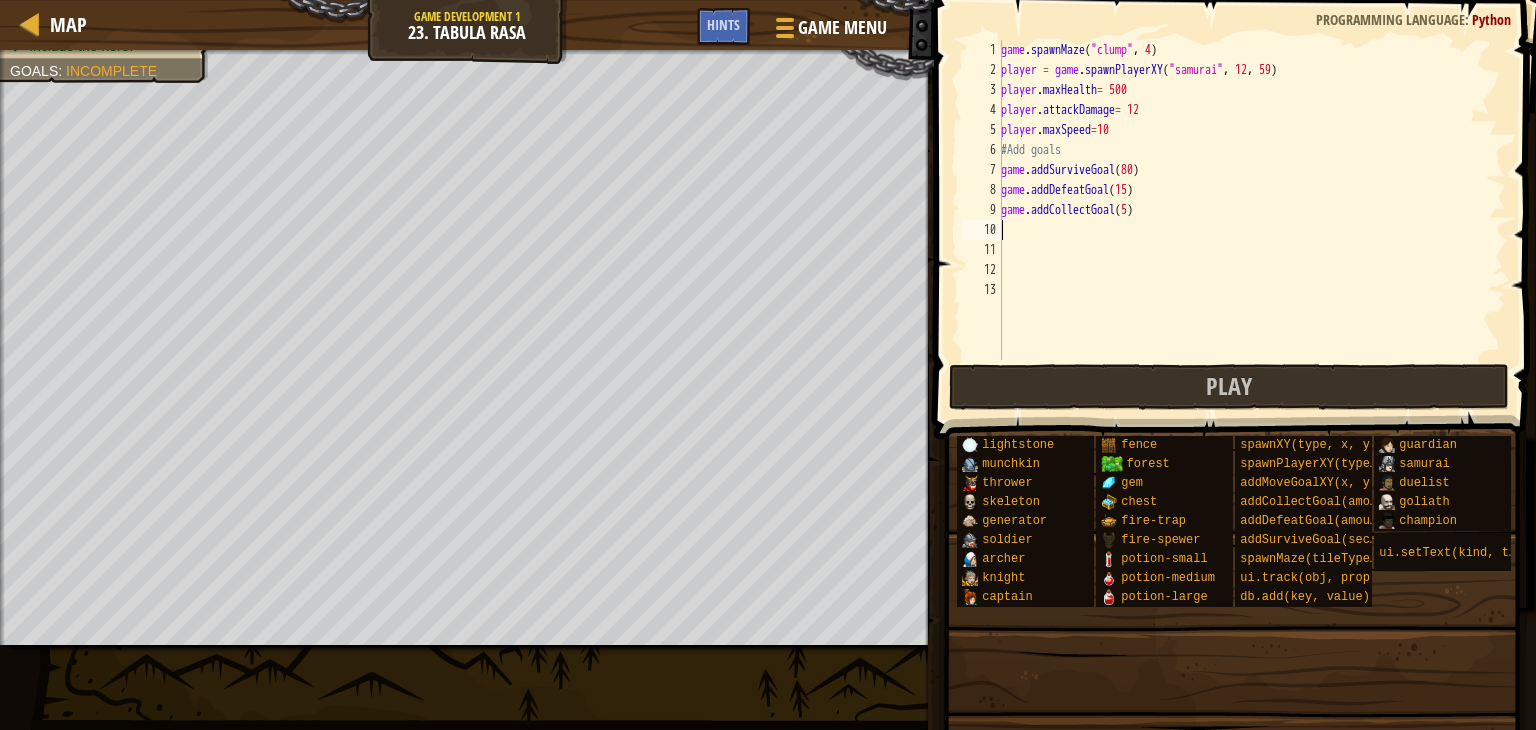 type on "g" 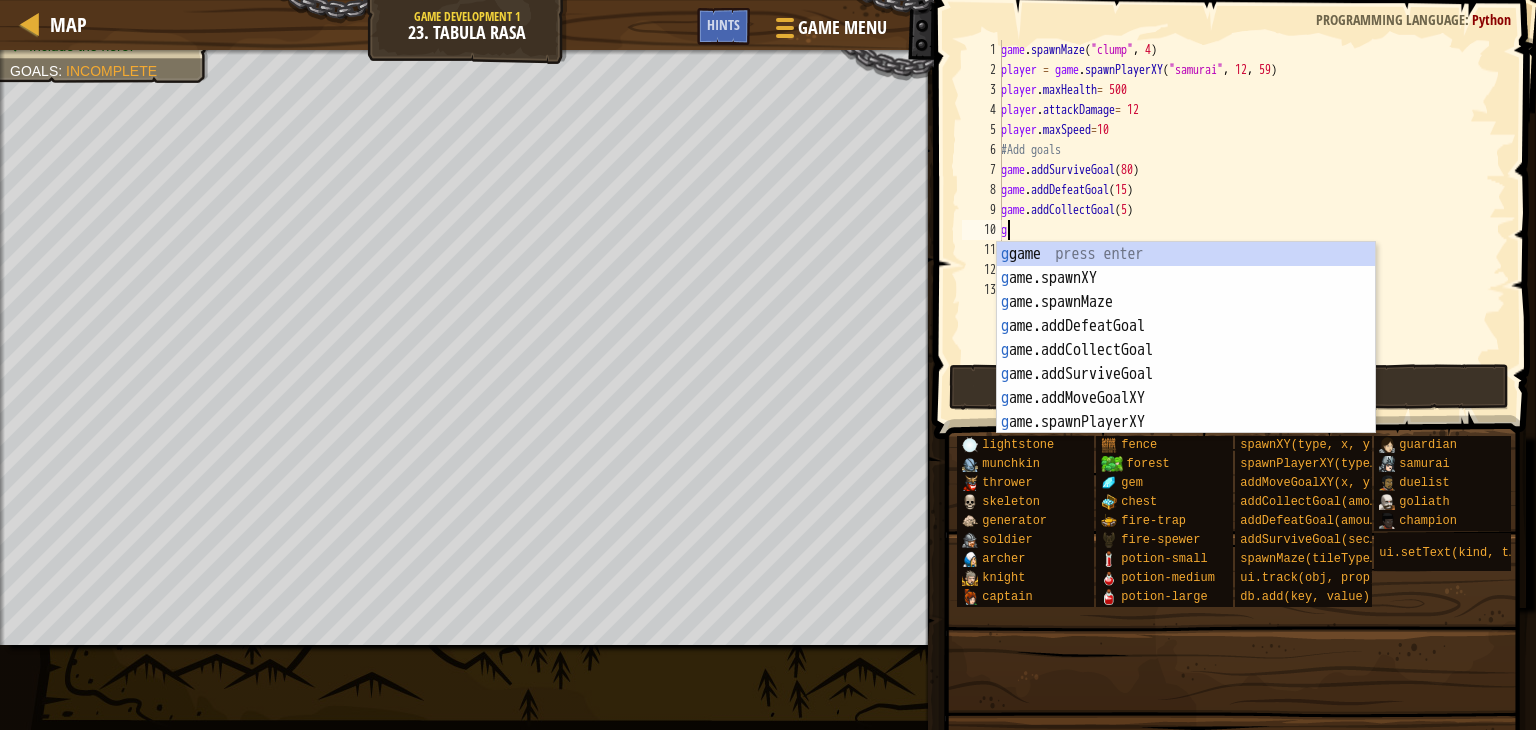 click on "game . spawnMaze ( "clump" ,   4 ) player   =   game . spawnPlayerXY ( "samurai" ,   12 ,   59 ) player . maxHealth =   500 player . attackDamage =   12 player . maxSpeed = 10 #Add goals game . addSurviveGoal ( 80 ) game . addDefeatGoal ( 15 ) game . addCollectGoal ( 5 ) g" at bounding box center (1251, 220) 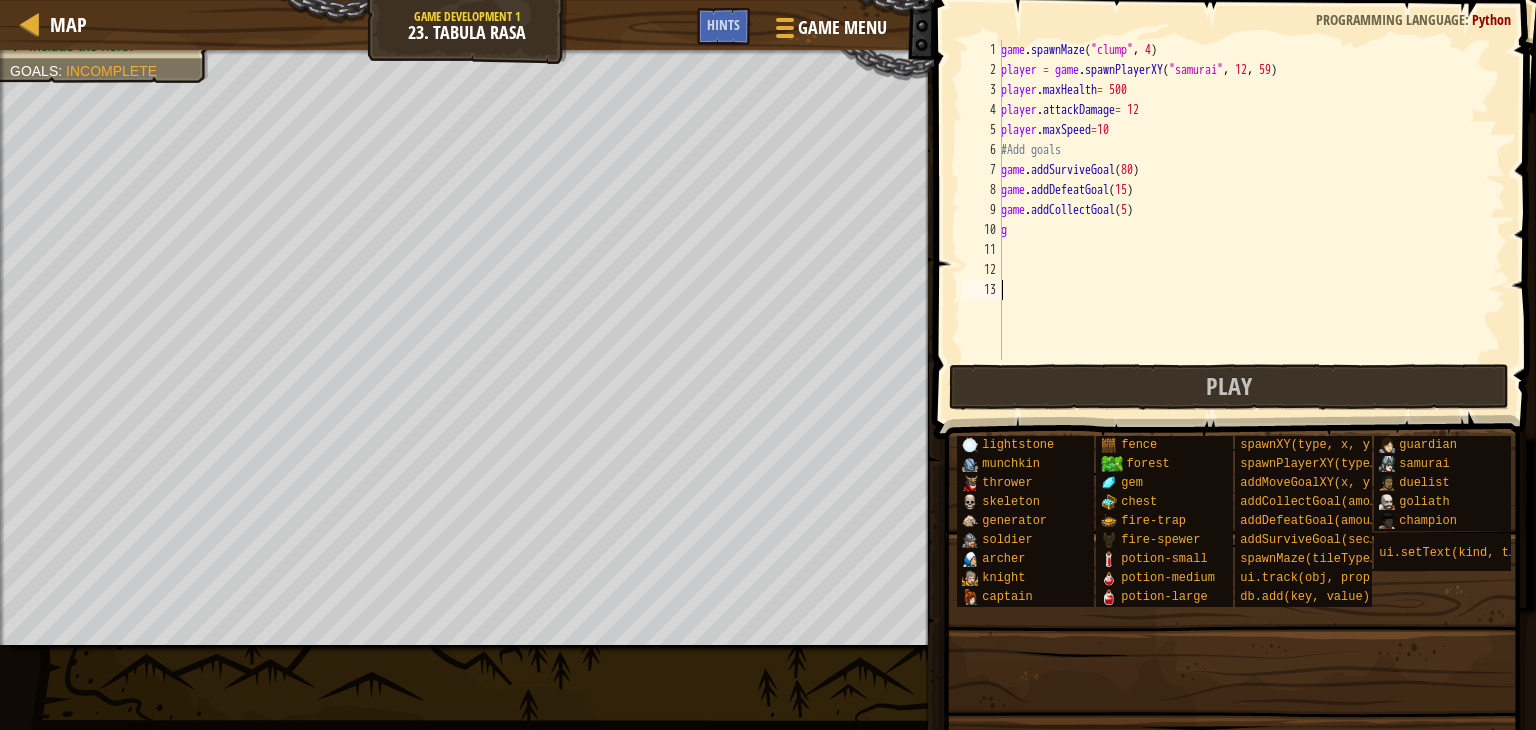 click on "game . spawnMaze ( "clump" ,   4 ) player   =   game . spawnPlayerXY ( "samurai" ,   12 ,   59 ) player . maxHealth =   500 player . attackDamage =   12 player . maxSpeed = 10 #Add goals game . addSurviveGoal ( 80 ) game . addDefeatGoal ( 15 ) game . addCollectGoal ( 5 ) g" at bounding box center [1251, 220] 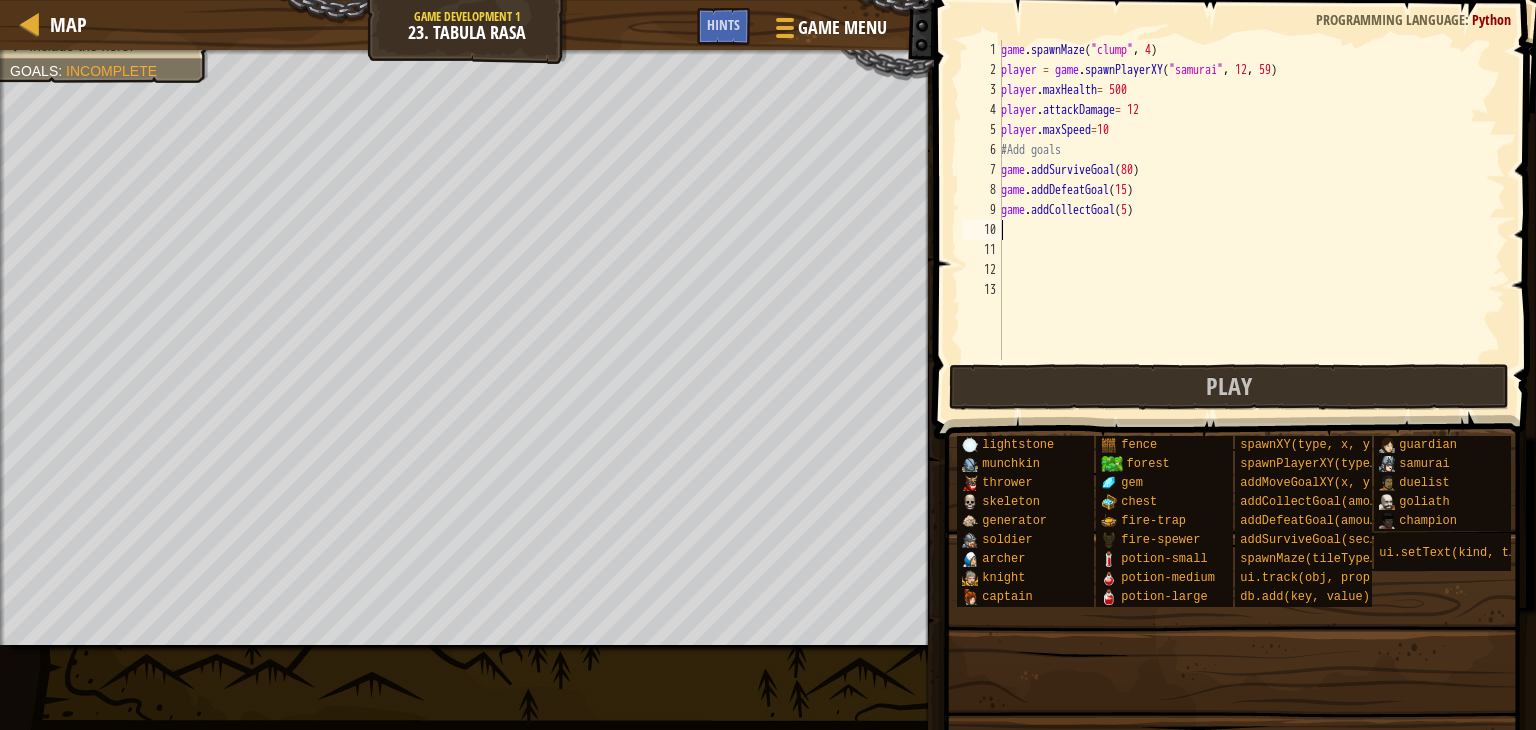 click on "game . spawnMaze ( "clump" ,   4 ) player   =   game . spawnPlayerXY ( "samurai" ,   12 ,   59 ) player . maxHealth =   500 player . attackDamage =   12 player . maxSpeed = 10 #Add goals game . addSurviveGoal ( 80 ) game . addDefeatGoal ( 15 ) game . addCollectGoal ( 5 )" at bounding box center (1251, 220) 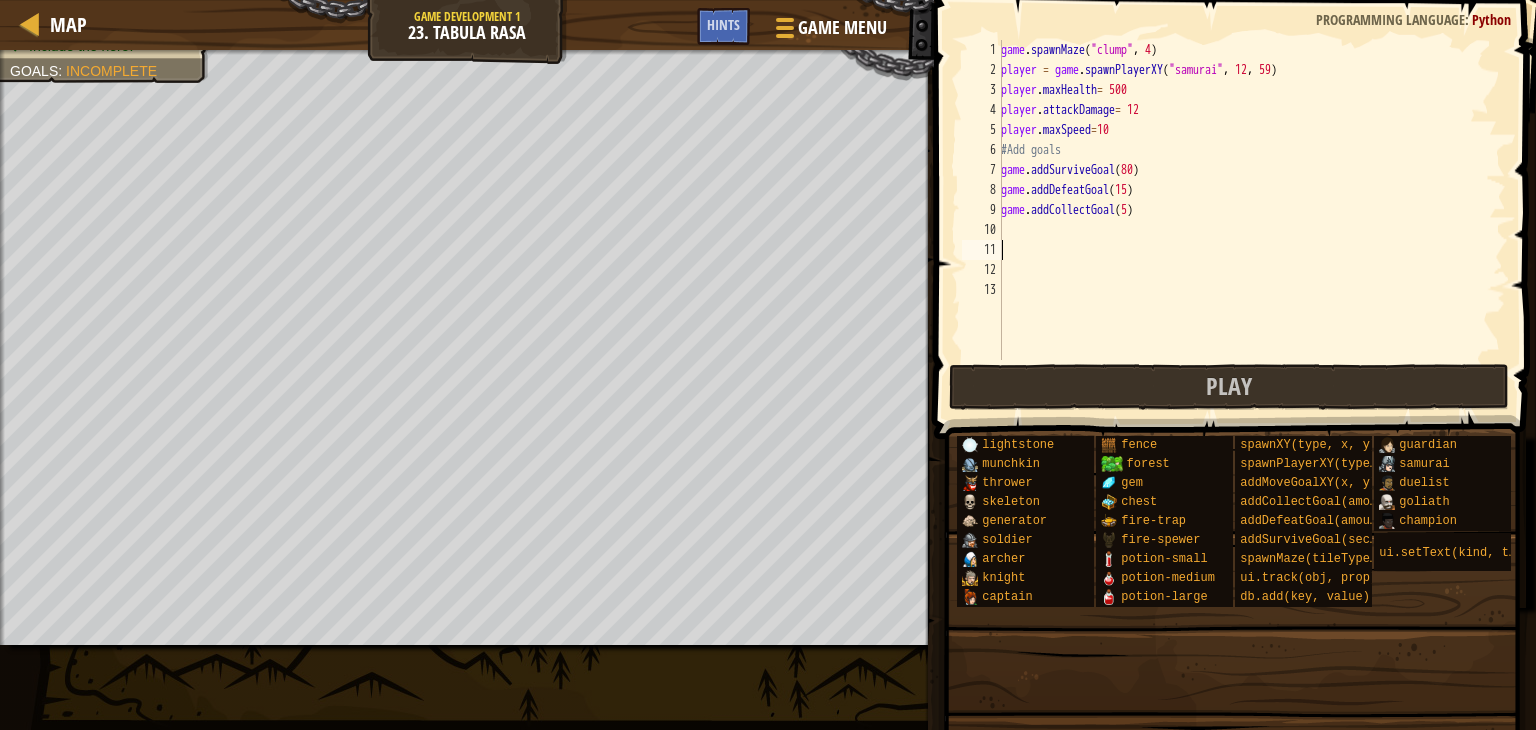 click on "game . spawnMaze ( "clump" ,   4 ) player   =   game . spawnPlayerXY ( "samurai" ,   12 ,   59 ) player . maxHealth =   500 player . attackDamage =   12 player . maxSpeed = 10 #Add goals game . addSurviveGoal ( 80 ) game . addDefeatGoal ( 15 ) game . addCollectGoal ( 5 )" at bounding box center (1251, 220) 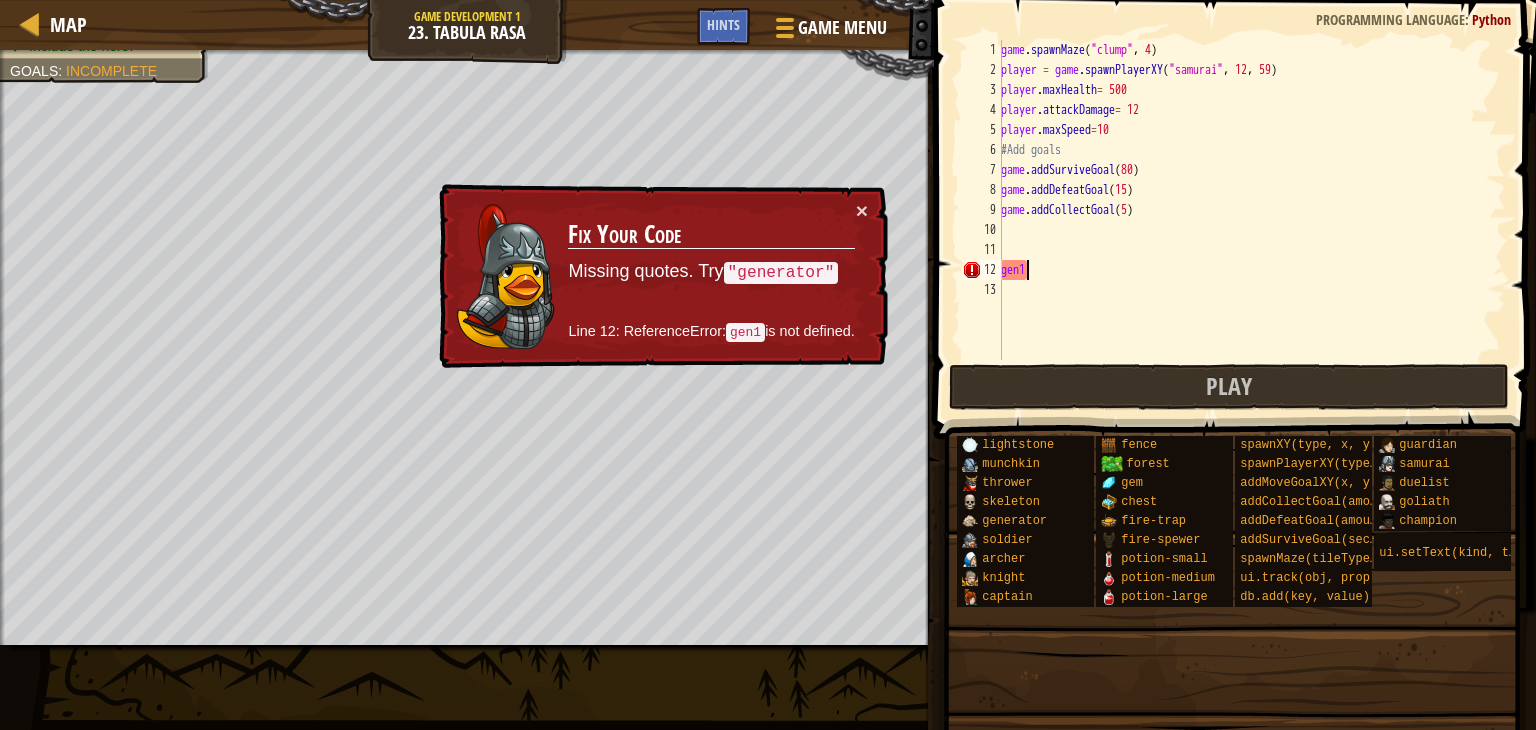 scroll, scrollTop: 9, scrollLeft: 1, axis: both 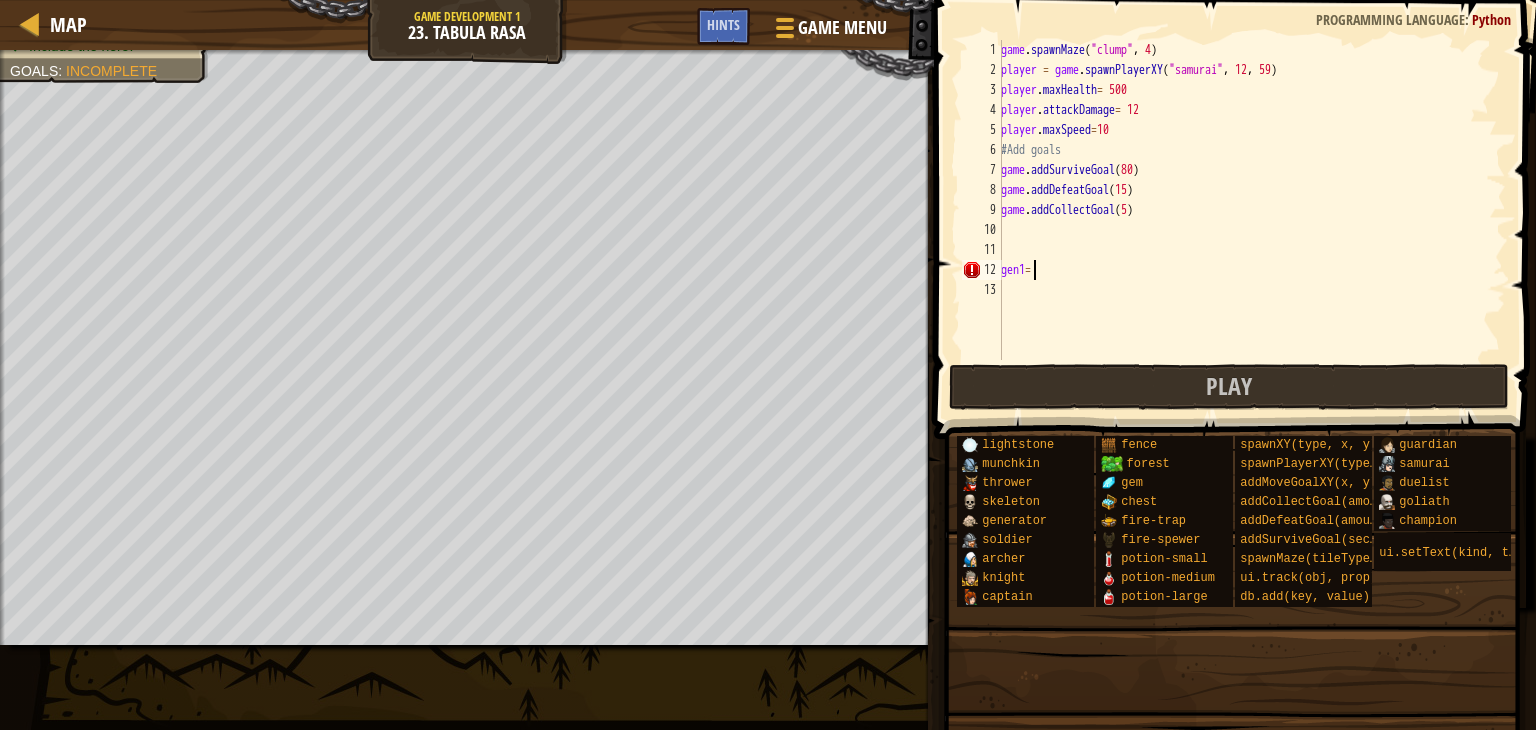 paste on "game.spawnXY("generator", 52, 28)" 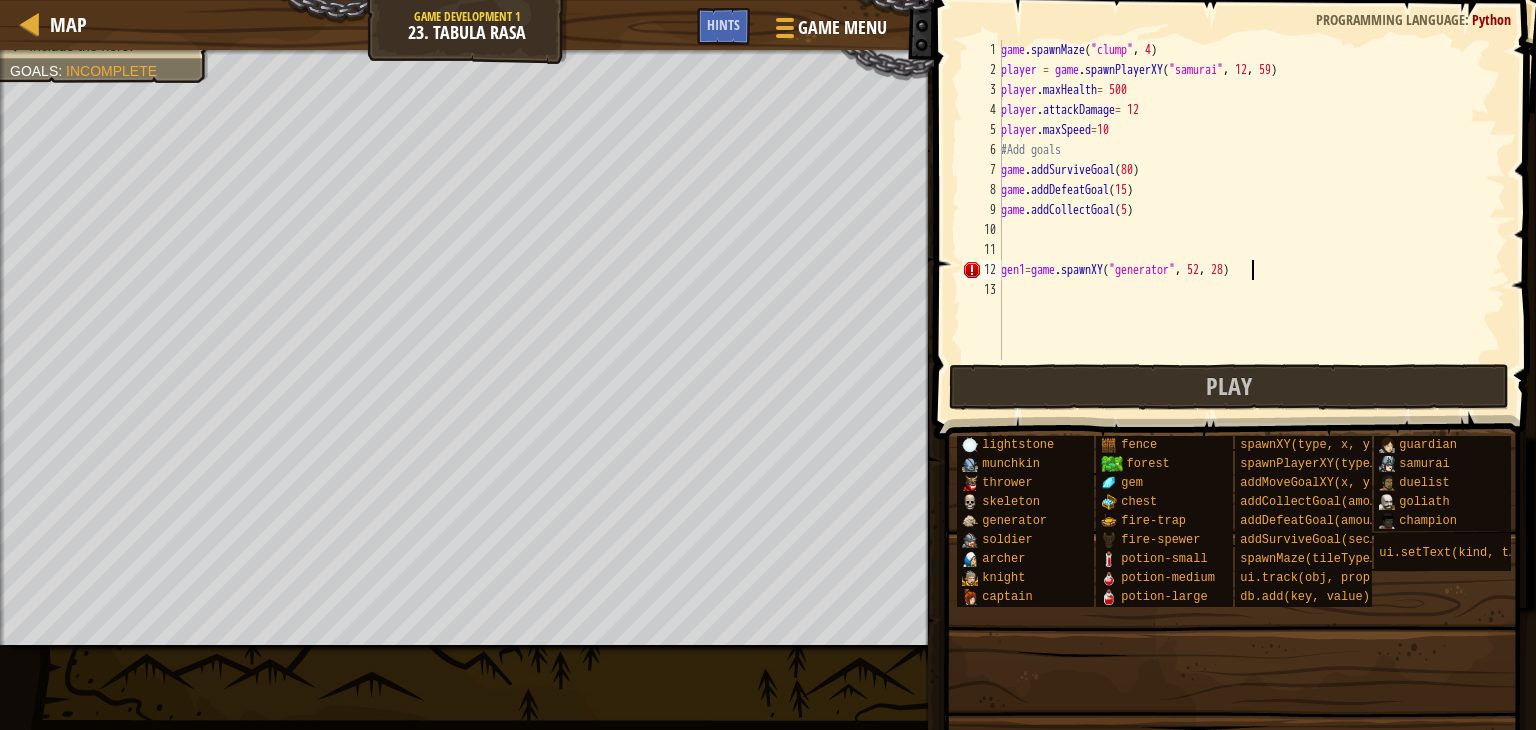 type on "gen1=game.spawnXY("generator", 52, 28)" 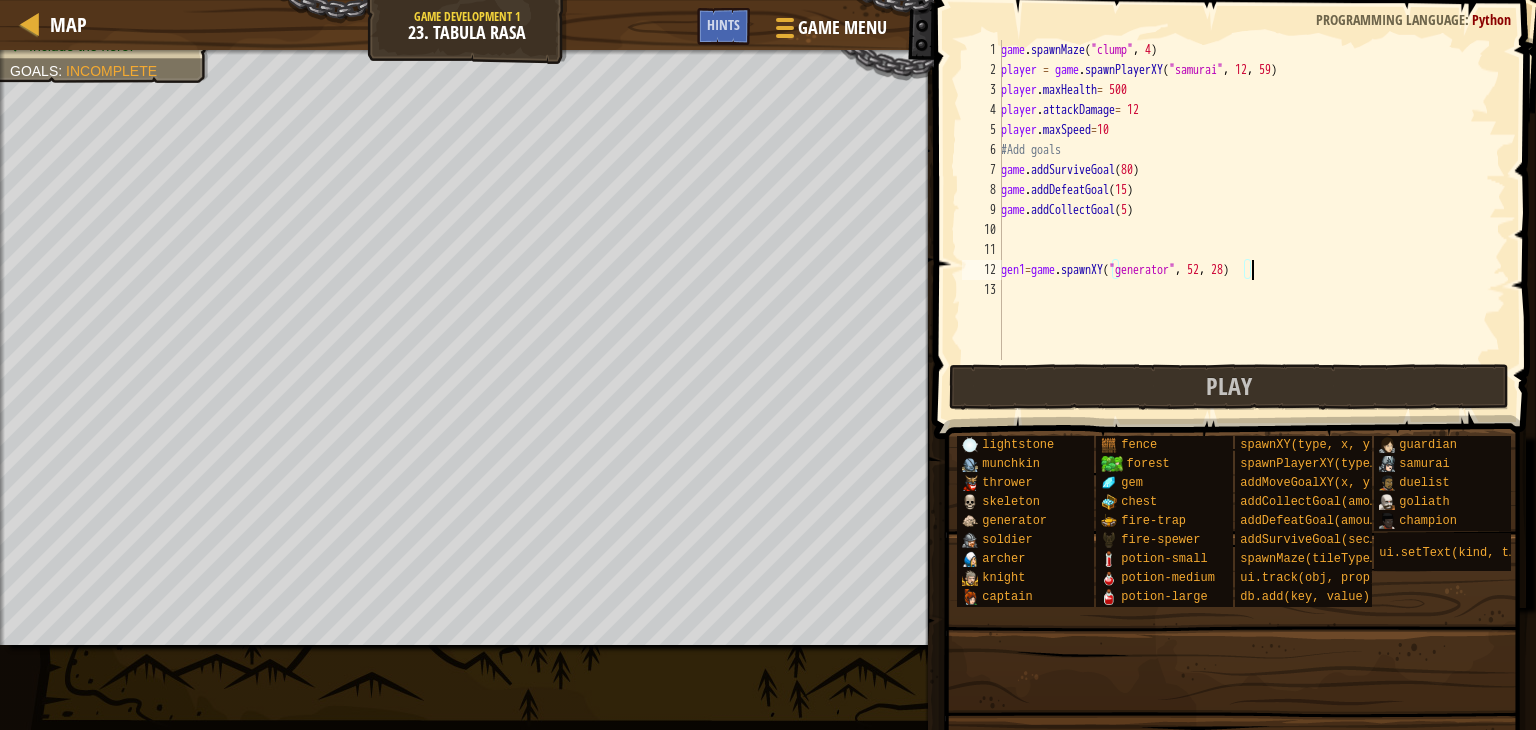 click on "game . spawnMaze ( "clump" ,   4 ) player   =   game . spawnPlayerXY ( "samurai" ,   12 ,   59 ) player . maxHealth =   500 player . attackDamage =   12 player . maxSpeed = 10 #Add goals game . addSurviveGoal ( 80 ) game . addDefeatGoal ( 15 ) game . addCollectGoal ( 5 ) gen1 = game . spawnXY ( "generator" ,   52 ,   28 )" at bounding box center (1251, 220) 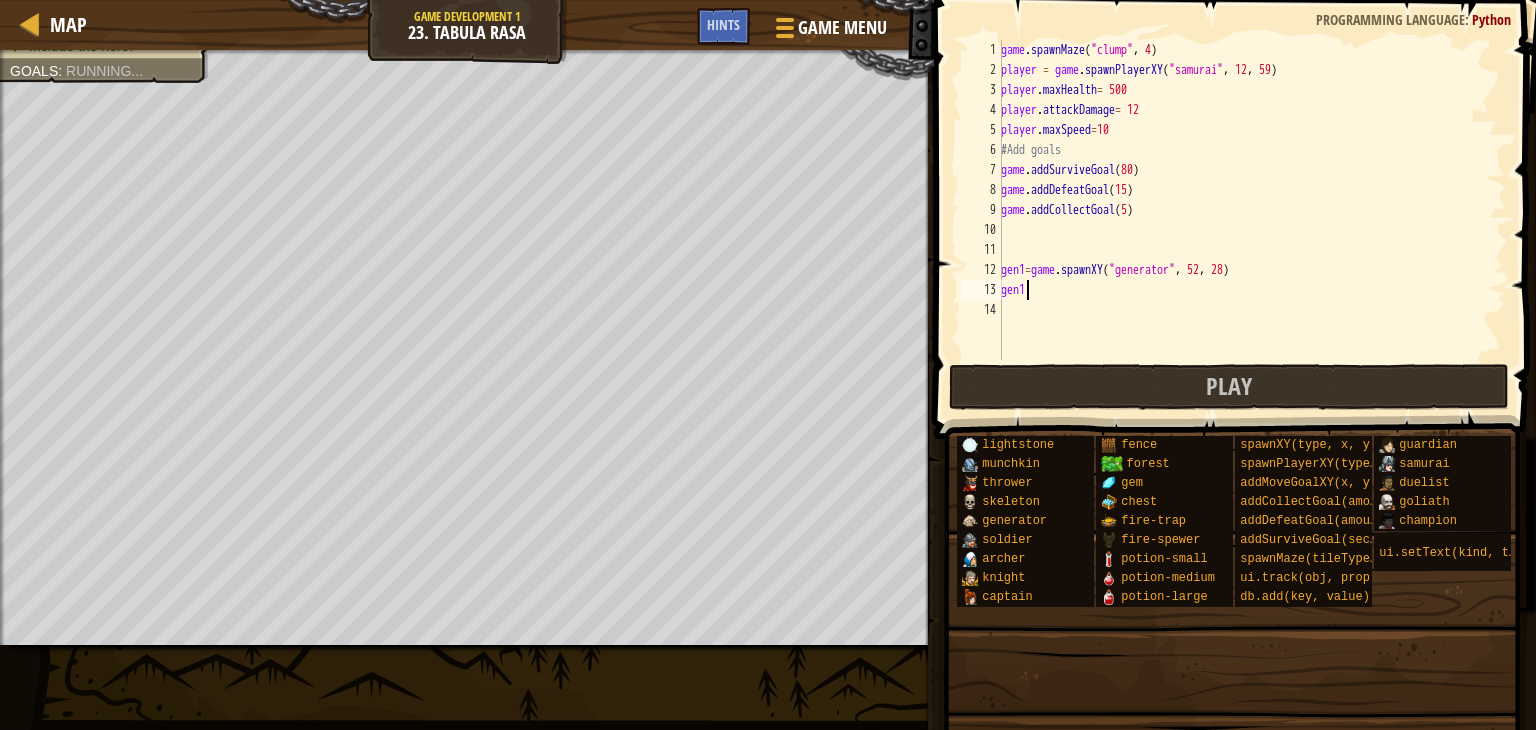 scroll, scrollTop: 9, scrollLeft: 0, axis: vertical 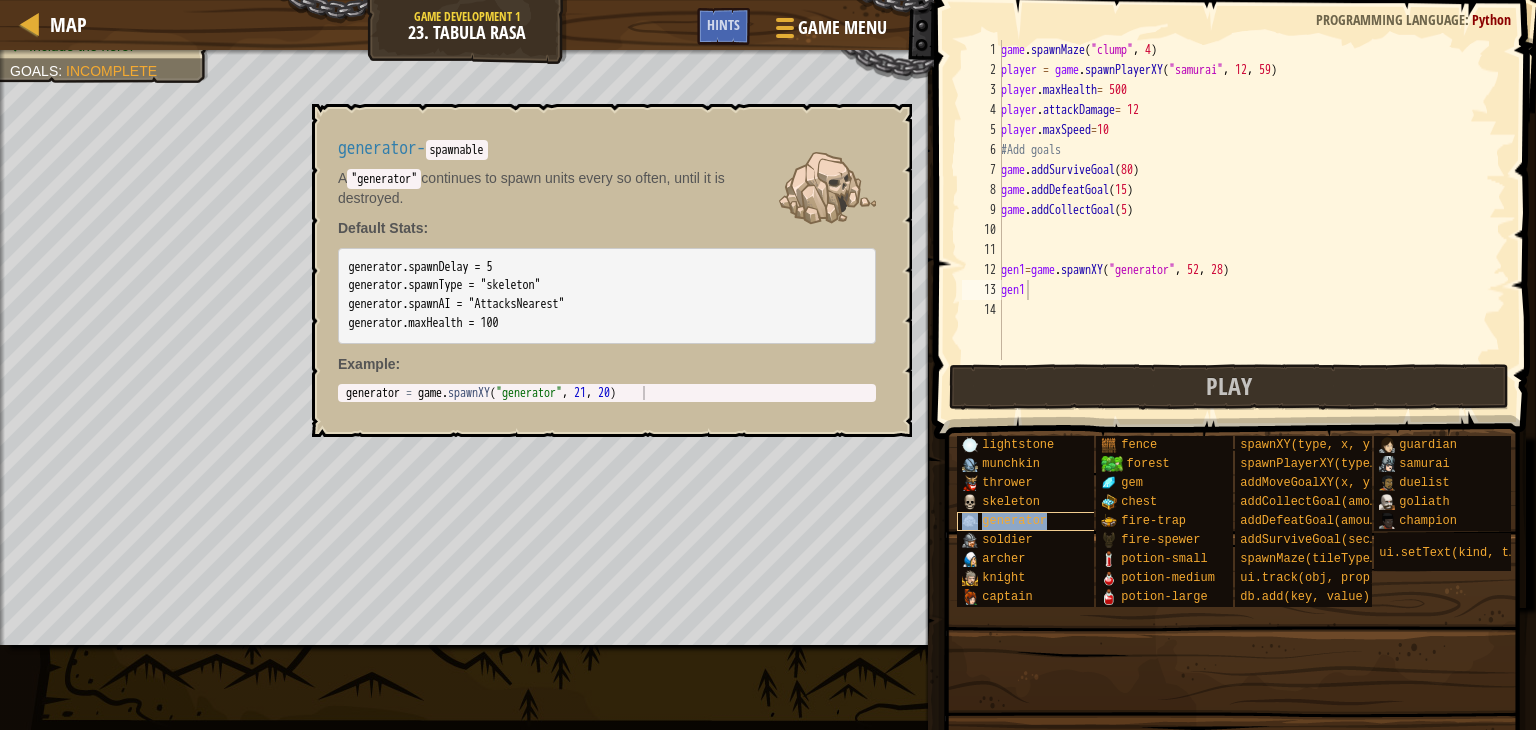 click on "generator" at bounding box center (1034, 521) 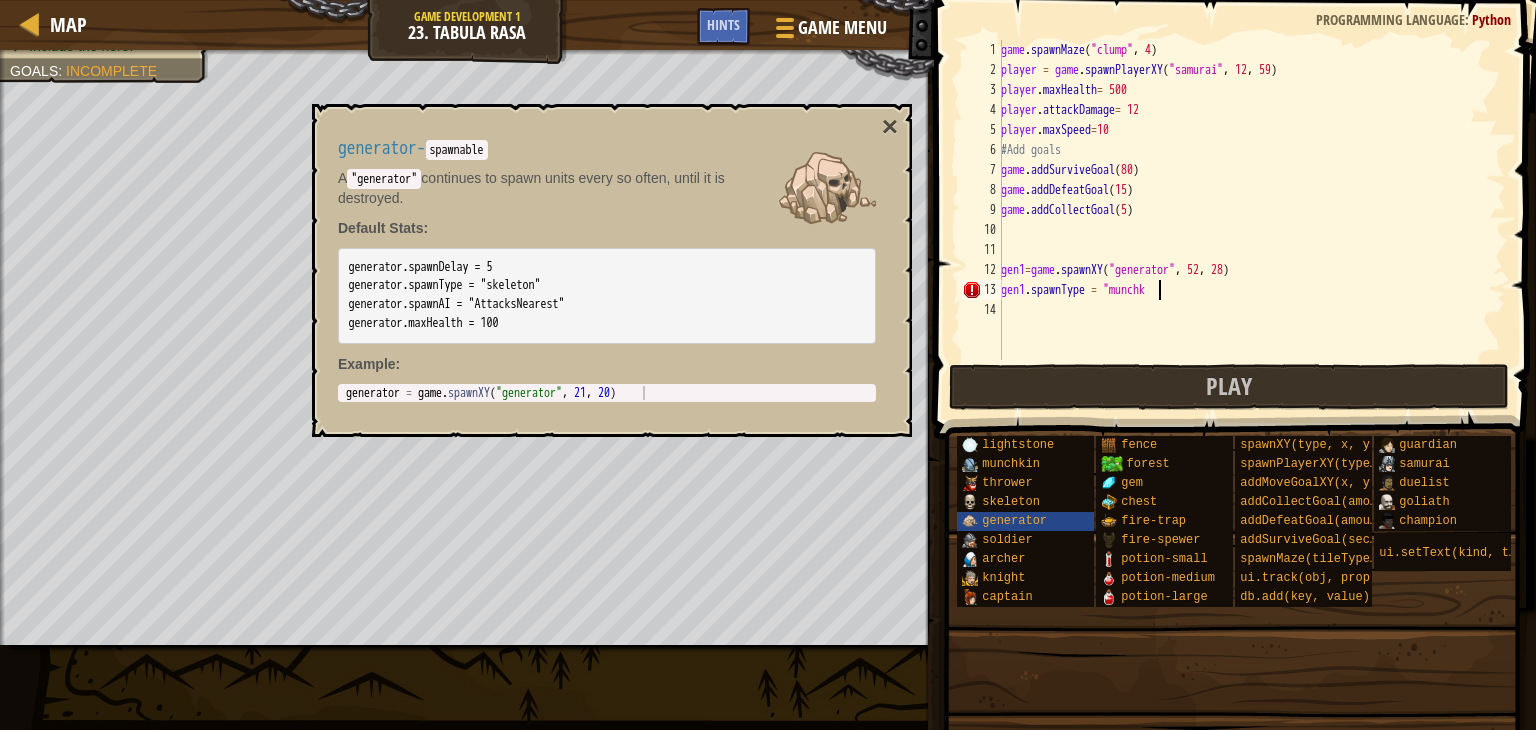 scroll, scrollTop: 9, scrollLeft: 12, axis: both 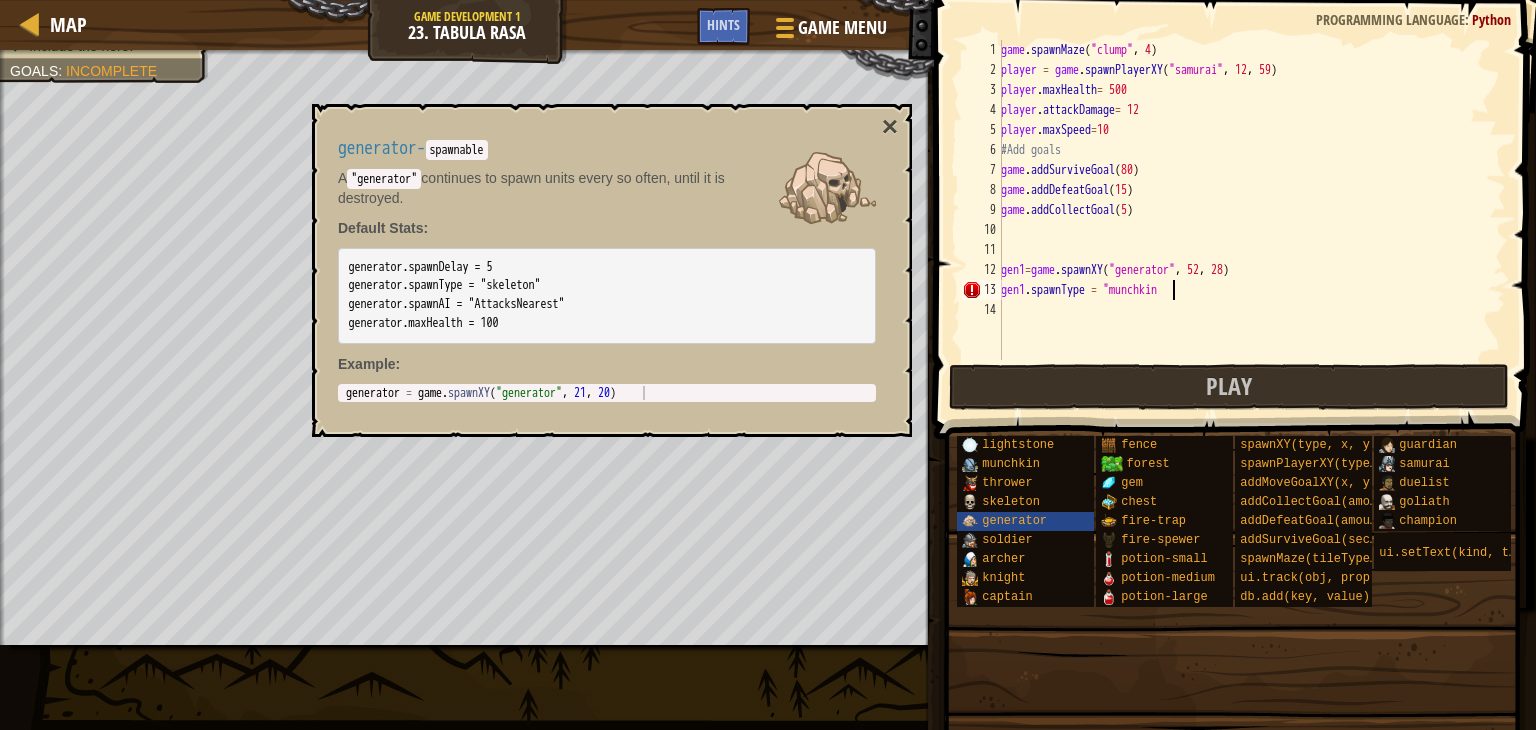 type on "gen1.spawnType = "munchkin"" 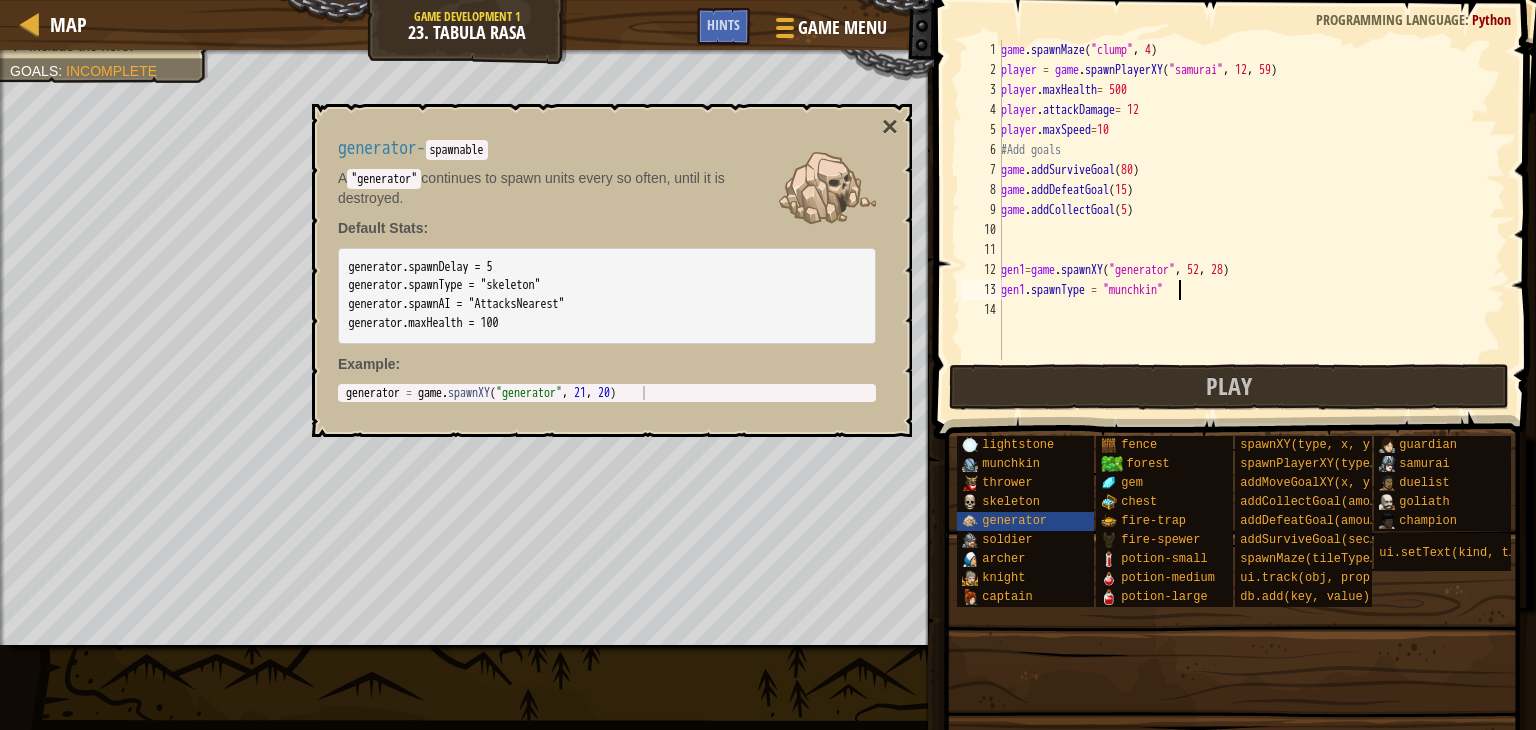 scroll, scrollTop: 9, scrollLeft: 13, axis: both 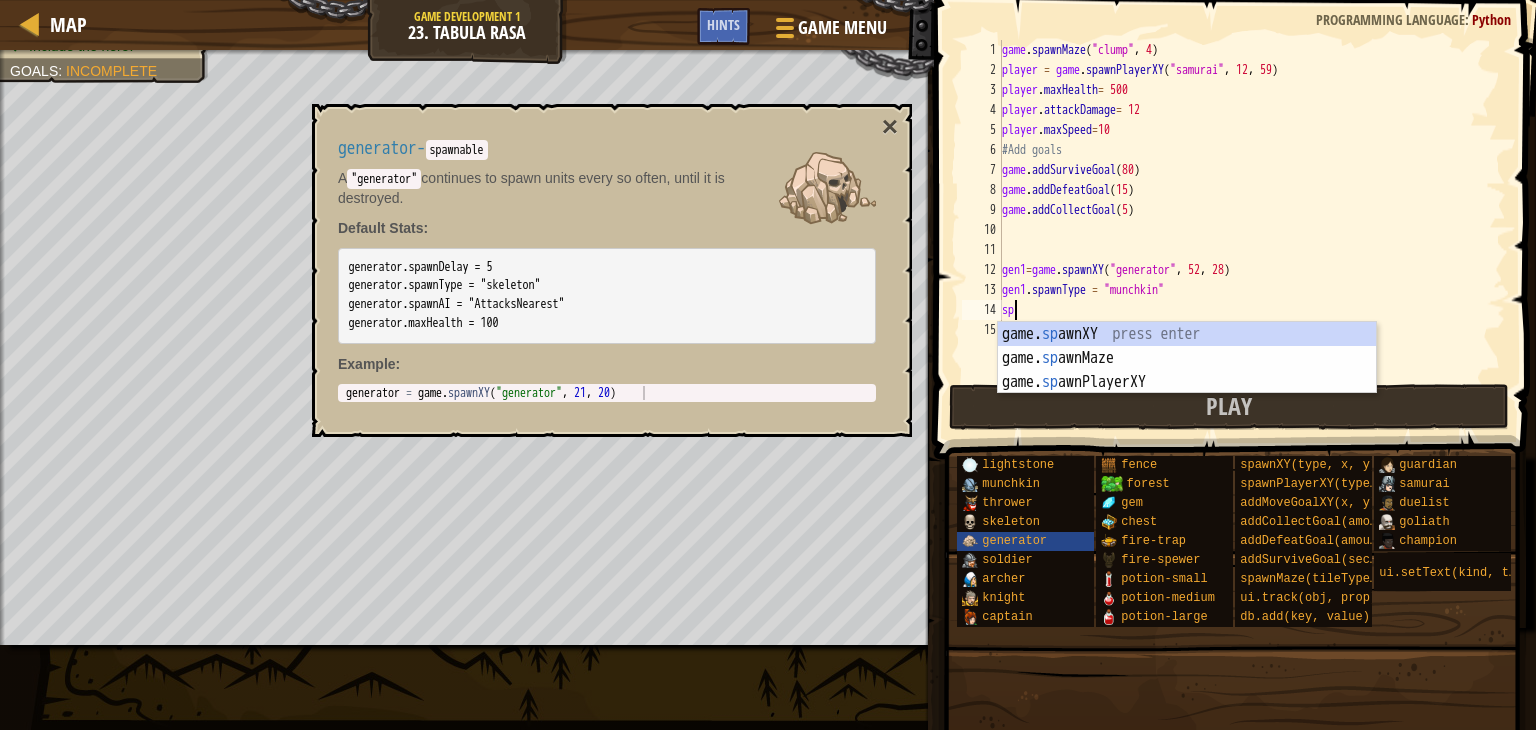 type on "s" 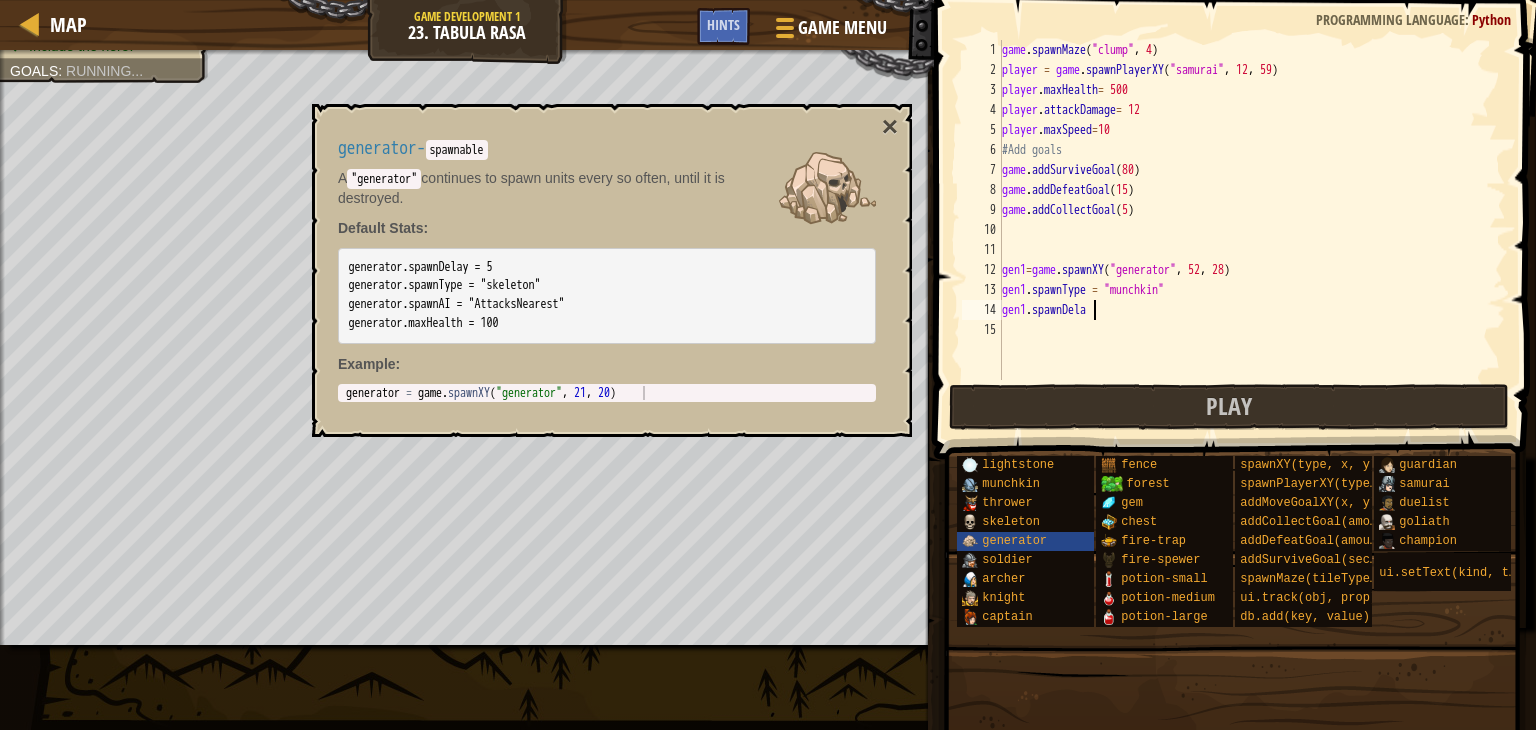 scroll, scrollTop: 9, scrollLeft: 7, axis: both 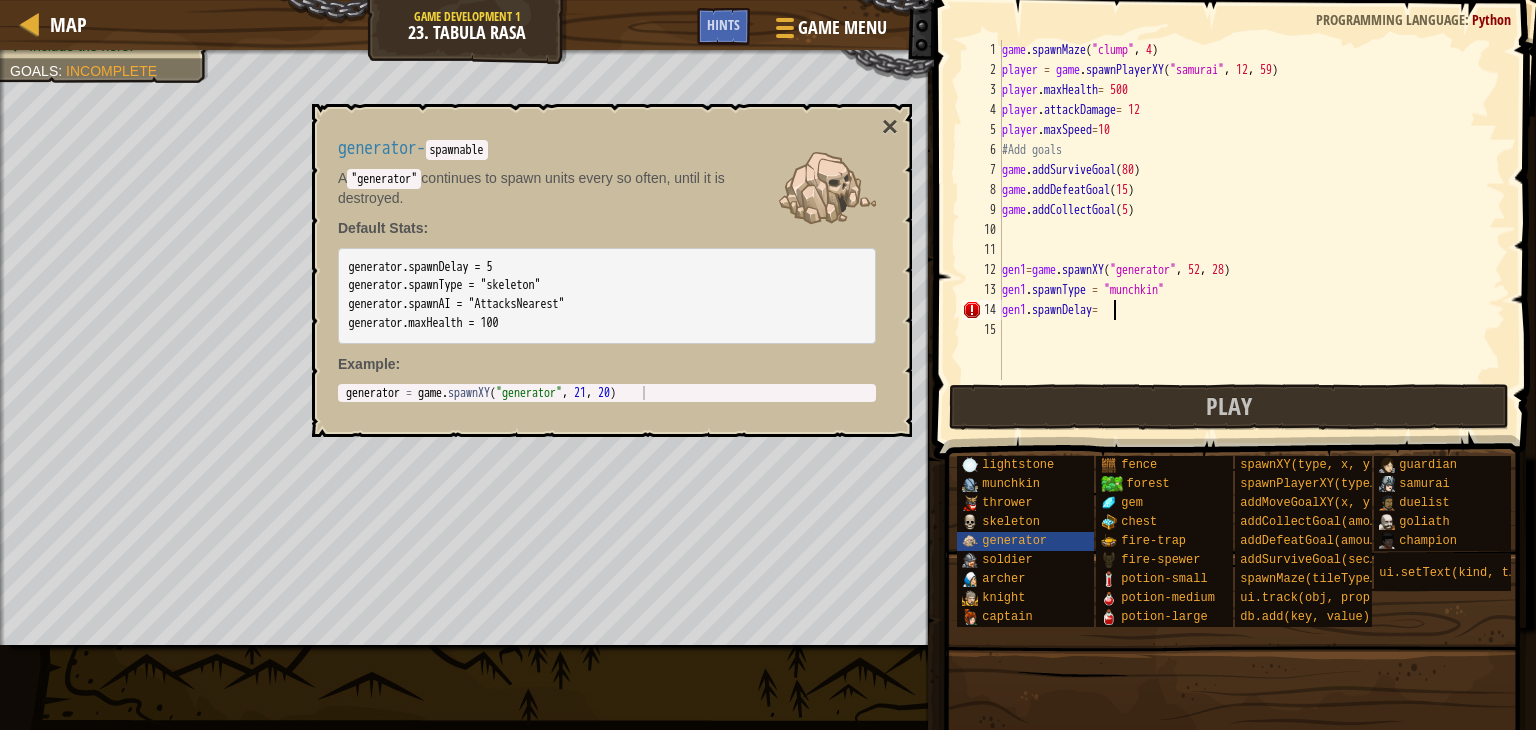 type on "gen1.spawnDelay= 3" 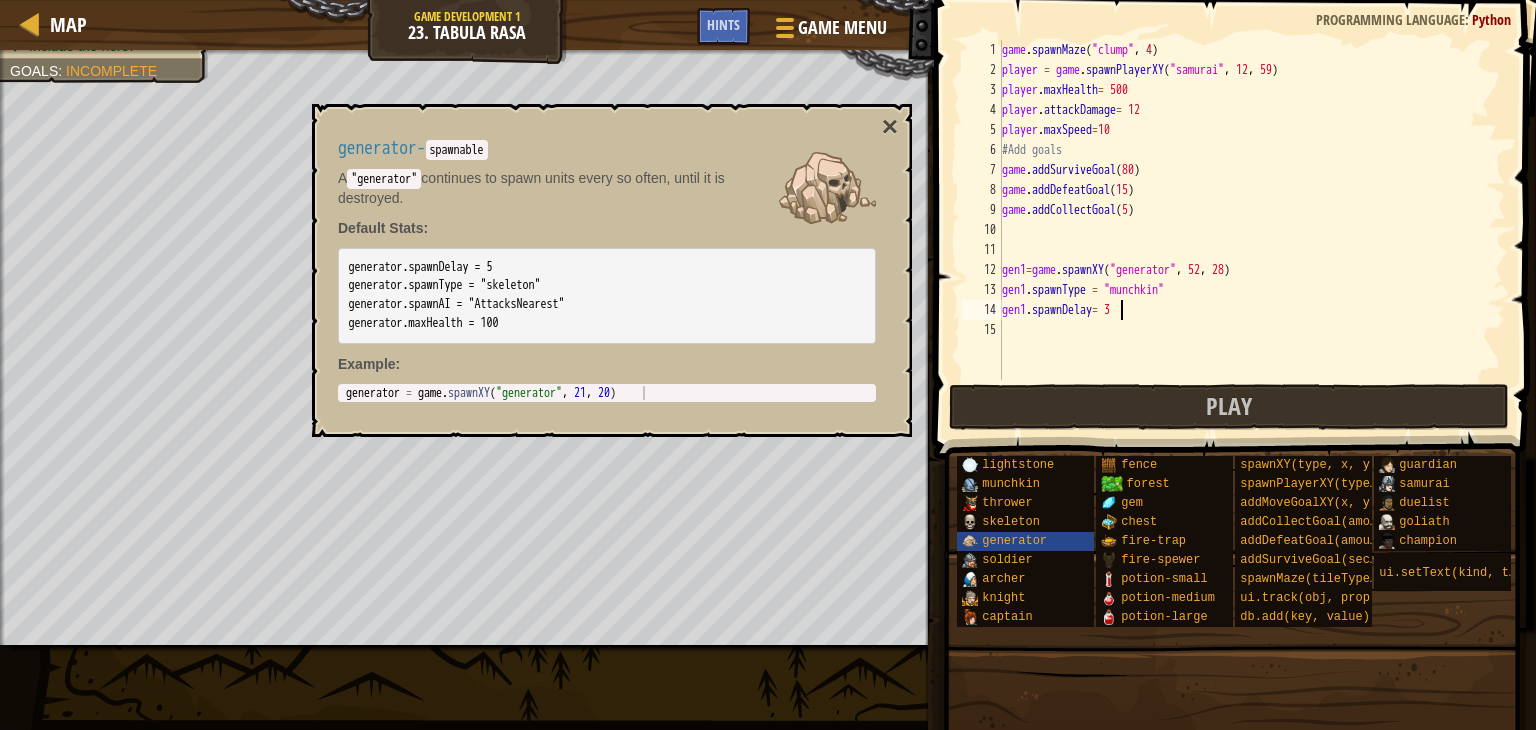 scroll, scrollTop: 9, scrollLeft: 8, axis: both 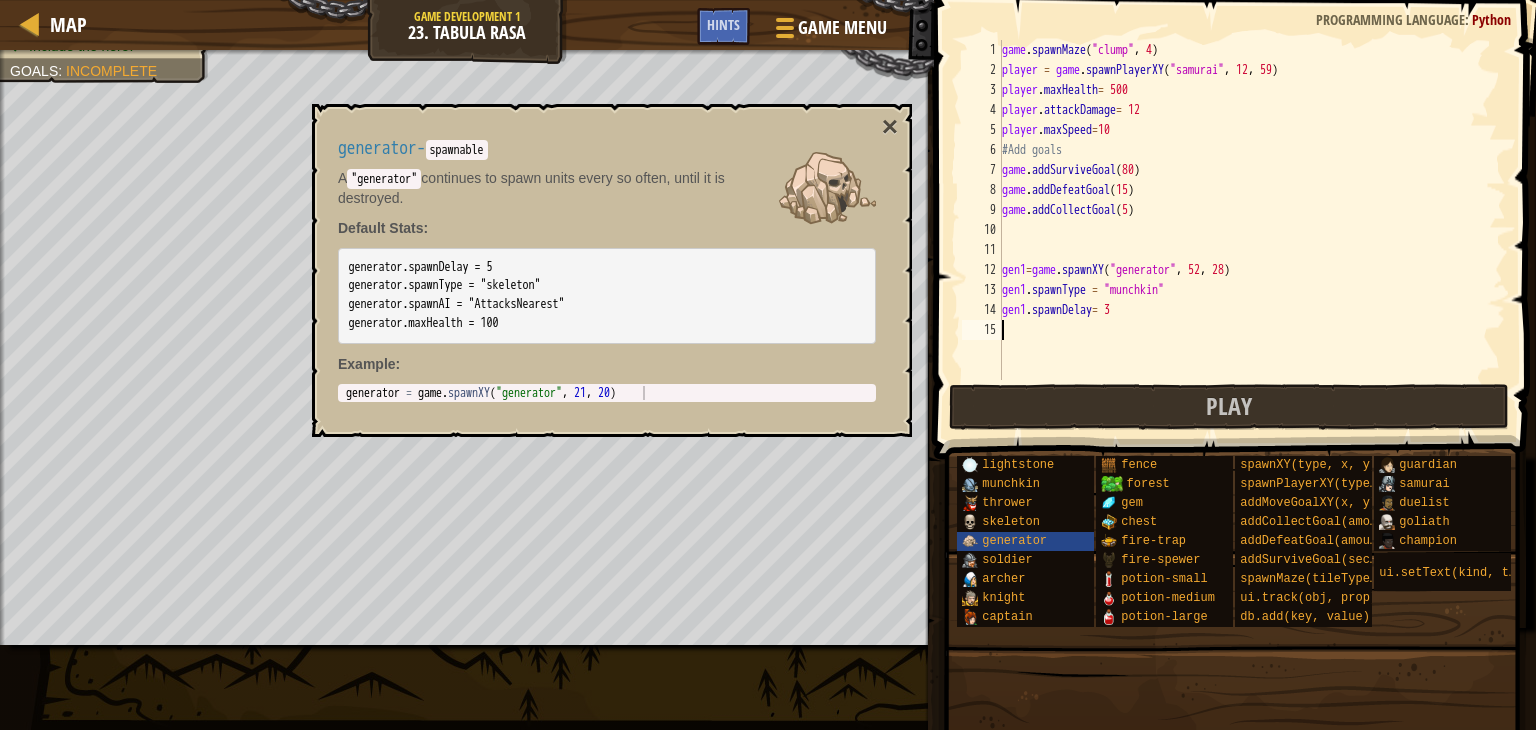 click on "game.spawnMaze("clump", [COORD]) player = game.spawnPlayerXY("samurai", [COORD], [COORD]) player.maxHealth = 500 player.attackDamage = 12 player.maxSpeed = 10 #Add goals game.addSurviveGoal(80) game.addDefeatGoal(15) game.addCollectGoal(5) gen1 = game.spawnXY("generator", [COORD], [COORD]) gen1.spawnType = "munchkin" gen1.spawnDelay = 3" at bounding box center (1252, 230) 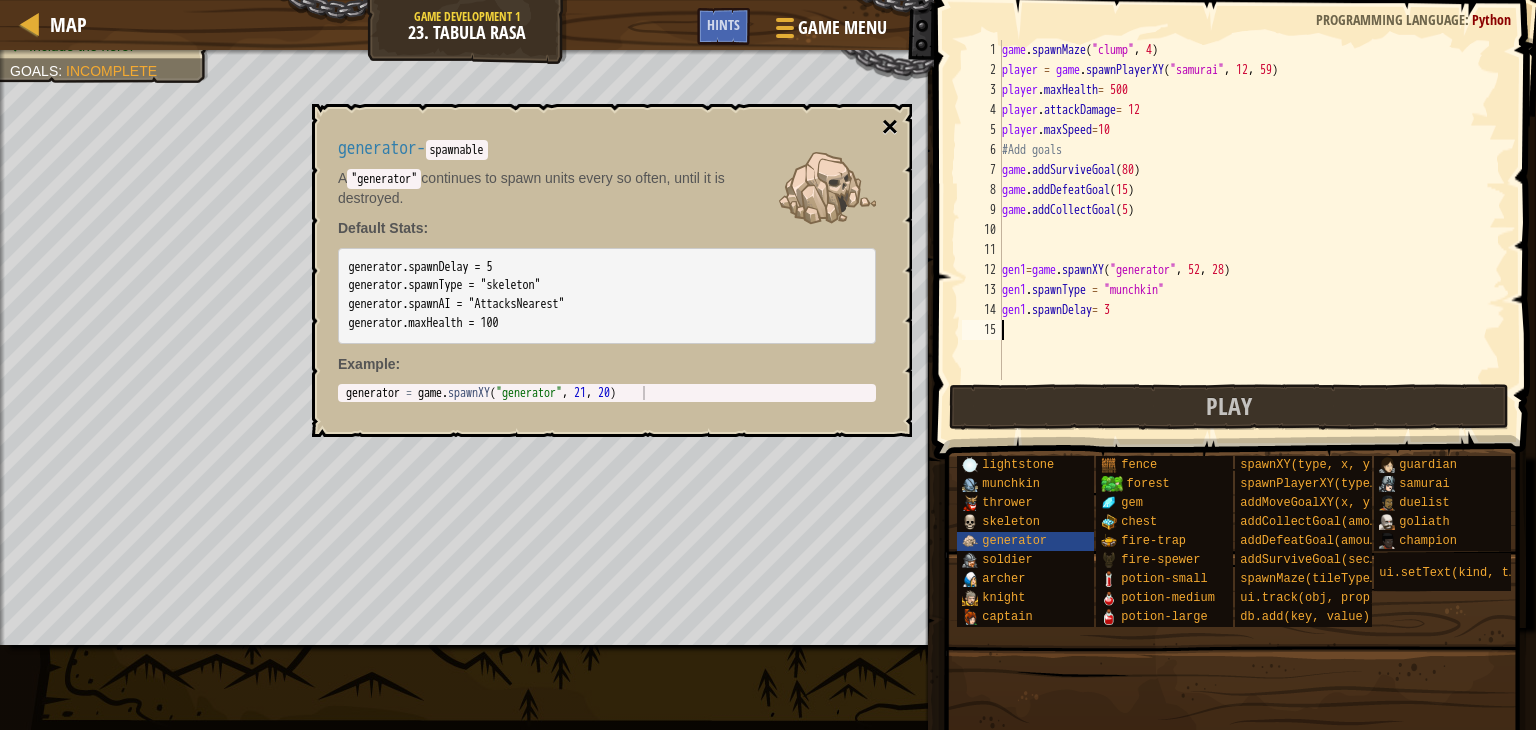 click on "×" at bounding box center [890, 127] 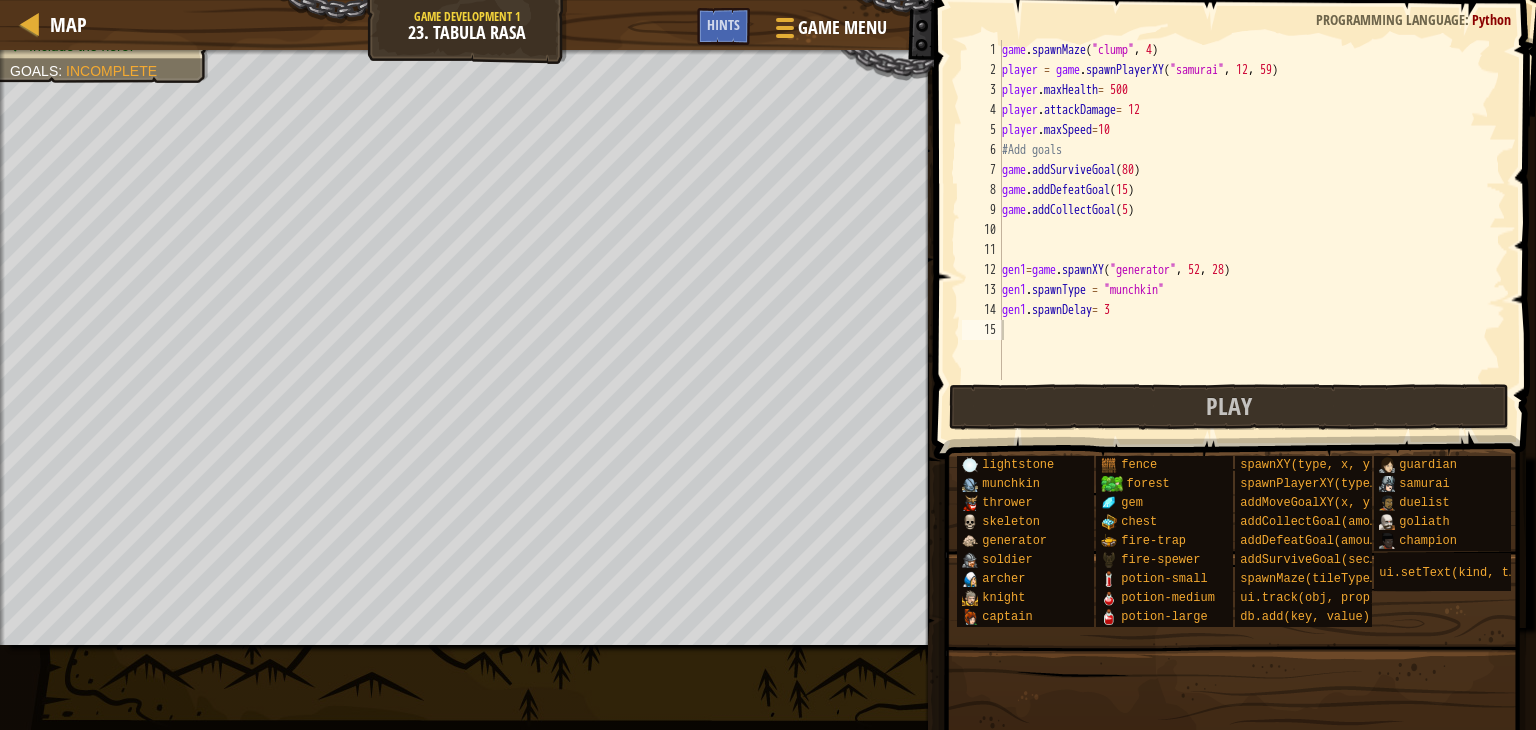 click on "game.spawnMaze("clump", [COORD]) player = game.spawnPlayerXY("samurai", [COORD], [COORD]) player.maxHealth = 500 player.attackDamage = 12 player.maxSpeed = 10 #Add goals game.addSurviveGoal(80) game.addDefeatGoal(15) game.addCollectGoal(5) gen1 = game.spawnXY("generator", [COORD], [COORD]) gen1.spawnType = "munchkin" gen1.spawnDelay = 3" at bounding box center (1252, 230) 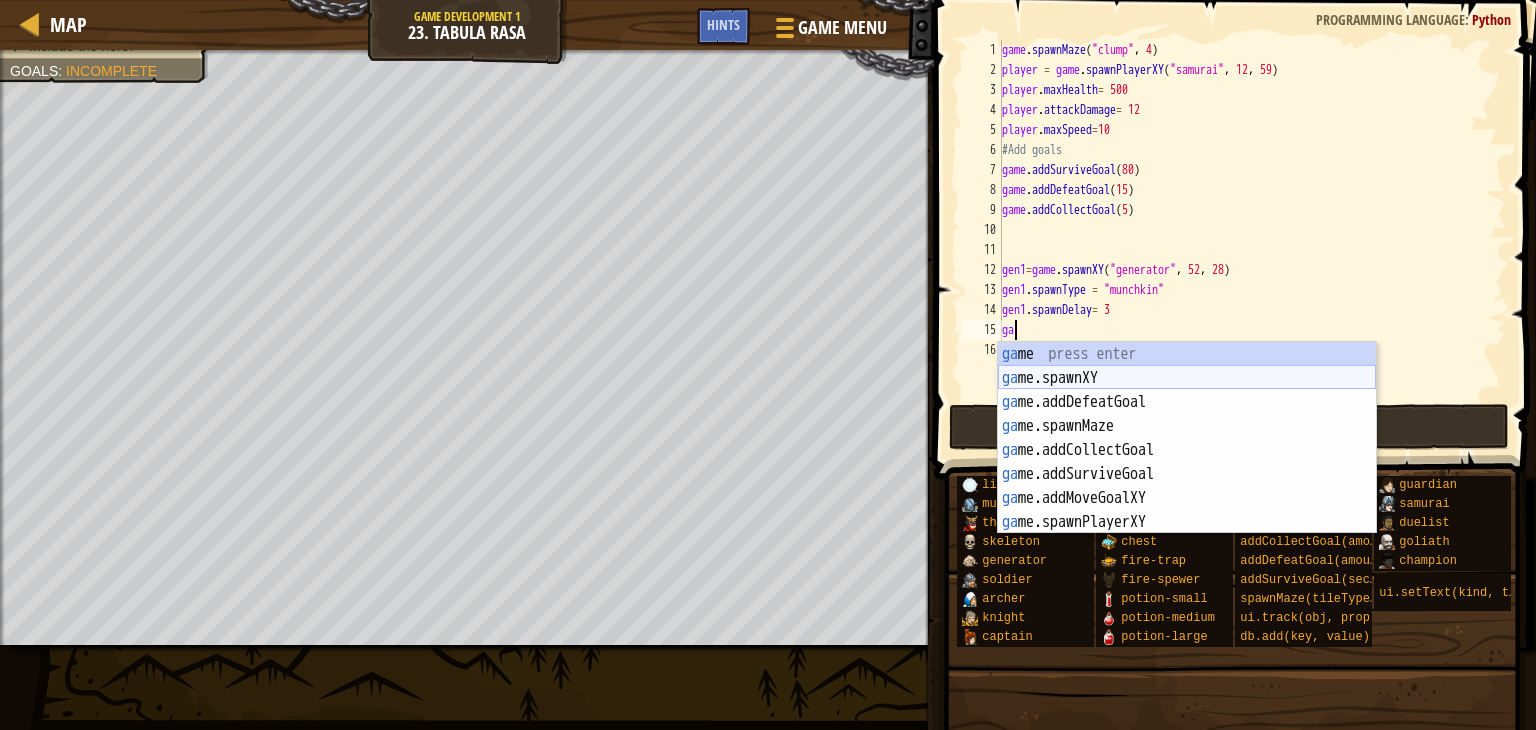 click on "ga me press enter ga me.spawnXY press enter ga me.addDefeatGoal press enter ga me.spawnMaze press enter ga me.addCollectGoal press enter ga me.addSurviveGoal press enter ga me.addMoveGoalXY press enter ga me.spawnPlayerXY press enter" at bounding box center (1187, 462) 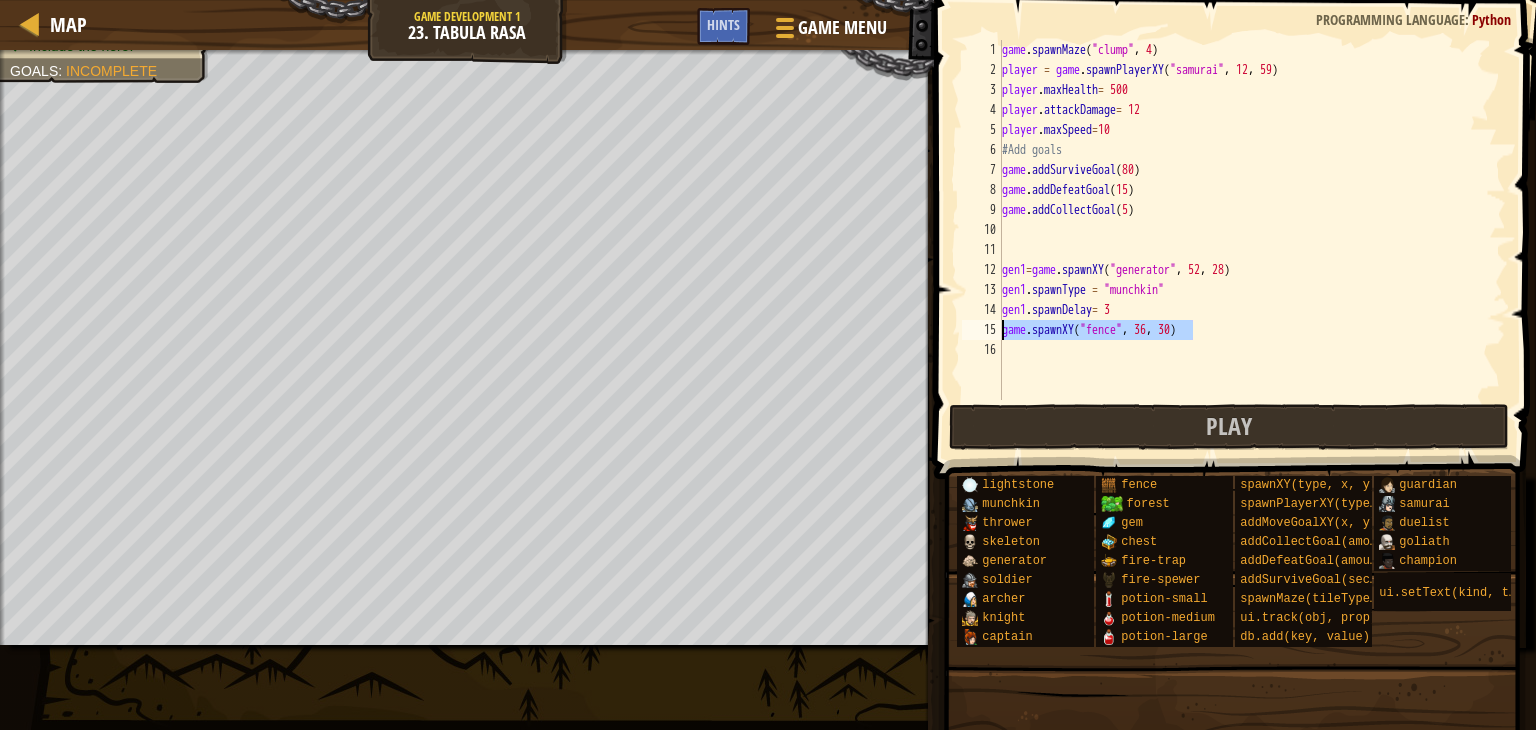 drag, startPoint x: 1225, startPoint y: 333, endPoint x: 995, endPoint y: 332, distance: 230.00217 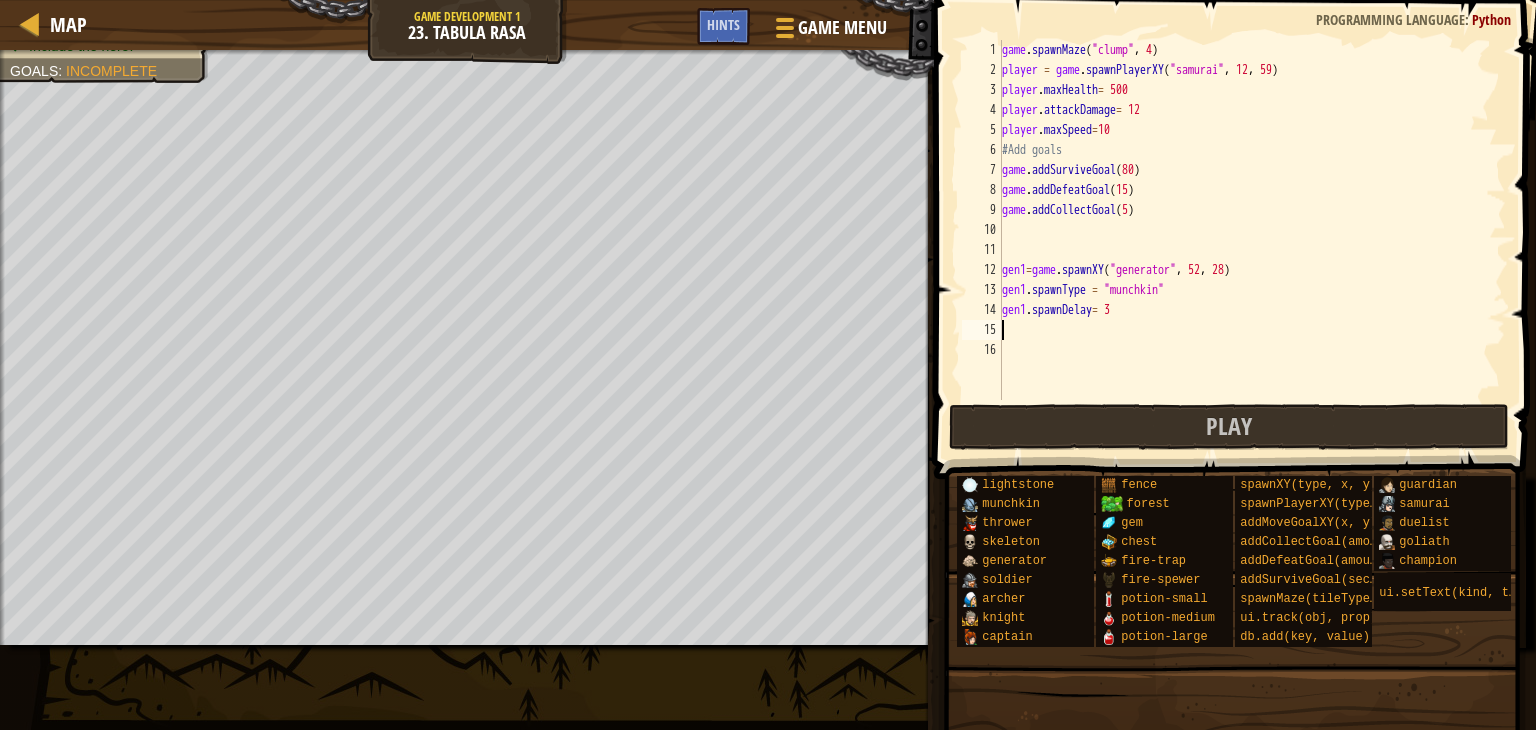 paste on "w" 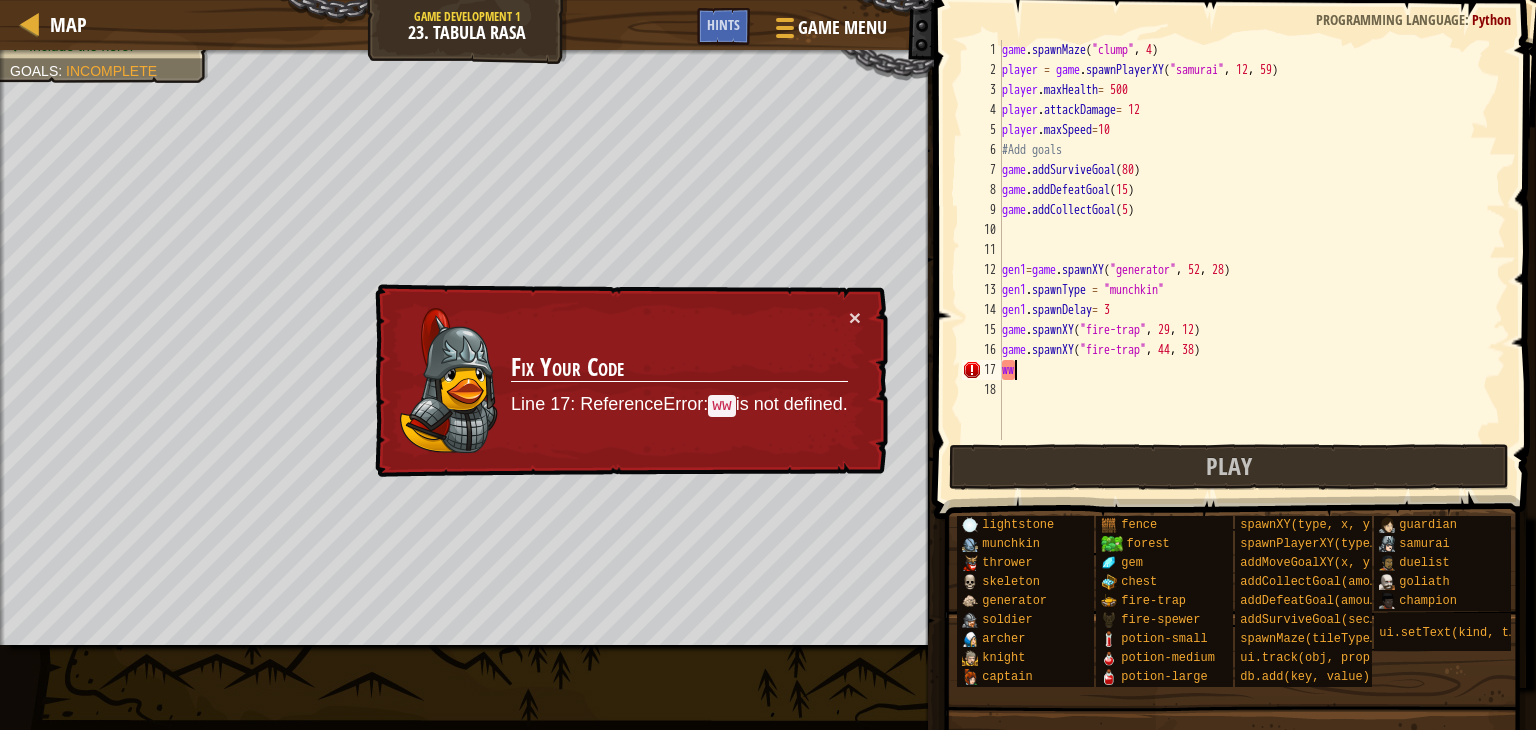 type on "w" 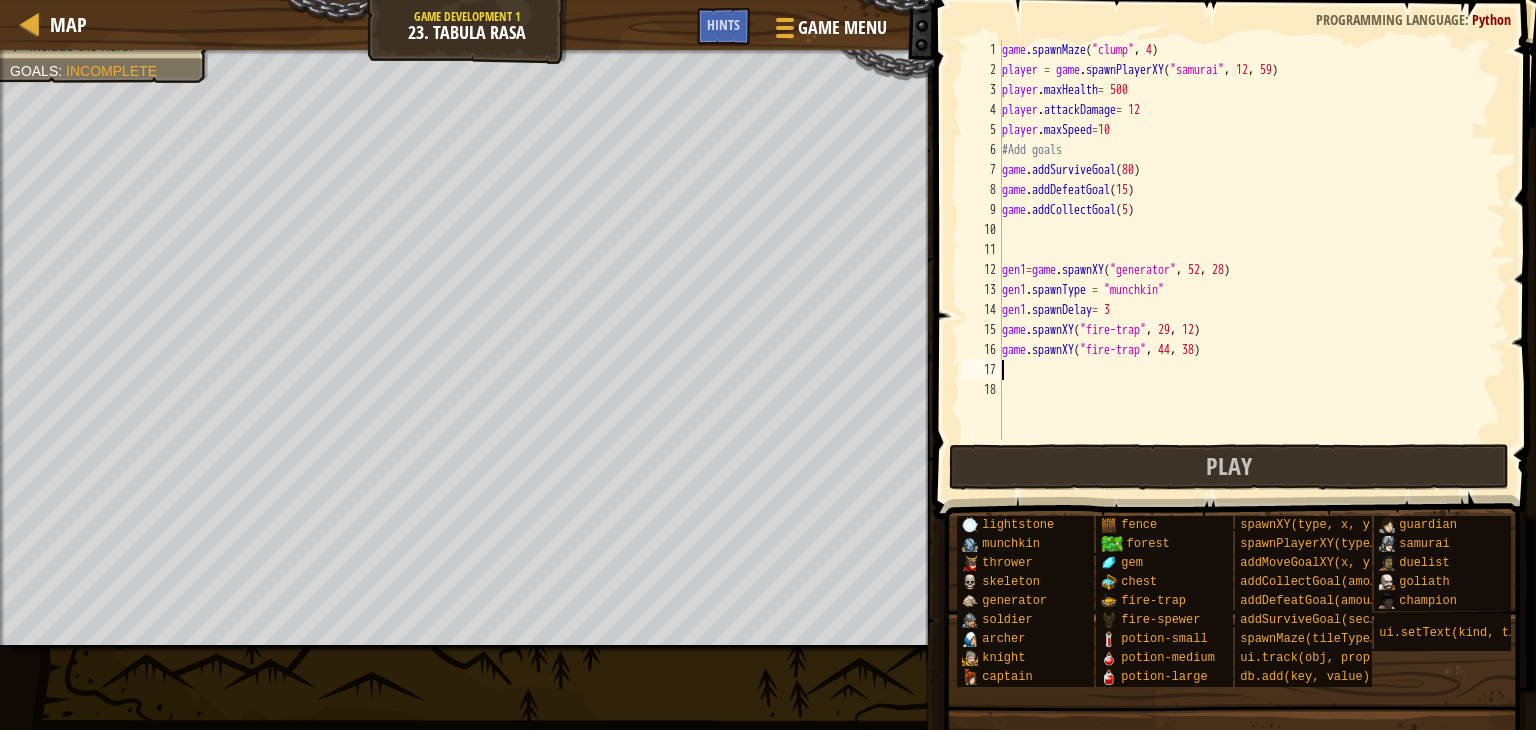 paste on "game.spawnXY("gem", 12, 14)" 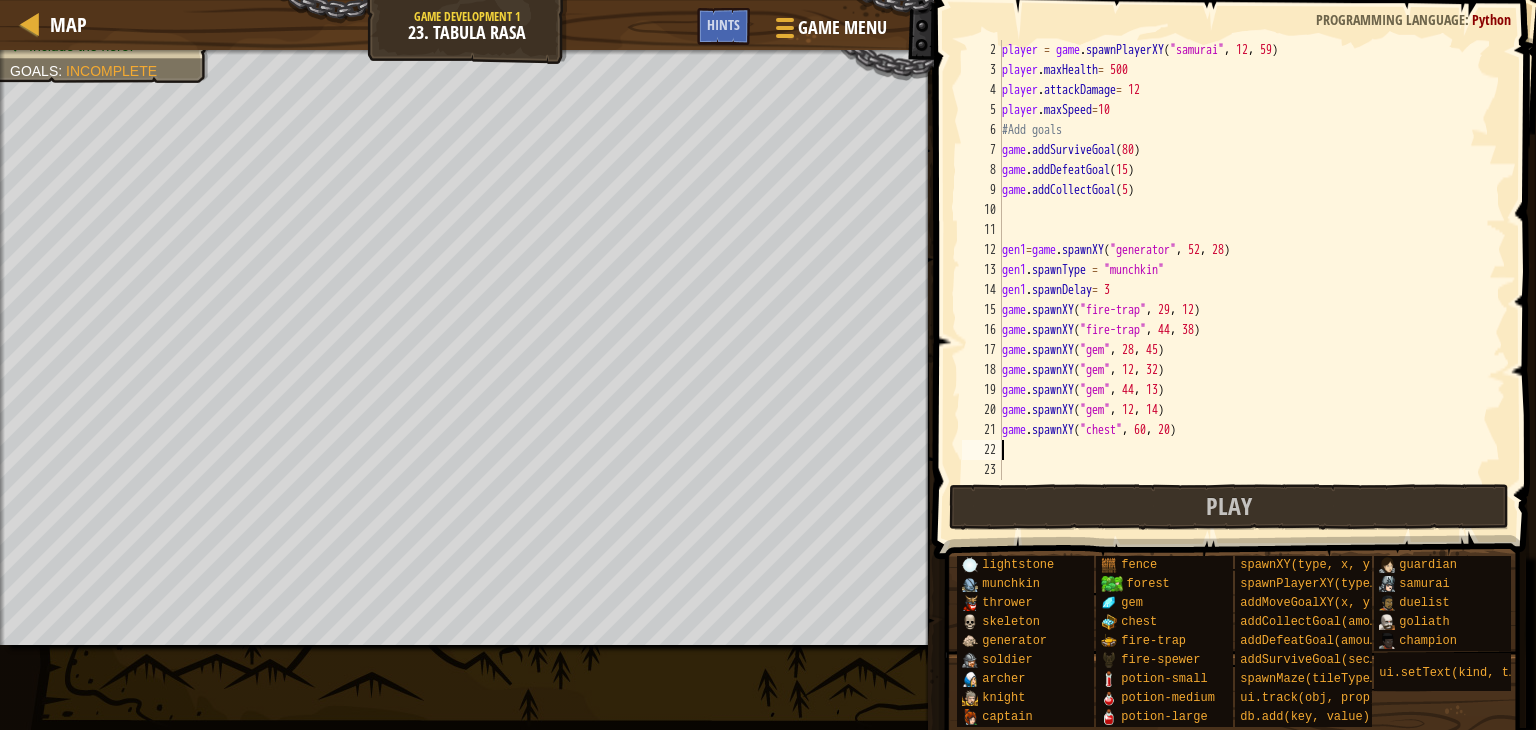 scroll, scrollTop: 20, scrollLeft: 0, axis: vertical 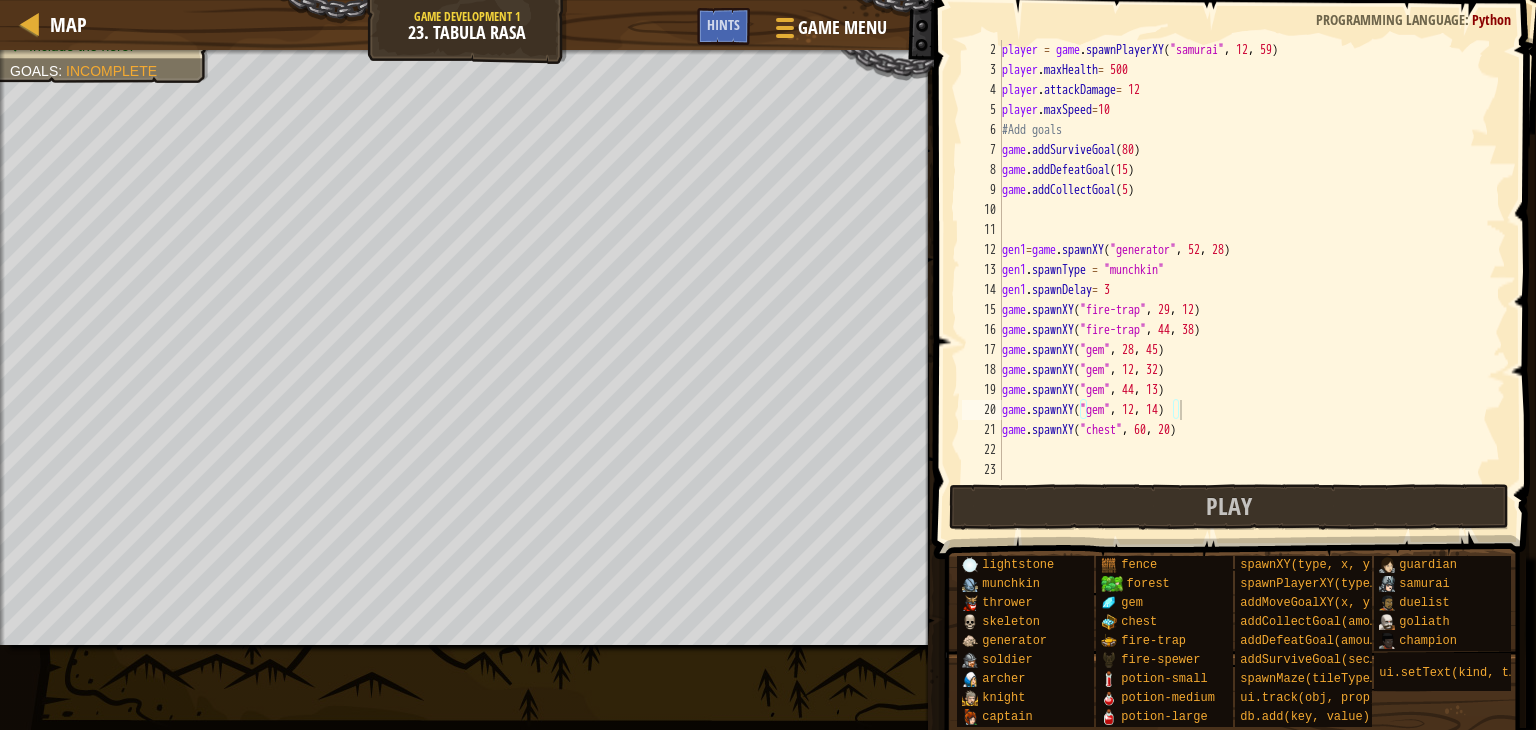 click on "player   =   game . spawnPlayerXY ( "samurai" ,   12 ,   59 ) player . maxHealth =   500 player . attackDamage =   12 player . maxSpeed = 10 #Add goals game . addSurviveGoal ( 80 ) game . addDefeatGoal ( 15 ) game . addCollectGoal ( 5 ) gen1 = game . spawnXY ( "generator" ,   52 ,   28 ) gen1 . spawnType   =   "munchkin" gen1 . spawnDelay =   3 game . spawnXY ( "fire-trap" ,   29 ,   12 ) game . spawnXY ( "fire-trap" ,   44 ,   38 ) game . spawnXY ( "gem" ,   28 ,   45 ) game . spawnXY ( "gem" ,   12 ,   32 ) game . spawnXY ( "gem" ,   44 ,   13 ) game . spawnXY ( "gem" ,   12 ,   14 ) game . spawnXY ( "chest" ,   60 ,   20 )" at bounding box center (1244, 280) 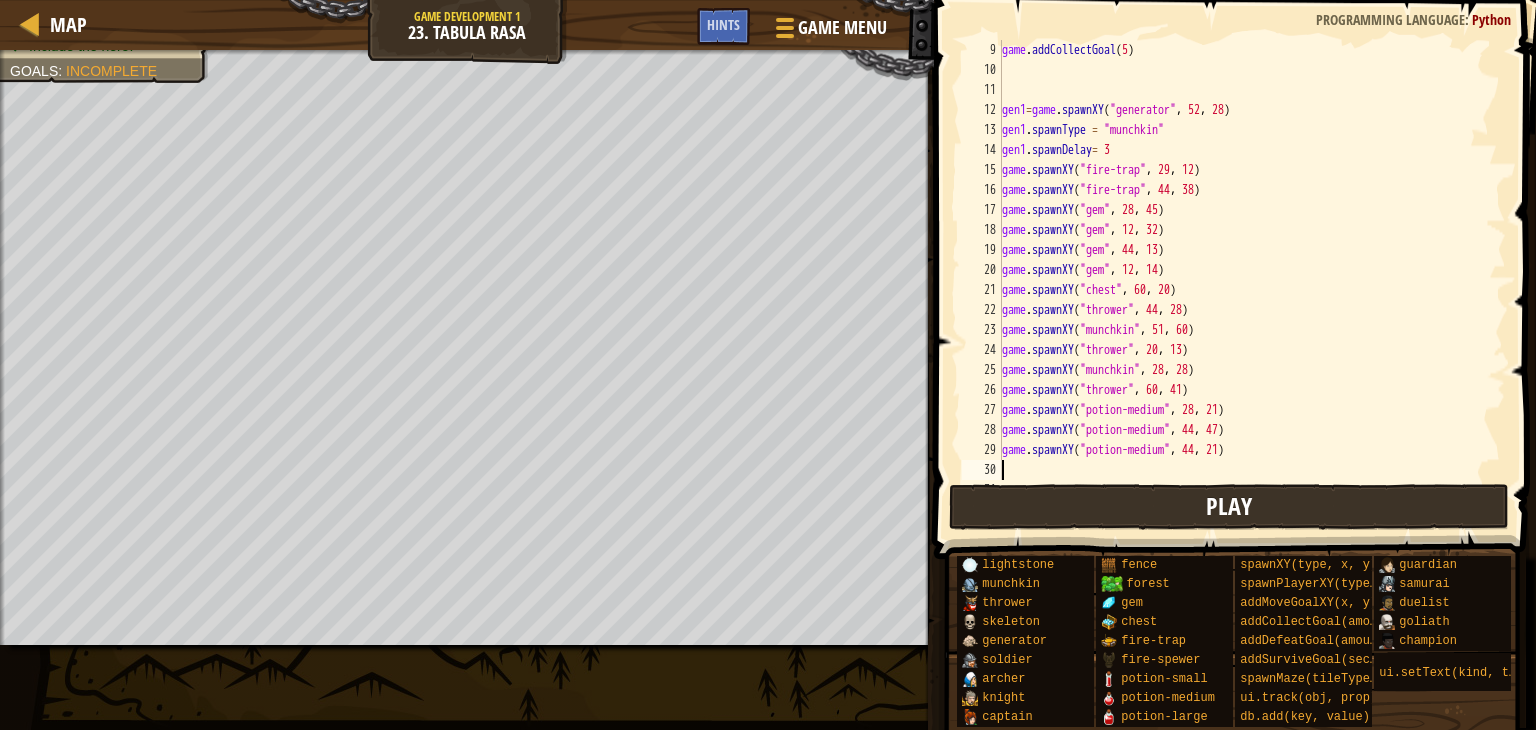 scroll, scrollTop: 160, scrollLeft: 0, axis: vertical 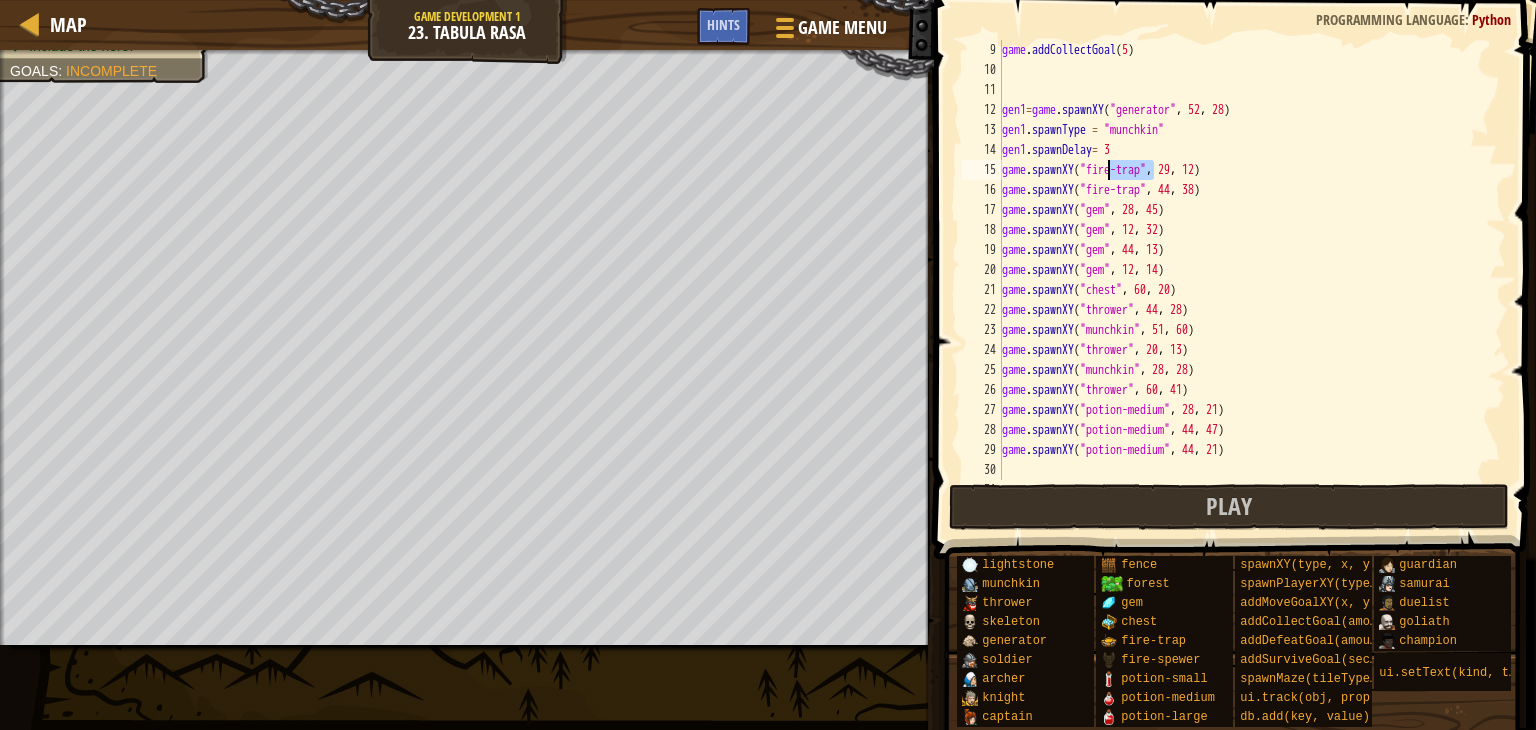 drag, startPoint x: 1154, startPoint y: 167, endPoint x: 1107, endPoint y: 168, distance: 47.010635 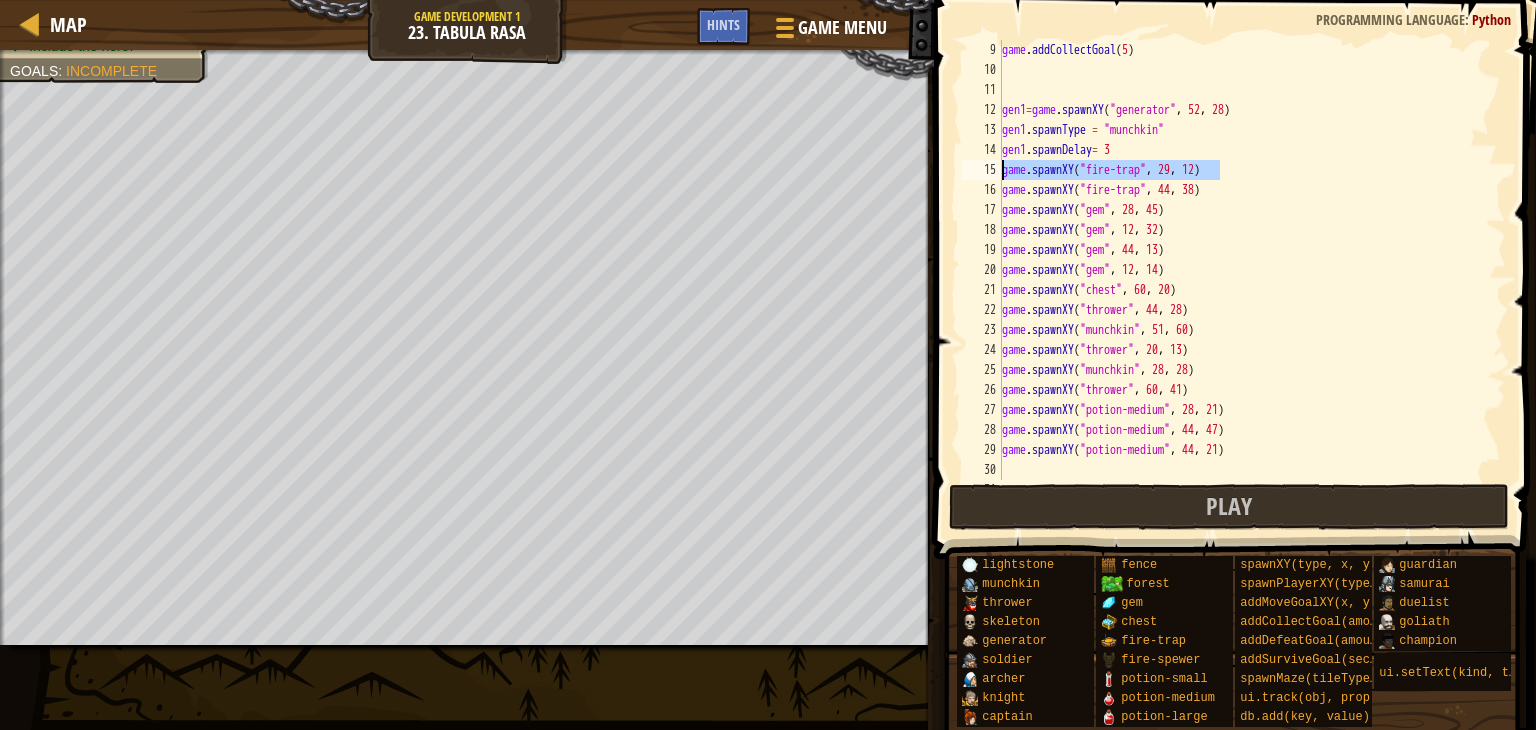 drag, startPoint x: 1227, startPoint y: 169, endPoint x: 997, endPoint y: 169, distance: 230 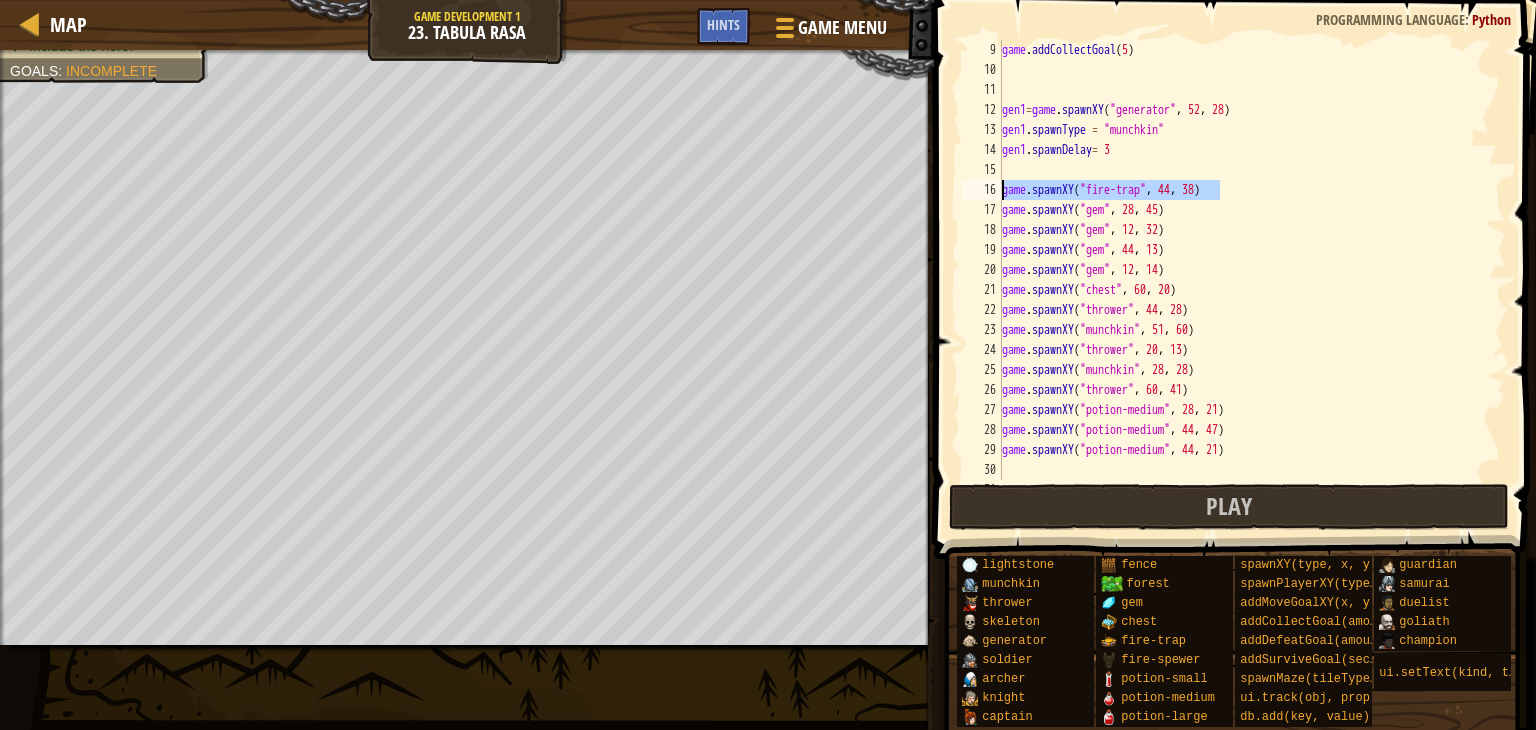 drag, startPoint x: 1200, startPoint y: 185, endPoint x: 997, endPoint y: 187, distance: 203.00986 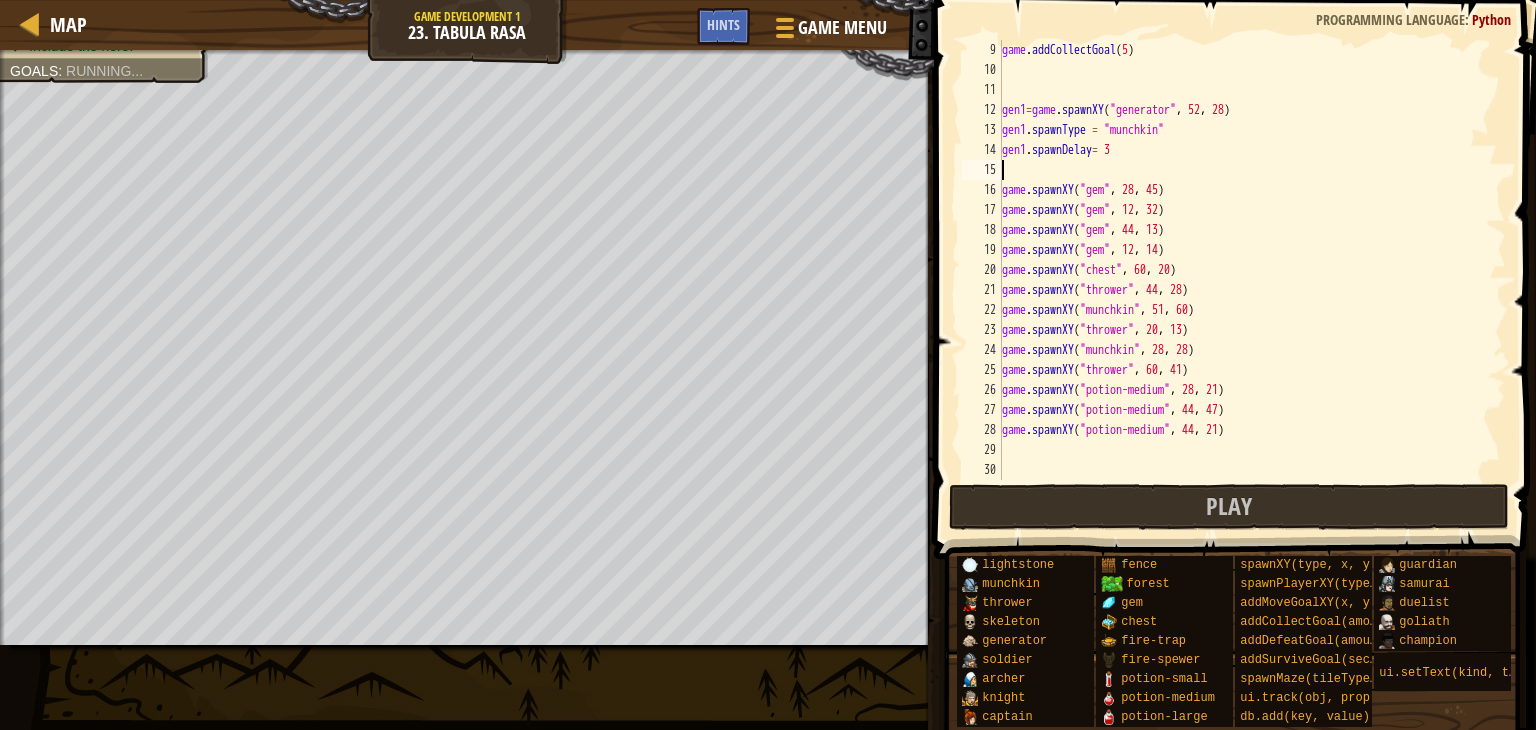 type on "gen1.spawnDelay= 3" 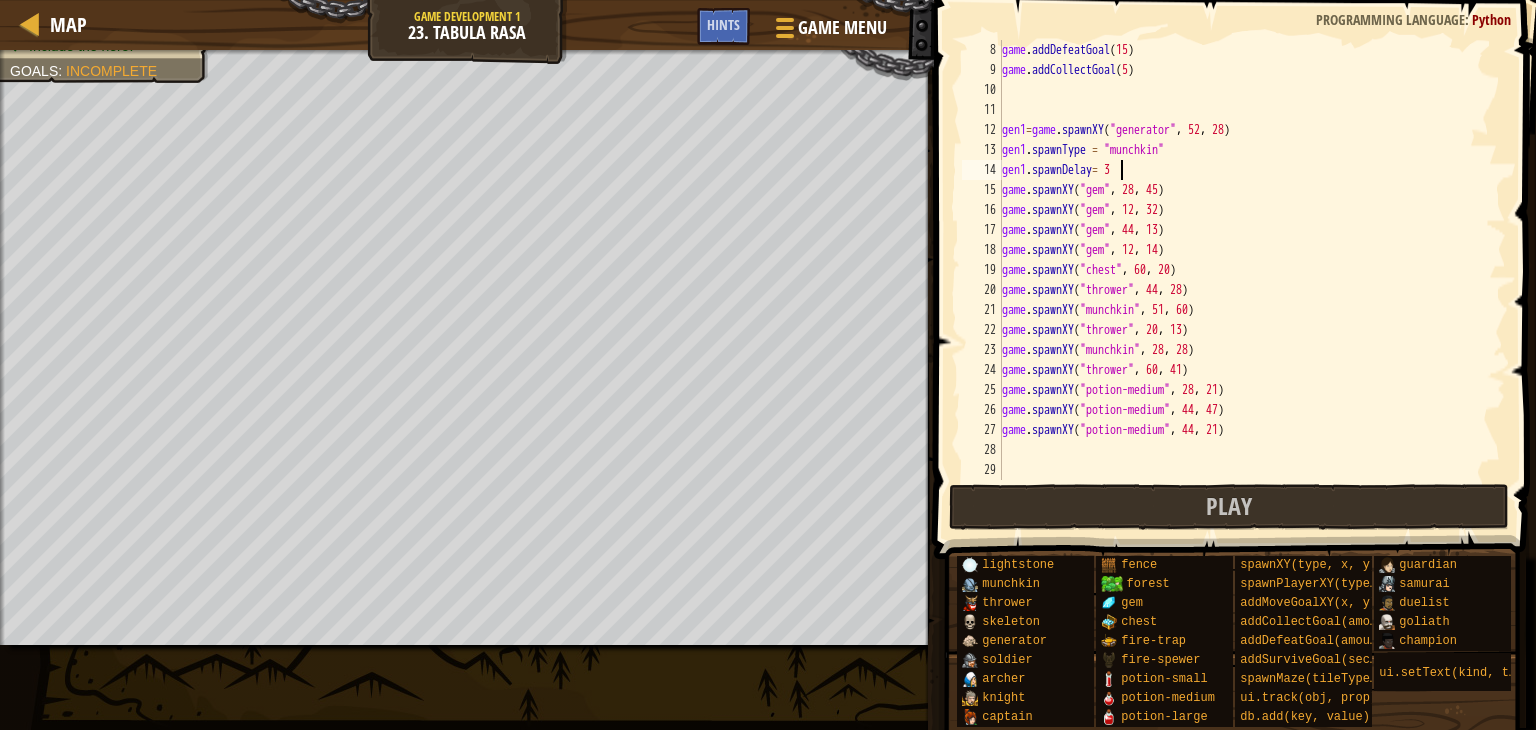scroll, scrollTop: 140, scrollLeft: 0, axis: vertical 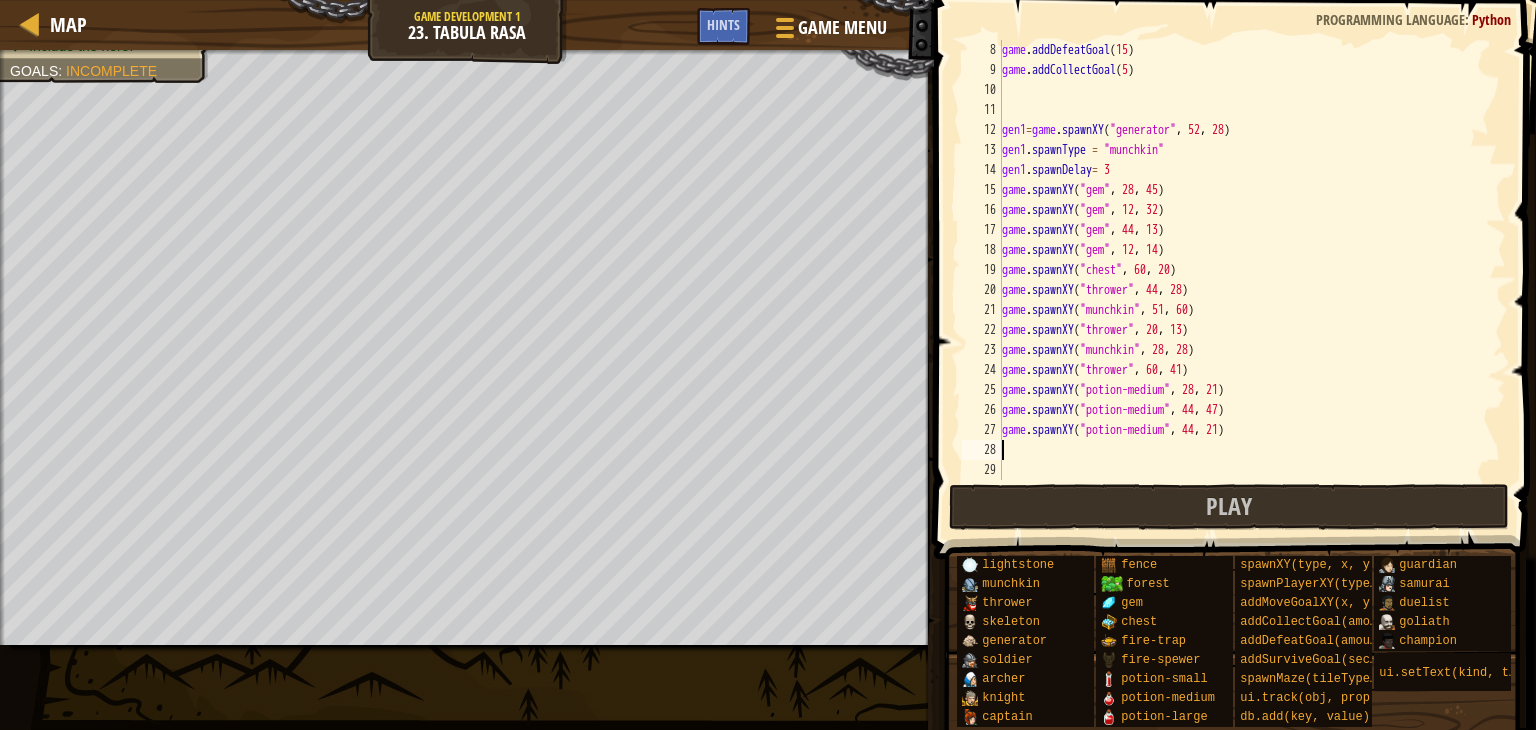 click on "game . addDefeatGoal ( 15 ) game . addCollectGoal ( 5 ) gen1 = game . spawnXY ( "generator" ,   52 ,   28 ) gen1 . spawnType   =   "munchkin" gen1 . spawnDelay =   3 game . spawnXY ( "gem" ,   28 ,   45 ) game . spawnXY ( "gem" ,   12 ,   32 ) game . spawnXY ( "gem" ,   44 ,   13 ) game . spawnXY ( "gem" ,   12 ,   14 ) game . spawnXY ( "chest" ,   60 ,   20 ) game . spawnXY ( "thrower" ,   44 ,   28 ) game . spawnXY ( "munchkin" ,   51 ,   60 ) game . spawnXY ( "thrower" ,   20 ,   13 ) game . spawnXY ( "munchkin" ,   28 ,   28 ) game . spawnXY ( "thrower" ,   60 ,   41 ) game . spawnXY ( "potion-medium" ,   28 ,   21 ) game . spawnXY ( "potion-medium" ,   44 ,   47 ) game . spawnXY ( "potion-medium" ,   44 ,   21 )" at bounding box center [1244, 280] 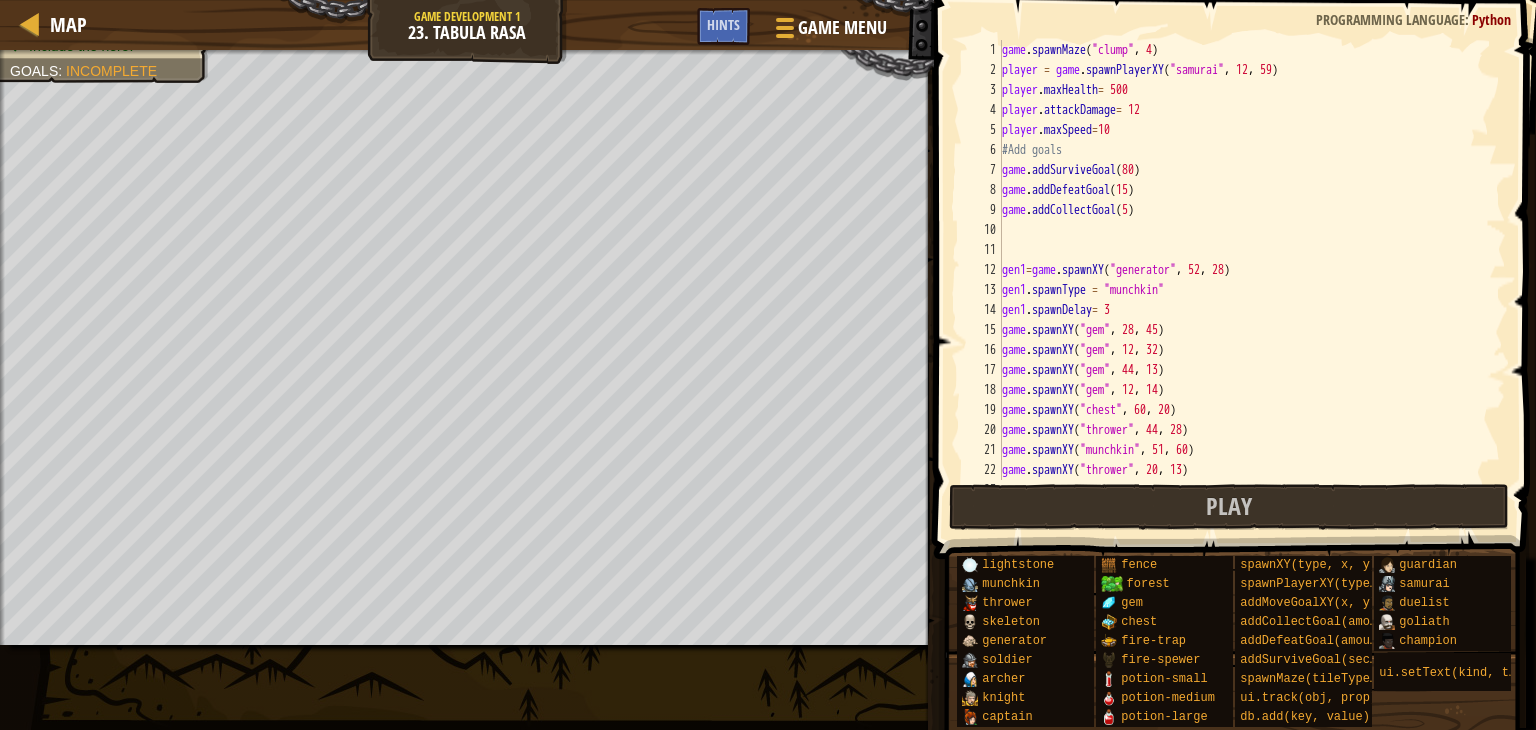 scroll, scrollTop: 0, scrollLeft: 0, axis: both 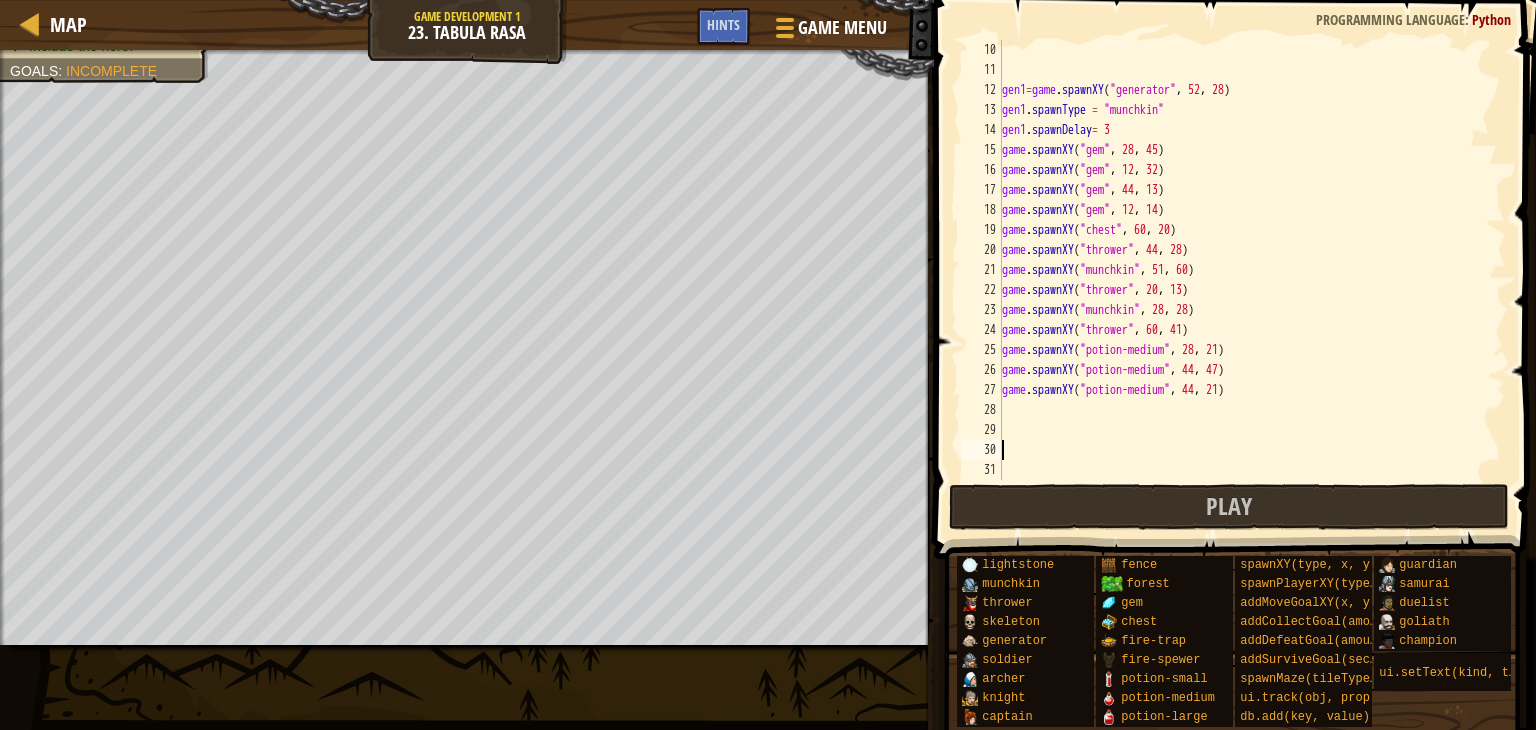 paste on "db.add("plays", 1)" 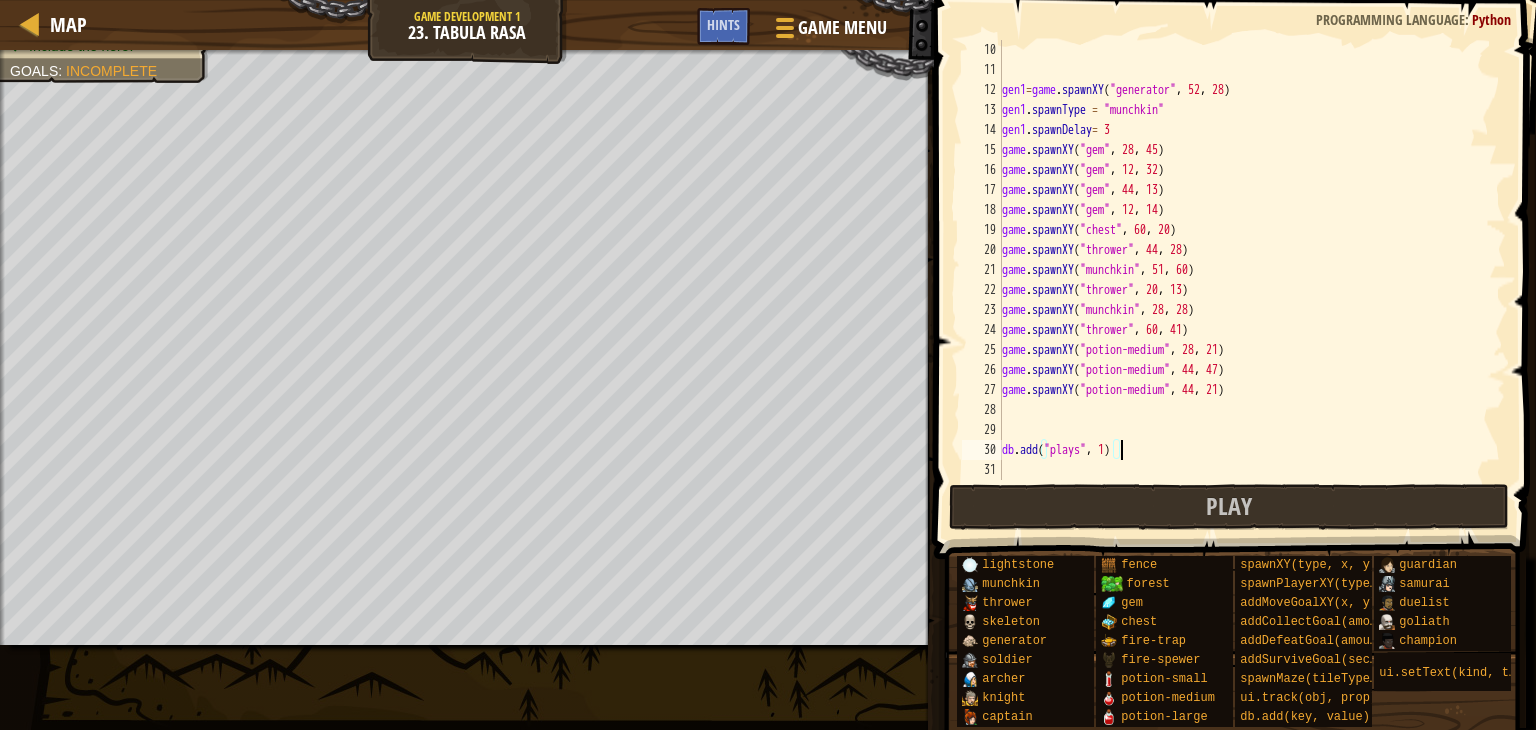 click on "gen1 = game . spawnXY ( "generator" ,   52 ,   28 ) gen1 . spawnType   =   "munchkin" gen1 . spawnDelay =   3 game . spawnXY ( "gem" ,   28 ,   45 ) game . spawnXY ( "gem" ,   12 ,   32 ) game . spawnXY ( "gem" ,   44 ,   13 ) game . spawnXY ( "gem" ,   12 ,   14 ) game . spawnXY ( "chest" ,   60 ,   20 ) game . spawnXY ( "thrower" ,   44 ,   28 ) game . spawnXY ( "munchkin" ,   51 ,   60 ) game . spawnXY ( "thrower" ,   20 ,   13 ) game . spawnXY ( "munchkin" ,   28 ,   28 ) game . spawnXY ( "thrower" ,   60 ,   41 ) game . spawnXY ( "potion-medium" ,   28 ,   21 ) game . spawnXY ( "potion-medium" ,   44 ,   47 ) game . spawnXY ( "potion-medium" ,   44 ,   21 ) db . add ( "plays" ,   1 )" at bounding box center (1244, 280) 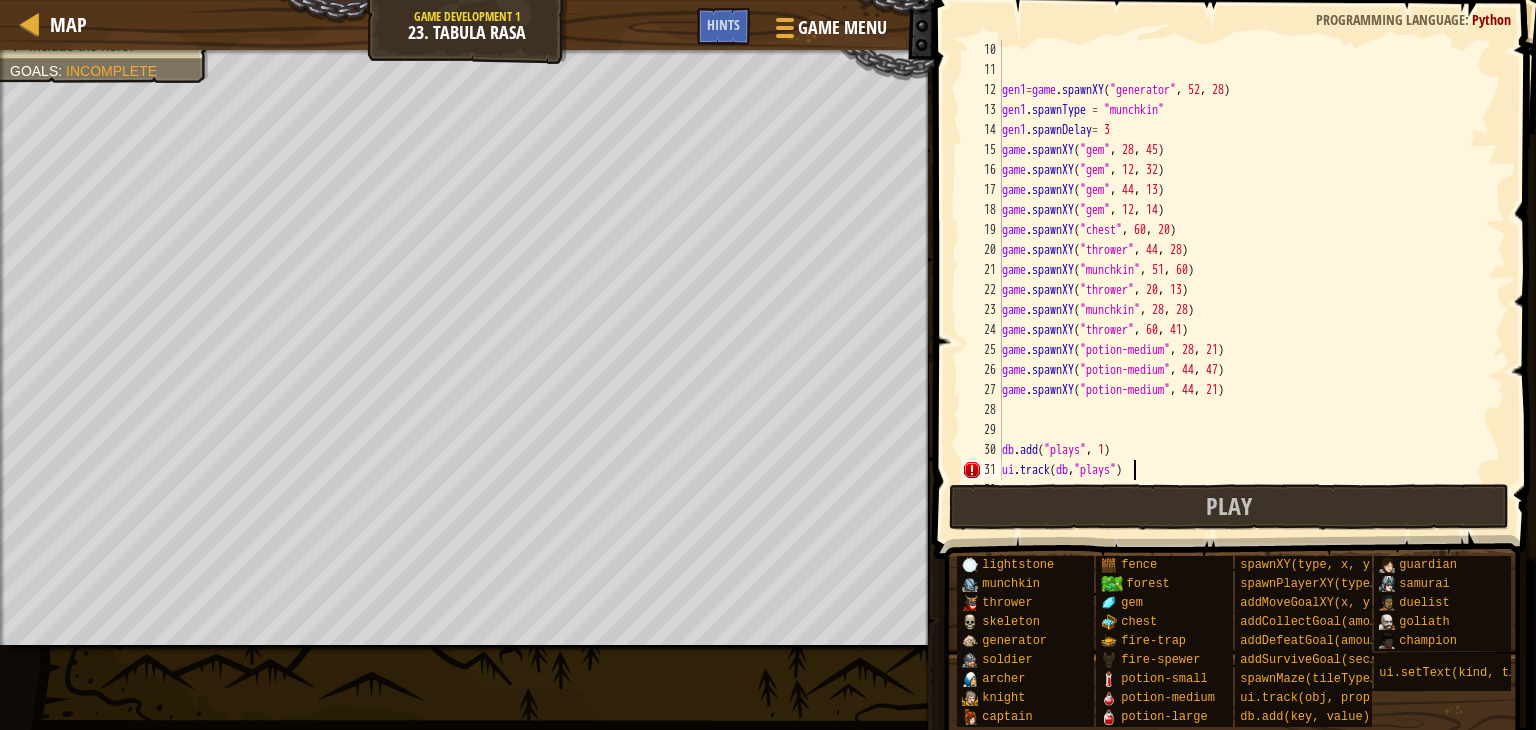 scroll, scrollTop: 9, scrollLeft: 9, axis: both 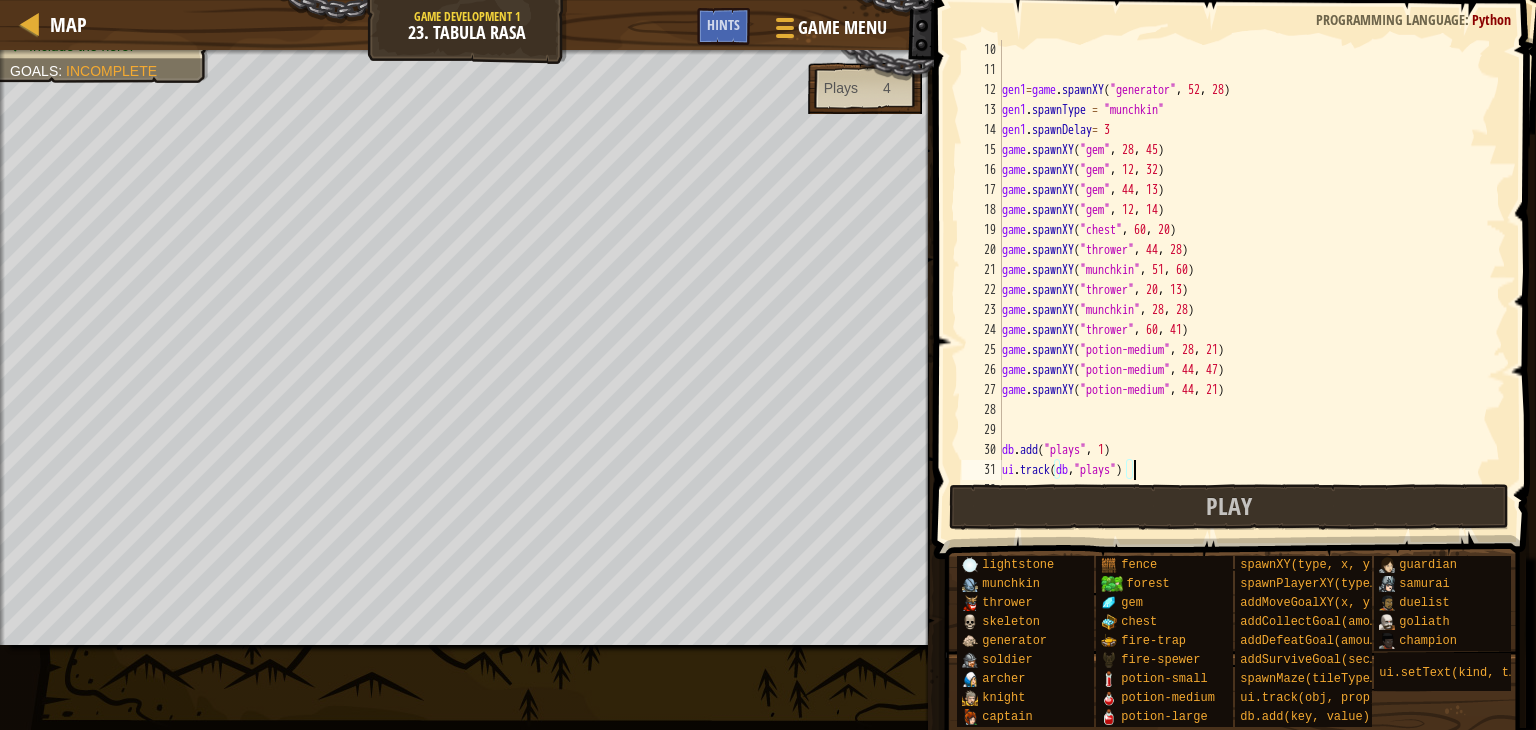 type on "ui.track(db,"plays")" 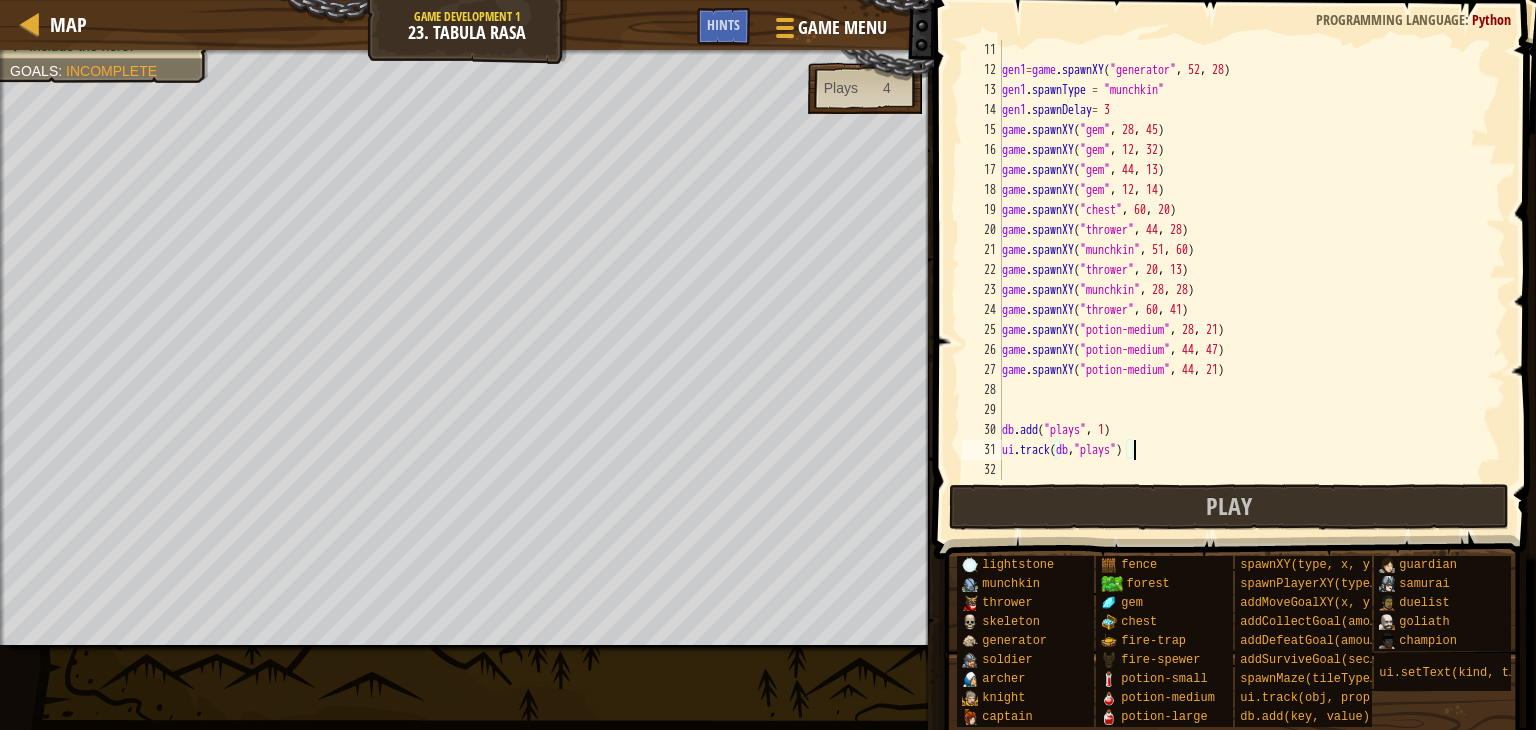 scroll, scrollTop: 200, scrollLeft: 0, axis: vertical 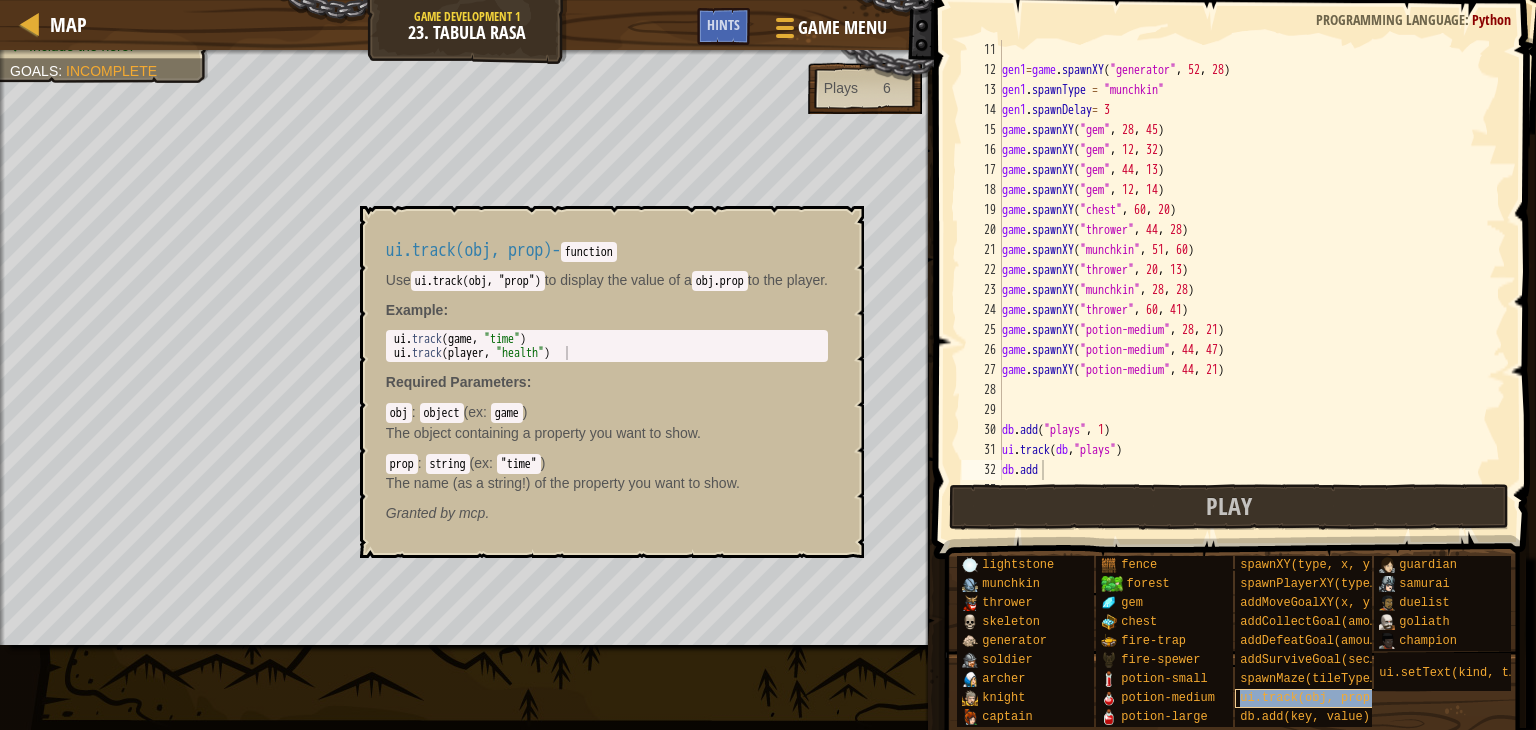 click on "ui.track(obj, prop)" at bounding box center [1308, 698] 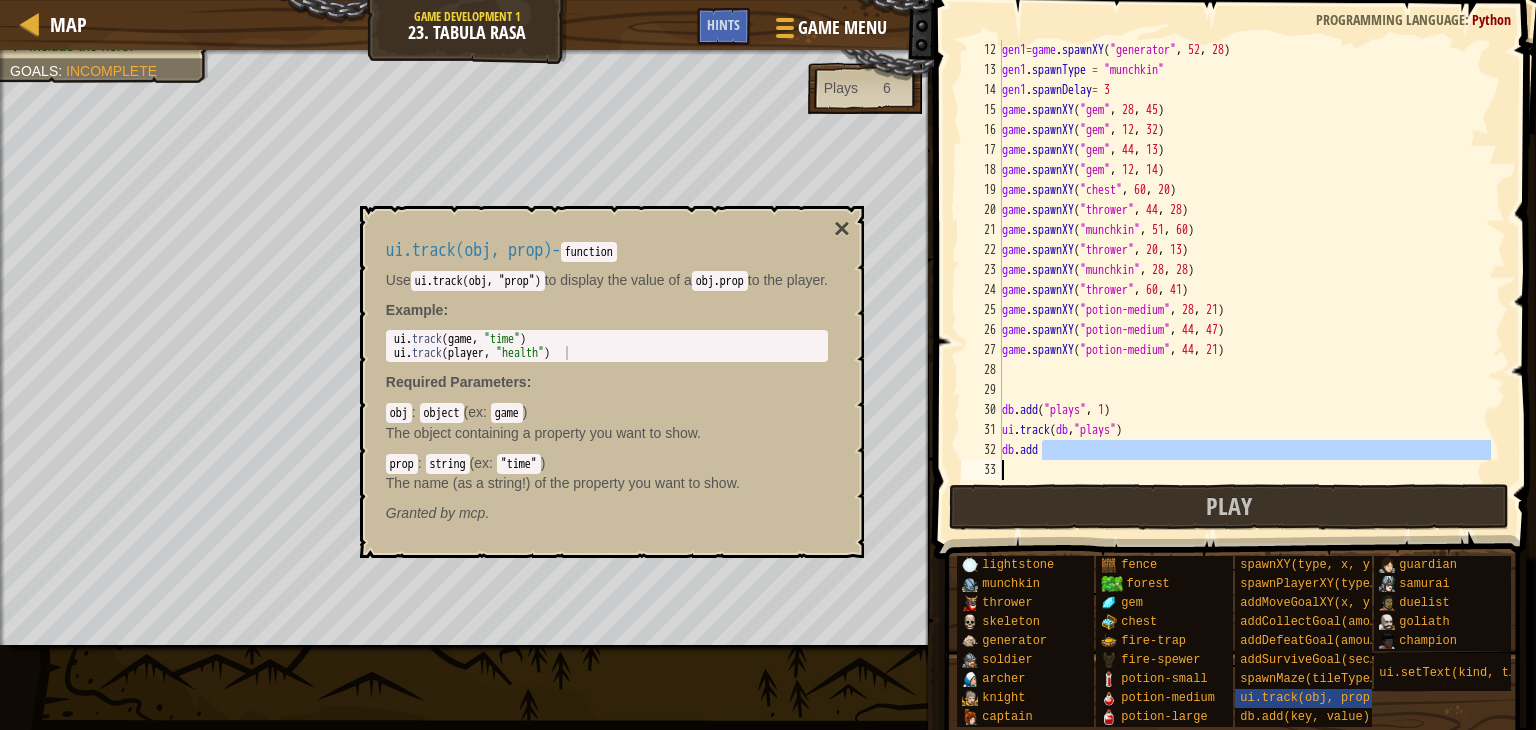 drag, startPoint x: 1048, startPoint y: 467, endPoint x: 980, endPoint y: 481, distance: 69.426216 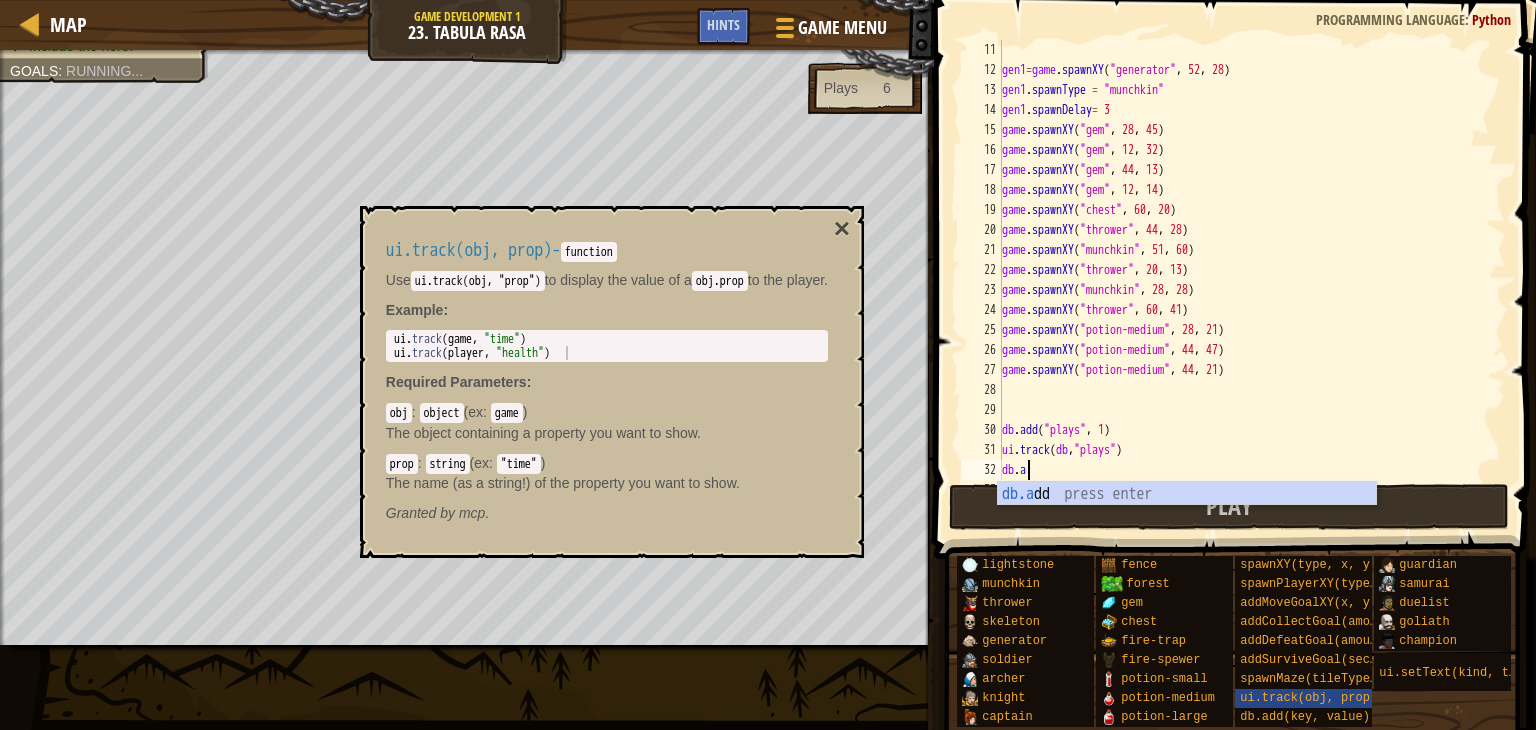 scroll, scrollTop: 9, scrollLeft: 0, axis: vertical 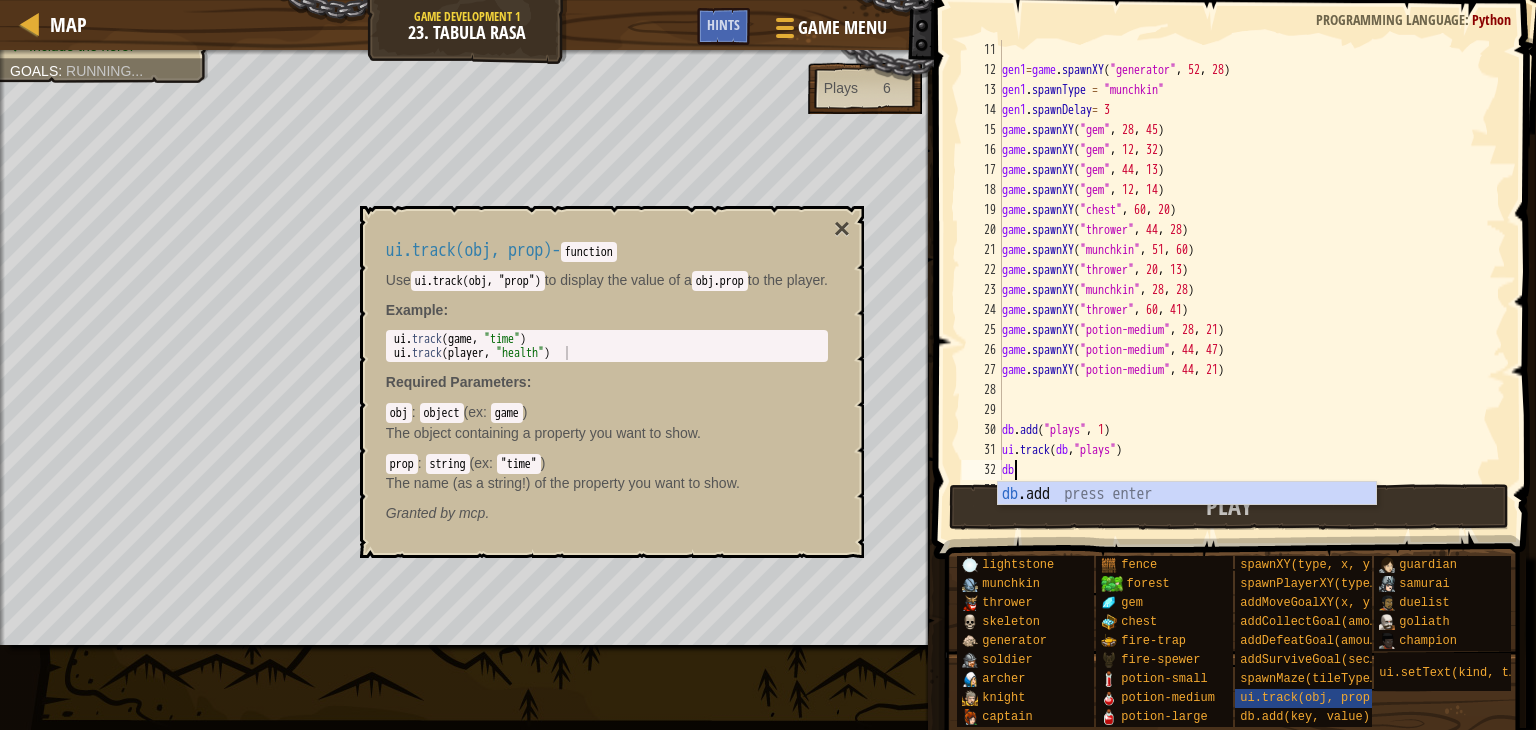 type on "d" 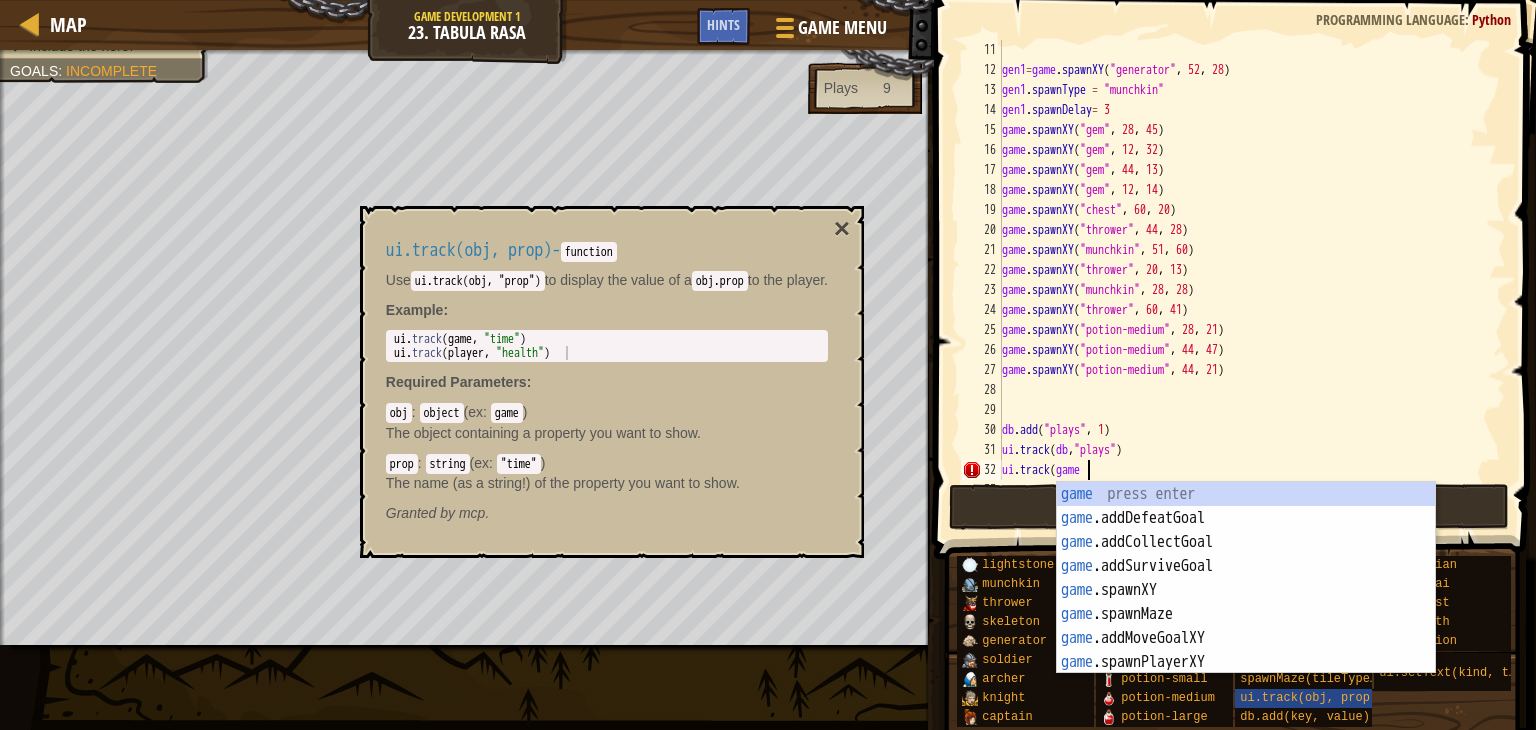 scroll, scrollTop: 9, scrollLeft: 6, axis: both 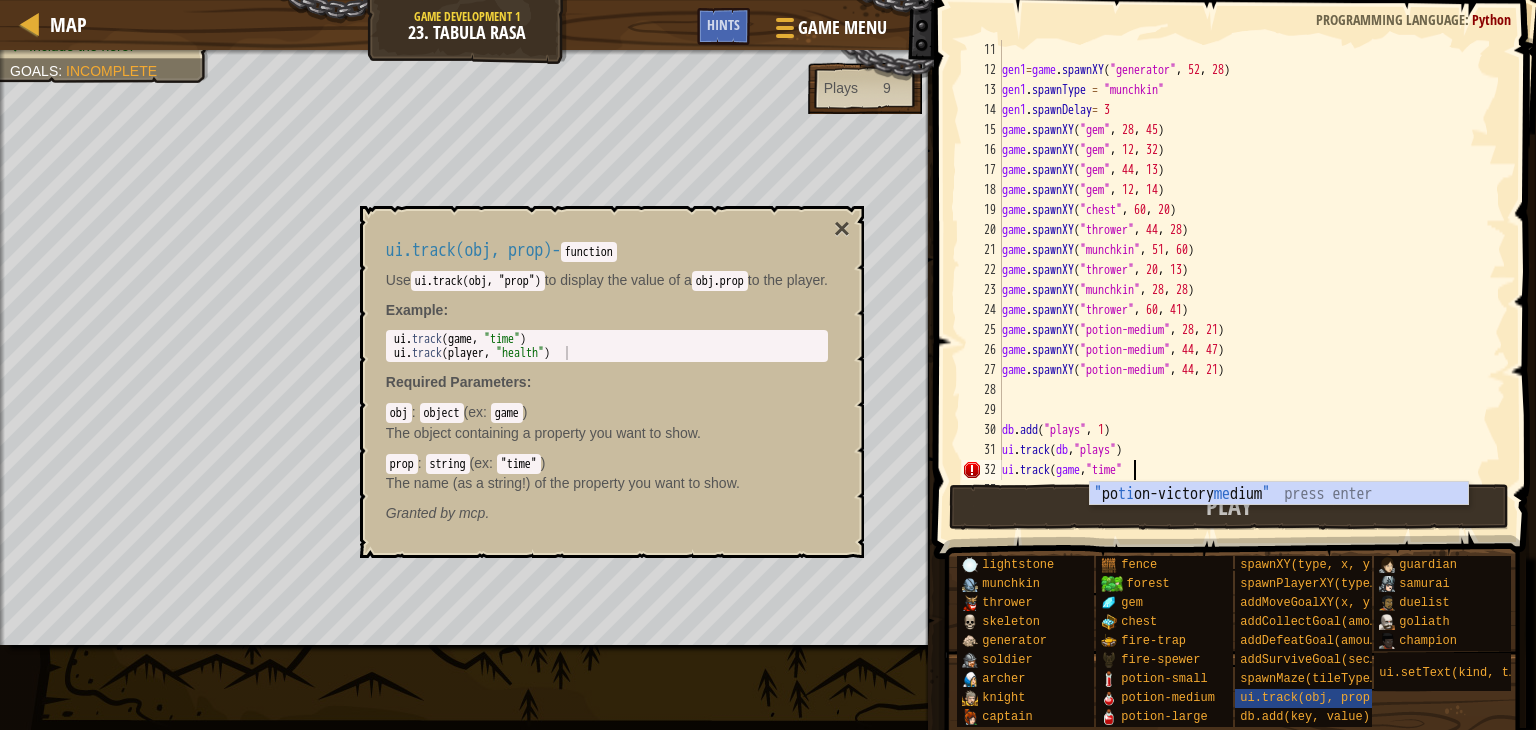 type on "ui.track(game,"time")" 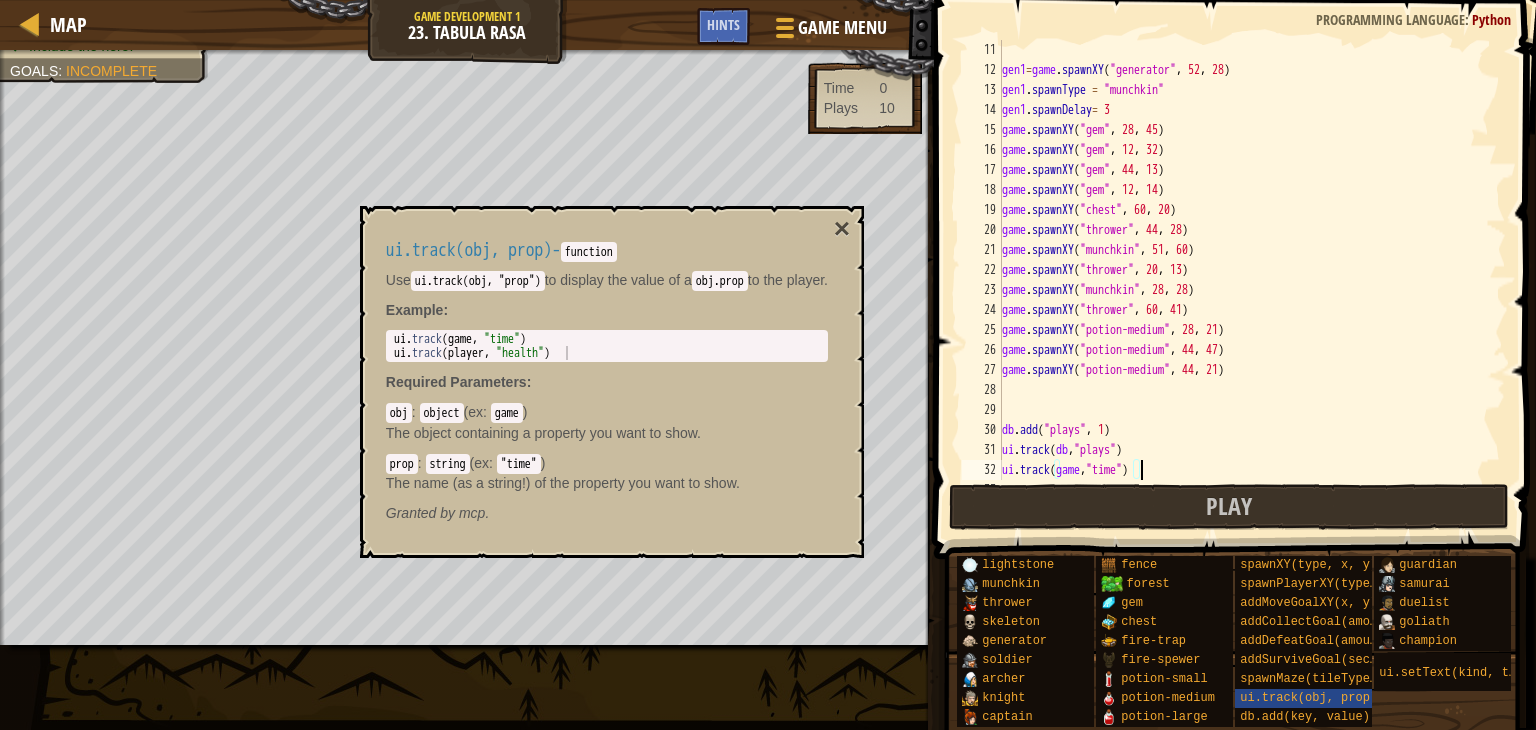 scroll, scrollTop: 9, scrollLeft: 0, axis: vertical 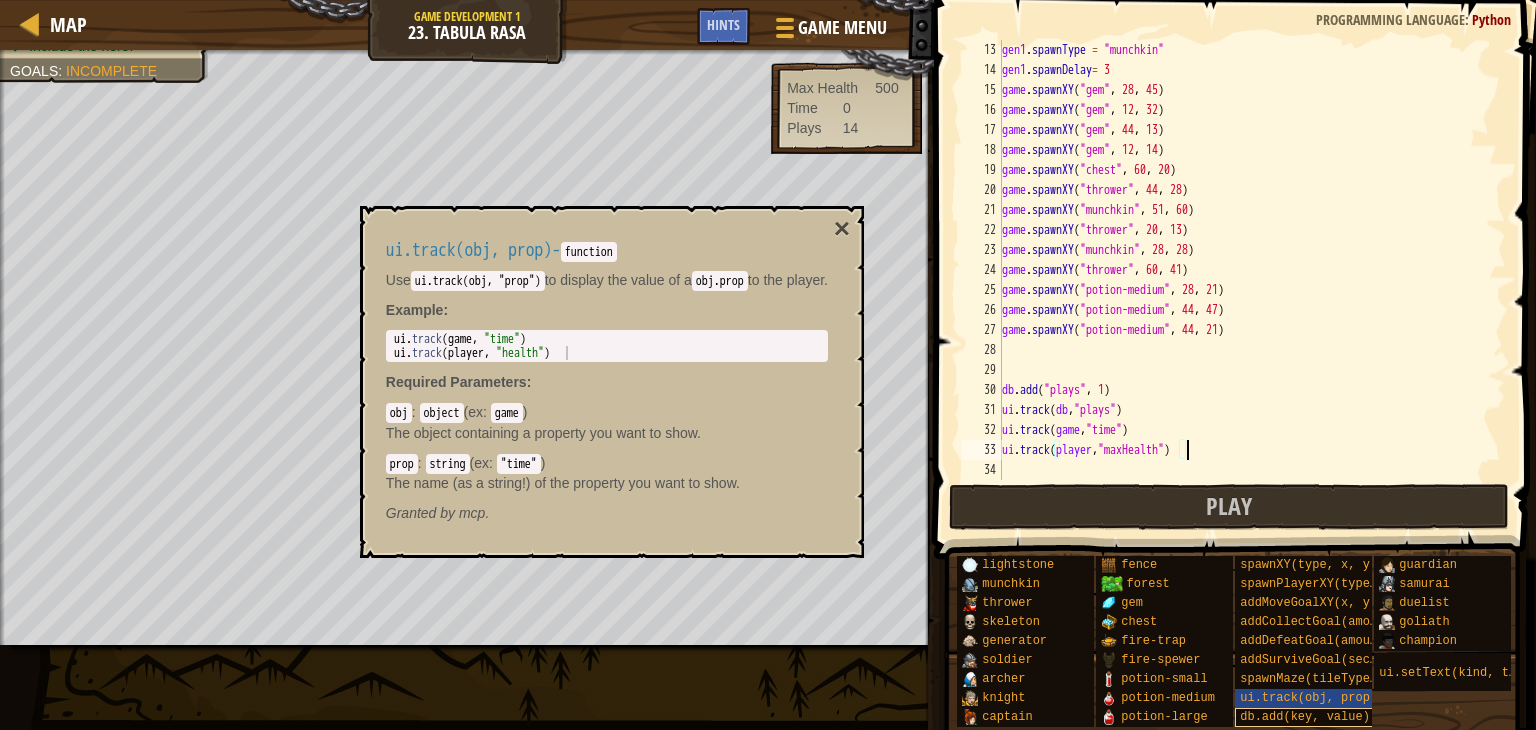 type on "ui.track(player,"maxHealth")" 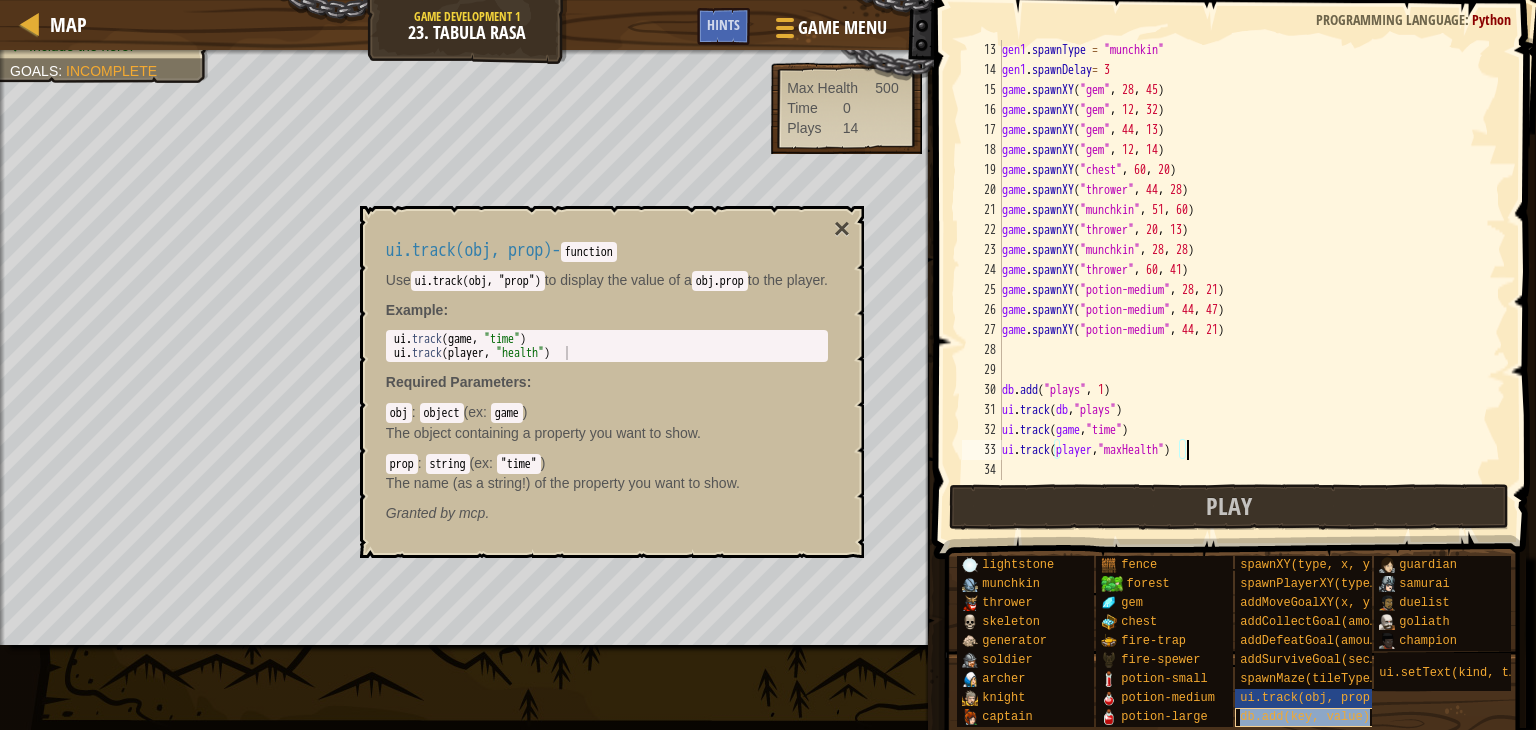 click on "db.add(key, value)" at bounding box center [1305, 717] 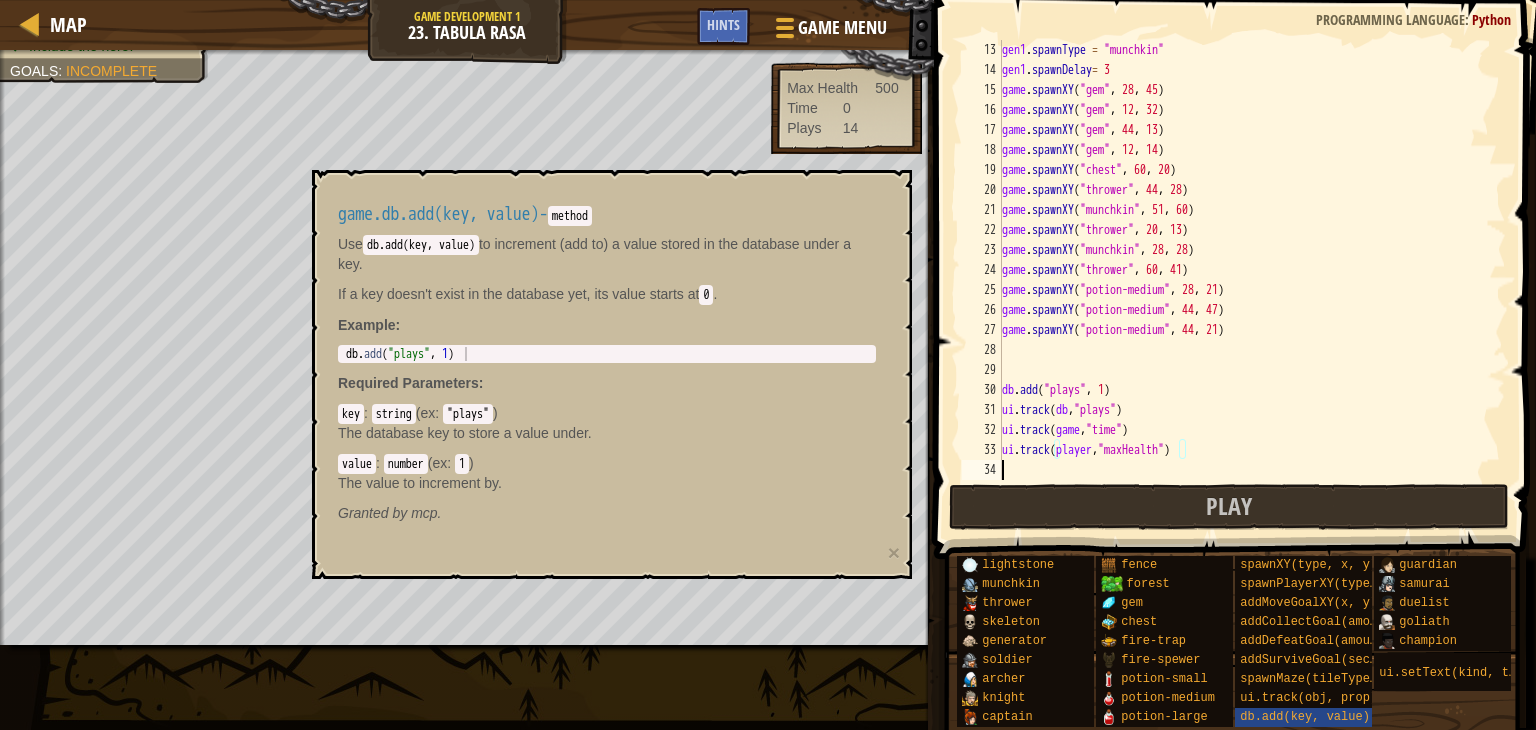 click on "gen1 . spawnType   =   "munchkin" gen1 . spawnDelay =   3 game . spawnXY ( "gem" ,   28 ,   45 ) game . spawnXY ( "gem" ,   12 ,   32 ) game . spawnXY ( "gem" ,   44 ,   13 ) game . spawnXY ( "gem" ,   12 ,   14 ) game . spawnXY ( "chest" ,   60 ,   20 ) game . spawnXY ( "thrower" ,   44 ,   28 ) game . spawnXY ( "munchkin" ,   51 ,   60 ) game . spawnXY ( "thrower" ,   20 ,   13 ) game . spawnXY ( "munchkin" ,   28 ,   28 ) game . spawnXY ( "thrower" ,   60 ,   41 ) game . spawnXY ( "potion-medium" ,   28 ,   21 ) game . spawnXY ( "potion-medium" ,   44 ,   47 ) game . spawnXY ( "potion-medium" ,   44 ,   21 ) db . add ( "plays" ,   1 ) ui . track ( db , "plays" ) ui . track ( game , "time" ) ui . track ( player , "maxHealth" )" at bounding box center [1244, 280] 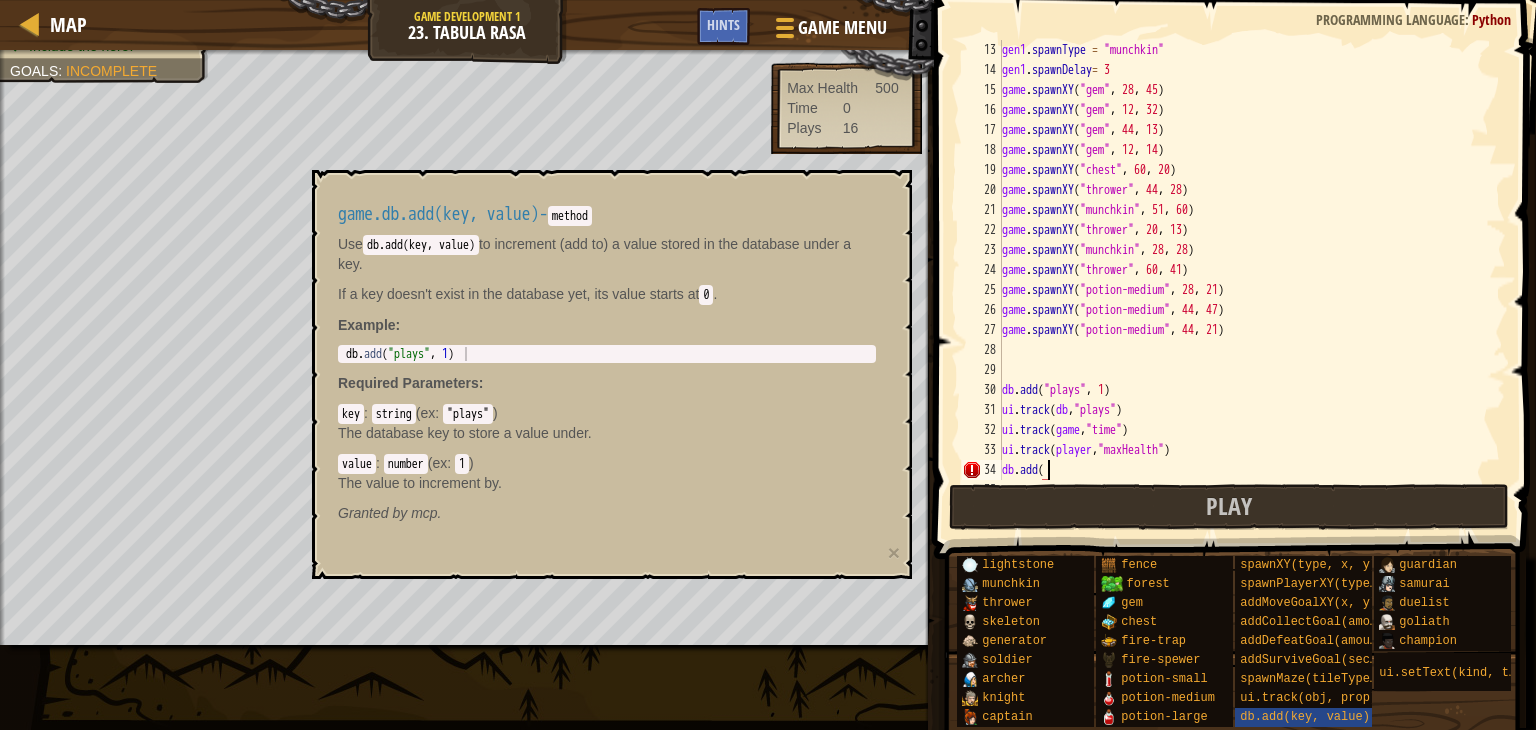 scroll, scrollTop: 9, scrollLeft: 3, axis: both 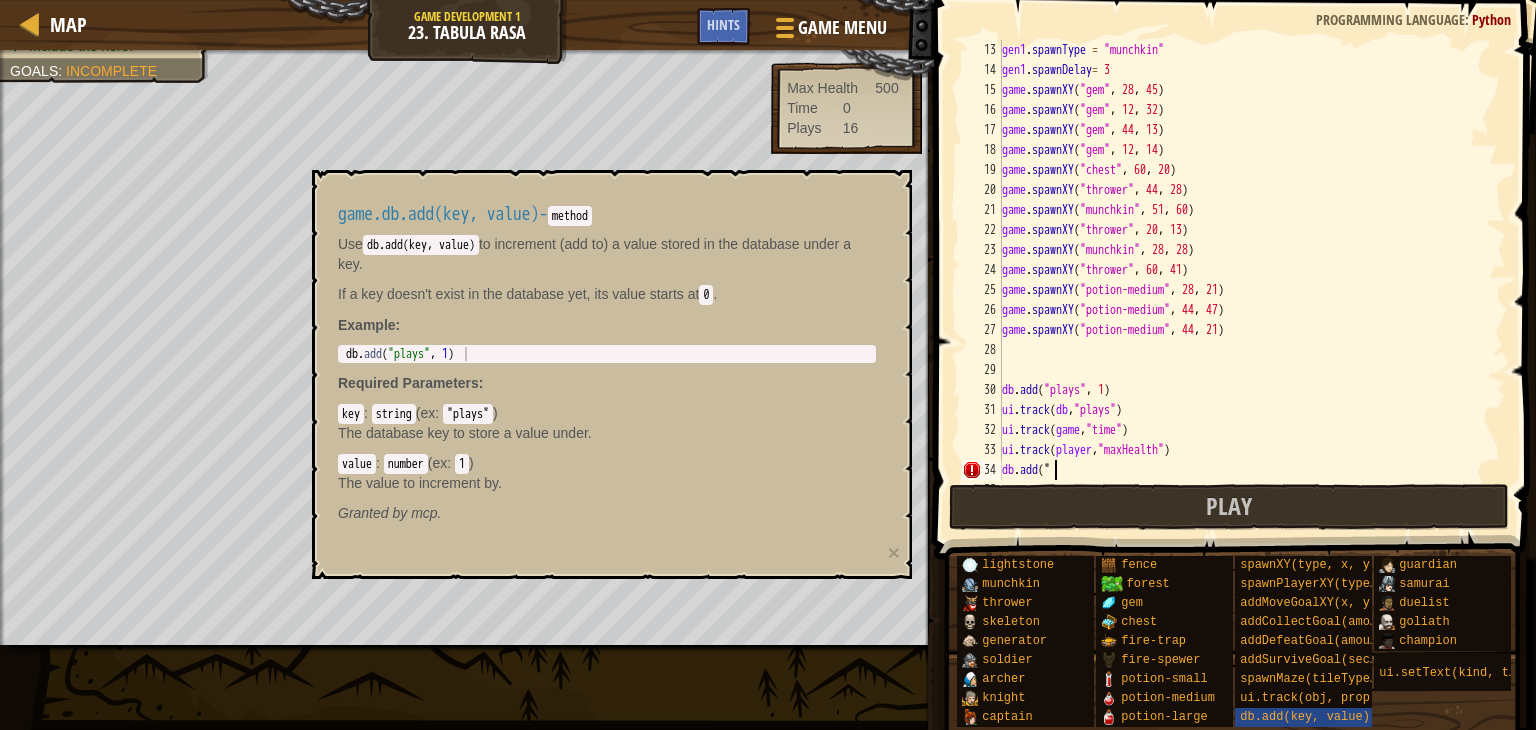 click on "gen1 . spawnType   =   "munchkin" gen1 . spawnDelay =   3 game . spawnXY ( "gem" ,   28 ,   45 ) game . spawnXY ( "gem" ,   12 ,   32 ) game . spawnXY ( "gem" ,   44 ,   13 ) game . spawnXY ( "gem" ,   12 ,   14 ) game . spawnXY ( "chest" ,   60 ,   20 ) game . spawnXY ( "thrower" ,   44 ,   28 ) game . spawnXY ( "munchkin" ,   51 ,   60 ) game . spawnXY ( "thrower" ,   20 ,   13 ) game . spawnXY ( "munchkin" ,   28 ,   28 ) game . spawnXY ( "thrower" ,   60 ,   41 ) game . spawnXY ( "potion-medium" ,   28 ,   21 ) game . spawnXY ( "potion-medium" ,   44 ,   47 ) game . spawnXY ( "potion-medium" ,   44 ,   21 ) db . add ( "plays" ,   1 ) ui . track ( db , "plays" ) ui . track ( game , "time" ) ui . track ( player , "maxHealth" ) db . add ( "" at bounding box center [1244, 280] 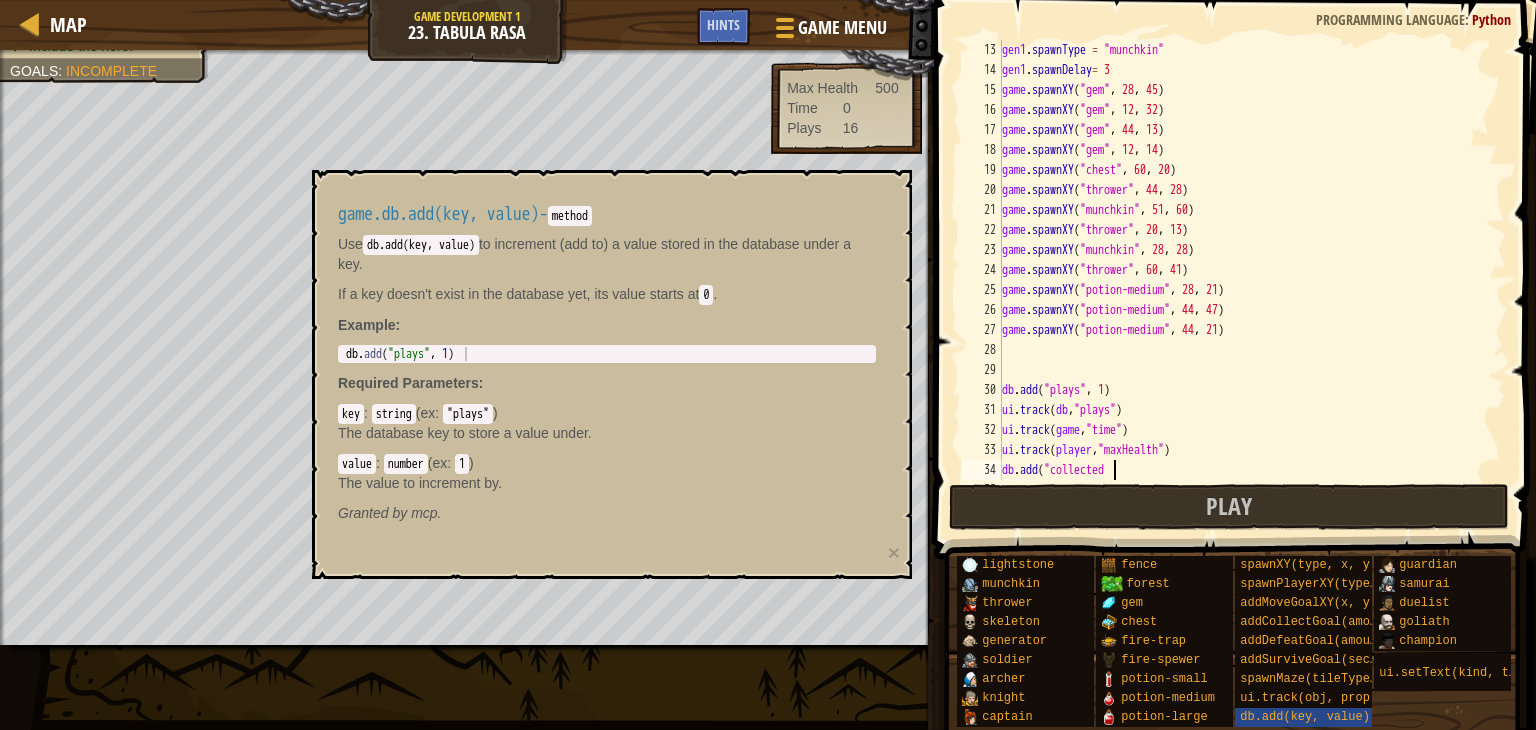 scroll, scrollTop: 9, scrollLeft: 8, axis: both 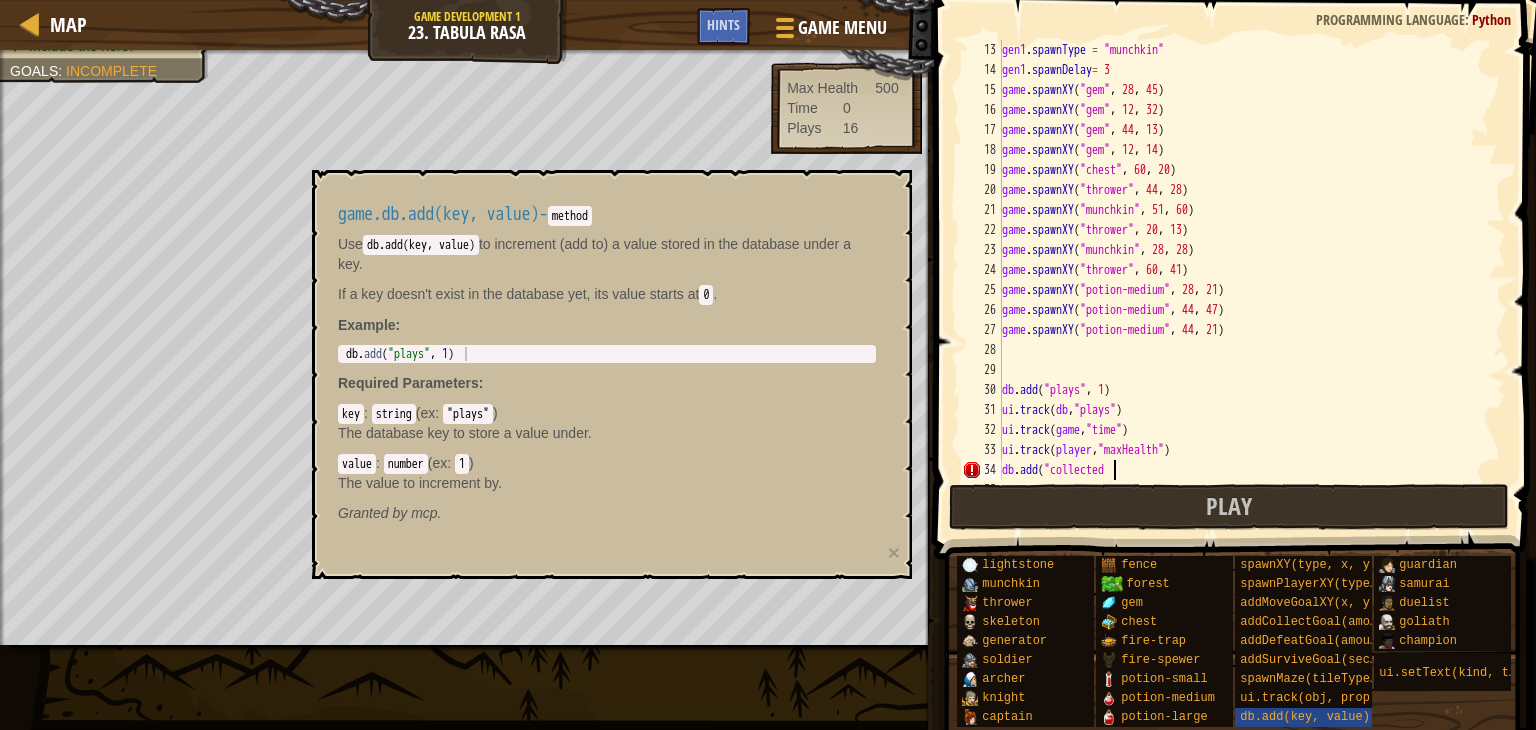 click on "gen1 . spawnType   =   "munchkin" gen1 . spawnDelay =   3 game . spawnXY ( "gem" ,   28 ,   45 ) game . spawnXY ( "gem" ,   12 ,   32 ) game . spawnXY ( "gem" ,   44 ,   13 ) game . spawnXY ( "gem" ,   12 ,   14 ) game . spawnXY ( "chest" ,   60 ,   20 ) game . spawnXY ( "thrower" ,   44 ,   28 ) game . spawnXY ( "munchkin" ,   51 ,   60 ) game . spawnXY ( "thrower" ,   20 ,   13 ) game . spawnXY ( "munchkin" ,   28 ,   28 ) game . spawnXY ( "thrower" ,   60 ,   41 ) game . spawnXY ( "potion-medium" ,   28 ,   21 ) game . spawnXY ( "potion-medium" ,   44 ,   47 ) game . spawnXY ( "potion-medium" ,   44 ,   21 ) db . add ( "plays" ,   1 ) ui . track ( db , "plays" ) ui . track ( game , "time" ) ui . track ( player , "maxHealth" ) ui . track ( game , "collected" ) ui . track ( db , "wins" ) ui . track ( game , "total defeated" ) def   onVictory ( event ) :      db . add ( "wins" , 1 )      db . add ( "total defeated" ,   game . defeated )      game . spawnXY ( "fire-trap" ,   60 ,   15 )      game . spawnXY ( "fire-trap" ,   10 ,   60 )      game . spawnXY ( "fire-trap" ,   45 ,   60 )      game . spawnXY ( "fire-trap" ,   60 ,   35 )      game . spawnXY ( "fire-trap" ,   52 ,   30 )      game . spawnXY ( "fire-trap" ,   44 ,   48 )      game . spawnXY ( "fire-trap" ,   28 ,   45 )      game . spawnXY ( "fire-trap" ,   28 ,   29 )      game . spawnXY ( "fire-trap" ,   37 ,   12 )      game . spawnXY ( "fire-trap" ,   12 ,   42 ) game . on ( "victory" , onVictory ( event )" at bounding box center (1244, 280) 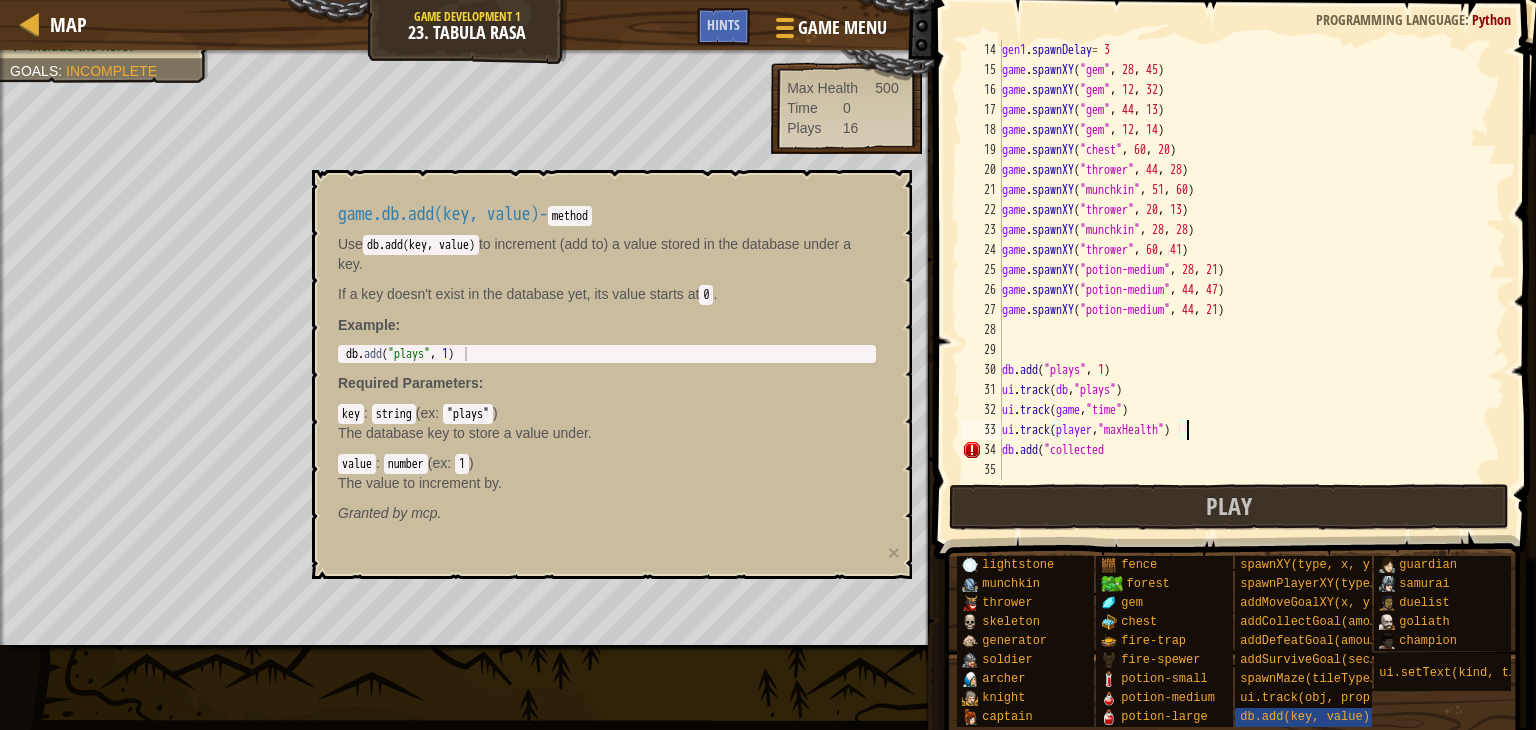 scroll, scrollTop: 260, scrollLeft: 0, axis: vertical 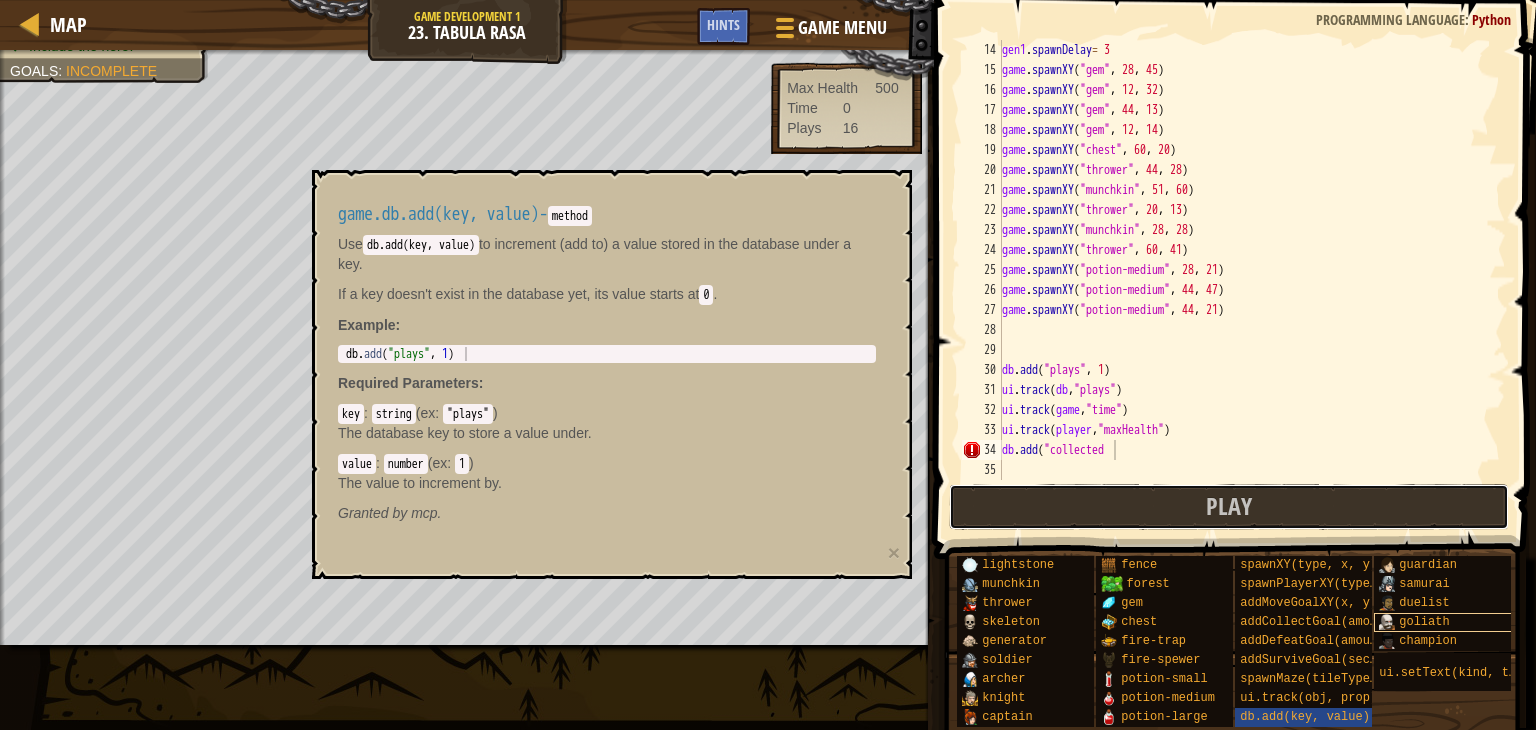 drag, startPoint x: 1412, startPoint y: 525, endPoint x: 1410, endPoint y: 605, distance: 80.024994 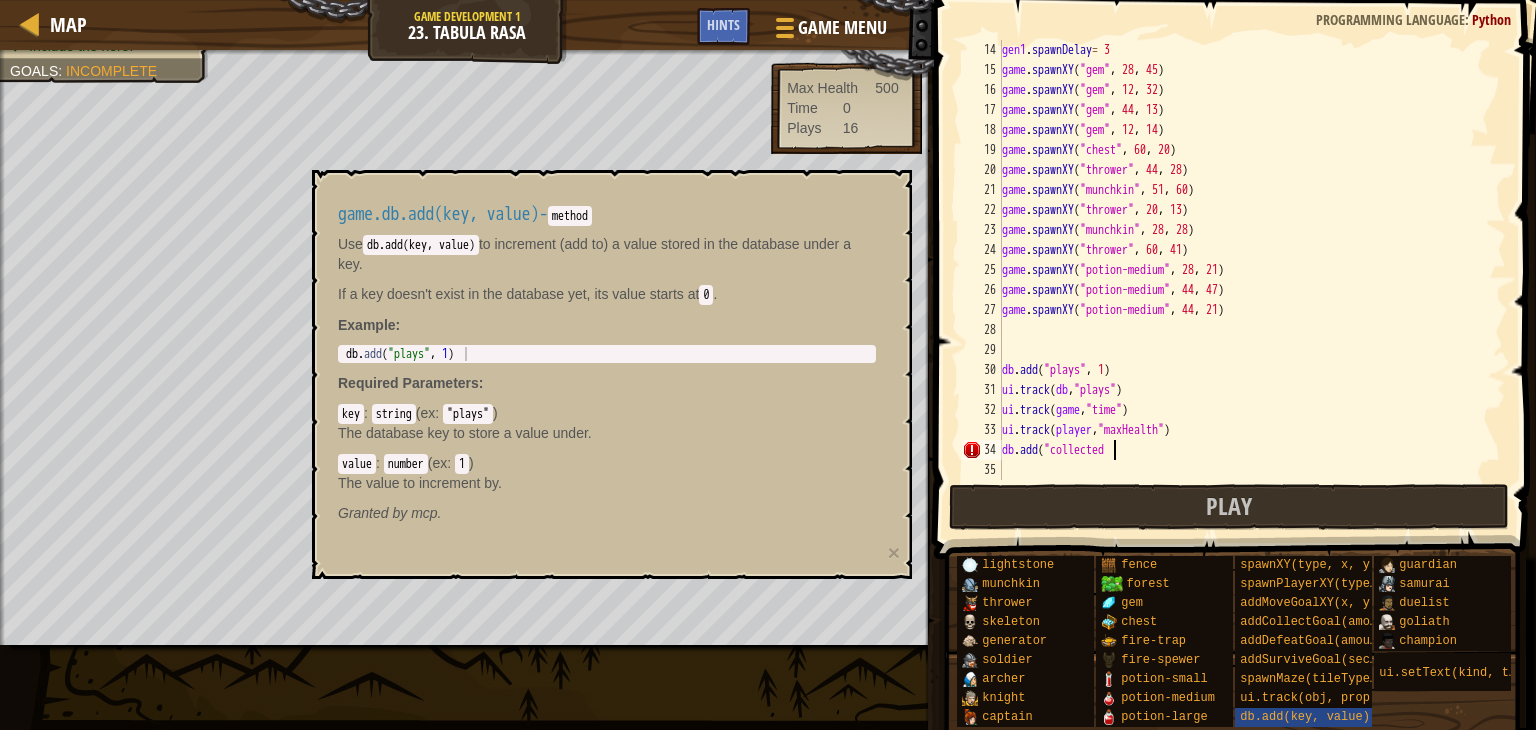 click on "gen1.spawnDelay = 3 game.spawnXY("gem", [COORD], [COORD]) game.spawnXY("gem", [COORD], [COORD]) game.spawnXY("gem", [COORD], [COORD]) game.spawnXY("gem", [COORD], [COORD]) game.spawnXY("chest", [COORD], [COORD]) game.spawnXY("thrower", [COORD], [COORD]) game.spawnXY("munchkin", [COORD], [COORD]) game.spawnXY("thrower", [COORD], [COORD]) game.spawnXY("munchkin", [COORD], [COORD]) game.spawnXY("thrower", [COORD], [COORD]) game.spawnXY("potion-medium", [COORD], [COORD]) game.spawnXY("potion-medium", [COORD], [COORD]) game.spawnXY("potion-medium", [COORD], [COORD]) db.add("plays", 1) ui.track(db, "plays") ui.track(game, "time") ui.track(player, "maxHealth") db.add("collected")" at bounding box center [1244, 280] 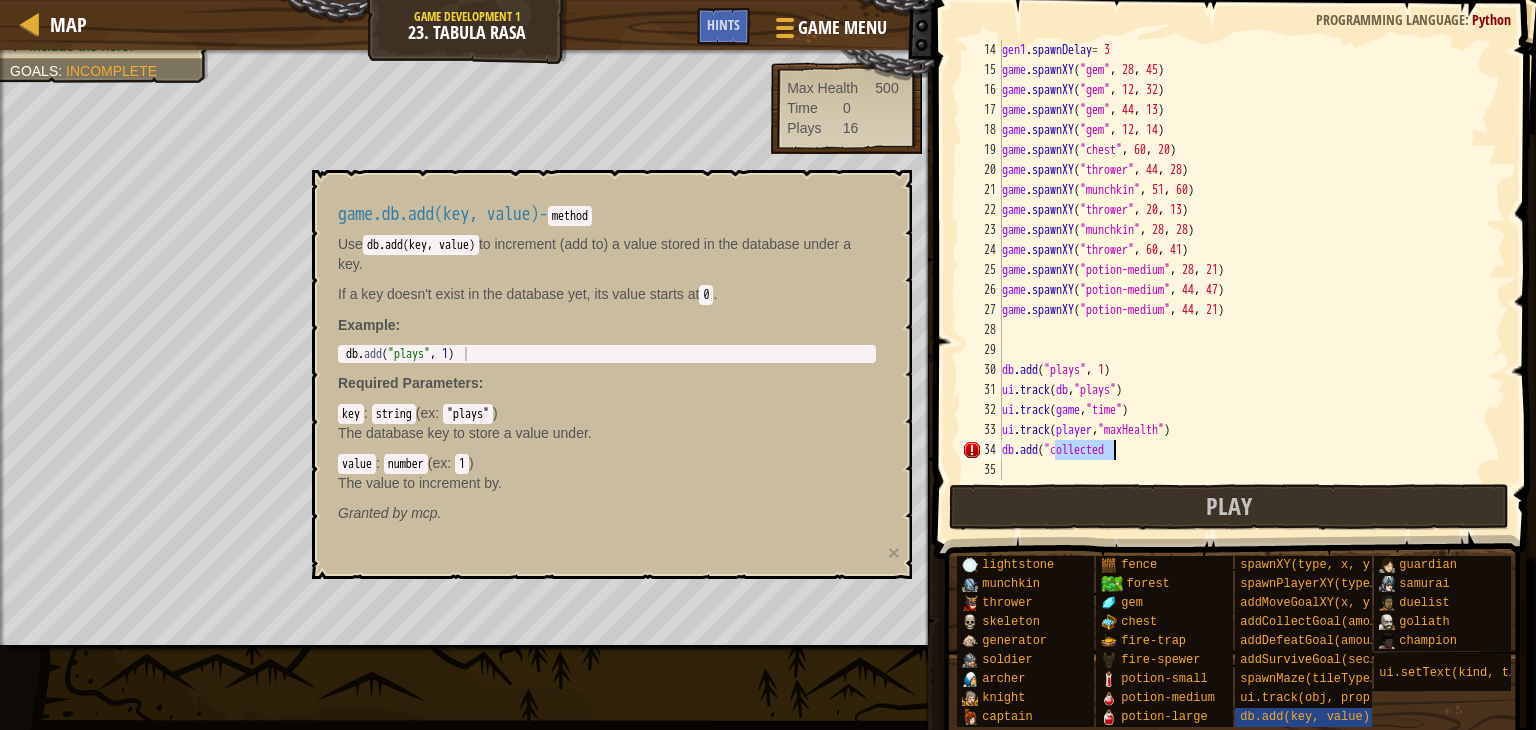 click on "gen1.spawnDelay = 3 game.spawnXY("gem", [COORD], [COORD]) game.spawnXY("gem", [COORD], [COORD]) game.spawnXY("gem", [COORD], [COORD]) game.spawnXY("gem", [COORD], [COORD]) game.spawnXY("chest", [COORD], [COORD]) game.spawnXY("thrower", [COORD], [COORD]) game.spawnXY("munchkin", [COORD], [COORD]) game.spawnXY("thrower", [COORD], [COORD]) game.spawnXY("munchkin", [COORD], [COORD]) game.spawnXY("thrower", [COORD], [COORD]) game.spawnXY("potion-medium", [COORD], [COORD]) game.spawnXY("potion-medium", [COORD], [COORD]) game.spawnXY("potion-medium", [COORD], [COORD]) db.add("plays", 1) ui.track(db, "plays") ui.track(game, "time") ui.track(player, "maxHealth") db.add("collected")" at bounding box center [1244, 280] 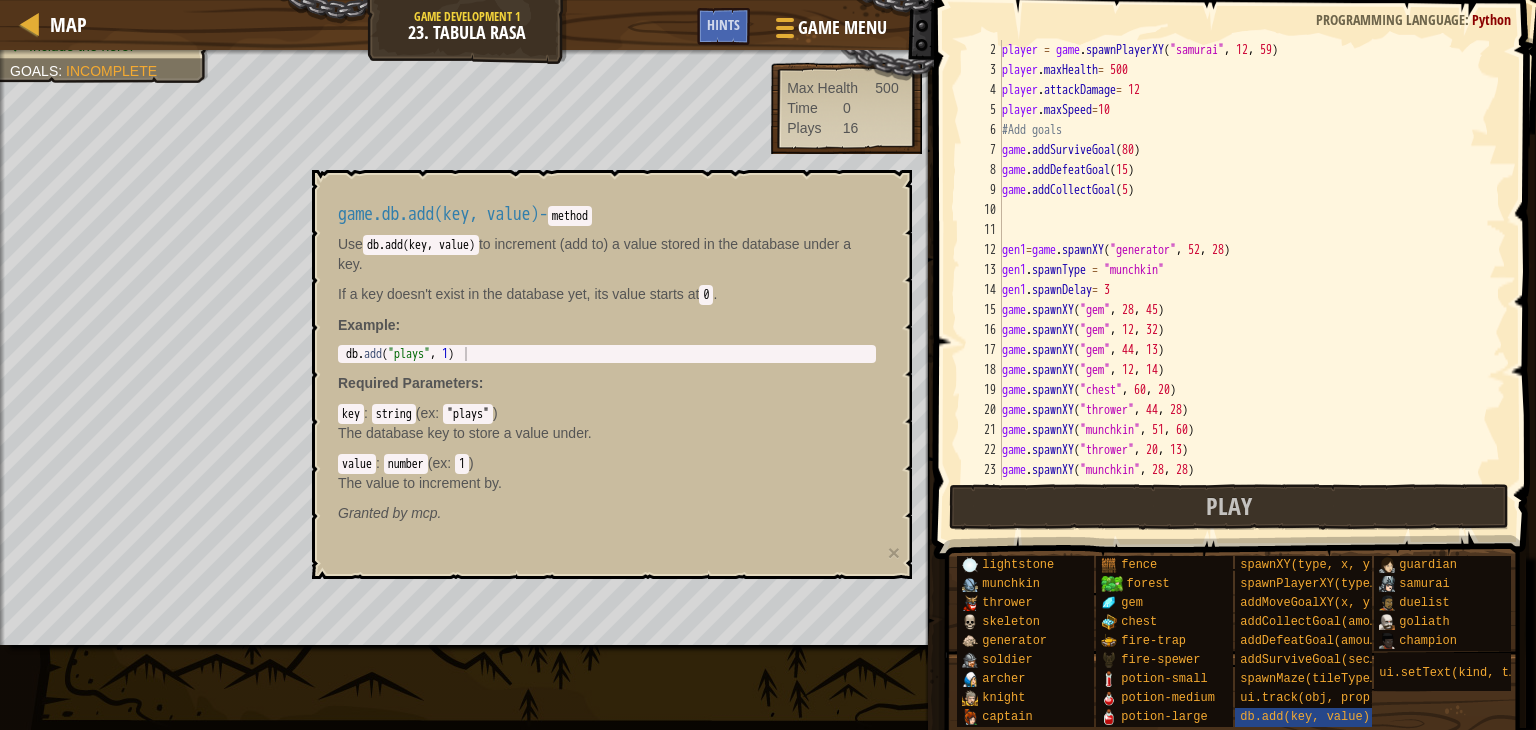 scroll, scrollTop: 0, scrollLeft: 0, axis: both 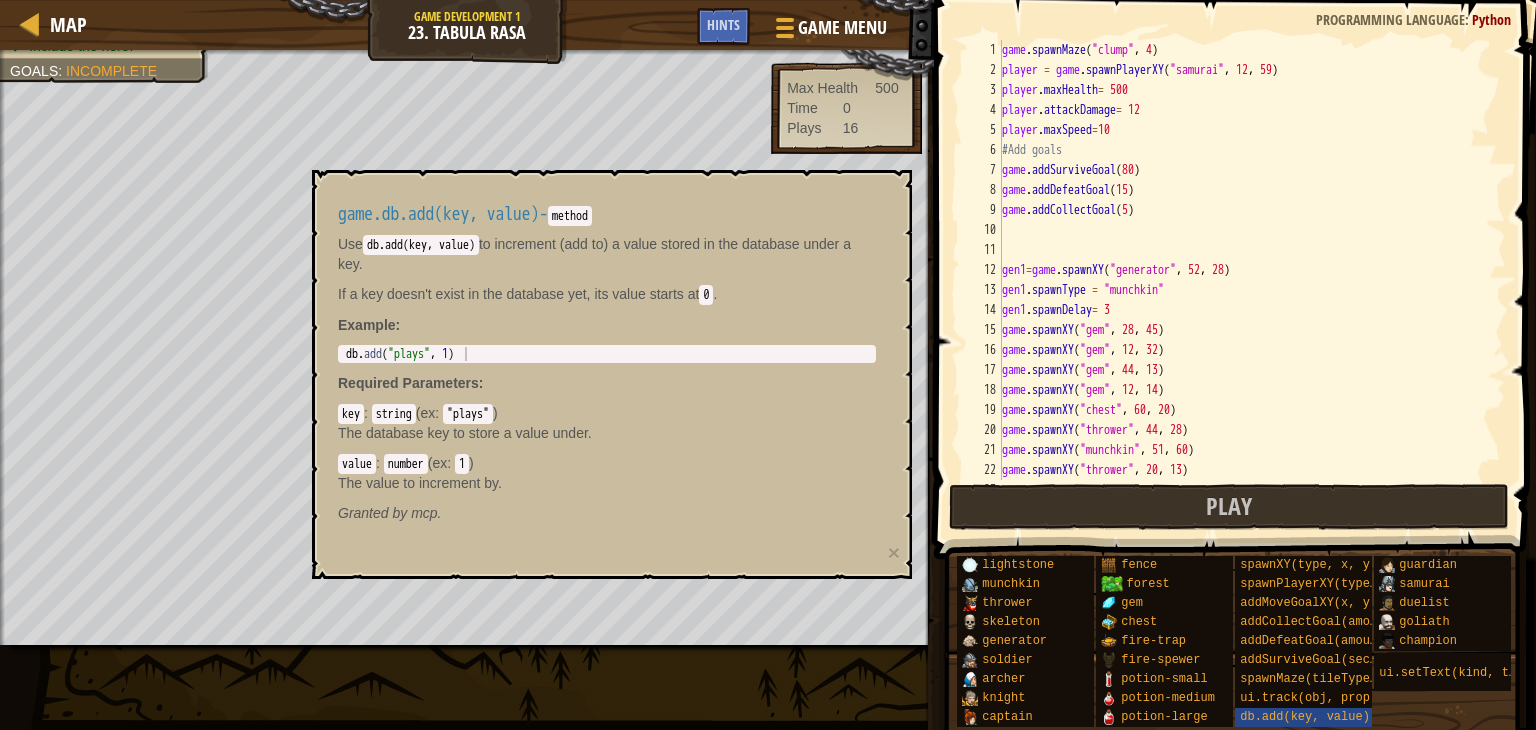 click on "game.spawnMaze("clump", [COORD]) player = game.spawnPlayerXY("samurai", [COORD], [COORD]) player.maxHealth = 500 player.attackDamage = 12 player.maxSpeed = 10 #Add goals game.addSurviveGoal(80) game.addDefeatGoal(15) game.addCollectGoal(5) gen1 = game.spawnXY("generator", [COORD], [COORD]) gen1.spawnType = "munchkin" gen1.spawnDelay = 3" at bounding box center [1244, 280] 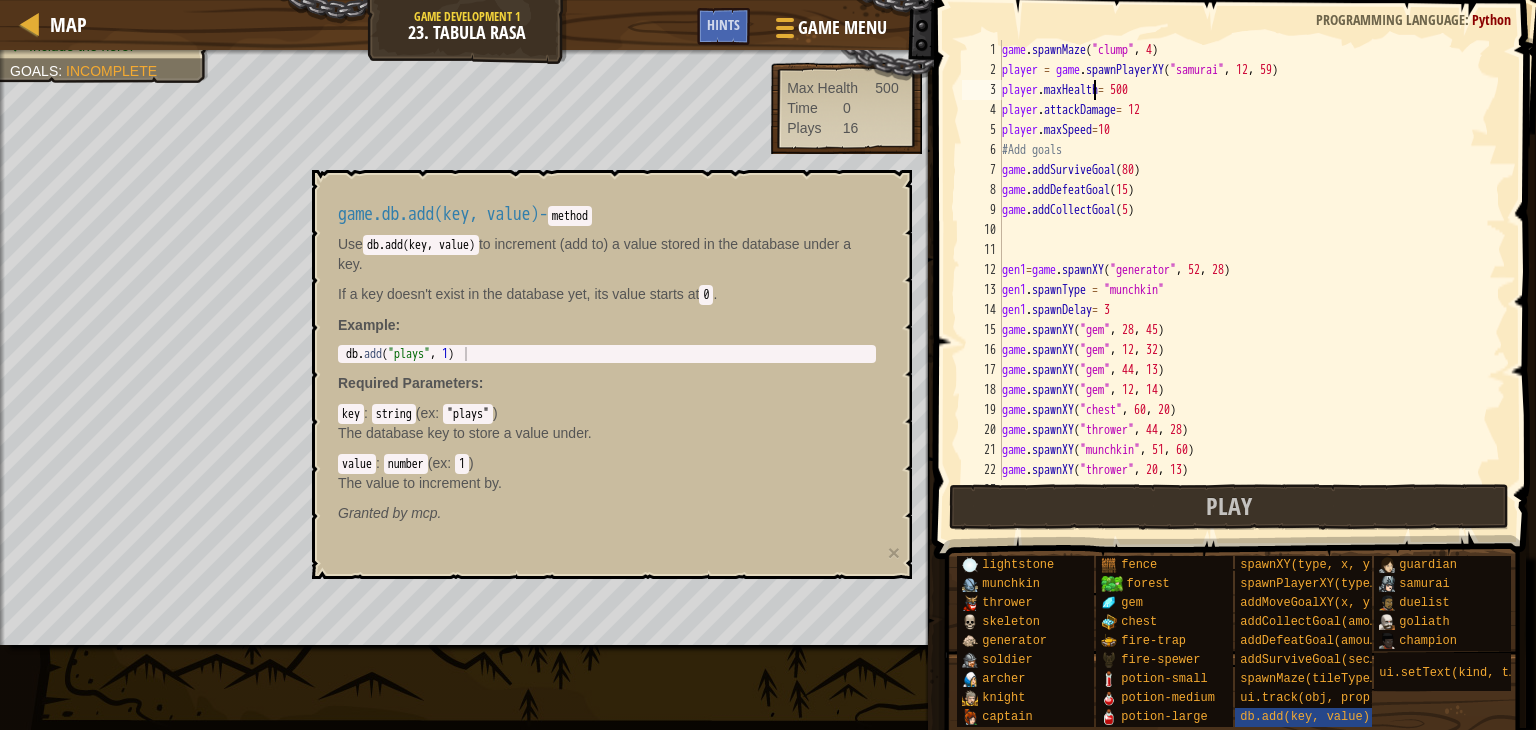 scroll, scrollTop: 260, scrollLeft: 0, axis: vertical 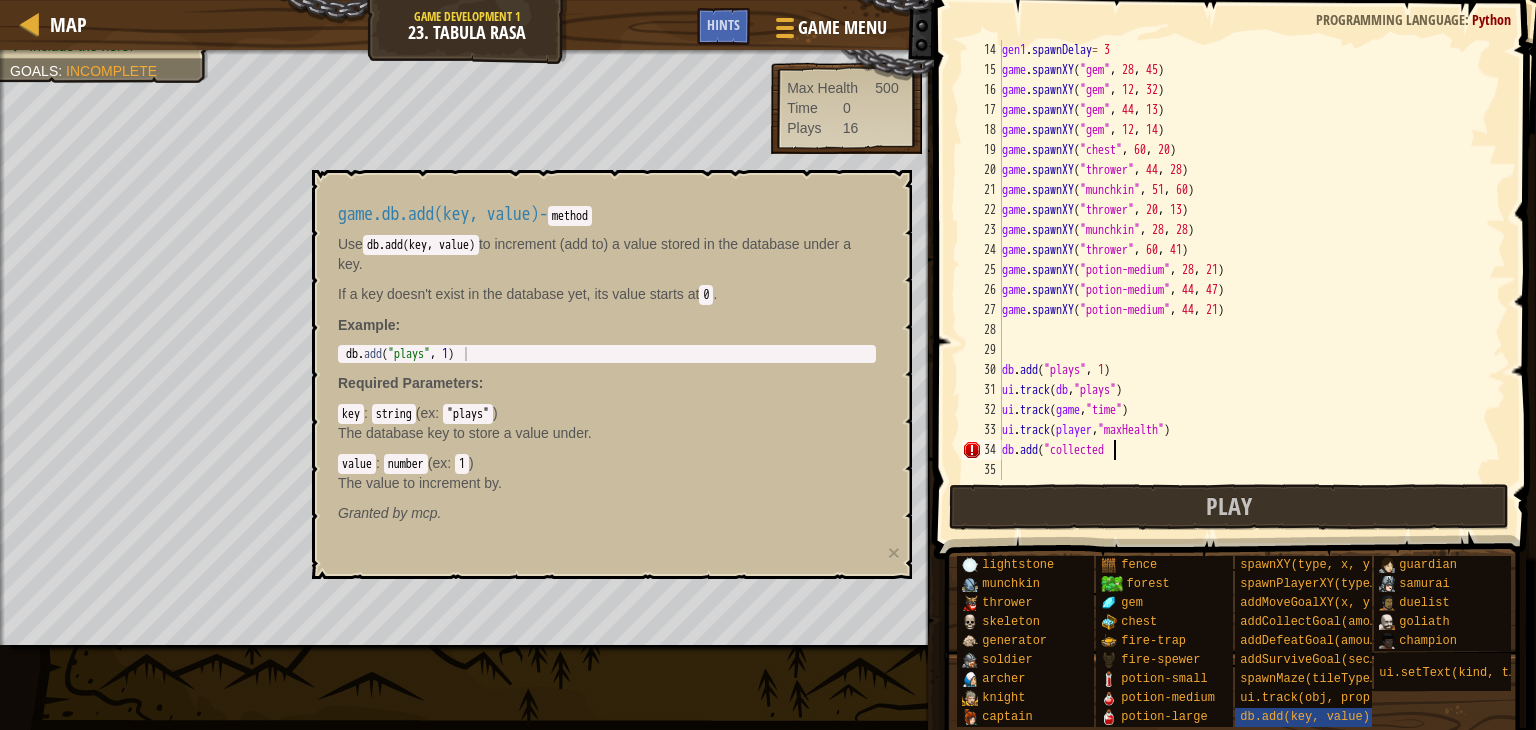 click on "gen1.spawnDelay = 3 game.spawnXY("gem", [COORD], [COORD]) game.spawnXY("gem", [COORD], [COORD]) game.spawnXY("gem", [COORD], [COORD]) game.spawnXY("gem", [COORD], [COORD]) game.spawnXY("chest", [COORD], [COORD]) game.spawnXY("thrower", [COORD], [COORD]) game.spawnXY("munchkin", [COORD], [COORD]) game.spawnXY("thrower", [COORD], [COORD]) game.spawnXY("munchkin", [COORD], [COORD]) game.spawnXY("thrower", [COORD], [COORD]) game.spawnXY("potion-medium", [COORD], [COORD]) game.spawnXY("potion-medium", [COORD], [COORD]) game.spawnXY("potion-medium", [COORD], [COORD]) db.add("plays", 1) ui.track(db, "plays") ui.track(game, "time") ui.track(player, "maxHealth") db.add("collected")" at bounding box center (1244, 280) 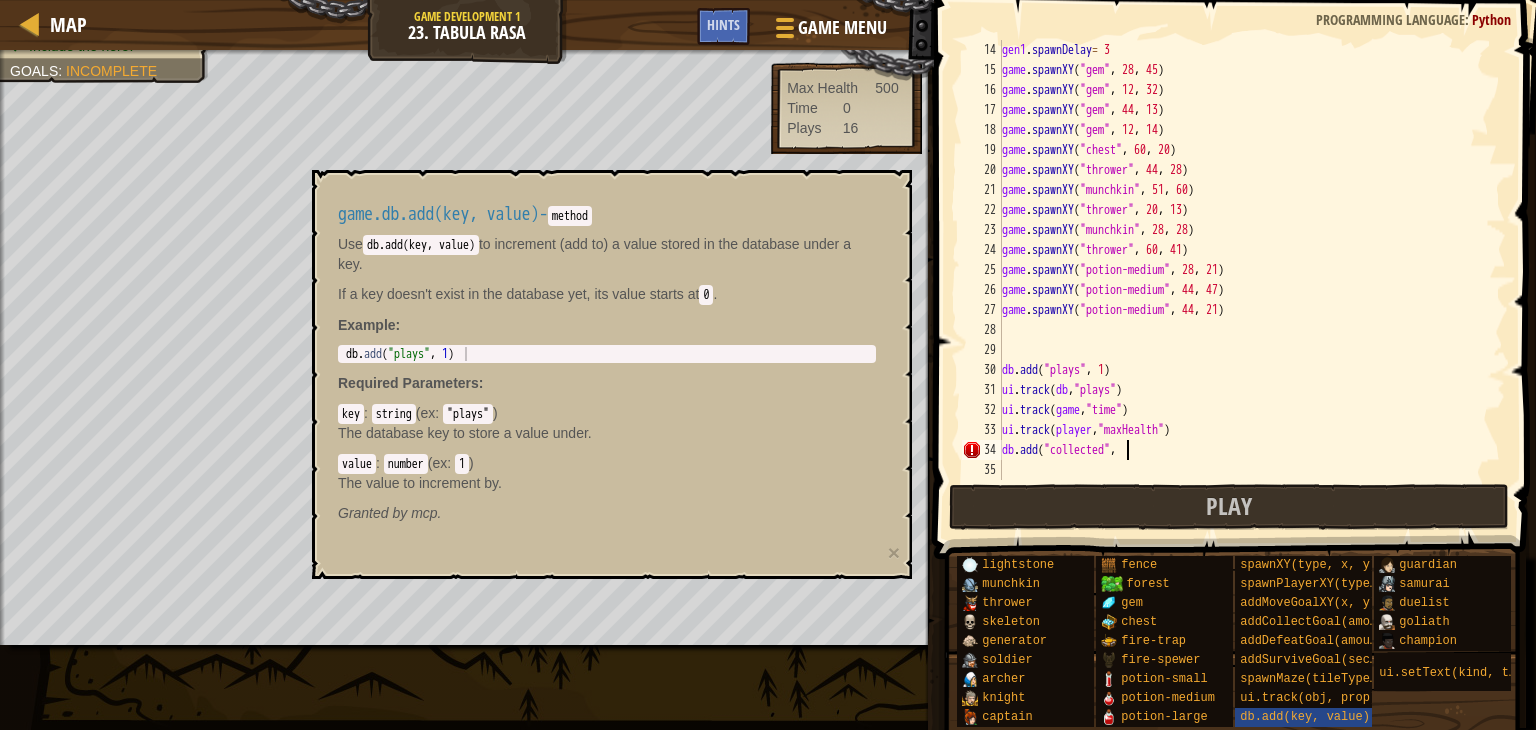 scroll, scrollTop: 9, scrollLeft: 9, axis: both 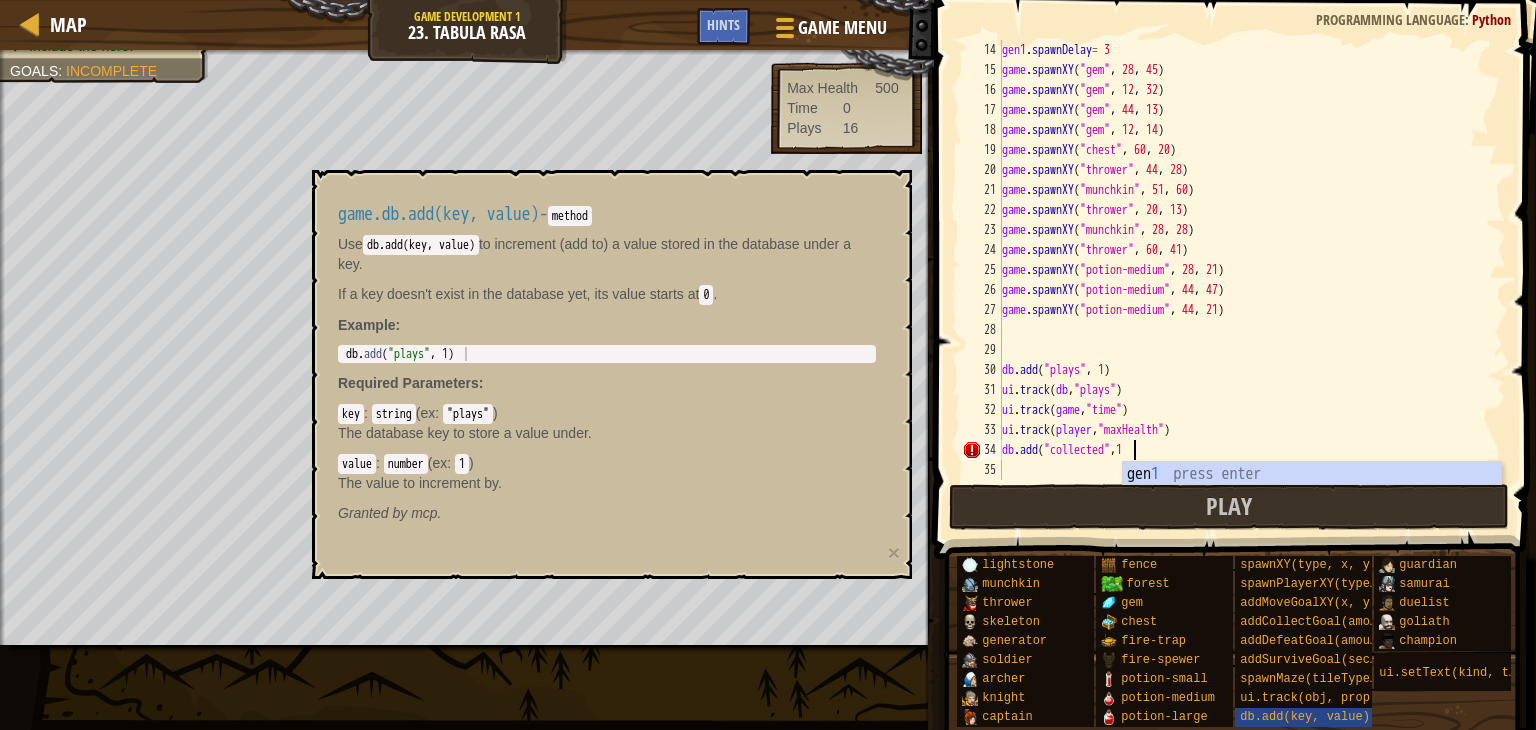 type on "db.add("collected",1)" 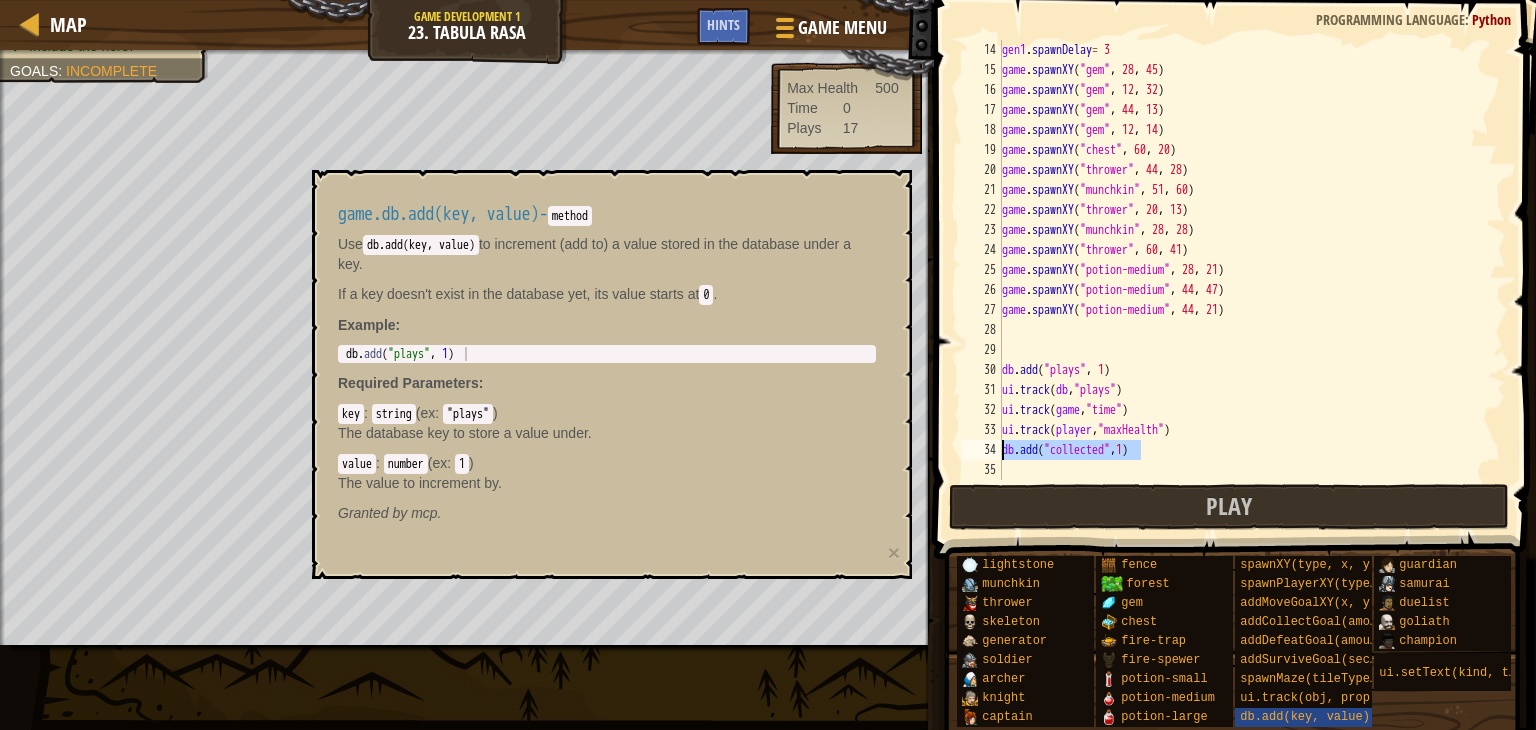 drag, startPoint x: 1165, startPoint y: 454, endPoint x: 1004, endPoint y: 451, distance: 161.02795 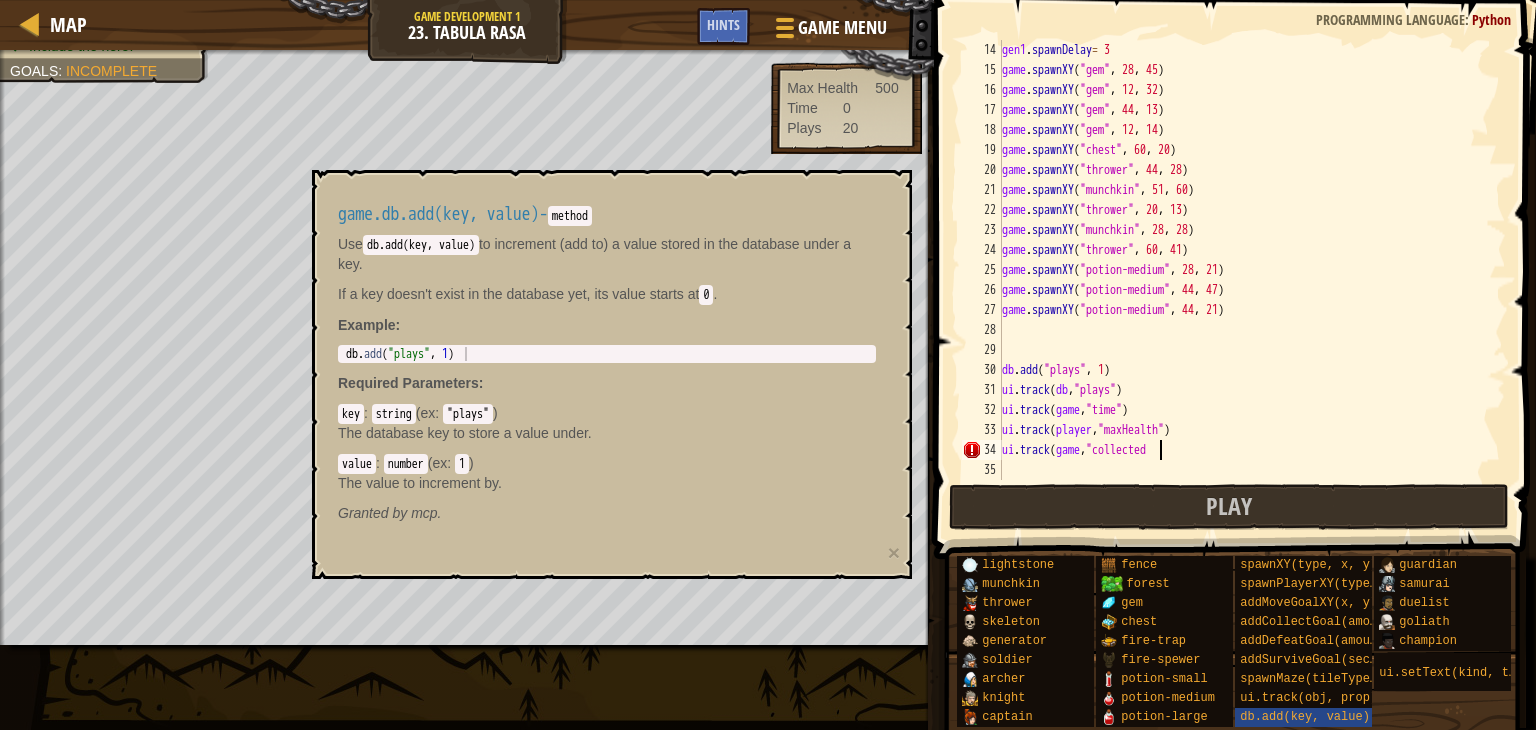 scroll, scrollTop: 9, scrollLeft: 12, axis: both 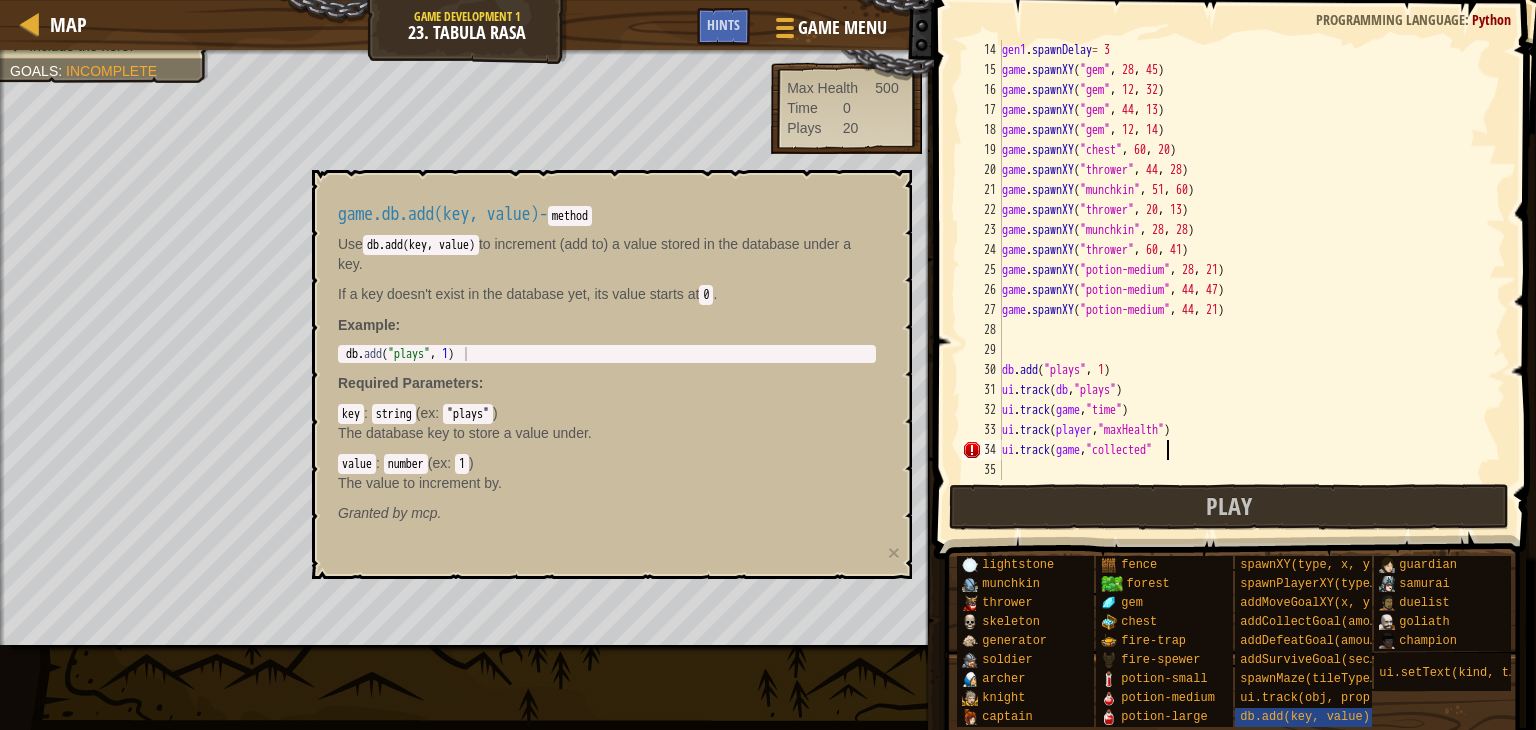 type on "ui.track(game,"collected")" 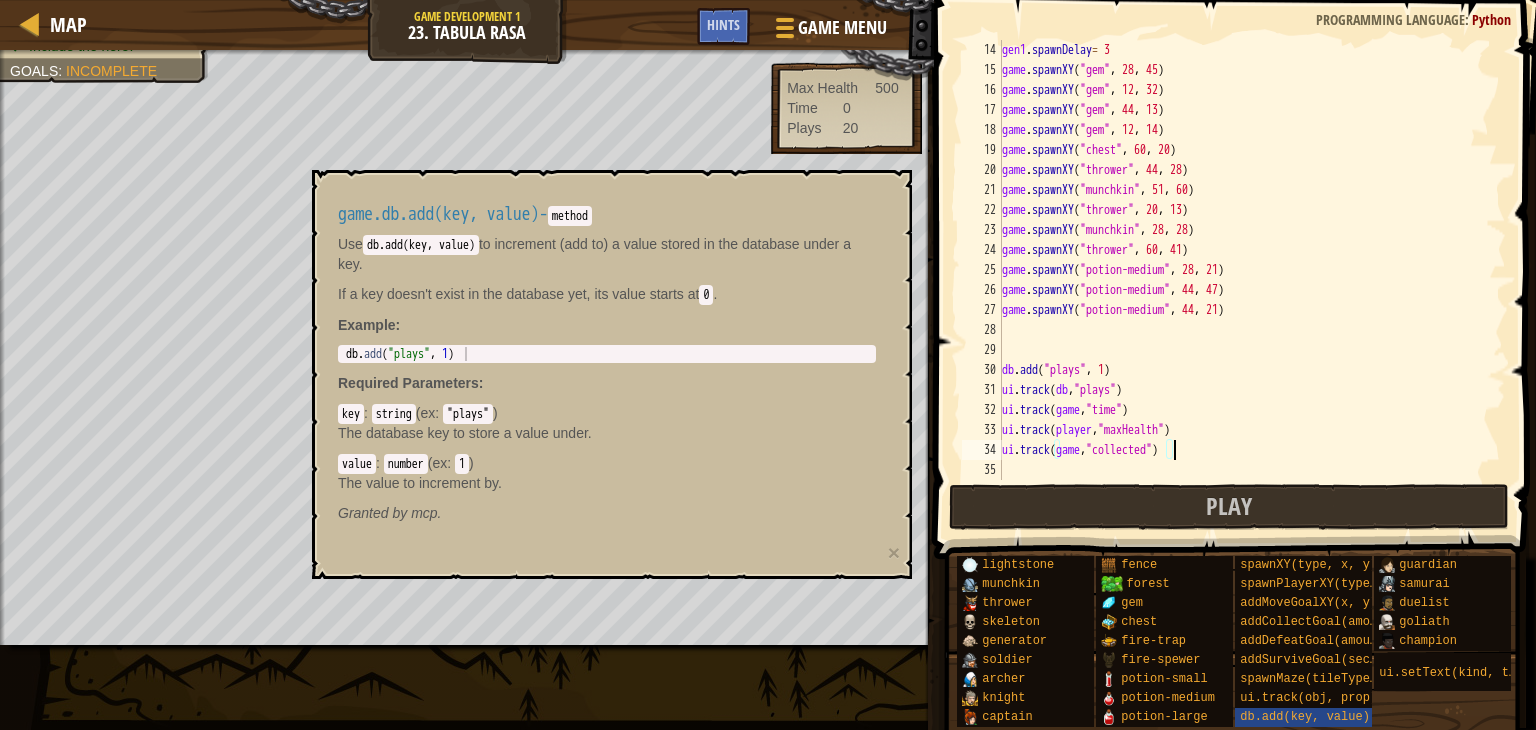scroll, scrollTop: 9, scrollLeft: 12, axis: both 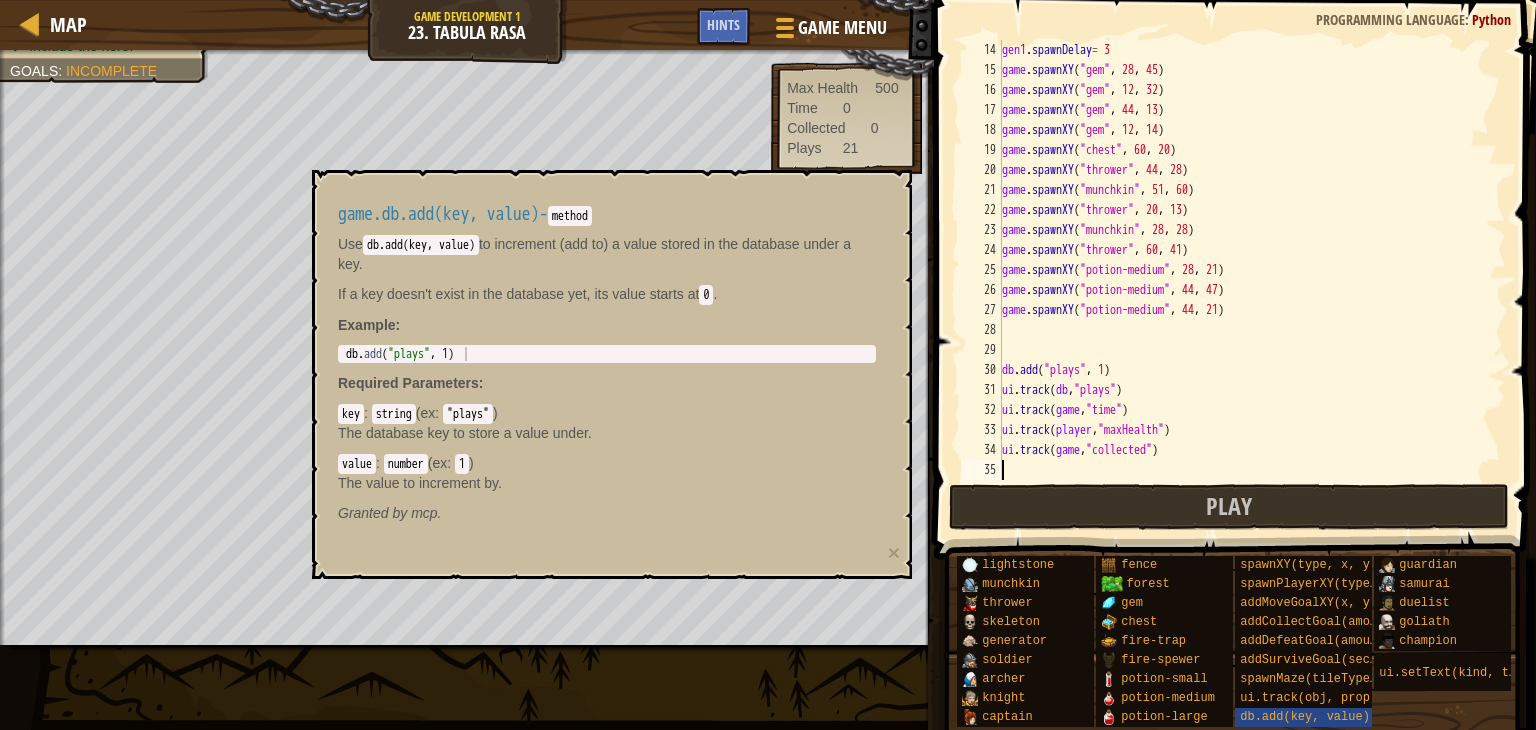click on "gen1 . spawnDelay =   3 game . spawnXY ( "gem" ,   28 ,   45 ) game . spawnXY ( "gem" ,   12 ,   32 ) game . spawnXY ( "gem" ,   44 ,   13 ) game . spawnXY ( "gem" ,   12 ,   14 ) game . spawnXY ( "chest" ,   60 ,   20 ) game . spawnXY ( "thrower" ,   44 ,   28 ) game . spawnXY ( "munchkin" ,   51 ,   60 ) game . spawnXY ( "thrower" ,   20 ,   13 ) game . spawnXY ( "munchkin" ,   28 ,   28 ) game . spawnXY ( "thrower" ,   60 ,   41 ) game . spawnXY ( "potion-medium" ,   28 ,   21 ) game . spawnXY ( "potion-medium" ,   44 ,   47 ) game . spawnXY ( "potion-medium" ,   44 ,   21 ) db . add ( "plays" ,   1 ) ui . track ( db , "plays" ) ui . track ( game , "time" ) ui . track ( player , "maxHealth" ) ui . track ( game , "collected" )" at bounding box center (1244, 280) 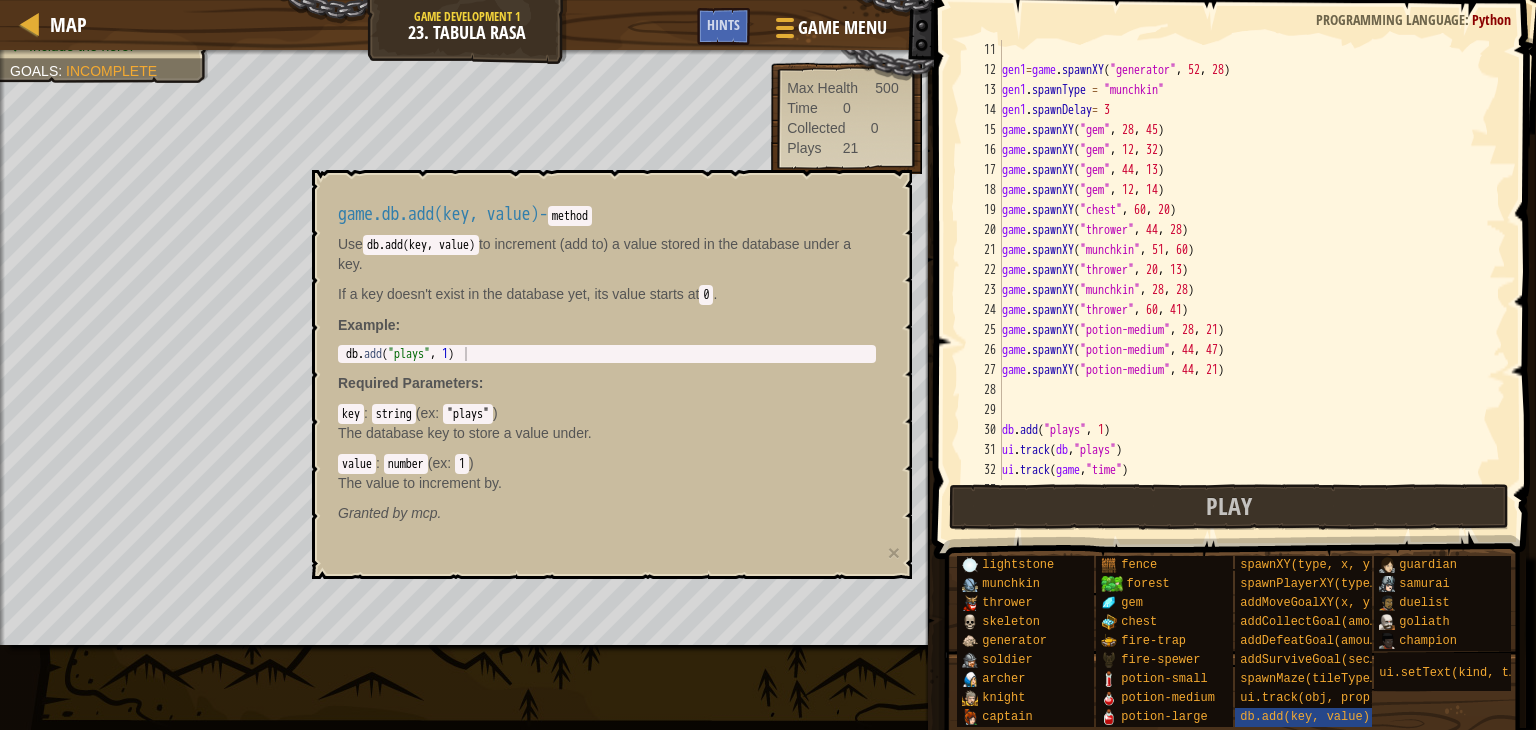 scroll, scrollTop: 260, scrollLeft: 0, axis: vertical 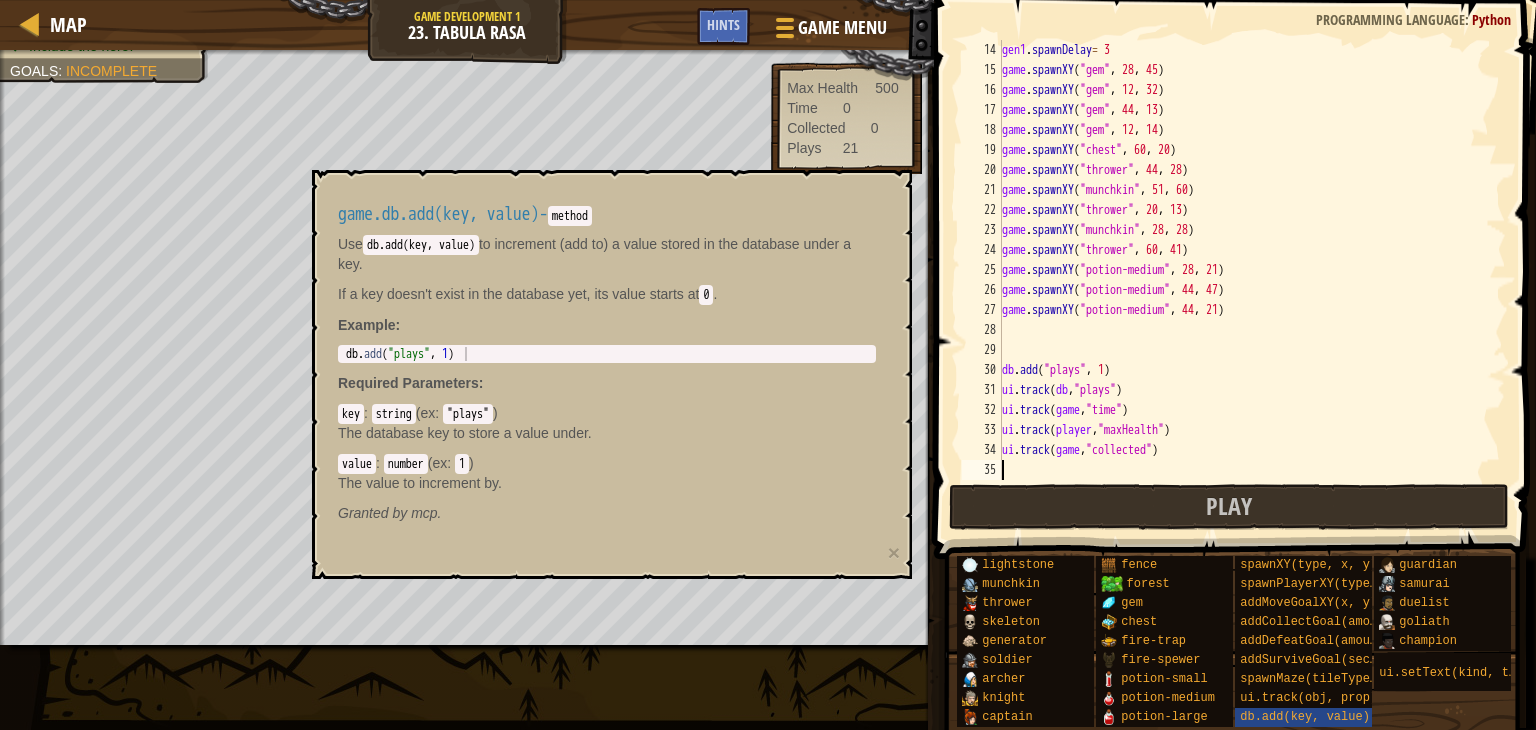 click on "db.add(key, value)  -  method Use  db.add(key, value)  to increment (add to) a value stored in the database under a key.
If a key doesn't exist in the database yet, its value starts at  0 .
Example : 1 db . add ( "plays" ,   1 )     הההההההההההההההההההההההההההההההההההההההההההההההההההההההההההההההההההההההההההההההההההההההההההההההההההההההההההההההההההההההההההההההההההההההההההההההההההההההההההההההההההההההההההההההההההההההההההההההההההההההההההההההההההההההההההההההההההההההההההההההההההההההההההההההה XXXXXXXXXXXXXXXXXXXXXXXXXXXXXXXXXXXXXXXXXXXXXXXXXXXXXXXXXXXXXXXXXXXXXXXXXXXXXXXXXXXXXXXXXXXXXXXXXXXXXXXXXXXXXXXXXXXXXXXXXXXXXXXXXXXXXXXXXXXXXXXXXXXXXXXXXXXXXXXXXXXXXXXXXXXXXXXXXXXXXXXXXXXXXXXXXXXXXXXXXXXXXXXXXXXXXXXXXXXXXXXXXXXXXXXXXXXXXXXXXXXXXXXXXXXXXXXX : key :  ("" at bounding box center (607, 364) 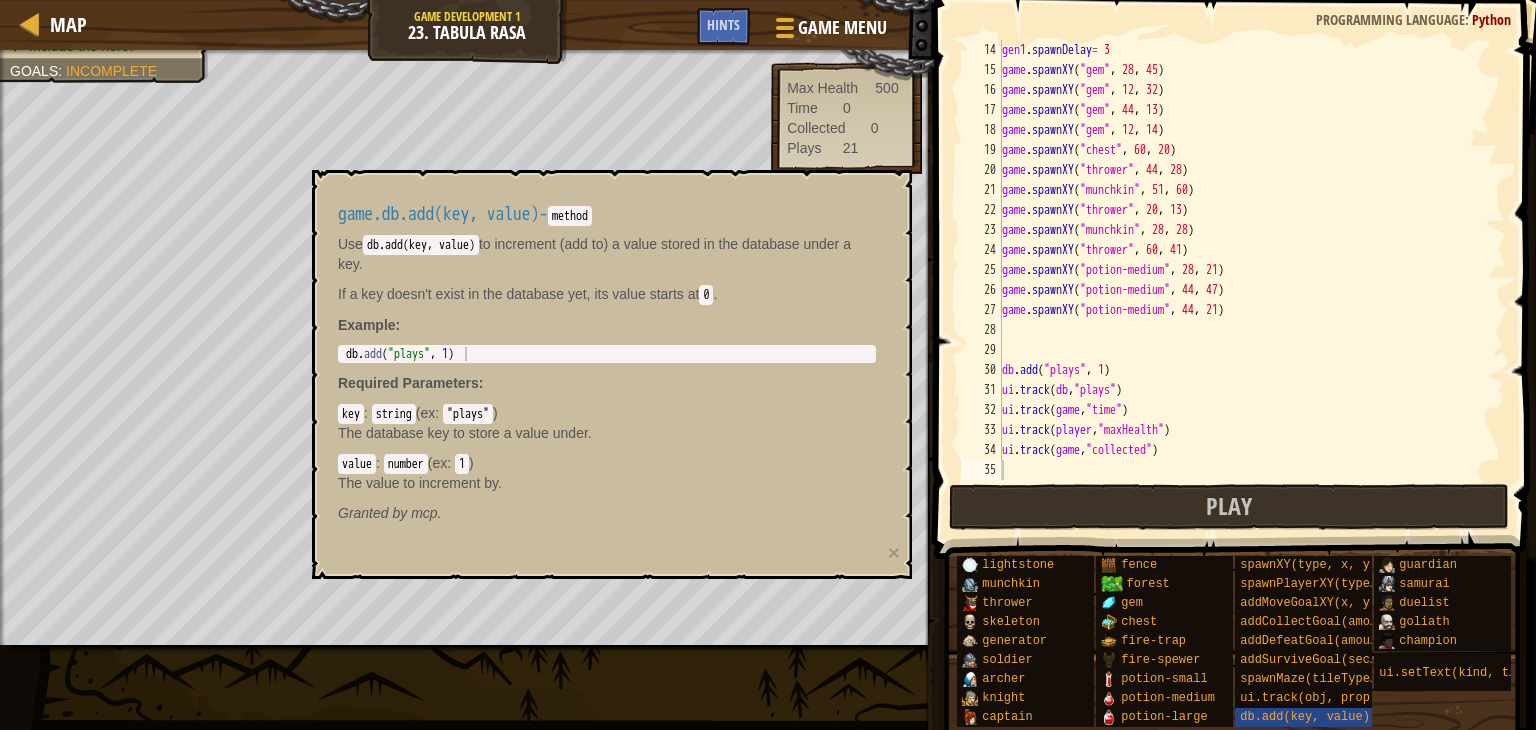 click on "db.add(key, value)  -  method Use  db.add(key, value)  to increment (add to) a value stored in the database under a key.
If a key doesn't exist in the database yet, its value starts at  0 .
Example : 1 db . add ( "plays" ,   1 )     הההההההההההההההההההההההההההההההההההההההההההההההההההההההההההההההההההההההההההההההההההההההההההההההההההההההההההההההההההההההההההההההההההההההההההההההההההההההההההההההההההההההההההההההההההההההההההההההההההההההההההההההההההההההההההההההההההההההההההההההההההההההההההההההה XXXXXXXXXXXXXXXXXXXXXXXXXXXXXXXXXXXXXXXXXXXXXXXXXXXXXXXXXXXXXXXXXXXXXXXXXXXXXXXXXXXXXXXXXXXXXXXXXXXXXXXXXXXXXXXXXXXXXXXXXXXXXXXXXXXXXXXXXXXXXXXXXXXXXXXXXXXXXXXXXXXXXXXXXXXXXXXXXXXXXXXXXXXXXXXXXXXXXXXXXXXXXXXXXXXXXXXXXXXXXXXXXXXXXXXXXXXXXXXXXXXXXXXXXXXXXXXX : key :  ("" at bounding box center [607, 364] 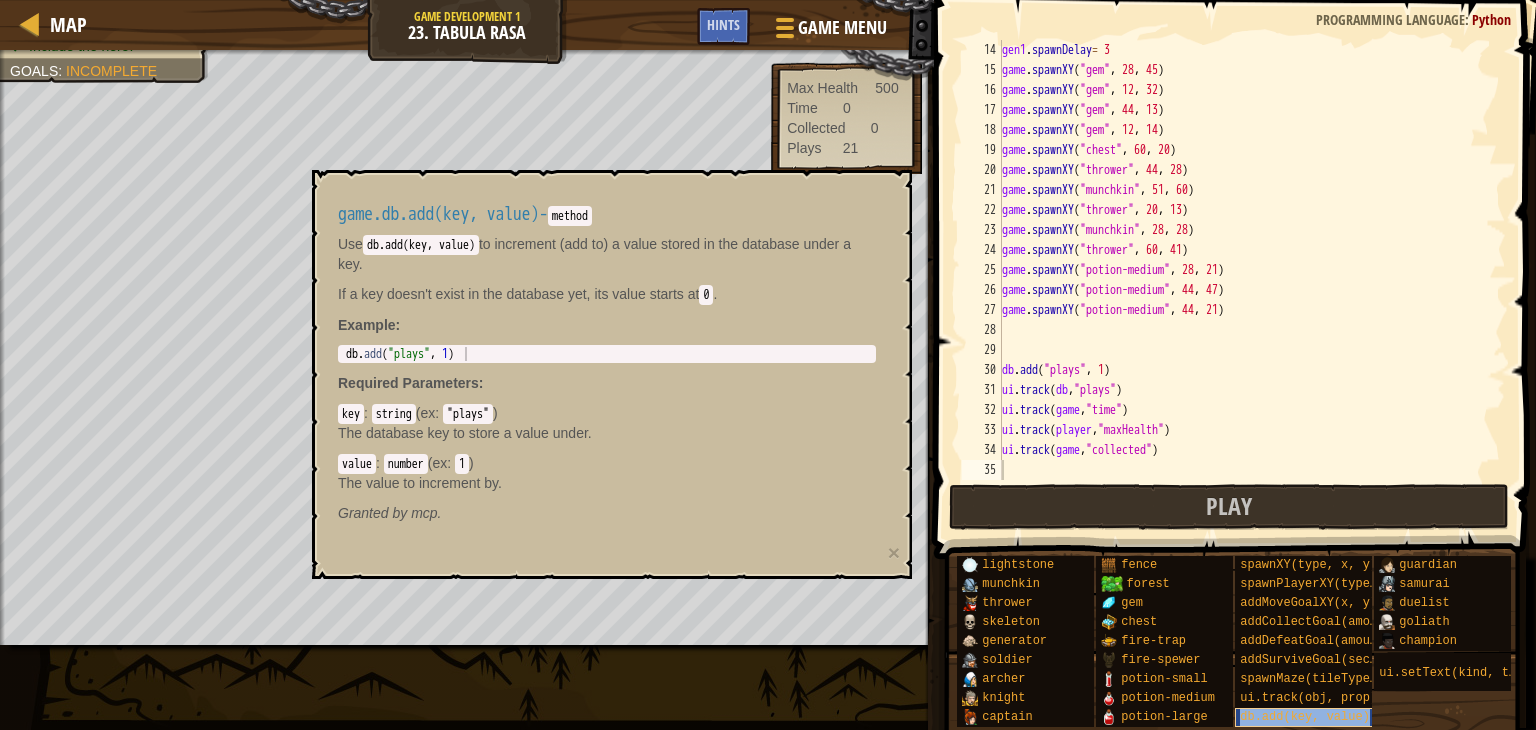 click on "db.add(key, value)" at bounding box center (1305, 717) 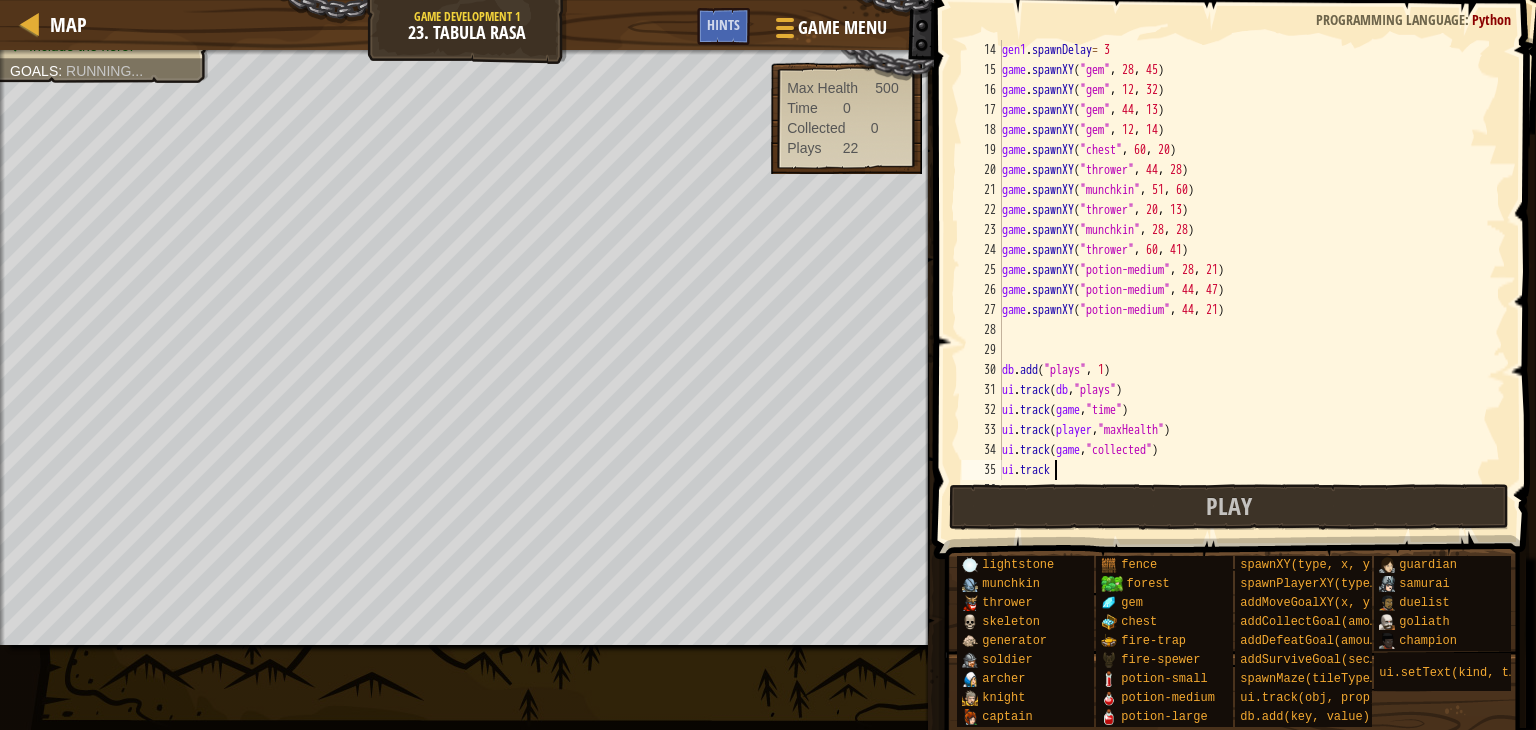 scroll, scrollTop: 9, scrollLeft: 3, axis: both 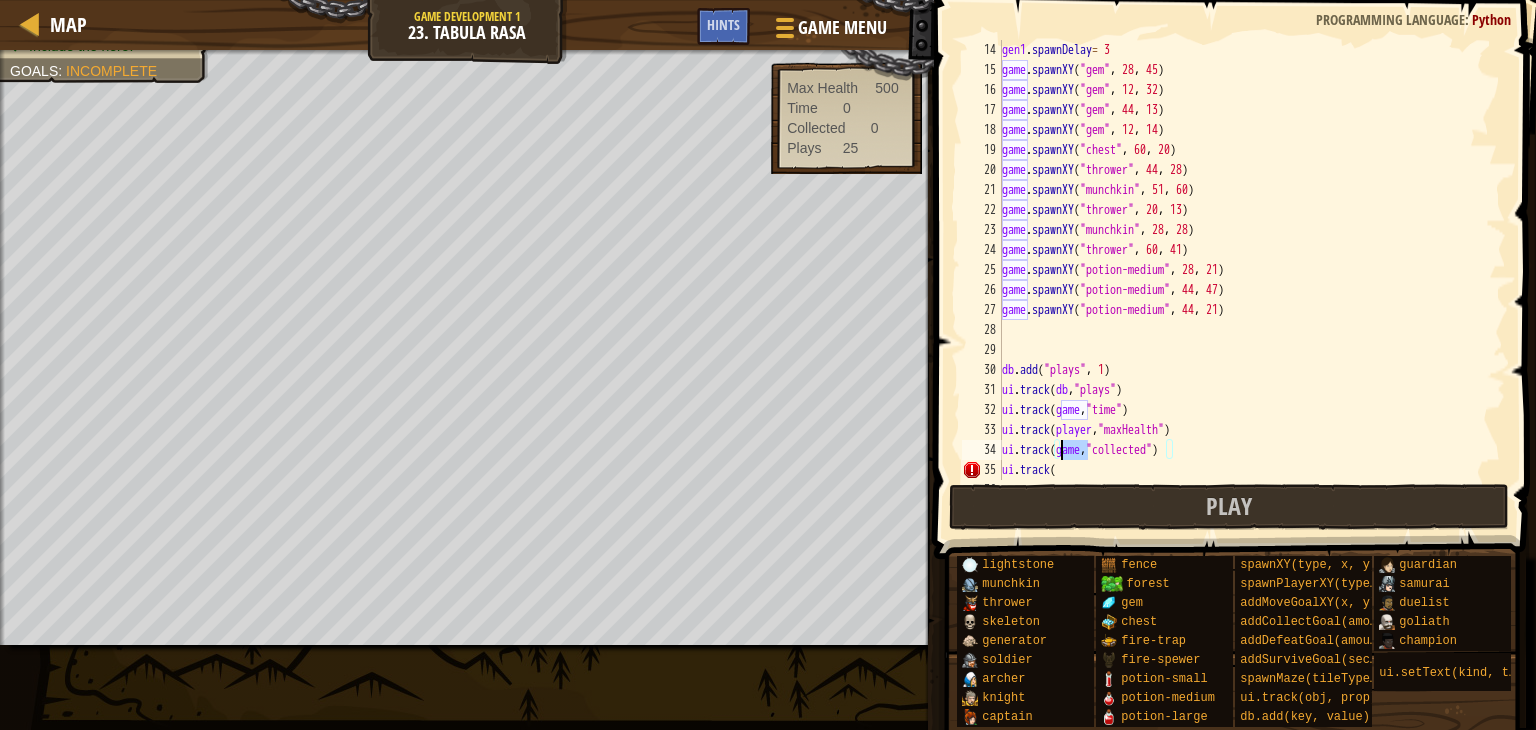 drag, startPoint x: 1086, startPoint y: 453, endPoint x: 1062, endPoint y: 456, distance: 24.186773 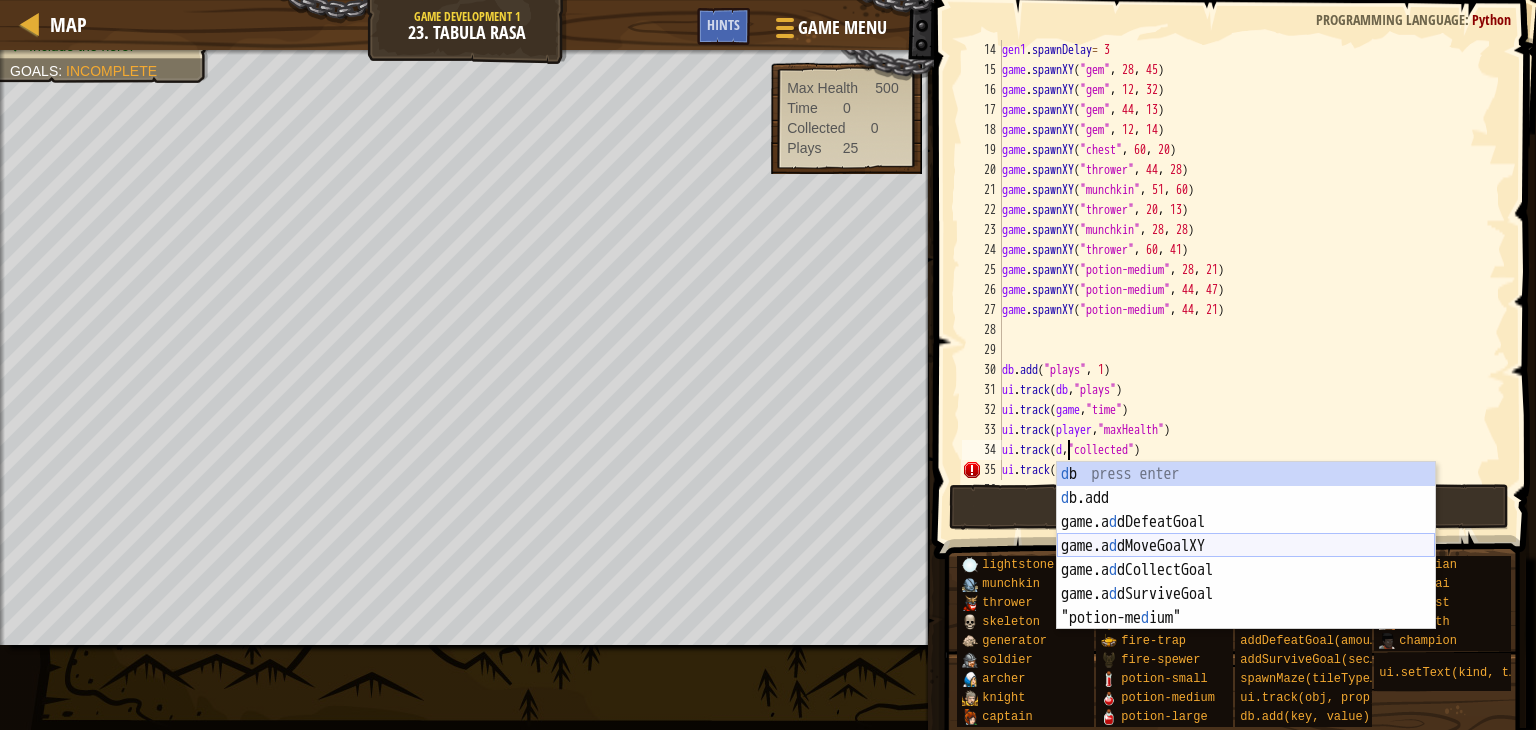 scroll, scrollTop: 9, scrollLeft: 6, axis: both 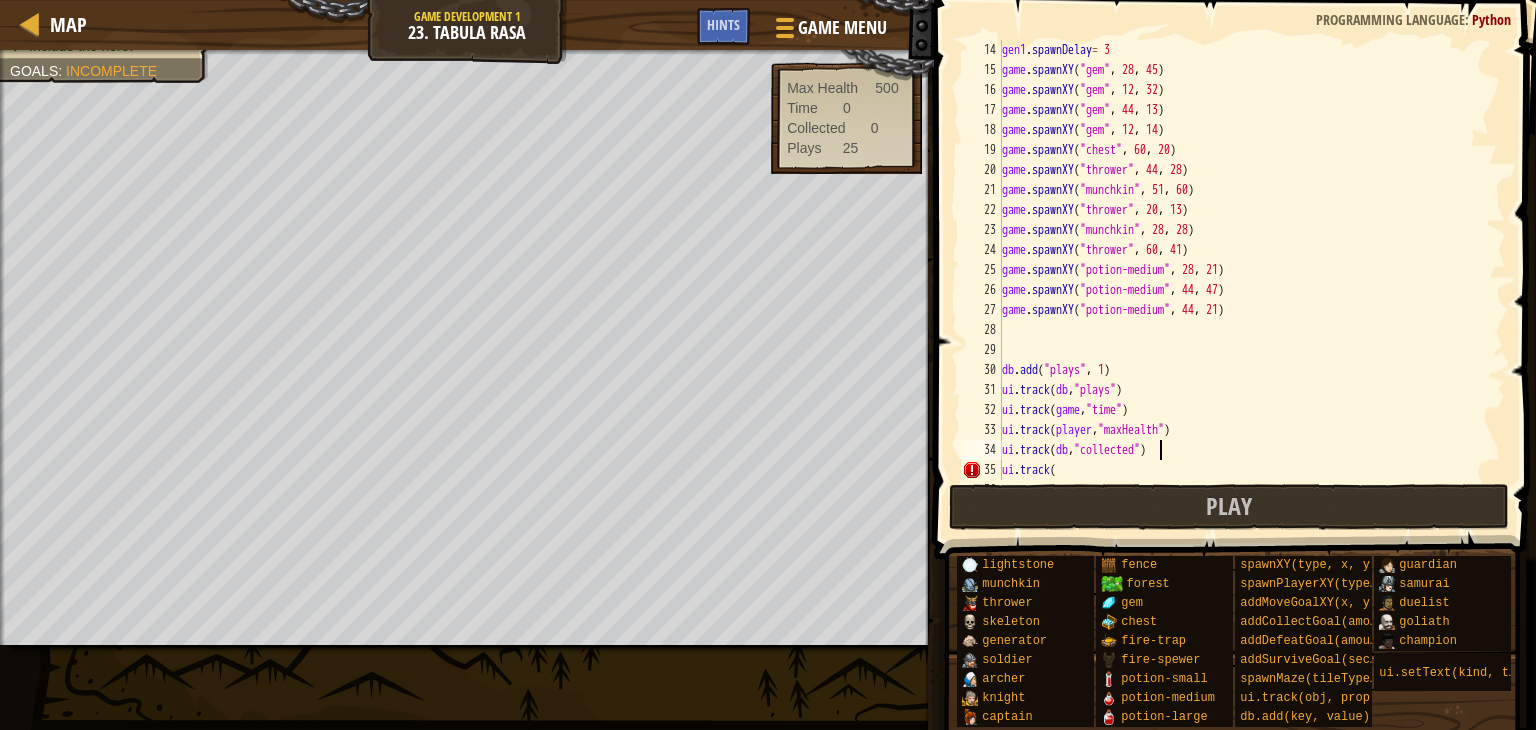 click on "gen1 . spawnDelay =   3 game . spawnXY ( "gem" ,   28 ,   45 ) game . spawnXY ( "gem" ,   12 ,   32 ) game . spawnXY ( "gem" ,   44 ,   13 ) game . spawnXY ( "gem" ,   12 ,   14 ) game . spawnXY ( "chest" ,   60 ,   20 ) game . spawnXY ( "thrower" ,   44 ,   28 ) game . spawnXY ( "munchkin" ,   51 ,   60 ) game . spawnXY ( "thrower" ,   20 ,   13 ) game . spawnXY ( "munchkin" ,   28 ,   28 ) game . spawnXY ( "thrower" ,   60 ,   41 ) game . spawnXY ( "potion-medium" ,   28 ,   21 ) game . spawnXY ( "potion-medium" ,   44 ,   47 ) game . spawnXY ( "potion-medium" ,   44 ,   21 ) db . add ( "plays" ,   1 ) ui . track ( db , "plays" ) ui . track ( game , "time" ) ui . track ( player , "maxHealth" ) ui . track ( db , "collected" ) ui . track ( db , "wins" ) ui . track ( game , "total defeated" ) def   onVictory ( event ) :      db . add ( "wins" , 1 )      db . add ( "total defeated" ,   game . defeated )      game . spawnXY ( "fire-trap" ,   60 ,   15 )      game . spawnXY ( "fire-trap" ,   10 ,   60 )      game . spawnXY ( "fire-trap" ,   45 ,   60 )      game . spawnXY ( "fire-trap" ,   60 ,   35 )      game . spawnXY ( "fire-trap" ,   52 ,   30 )      game . spawnXY ( "fire-trap" ,   44 ,   48 )      game . spawnXY ( "fire-trap" ,   28 ,   45 )      game . spawnXY ( "fire-trap" ,   28 ,   29 )      game . spawnXY ( "fire-trap" ,   37 ,   12 )      game . spawnXY ( "fire-trap" ,   12 ,   42 )" at bounding box center (1244, 280) 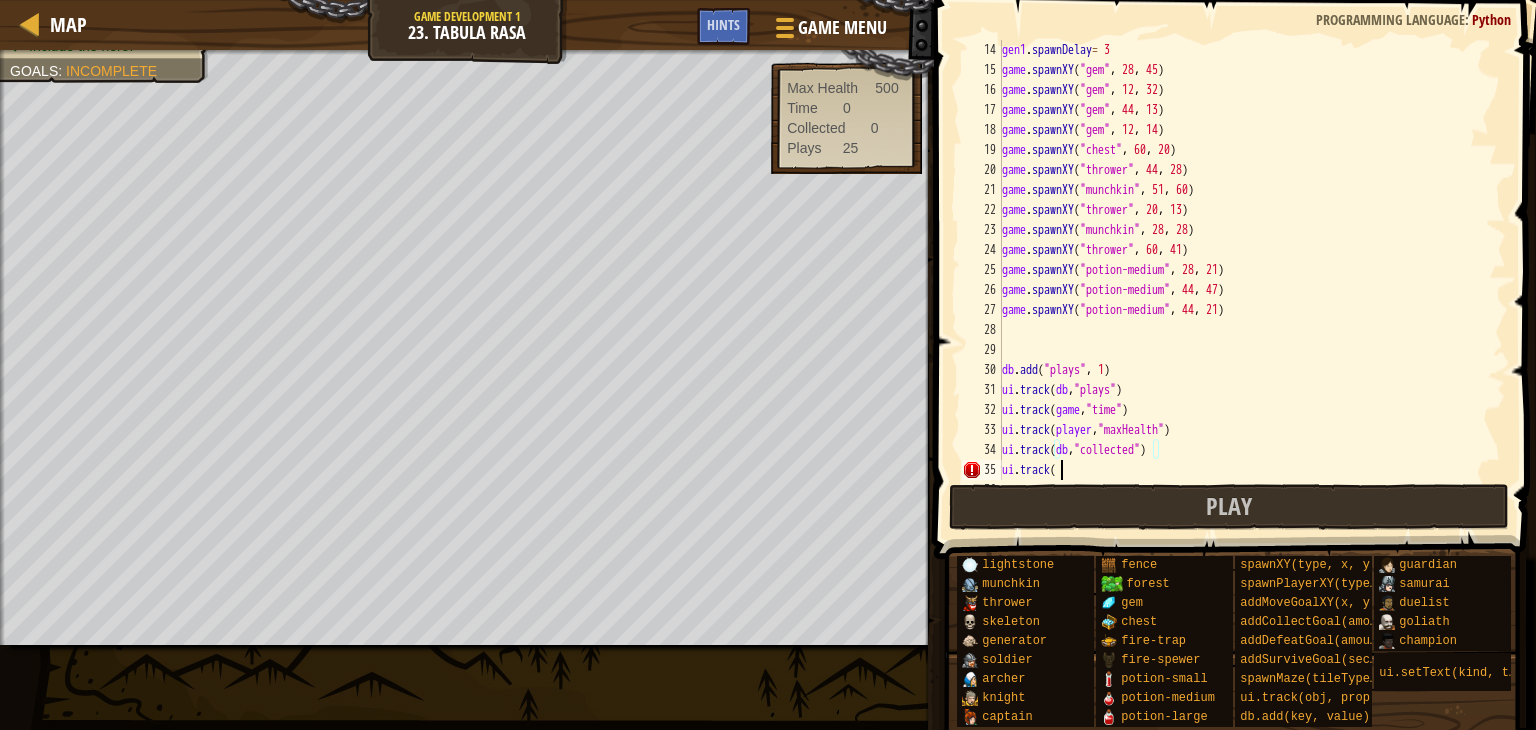 click on "gen1 . spawnDelay =   3 game . spawnXY ( "gem" ,   28 ,   45 ) game . spawnXY ( "gem" ,   12 ,   32 ) game . spawnXY ( "gem" ,   44 ,   13 ) game . spawnXY ( "gem" ,   12 ,   14 ) game . spawnXY ( "chest" ,   60 ,   20 ) game . spawnXY ( "thrower" ,   44 ,   28 ) game . spawnXY ( "munchkin" ,   51 ,   60 ) game . spawnXY ( "thrower" ,   20 ,   13 ) game . spawnXY ( "munchkin" ,   28 ,   28 ) game . spawnXY ( "thrower" ,   60 ,   41 ) game . spawnXY ( "potion-medium" ,   28 ,   21 ) game . spawnXY ( "potion-medium" ,   44 ,   47 ) game . spawnXY ( "potion-medium" ,   44 ,   21 ) db . add ( "plays" ,   1 ) ui . track ( db , "plays" ) ui . track ( game , "time" ) ui . track ( player , "maxHealth" ) ui . track ( db , "collected" ) ui . track ( db , "wins" ) ui . track ( game , "total defeated" ) def   onVictory ( event ) :      db . add ( "wins" , 1 )      db . add ( "total defeated" ,   game . defeated )      game . spawnXY ( "fire-trap" ,   60 ,   15 )      game . spawnXY ( "fire-trap" ,   10 ,   60 )      game . spawnXY ( "fire-trap" ,   45 ,   60 )      game . spawnXY ( "fire-trap" ,   60 ,   35 )      game . spawnXY ( "fire-trap" ,   52 ,   30 )      game . spawnXY ( "fire-trap" ,   44 ,   48 )      game . spawnXY ( "fire-trap" ,   28 ,   45 )      game . spawnXY ( "fire-trap" ,   28 ,   29 )      game . spawnXY ( "fire-trap" ,   37 ,   12 )      game . spawnXY ( "fire-trap" ,   12 ,   42 )" at bounding box center [1244, 280] 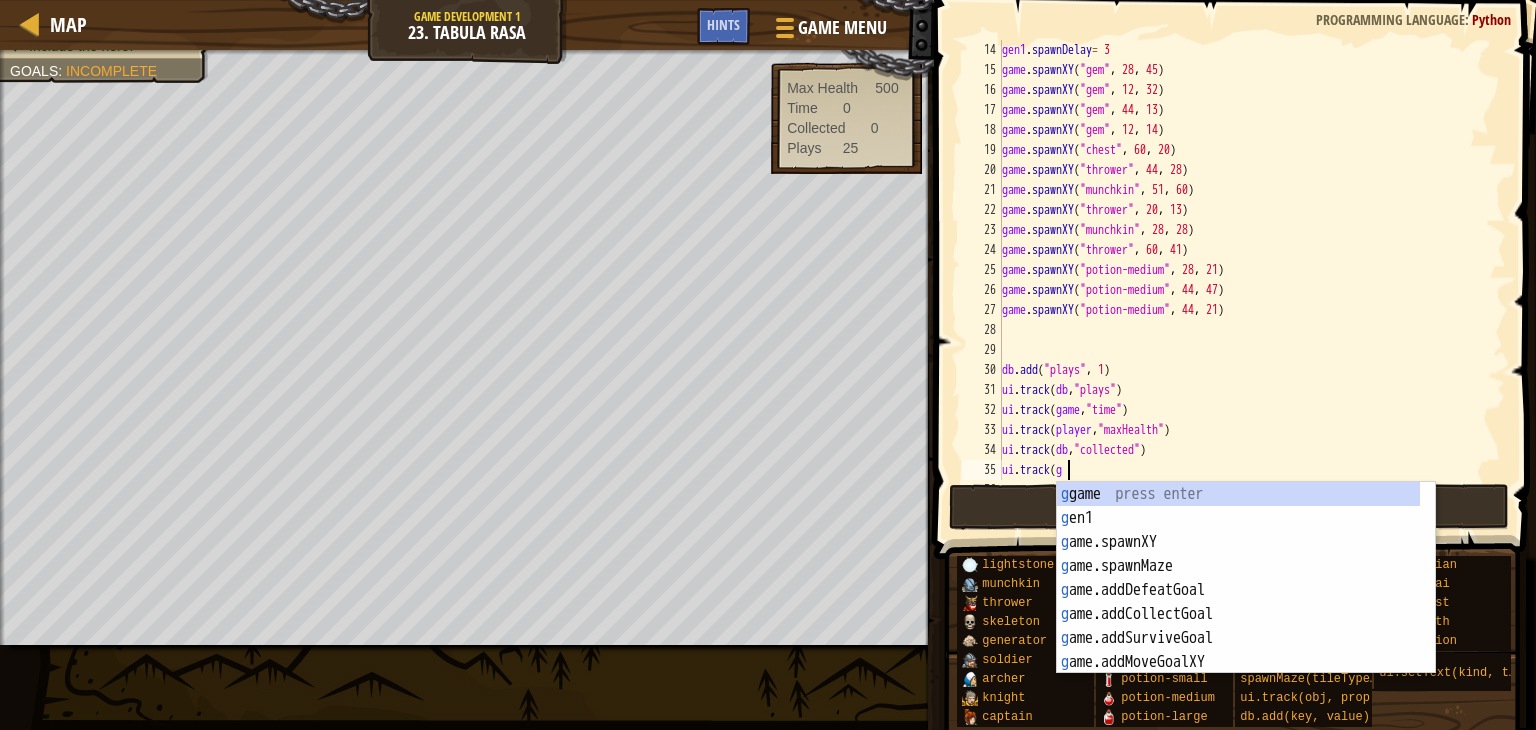 scroll, scrollTop: 9, scrollLeft: 3, axis: both 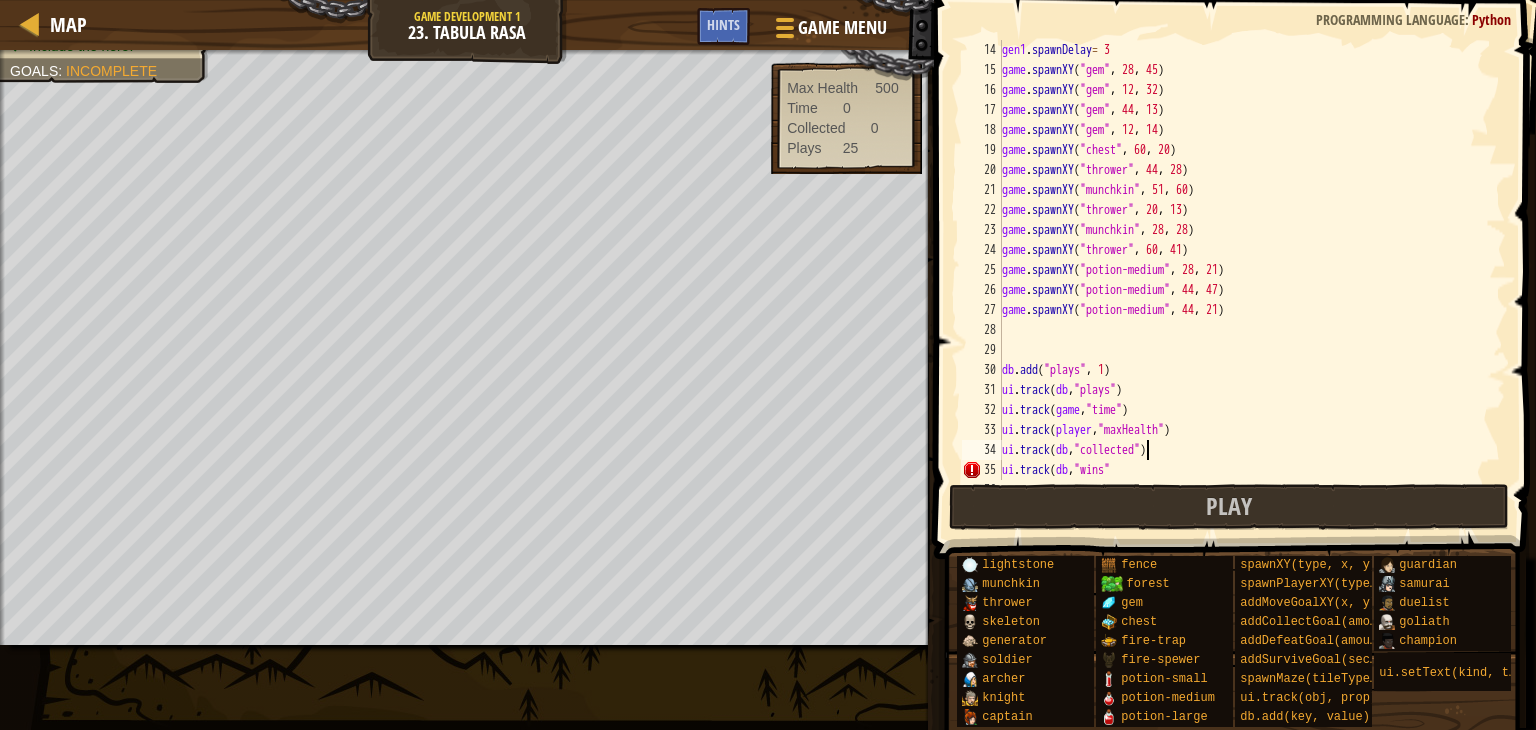 click on "gen1 . spawnDelay =   3 game . spawnXY ( "gem" ,   28 ,   45 ) game . spawnXY ( "gem" ,   12 ,   32 ) game . spawnXY ( "gem" ,   44 ,   13 ) game . spawnXY ( "gem" ,   12 ,   14 ) game . spawnXY ( "chest" ,   60 ,   20 ) game . spawnXY ( "thrower" ,   44 ,   28 ) game . spawnXY ( "munchkin" ,   51 ,   60 ) game . spawnXY ( "thrower" ,   20 ,   13 ) game . spawnXY ( "munchkin" ,   28 ,   28 ) game . spawnXY ( "thrower" ,   60 ,   41 ) game . spawnXY ( "potion-medium" ,   28 ,   21 ) game . spawnXY ( "potion-medium" ,   44 ,   47 ) game . spawnXY ( "potion-medium" ,   44 ,   21 ) db . add ( "plays" ,   1 ) ui . track ( db , "plays" ) ui . track ( game , "time" ) ui . track ( player , "maxHealth" ) ui . track ( db , "collected" ) ui . track ( db , "wins"" at bounding box center (1244, 280) 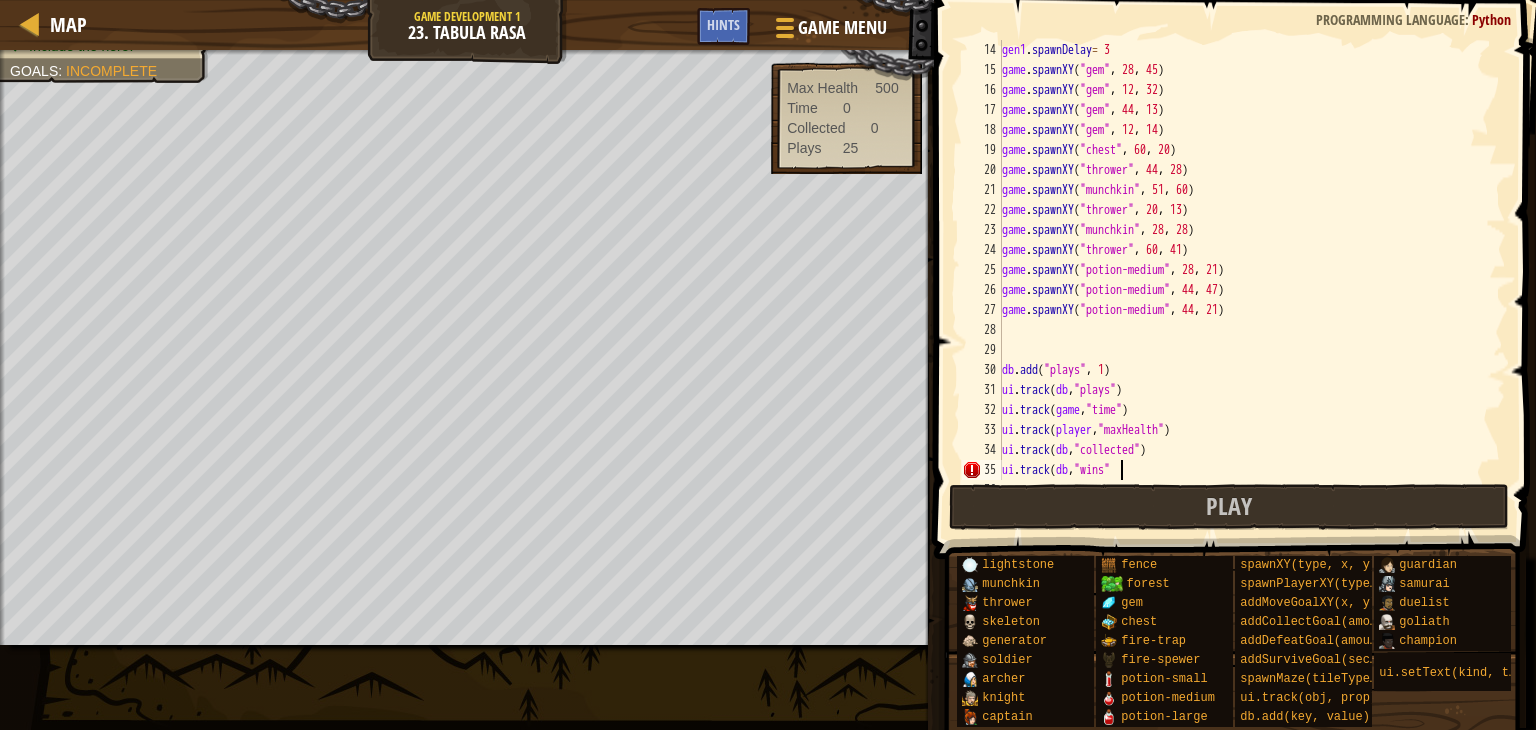 click on "gen1 . spawnDelay =   3 game . spawnXY ( "gem" ,   28 ,   45 ) game . spawnXY ( "gem" ,   12 ,   32 ) game . spawnXY ( "gem" ,   44 ,   13 ) game . spawnXY ( "gem" ,   12 ,   14 ) game . spawnXY ( "chest" ,   60 ,   20 ) game . spawnXY ( "thrower" ,   44 ,   28 ) game . spawnXY ( "munchkin" ,   51 ,   60 ) game . spawnXY ( "thrower" ,   20 ,   13 ) game . spawnXY ( "munchkin" ,   28 ,   28 ) game . spawnXY ( "thrower" ,   60 ,   41 ) game . spawnXY ( "potion-medium" ,   28 ,   21 ) game . spawnXY ( "potion-medium" ,   44 ,   47 ) game . spawnXY ( "potion-medium" ,   44 ,   21 ) db . add ( "plays" ,   1 ) ui . track ( db , "plays" ) ui . track ( game , "time" ) ui . track ( player , "maxHealth" ) ui . track ( db , "collected" ) ui . track ( db , "wins"" at bounding box center (1244, 280) 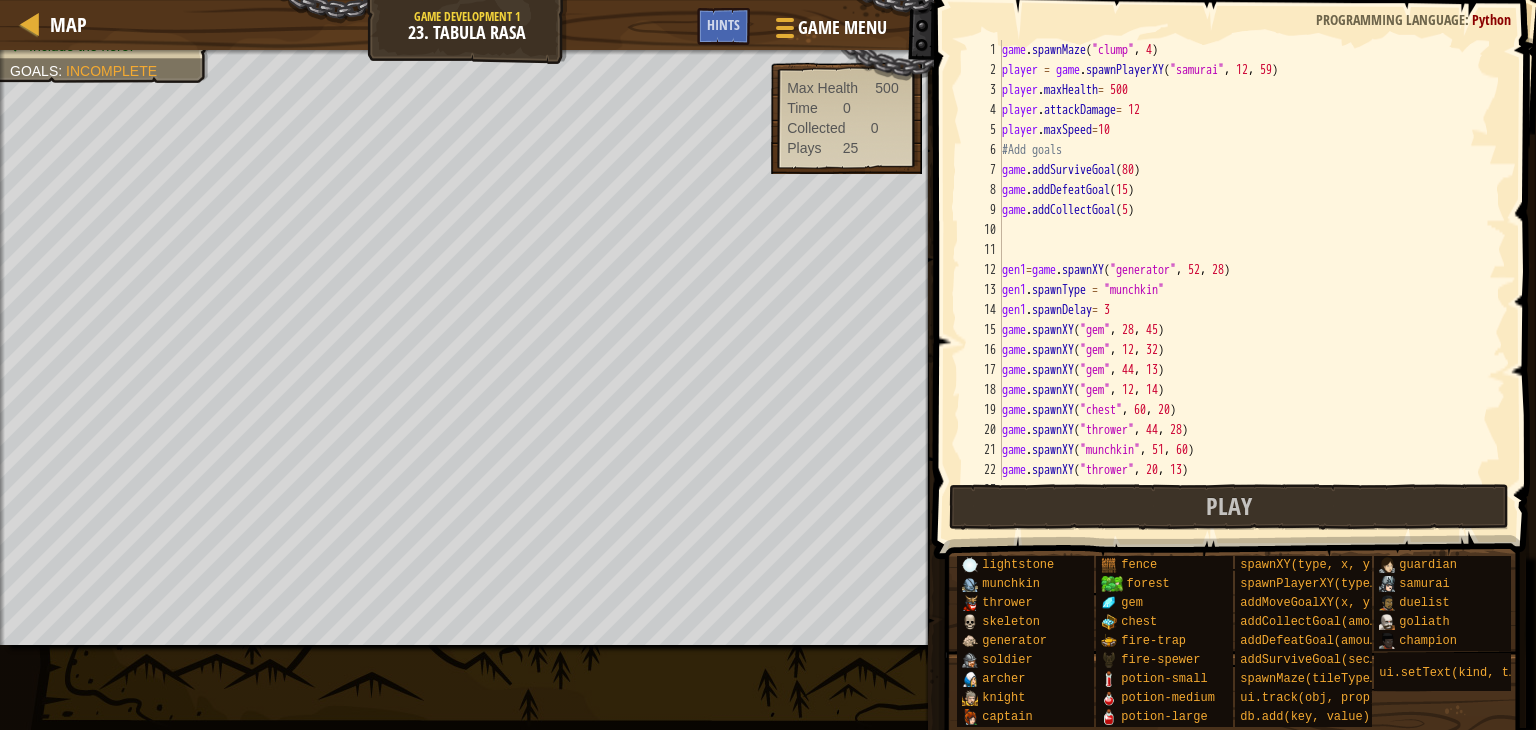 scroll, scrollTop: 180, scrollLeft: 0, axis: vertical 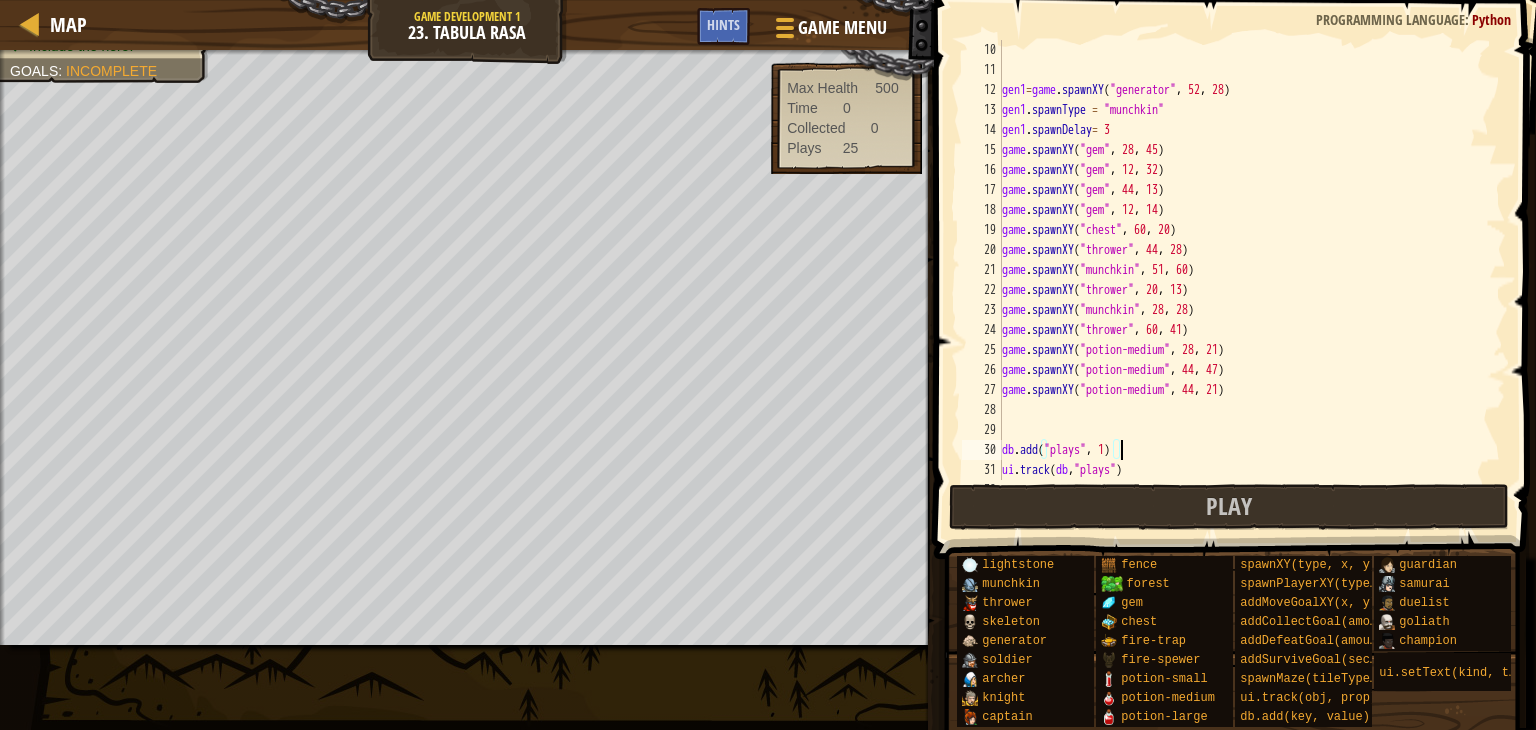 click on "gen1 = game.spawnXY("generator", [COORD], [COORD]) gen1.spawnType = "munchkin" gen1.spawnDelay = 3 game.spawnXY("gem", [COORD], [COORD]) game.spawnXY("gem", [COORD], [COORD]) game.spawnXY("gem", [COORD], [COORD]) game.spawnXY("gem", [COORD], [COORD]) game.spawnXY("chest", [COORD], [COORD]) game.spawnXY("thrower", [COORD], [COORD]) game.spawnXY("munchkin", [COORD], [COORD]) game.spawnXY("thrower", [COORD], [COORD]) game.spawnXY("munchkin", [COORD], [COORD]) game.spawnXY("thrower", [COORD], [COORD]) game.spawnXY("potion-medium", [COORD], [COORD]) game.spawnXY("potion-medium", [COORD], [COORD]) game.spawnXY("potion-medium", [COORD], [COORD]) db.add("plays", 1) ui.track(db, "plays") ui.track(game, "time")" at bounding box center (1244, 280) 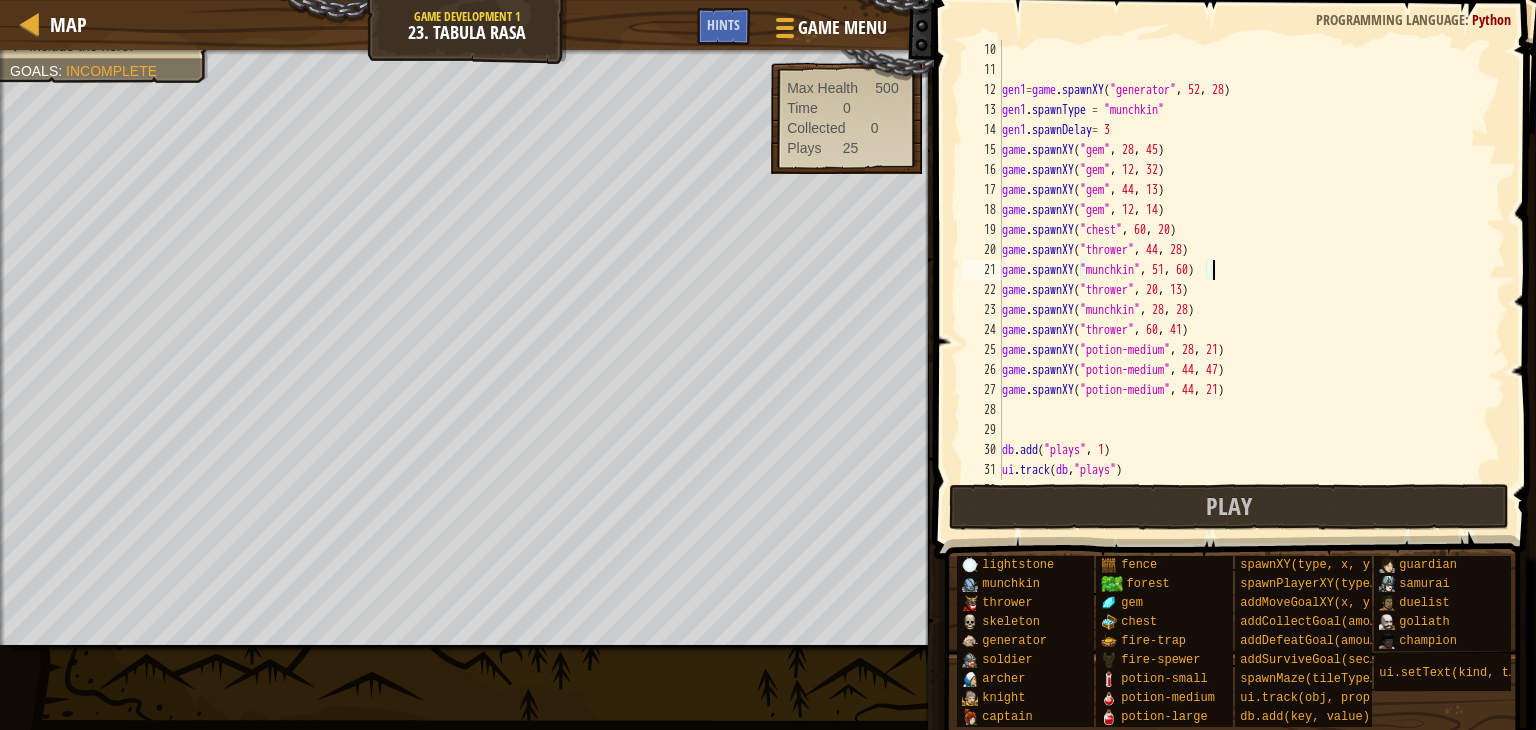 click on "gen1 = game.spawnXY("generator", [COORD], [COORD]) gen1.spawnType = "munchkin" gen1.spawnDelay = 3 game.spawnXY("gem", [COORD], [COORD]) game.spawnXY("gem", [COORD], [COORD]) game.spawnXY("gem", [COORD], [COORD]) game.spawnXY("gem", [COORD], [COORD]) game.spawnXY("chest", [COORD], [COORD]) game.spawnXY("thrower", [COORD], [COORD]) game.spawnXY("munchkin", [COORD], [COORD]) game.spawnXY("thrower", [COORD], [COORD]) game.spawnXY("munchkin", [COORD], [COORD]) game.spawnXY("thrower", [COORD], [COORD]) game.spawnXY("potion-medium", [COORD], [COORD]) game.spawnXY("potion-medium", [COORD], [COORD]) game.spawnXY("potion-medium", [COORD], [COORD]) db.add("plays", 1) ui.track(db, "plays") ui.track(game, "time")" at bounding box center [1244, 280] 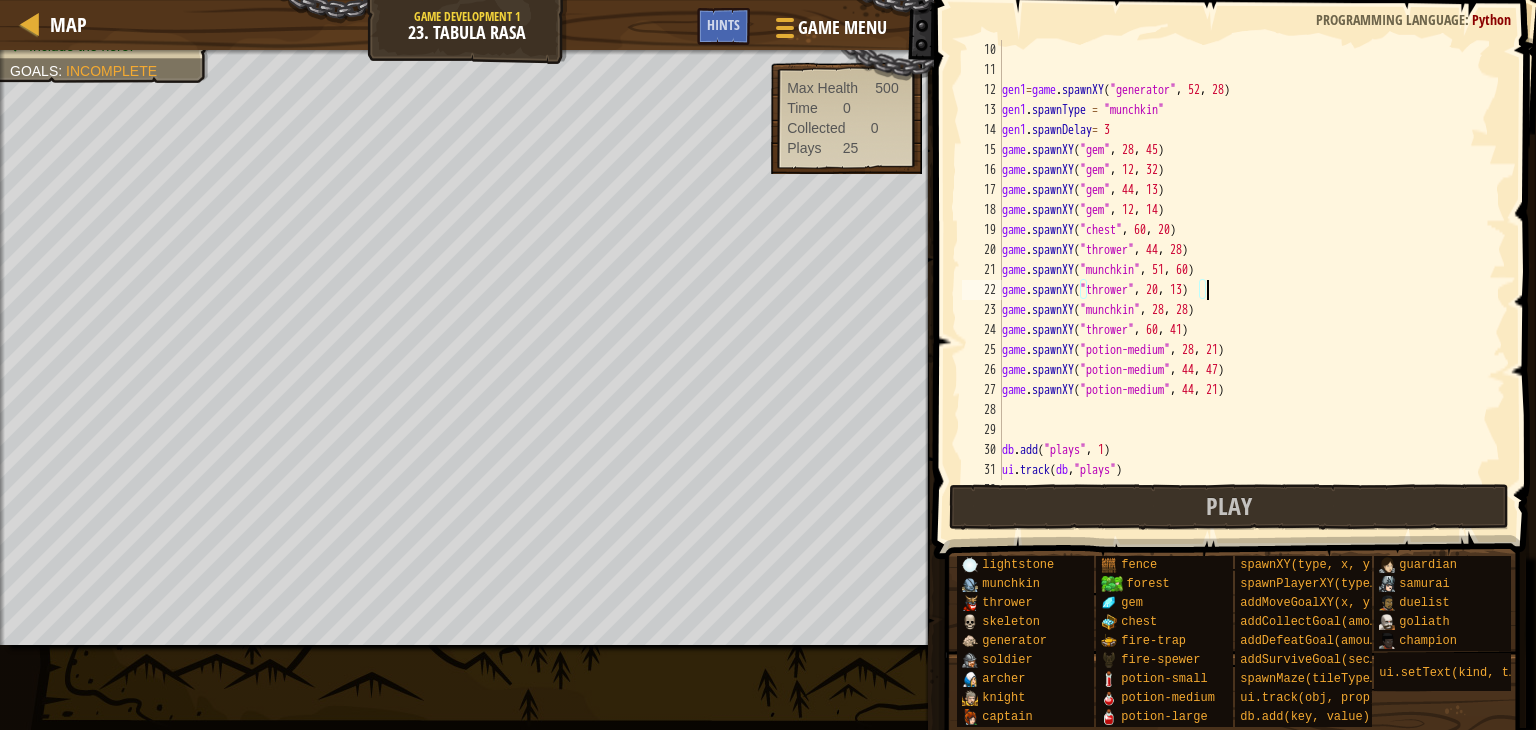 click on "gen1 = game.spawnXY("generator", [COORD], [COORD]) gen1.spawnType = "munchkin" gen1.spawnDelay = 3 game.spawnXY("gem", [COORD], [COORD]) game.spawnXY("gem", [COORD], [COORD]) game.spawnXY("gem", [COORD], [COORD]) game.spawnXY("gem", [COORD], [COORD]) game.spawnXY("chest", [COORD], [COORD]) game.spawnXY("thrower", [COORD], [COORD]) game.spawnXY("munchkin", [COORD], [COORD]) game.spawnXY("thrower", [COORD], [COORD]) game.spawnXY("munchkin", [COORD], [COORD]) game.spawnXY("thrower", [COORD], [COORD]) game.spawnXY("potion-medium", [COORD], [COORD]) game.spawnXY("potion-medium", [COORD], [COORD]) game.spawnXY("potion-medium", [COORD], [COORD]) db.add("plays", 1) ui.track(db, "plays") ui.track(game, "time")" at bounding box center (1244, 280) 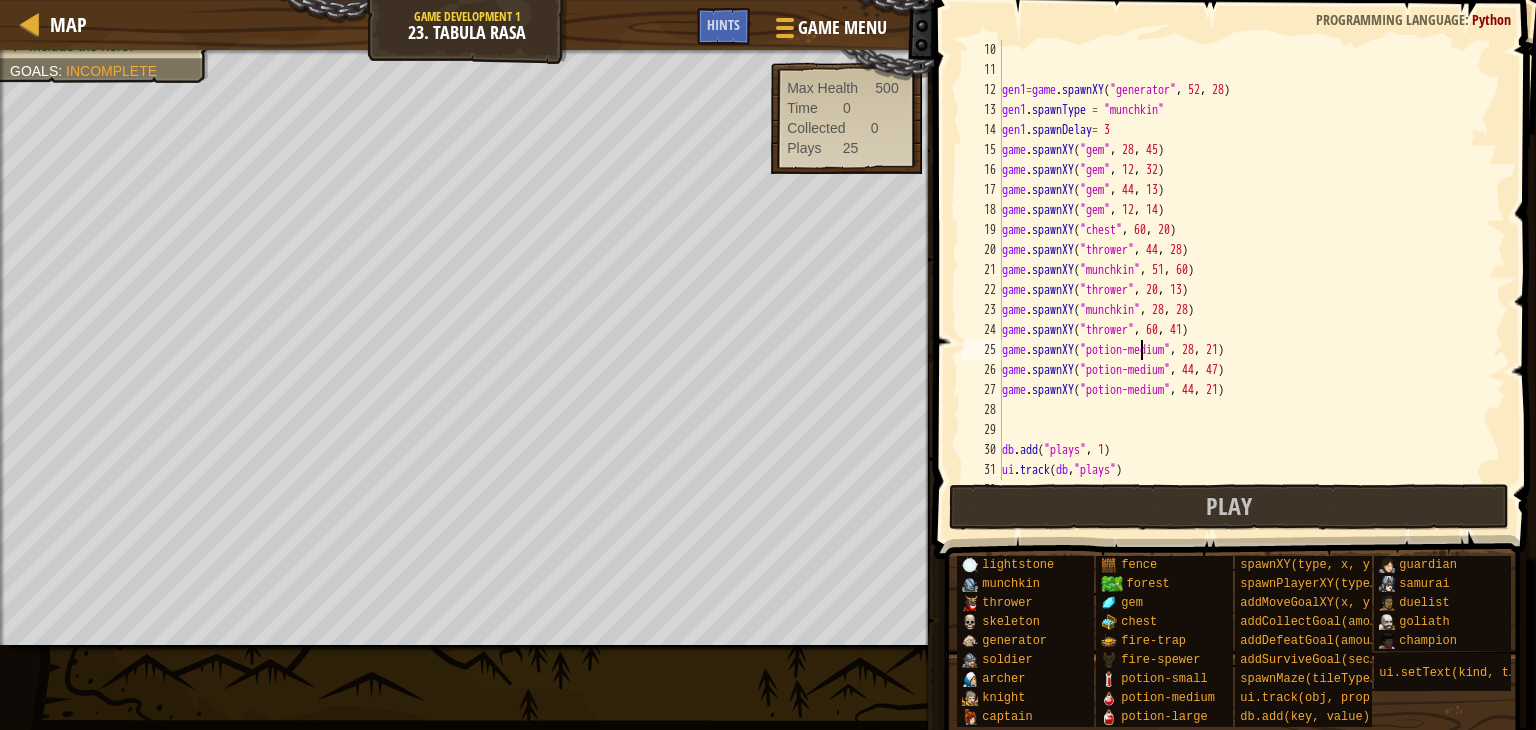 drag, startPoint x: 1120, startPoint y: 353, endPoint x: 1078, endPoint y: 369, distance: 44.94441 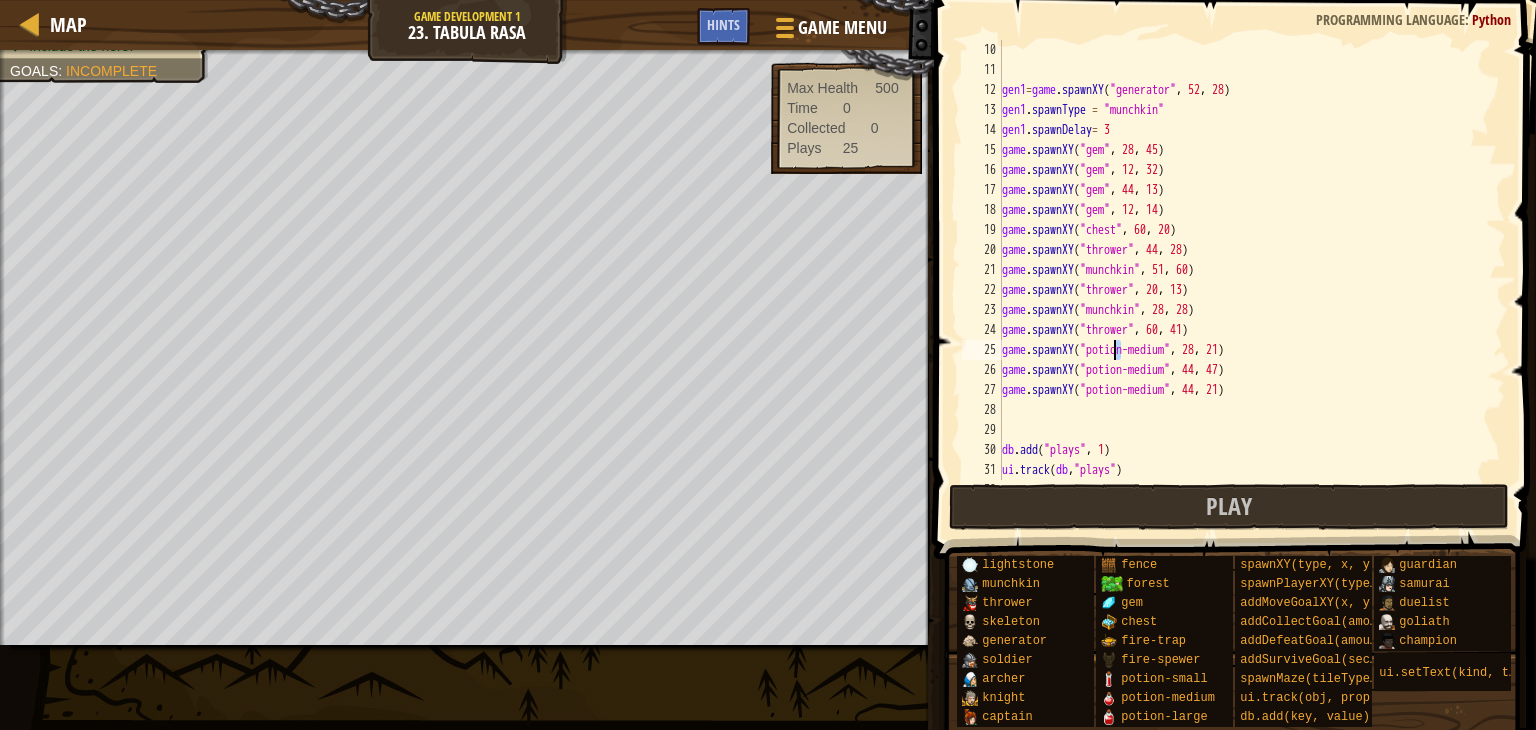 click on "gen1 = game.spawnXY("generator", [COORD], [COORD]) gen1.spawnType = "munchkin" gen1.spawnDelay = 3 game.spawnXY("gem", [COORD], [COORD]) game.spawnXY("gem", [COORD], [COORD]) game.spawnXY("gem", [COORD], [COORD]) game.spawnXY("gem", [COORD], [COORD]) game.spawnXY("chest", [COORD], [COORD]) game.spawnXY("thrower", [COORD], [COORD]) game.spawnXY("munchkin", [COORD], [COORD]) game.spawnXY("thrower", [COORD], [COORD]) game.spawnXY("munchkin", [COORD], [COORD]) game.spawnXY("thrower", [COORD], [COORD]) game.spawnXY("potion-medium", [COORD], [COORD]) game.spawnXY("potion-medium", [COORD], [COORD]) game.spawnXY("potion-medium", [COORD], [COORD]) db.add("plays", 1) ui.track(db, "plays") ui.track(game, "time")" at bounding box center (1244, 280) 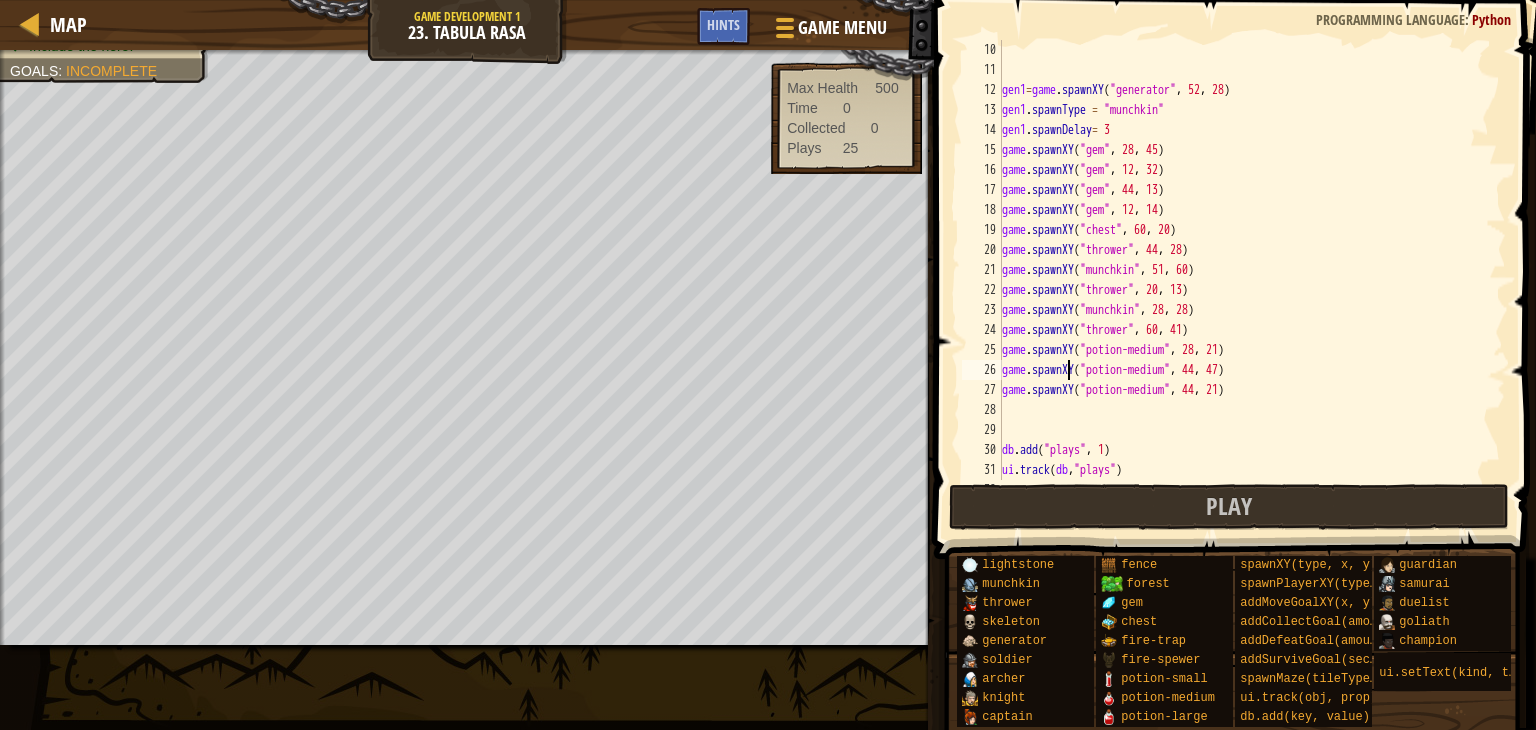 click on "gen1 = game.spawnXY("generator", [COORD], [COORD]) gen1.spawnType = "munchkin" gen1.spawnDelay = 3 game.spawnXY("gem", [COORD], [COORD]) game.spawnXY("gem", [COORD], [COORD]) game.spawnXY("gem", [COORD], [COORD]) game.spawnXY("gem", [COORD], [COORD]) game.spawnXY("chest", [COORD], [COORD]) game.spawnXY("thrower", [COORD], [COORD]) game.spawnXY("munchkin", [COORD], [COORD]) game.spawnXY("thrower", [COORD], [COORD]) game.spawnXY("munchkin", [COORD], [COORD]) game.spawnXY("thrower", [COORD], [COORD]) game.spawnXY("potion-medium", [COORD], [COORD]) game.spawnXY("potion-medium", [COORD], [COORD]) game.spawnXY("potion-medium", [COORD], [COORD]) db.add("plays", 1) ui.track(db, "plays") ui.track(game, "time")" at bounding box center (1244, 280) 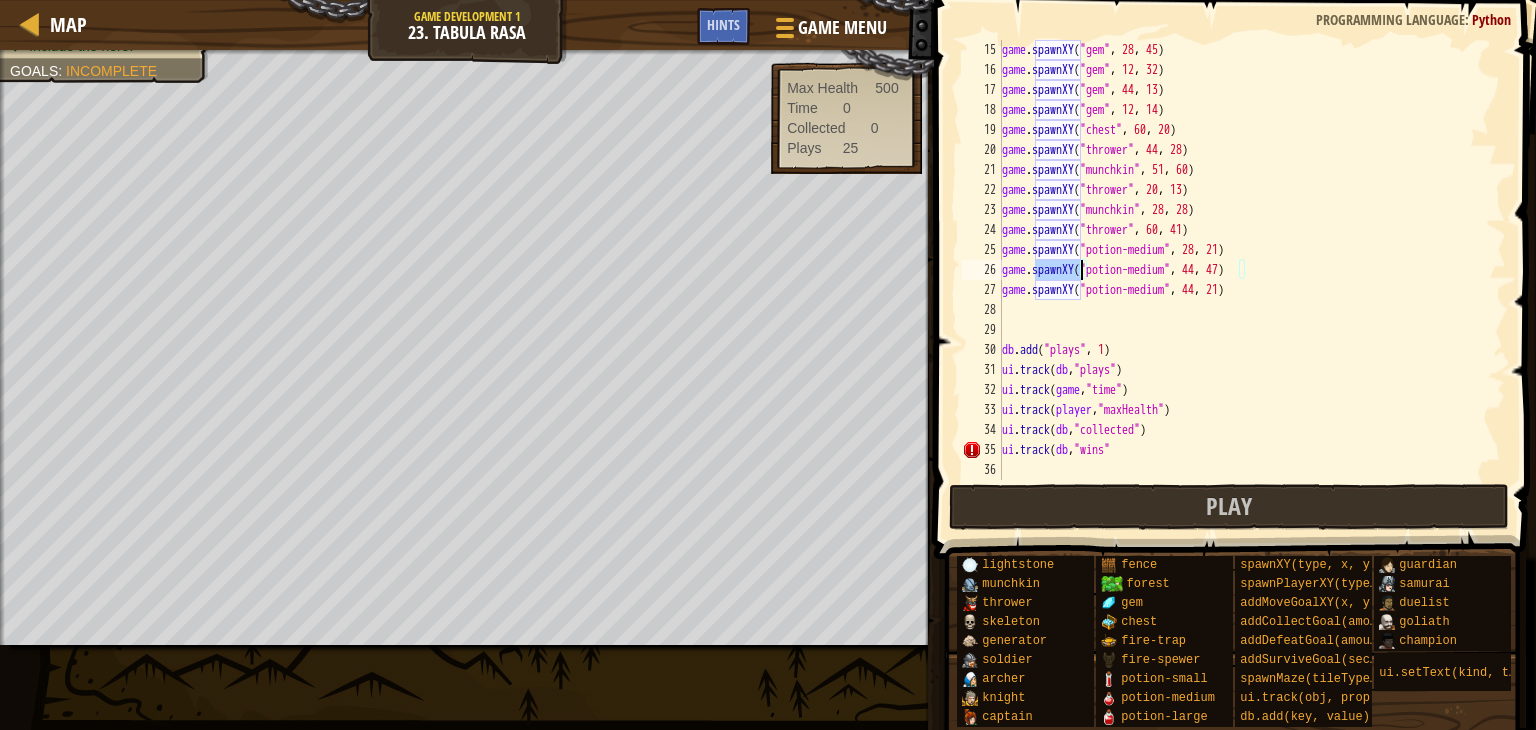 scroll, scrollTop: 160, scrollLeft: 0, axis: vertical 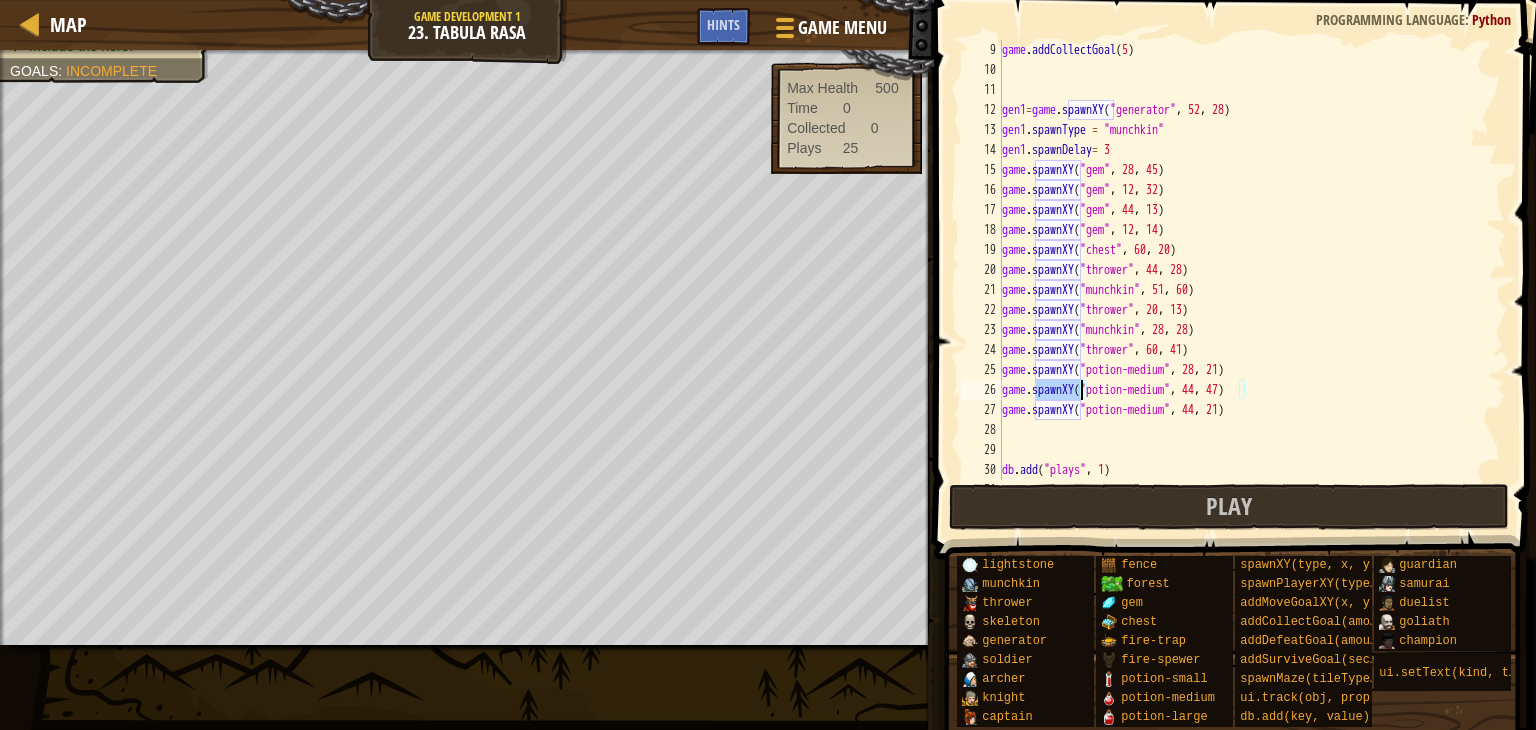 drag, startPoint x: 1173, startPoint y: 454, endPoint x: 1184, endPoint y: 449, distance: 12.083046 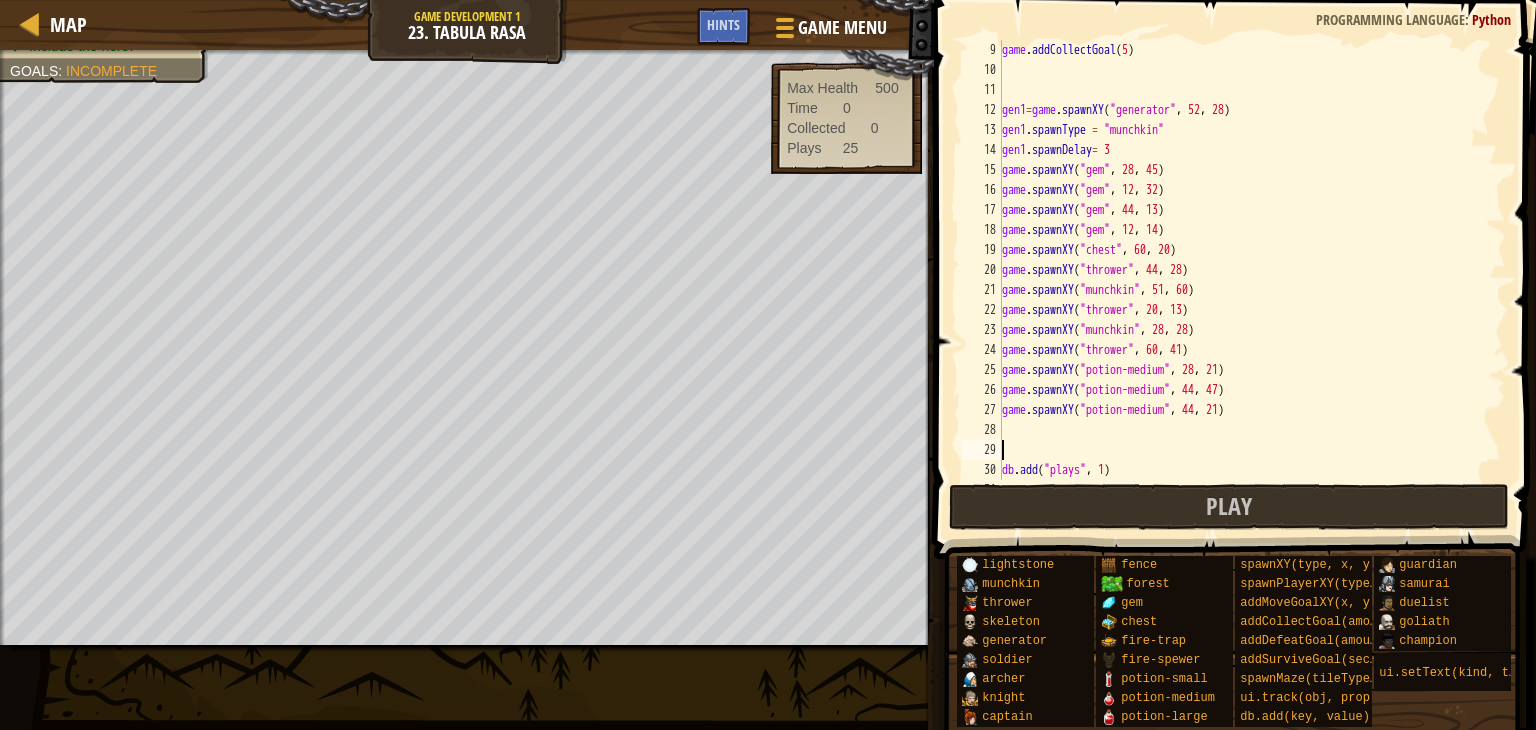 scroll, scrollTop: 9, scrollLeft: 0, axis: vertical 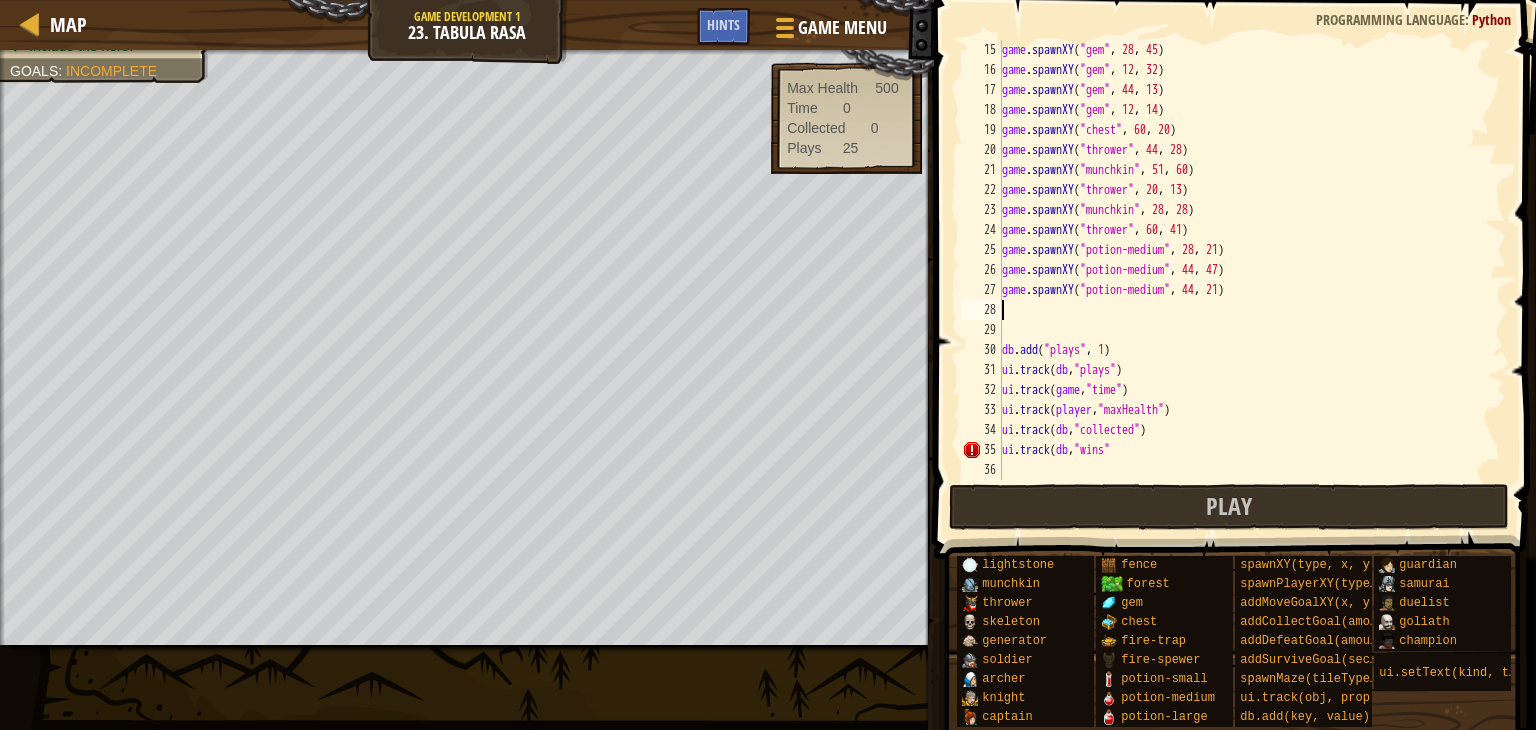 click on "game . spawnXY ( "gem" ,   28 ,   45 ) game . spawnXY ( "gem" ,   12 ,   32 ) game . spawnXY ( "gem" ,   44 ,   13 ) game . spawnXY ( "gem" ,   12 ,   14 ) game . spawnXY ( "chest" ,   60 ,   20 ) game . spawnXY ( "thrower" ,   44 ,   28 ) game . spawnXY ( "munchkin" ,   51 ,   60 ) game . spawnXY ( "thrower" ,   20 ,   13 ) game . spawnXY ( "munchkin" ,   28 ,   28 ) game . spawnXY ( "thrower" ,   60 ,   41 ) game . spawnXY ( "potion-medium" ,   28 ,   21 ) game . spawnXY ( "potion-medium" ,   44 ,   47 ) game . spawnXY ( "potion-medium" ,   44 ,   21 ) db . add ( "plays" ,   1 ) ui . track ( db , "plays" ) ui . track ( game , "time" ) ui . track ( player , "maxHealth" ) ui . track ( db , "collected" ) ui . track ( db , "wins"" at bounding box center (1244, 280) 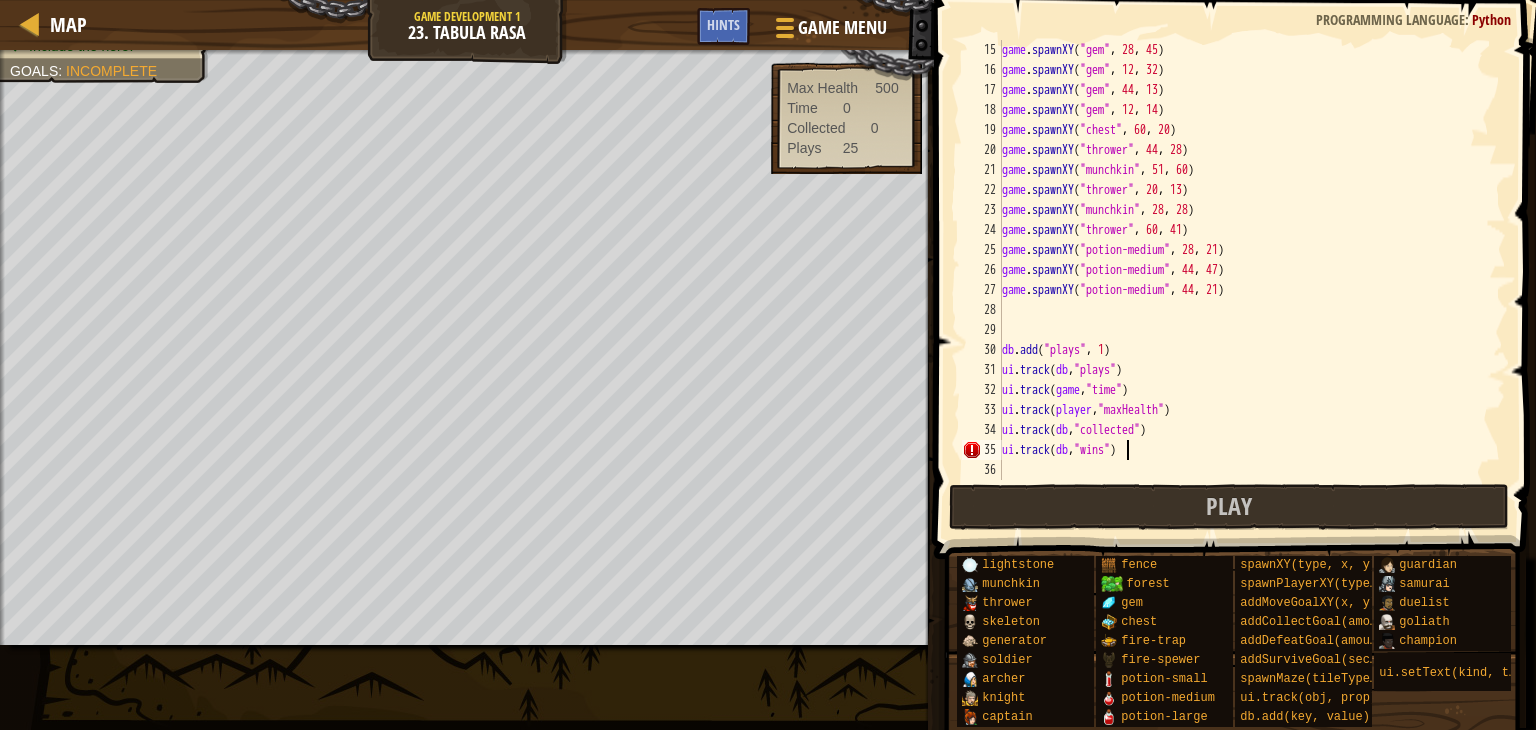 type on "ui.track(db,"wins")" 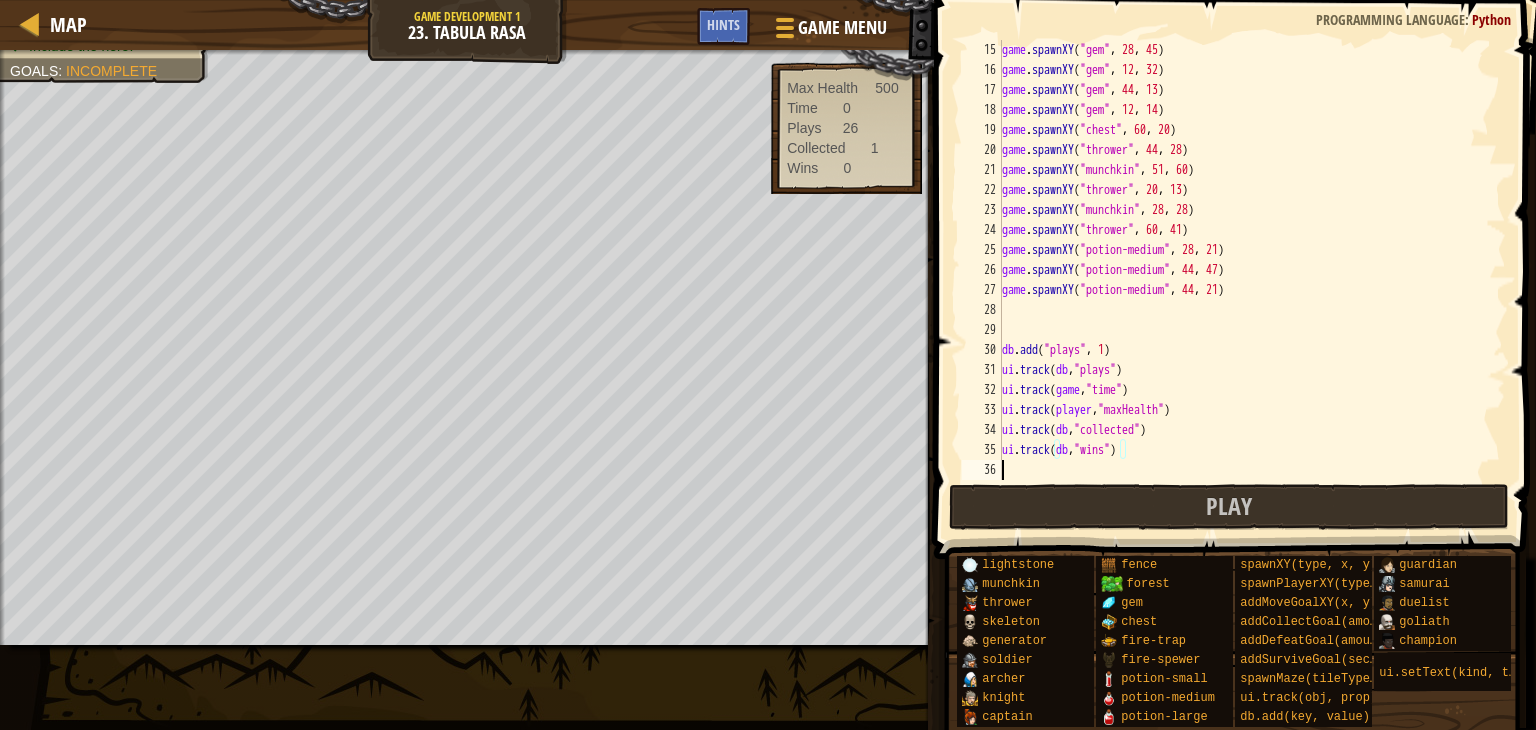 click on "game . spawnXY ( "gem" ,   28 ,   45 ) game . spawnXY ( "gem" ,   12 ,   32 ) game . spawnXY ( "gem" ,   44 ,   13 ) game . spawnXY ( "gem" ,   12 ,   14 ) game . spawnXY ( "chest" ,   60 ,   20 ) game . spawnXY ( "thrower" ,   44 ,   28 ) game . spawnXY ( "munchkin" ,   51 ,   60 ) game . spawnXY ( "thrower" ,   20 ,   13 ) game . spawnXY ( "munchkin" ,   28 ,   28 ) game . spawnXY ( "thrower" ,   60 ,   41 ) game . spawnXY ( "potion-medium" ,   28 ,   21 ) game . spawnXY ( "potion-medium" ,   44 ,   47 ) game . spawnXY ( "potion-medium" ,   44 ,   21 ) db . add ( "plays" ,   1 ) ui . track ( db , "plays" ) ui . track ( game , "time" ) ui . track ( player , "maxHealth" ) ui . track ( db , "collected" ) ui . track ( db , "wins" )" at bounding box center [1244, 280] 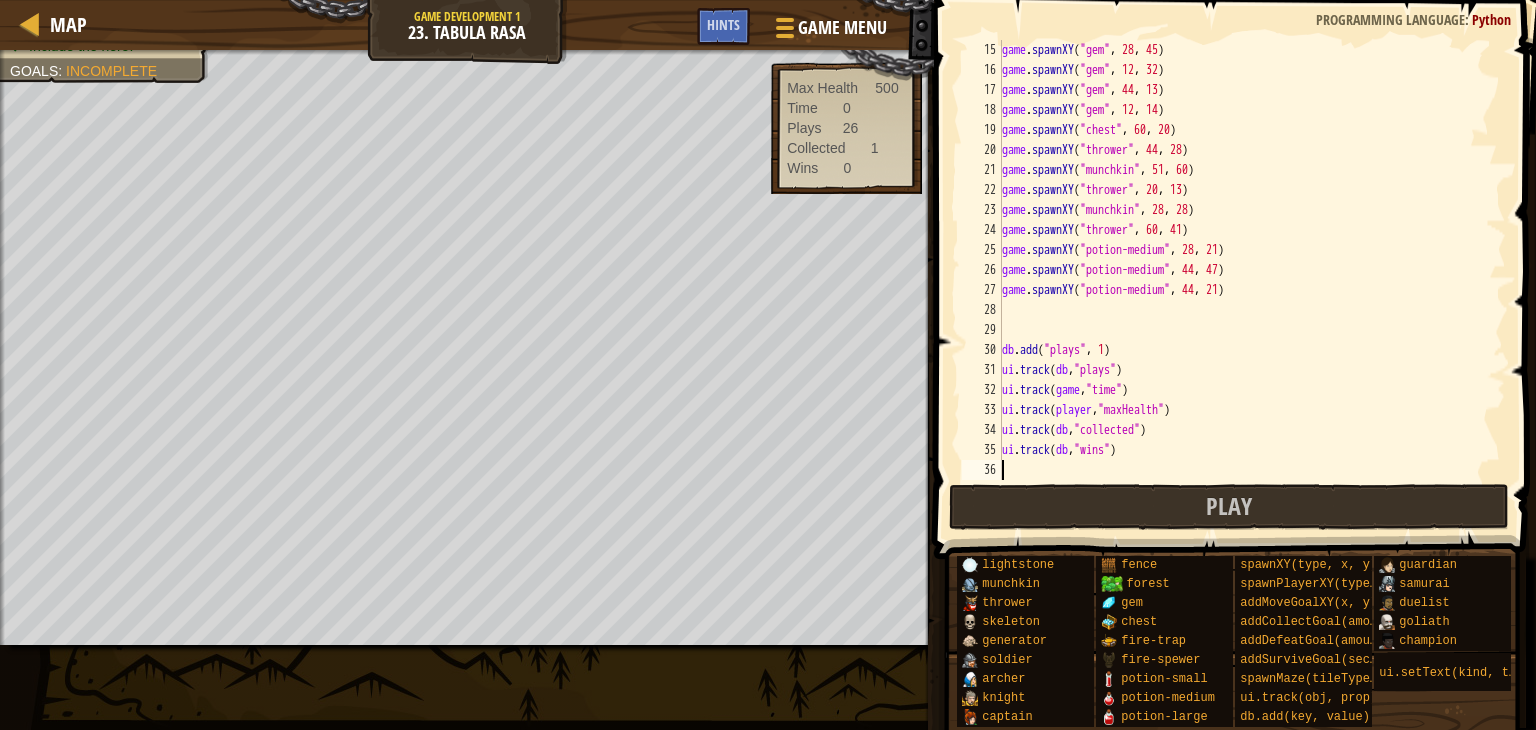 click on "game . spawnXY ( "gem" ,   28 ,   45 ) game . spawnXY ( "gem" ,   12 ,   32 ) game . spawnXY ( "gem" ,   44 ,   13 ) game . spawnXY ( "gem" ,   12 ,   14 ) game . spawnXY ( "chest" ,   60 ,   20 ) game . spawnXY ( "thrower" ,   44 ,   28 ) game . spawnXY ( "munchkin" ,   51 ,   60 ) game . spawnXY ( "thrower" ,   20 ,   13 ) game . spawnXY ( "munchkin" ,   28 ,   28 ) game . spawnXY ( "thrower" ,   60 ,   41 ) game . spawnXY ( "potion-medium" ,   28 ,   21 ) game . spawnXY ( "potion-medium" ,   44 ,   47 ) game . spawnXY ( "potion-medium" ,   44 ,   21 ) db . add ( "plays" ,   1 ) ui . track ( db , "plays" ) ui . track ( game , "time" ) ui . track ( player , "maxHealth" ) ui . track ( db , "collected" ) ui . track ( db , "wins" )" at bounding box center [1244, 280] 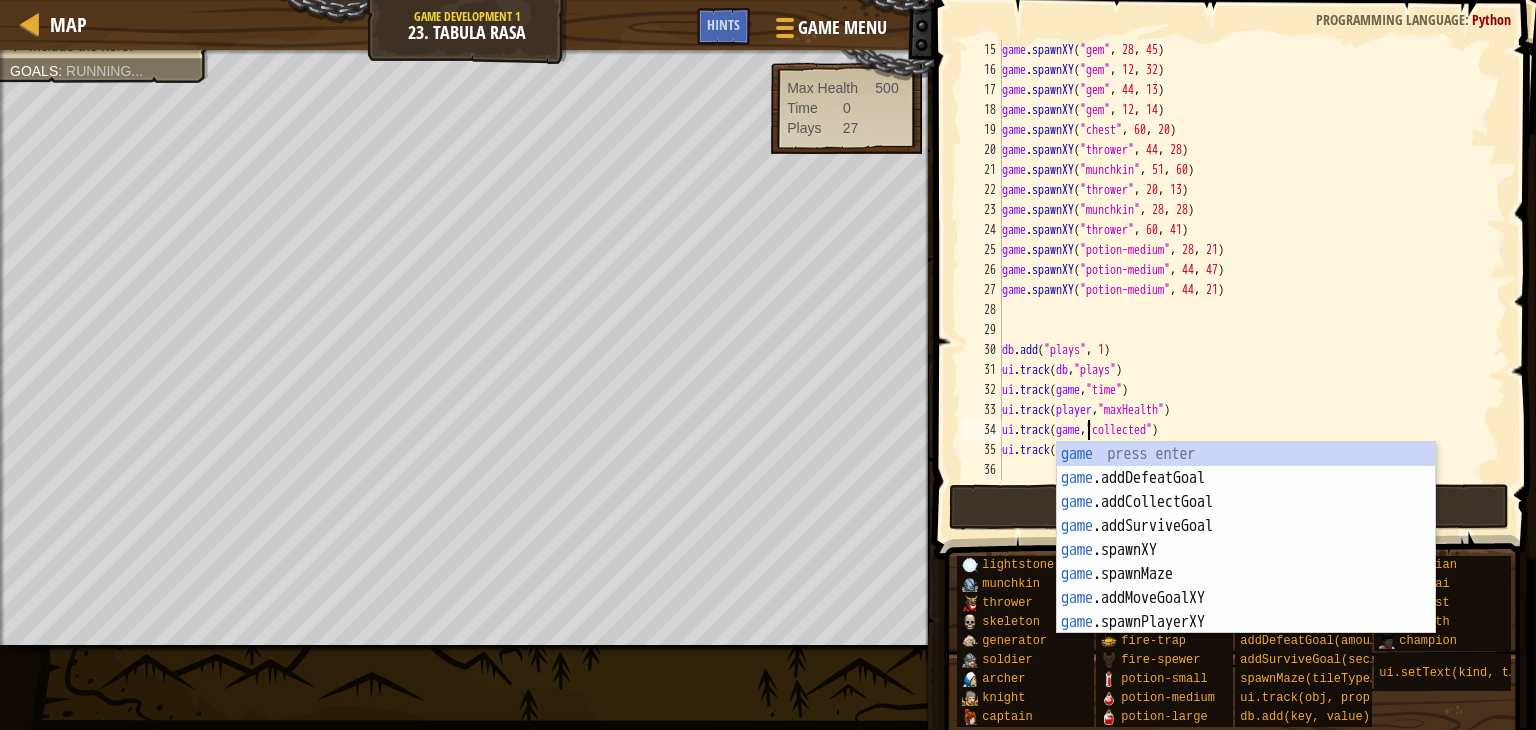scroll, scrollTop: 9, scrollLeft: 7, axis: both 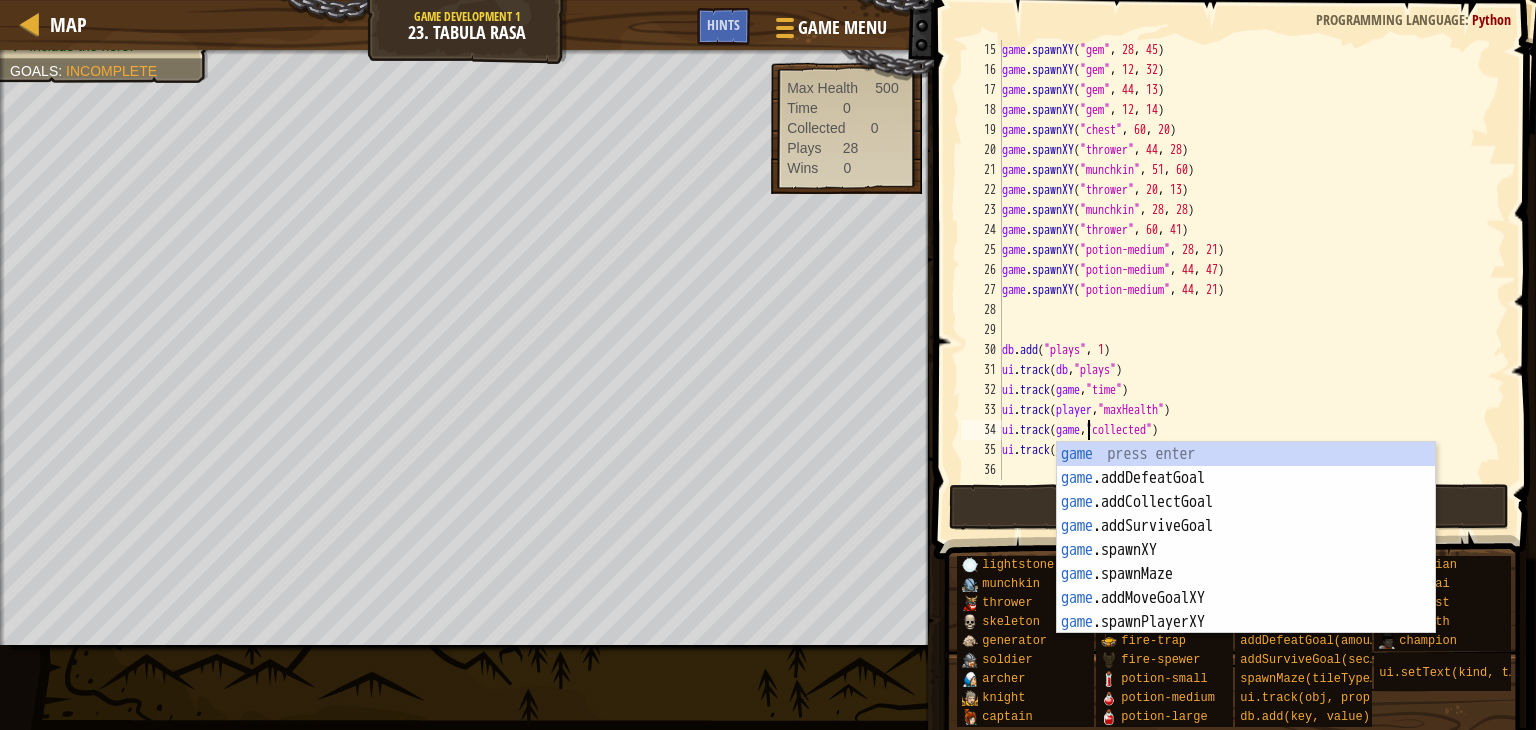 click on "game . spawnXY ( "gem" ,   28 ,   45 ) game . spawnXY ( "gem" ,   12 ,   32 ) game . spawnXY ( "gem" ,   44 ,   13 ) game . spawnXY ( "gem" ,   12 ,   14 ) game . spawnXY ( "chest" ,   60 ,   20 ) game . spawnXY ( "thrower" ,   44 ,   28 ) game . spawnXY ( "munchkin" ,   51 ,   60 ) game . spawnXY ( "thrower" ,   20 ,   13 ) game . spawnXY ( "munchkin" ,   28 ,   28 ) game . spawnXY ( "thrower" ,   60 ,   41 ) game . spawnXY ( "potion-medium" ,   28 ,   21 ) game . spawnXY ( "potion-medium" ,   44 ,   47 ) game . spawnXY ( "potion-medium" ,   44 ,   21 ) db . add ( "plays" ,   1 ) ui . track ( db , "plays" ) ui . track ( game , "time" ) ui . track ( player , "maxHealth" ) ui . track ( game , "collected" ) ui . track ( db , "wins" )" at bounding box center [1244, 280] 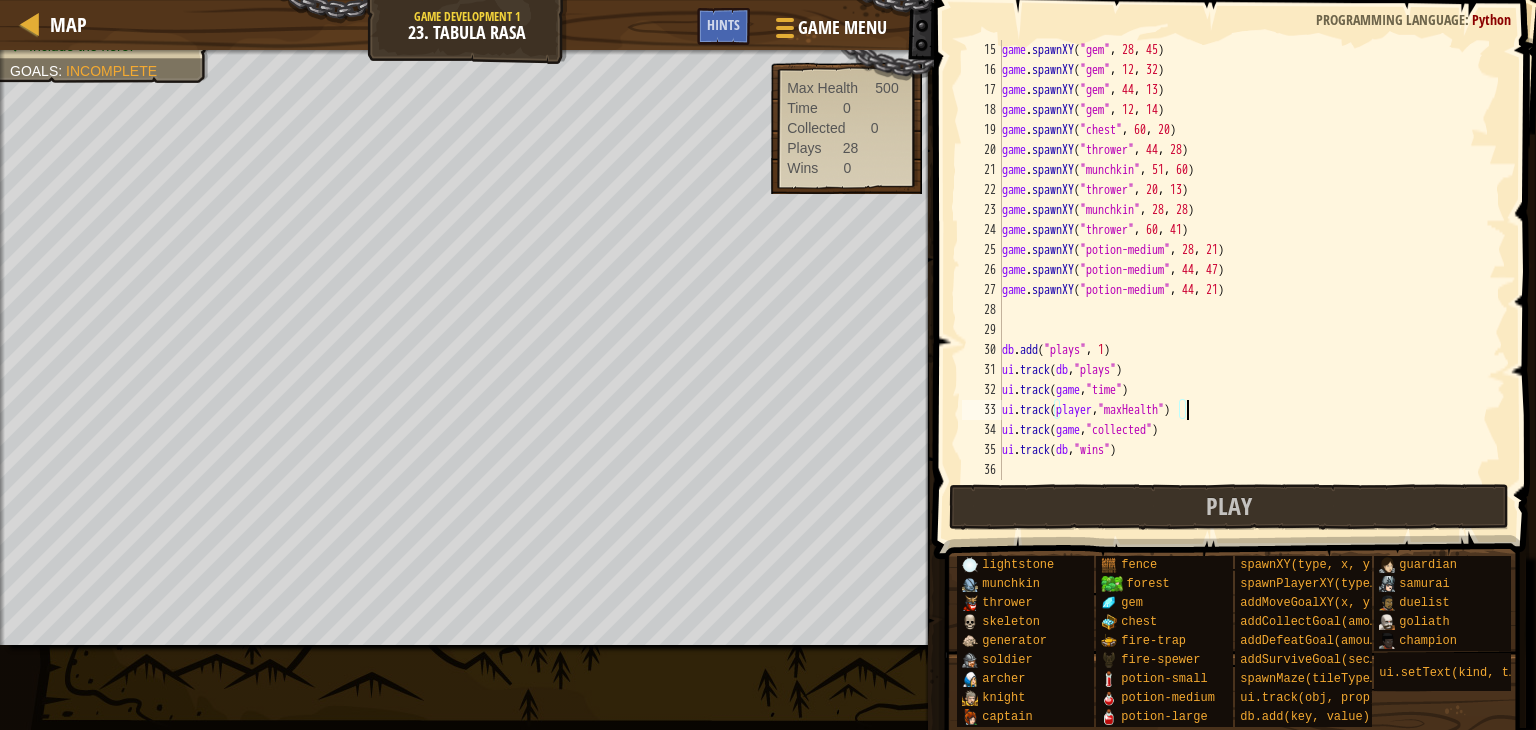 click on "game . spawnXY ( "gem" ,   28 ,   45 ) game . spawnXY ( "gem" ,   12 ,   32 ) game . spawnXY ( "gem" ,   44 ,   13 ) game . spawnXY ( "gem" ,   12 ,   14 ) game . spawnXY ( "chest" ,   60 ,   20 ) game . spawnXY ( "thrower" ,   44 ,   28 ) game . spawnXY ( "munchkin" ,   51 ,   60 ) game . spawnXY ( "thrower" ,   20 ,   13 ) game . spawnXY ( "munchkin" ,   28 ,   28 ) game . spawnXY ( "thrower" ,   60 ,   41 ) game . spawnXY ( "potion-medium" ,   28 ,   21 ) game . spawnXY ( "potion-medium" ,   44 ,   47 ) game . spawnXY ( "potion-medium" ,   44 ,   21 ) db . add ( "plays" ,   1 ) ui . track ( db , "plays" ) ui . track ( game , "time" ) ui . track ( player , "maxHealth" ) ui . track ( game , "collected" ) ui . track ( db , "wins" )" at bounding box center [1244, 280] 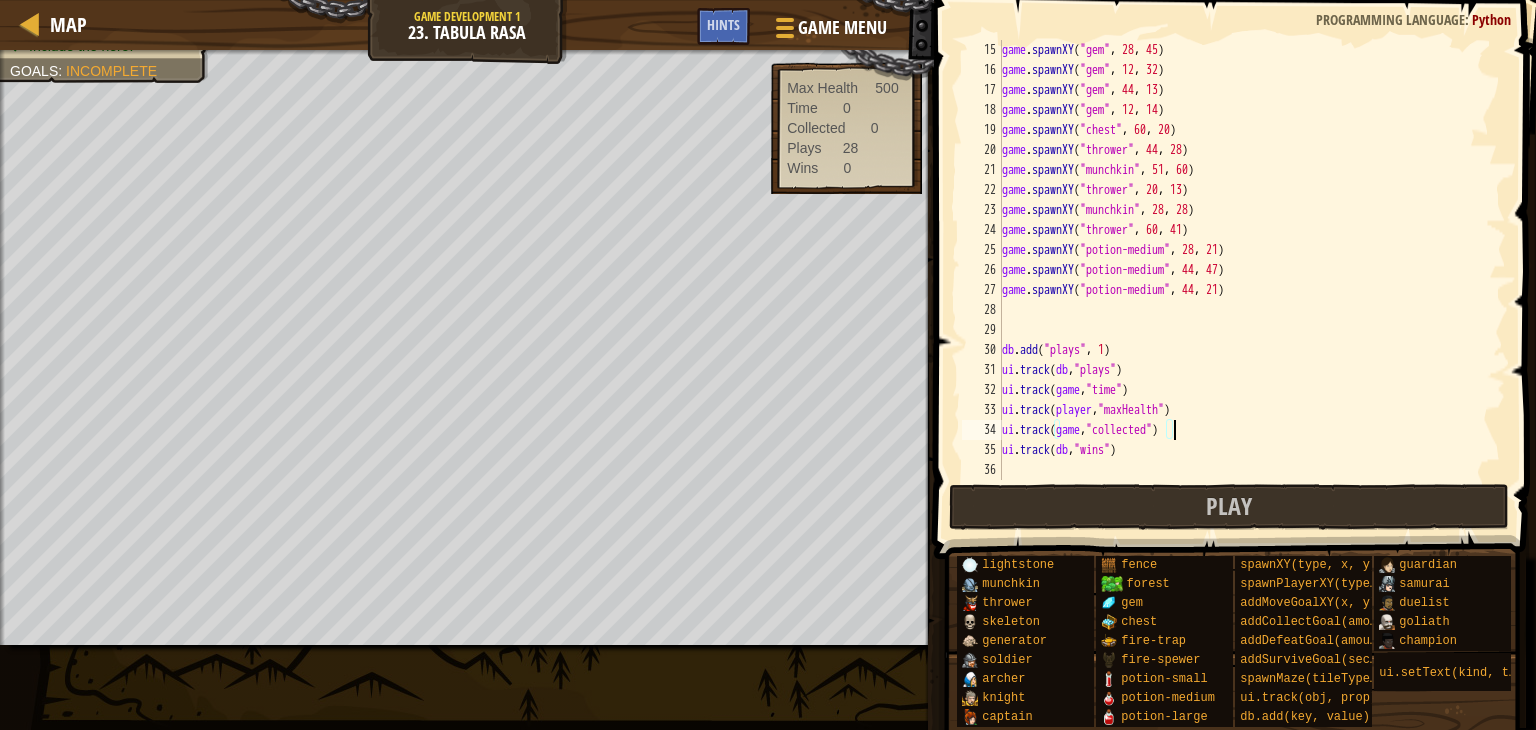 click on "game . spawnXY ( "gem" ,   28 ,   45 ) game . spawnXY ( "gem" ,   12 ,   32 ) game . spawnXY ( "gem" ,   44 ,   13 ) game . spawnXY ( "gem" ,   12 ,   14 ) game . spawnXY ( "chest" ,   60 ,   20 ) game . spawnXY ( "thrower" ,   44 ,   28 ) game . spawnXY ( "munchkin" ,   51 ,   60 ) game . spawnXY ( "thrower" ,   20 ,   13 ) game . spawnXY ( "munchkin" ,   28 ,   28 ) game . spawnXY ( "thrower" ,   60 ,   41 ) game . spawnXY ( "potion-medium" ,   28 ,   21 ) game . spawnXY ( "potion-medium" ,   44 ,   47 ) game . spawnXY ( "potion-medium" ,   44 ,   21 ) db . add ( "plays" ,   1 ) ui . track ( db , "plays" ) ui . track ( game , "time" ) ui . track ( player , "maxHealth" ) ui . track ( game , "collected" ) ui . track ( db , "wins" )" at bounding box center [1244, 280] 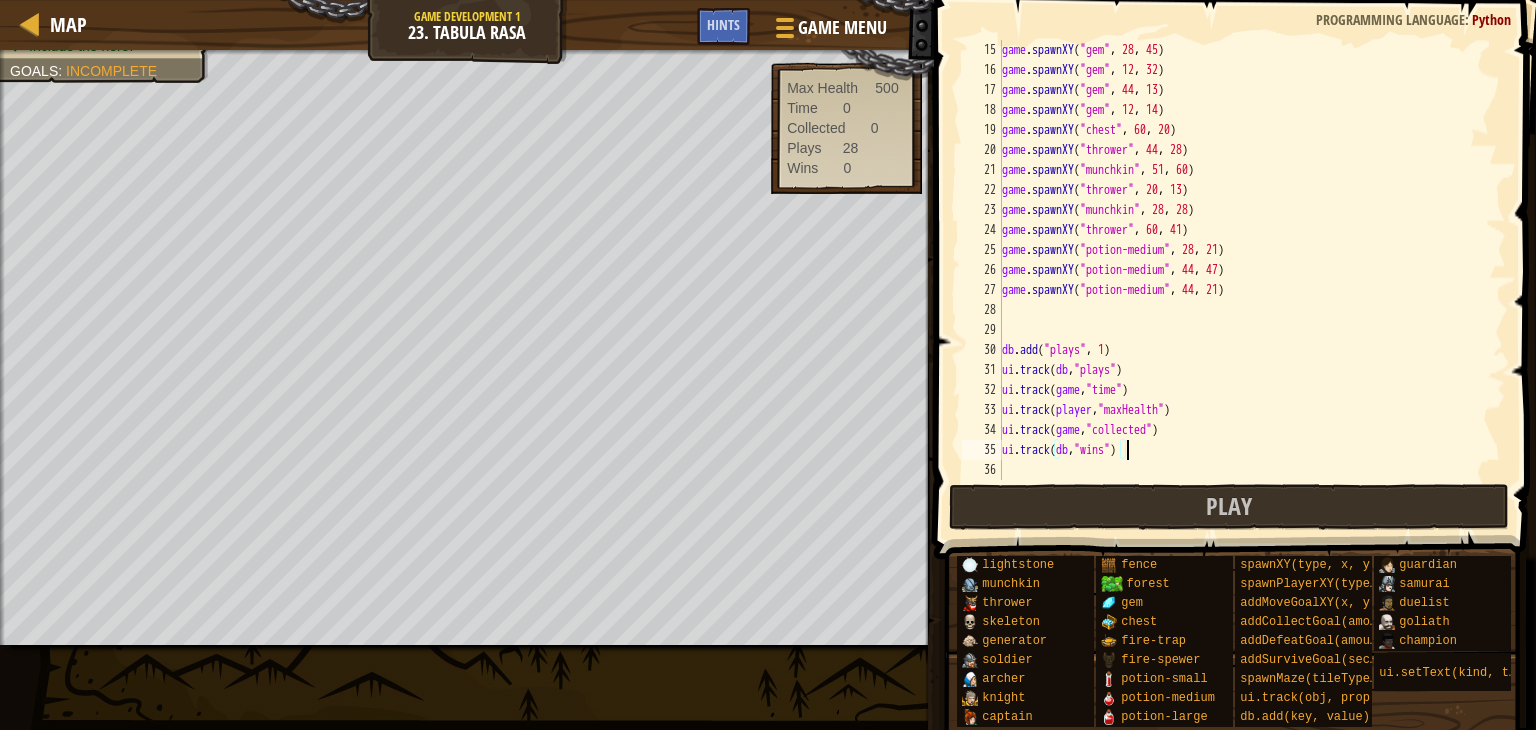 click on "game . spawnXY ( "gem" ,   28 ,   45 ) game . spawnXY ( "gem" ,   12 ,   32 ) game . spawnXY ( "gem" ,   44 ,   13 ) game . spawnXY ( "gem" ,   12 ,   14 ) game . spawnXY ( "chest" ,   60 ,   20 ) game . spawnXY ( "thrower" ,   44 ,   28 ) game . spawnXY ( "munchkin" ,   51 ,   60 ) game . spawnXY ( "thrower" ,   20 ,   13 ) game . spawnXY ( "munchkin" ,   28 ,   28 ) game . spawnXY ( "thrower" ,   60 ,   41 ) game . spawnXY ( "potion-medium" ,   28 ,   21 ) game . spawnXY ( "potion-medium" ,   44 ,   47 ) game . spawnXY ( "potion-medium" ,   44 ,   21 ) db . add ( "plays" ,   1 ) ui . track ( db , "plays" ) ui . track ( game , "time" ) ui . track ( player , "maxHealth" ) ui . track ( game , "collected" ) ui . track ( db , "wins" )" at bounding box center [1244, 280] 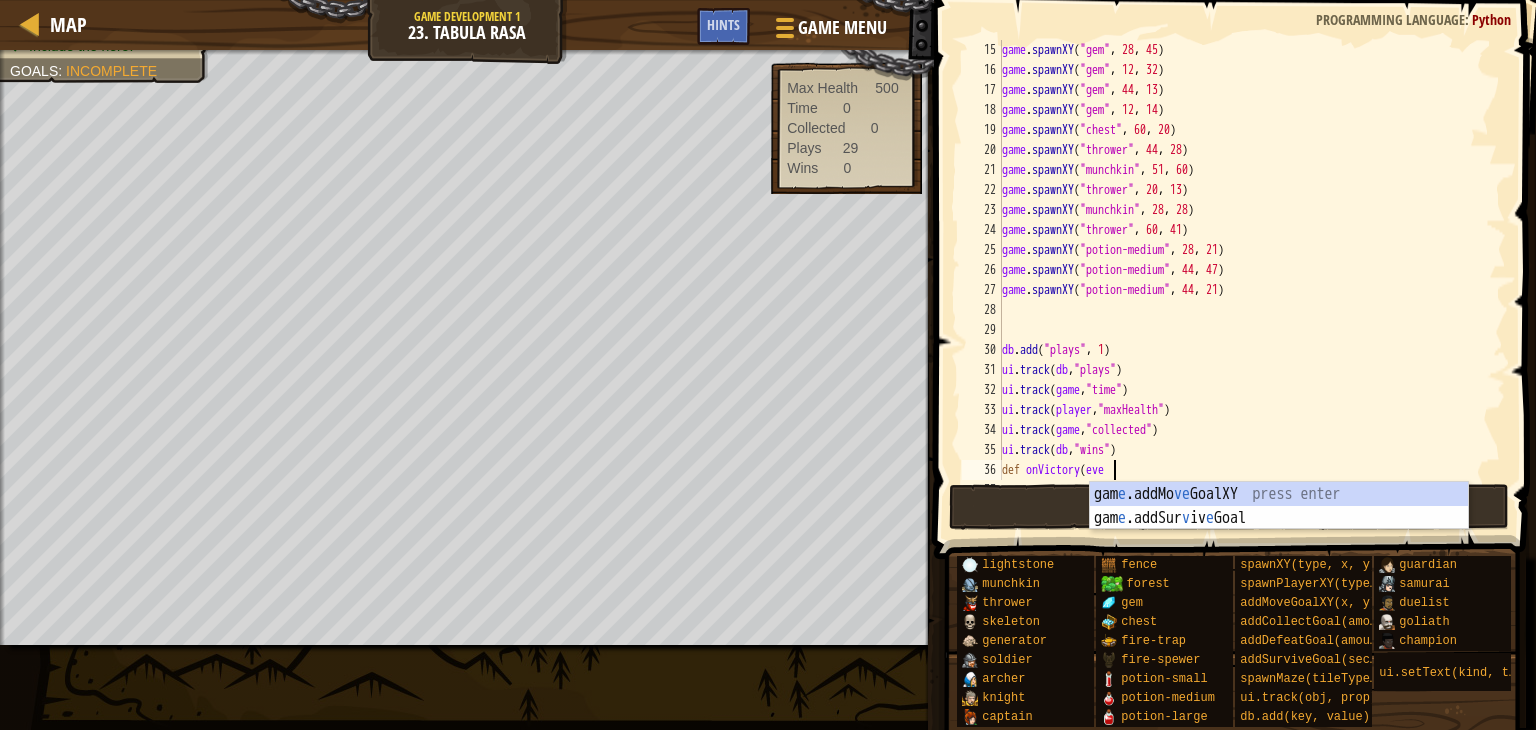scroll, scrollTop: 9, scrollLeft: 8, axis: both 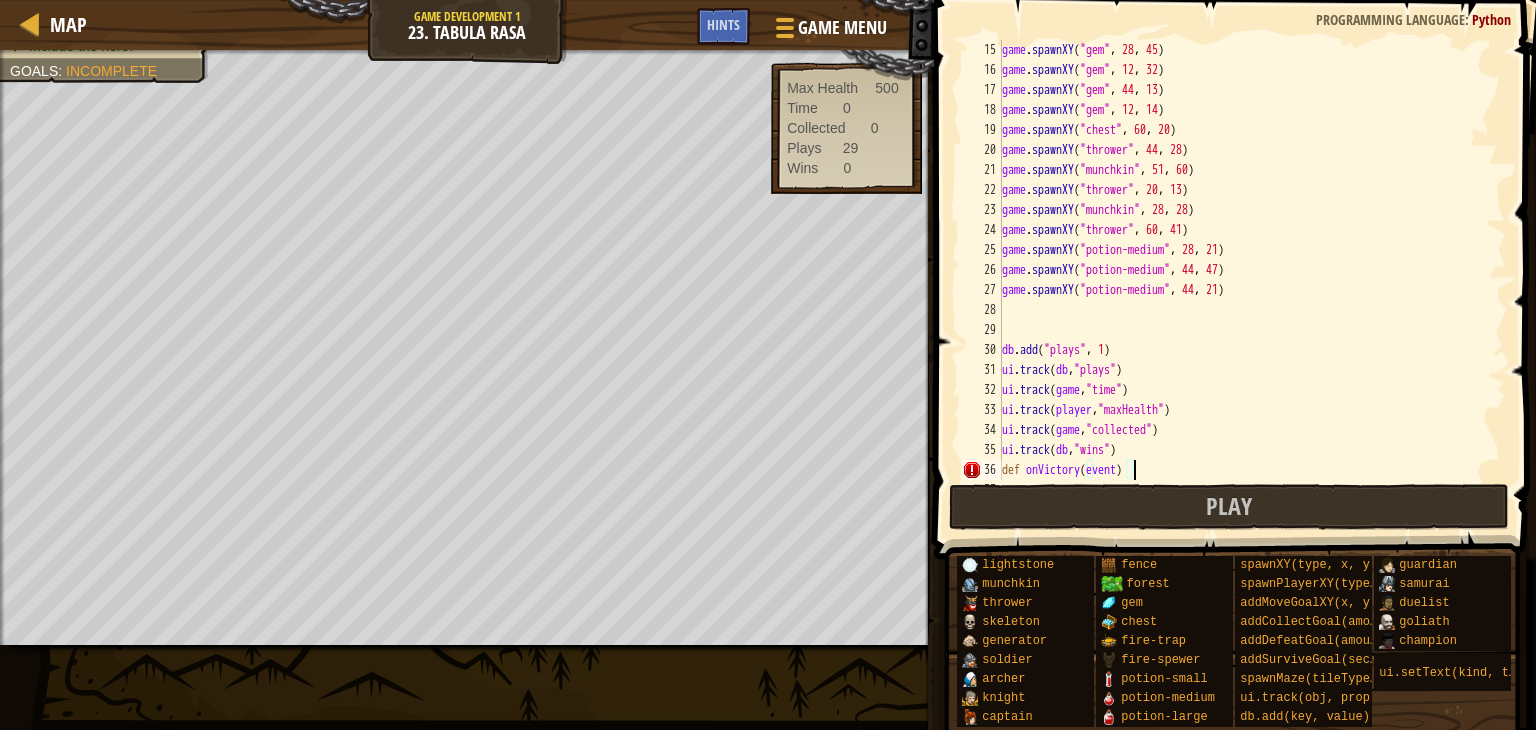 type on "def onVictory(event):" 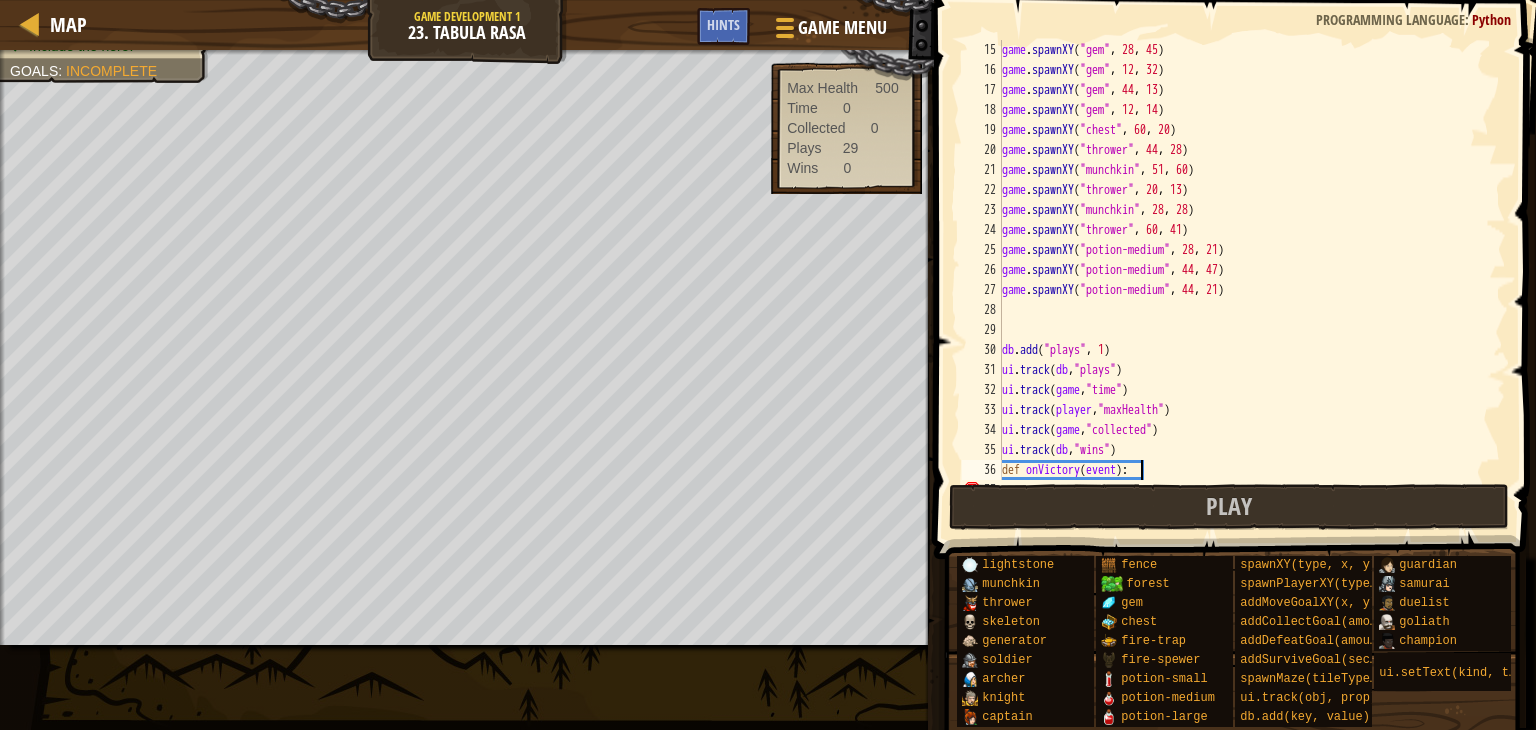 scroll, scrollTop: 9, scrollLeft: 0, axis: vertical 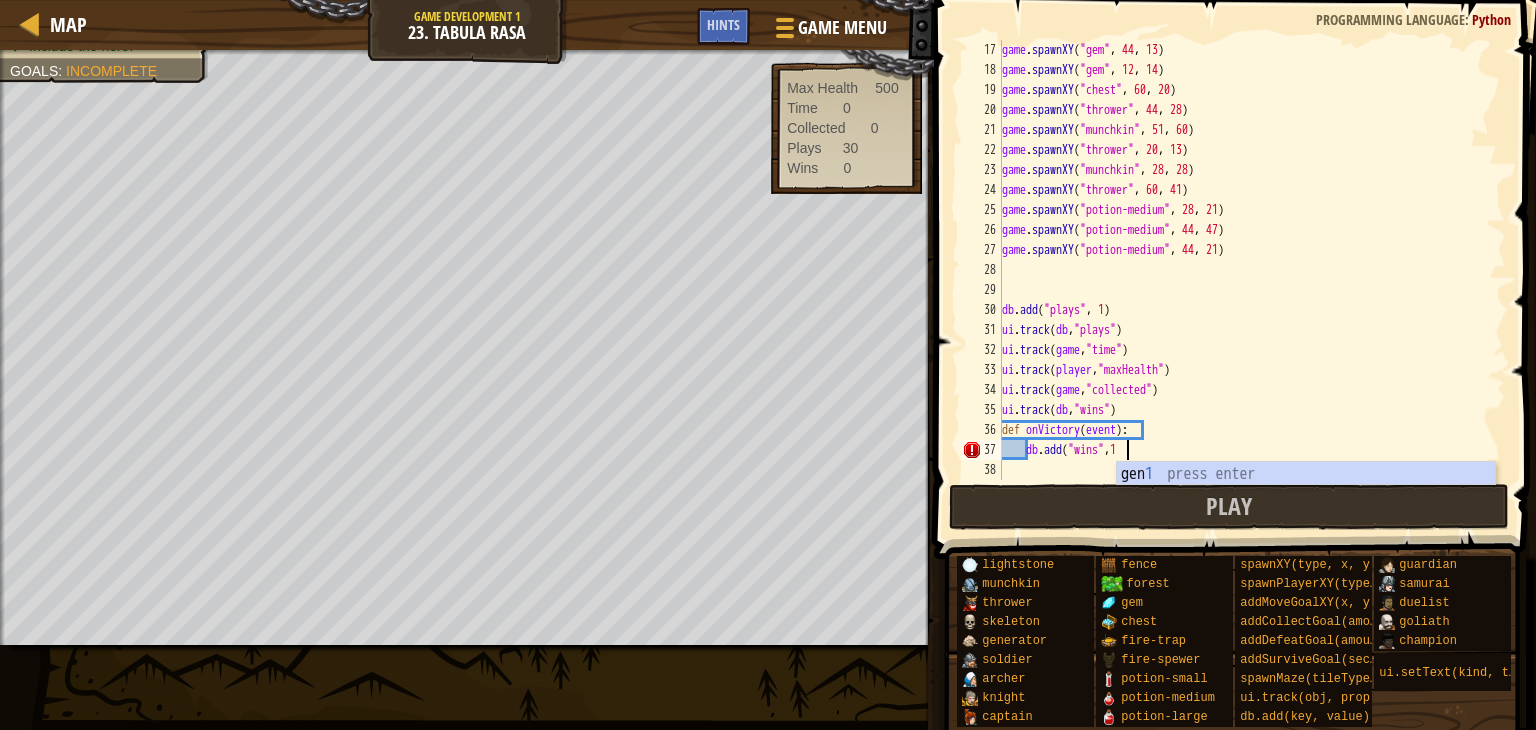 type on "db.add("wins",1)" 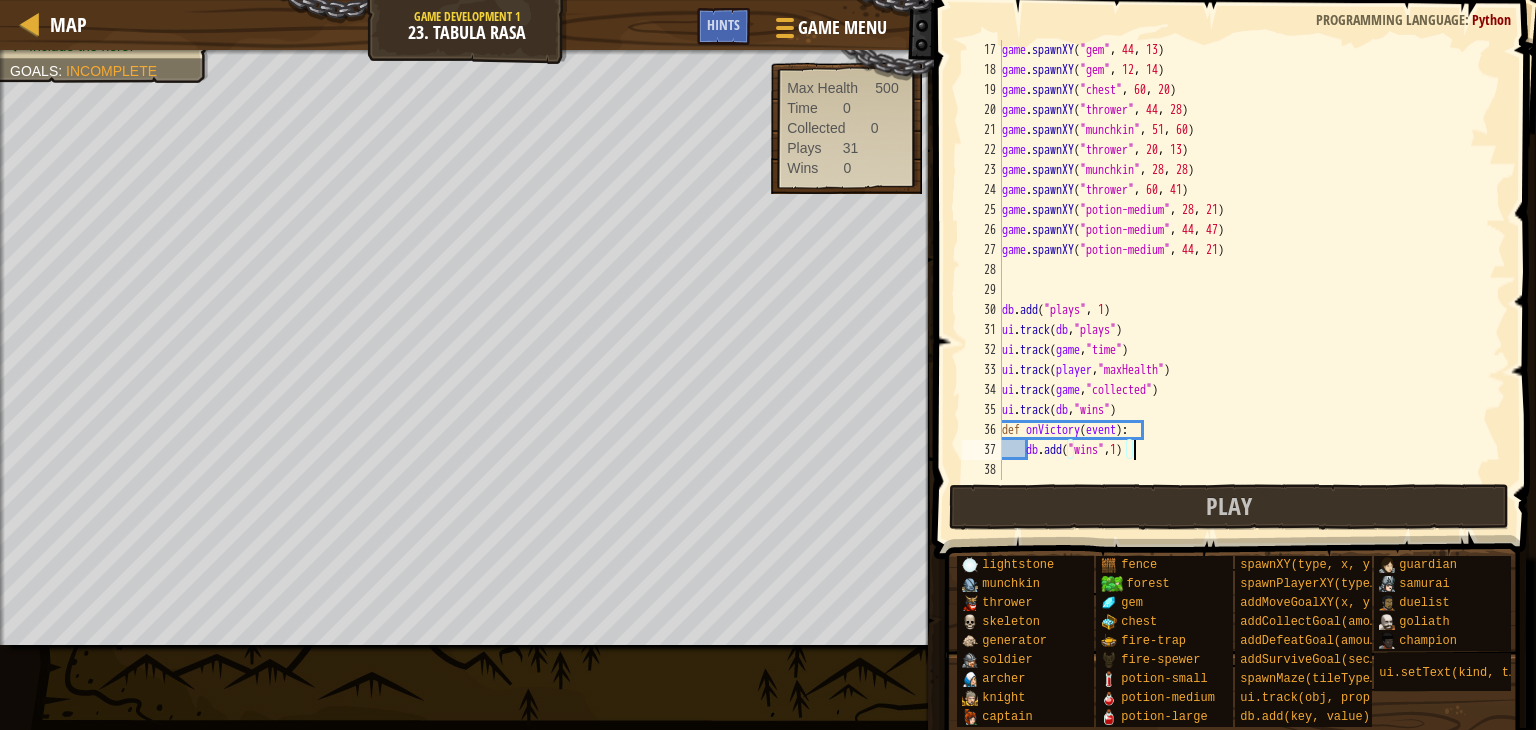 click on "game . spawnXY ( "gem" ,   44 ,   13 ) game . spawnXY ( "gem" ,   12 ,   14 ) game . spawnXY ( "chest" ,   60 ,   20 ) game . spawnXY ( "thrower" ,   44 ,   28 ) game . spawnXY ( "munchkin" ,   51 ,   60 ) game . spawnXY ( "thrower" ,   20 ,   13 ) game . spawnXY ( "munchkin" ,   28 ,   28 ) game . spawnXY ( "thrower" ,   60 ,   41 ) game . spawnXY ( "potion-medium" ,   28 ,   21 ) game . spawnXY ( "potion-medium" ,   44 ,   47 ) game . spawnXY ( "potion-medium" ,   44 ,   21 ) db . add ( "plays" ,   1 ) ui . track ( db , "plays" ) ui . track ( game , "time" ) ui . track ( player , "maxHealth" ) ui . track ( game , "collected" ) ui . track ( db , "wins" ) def   onVictory ( event ) :      db . add ( "wins" , 1 )" at bounding box center (1244, 280) 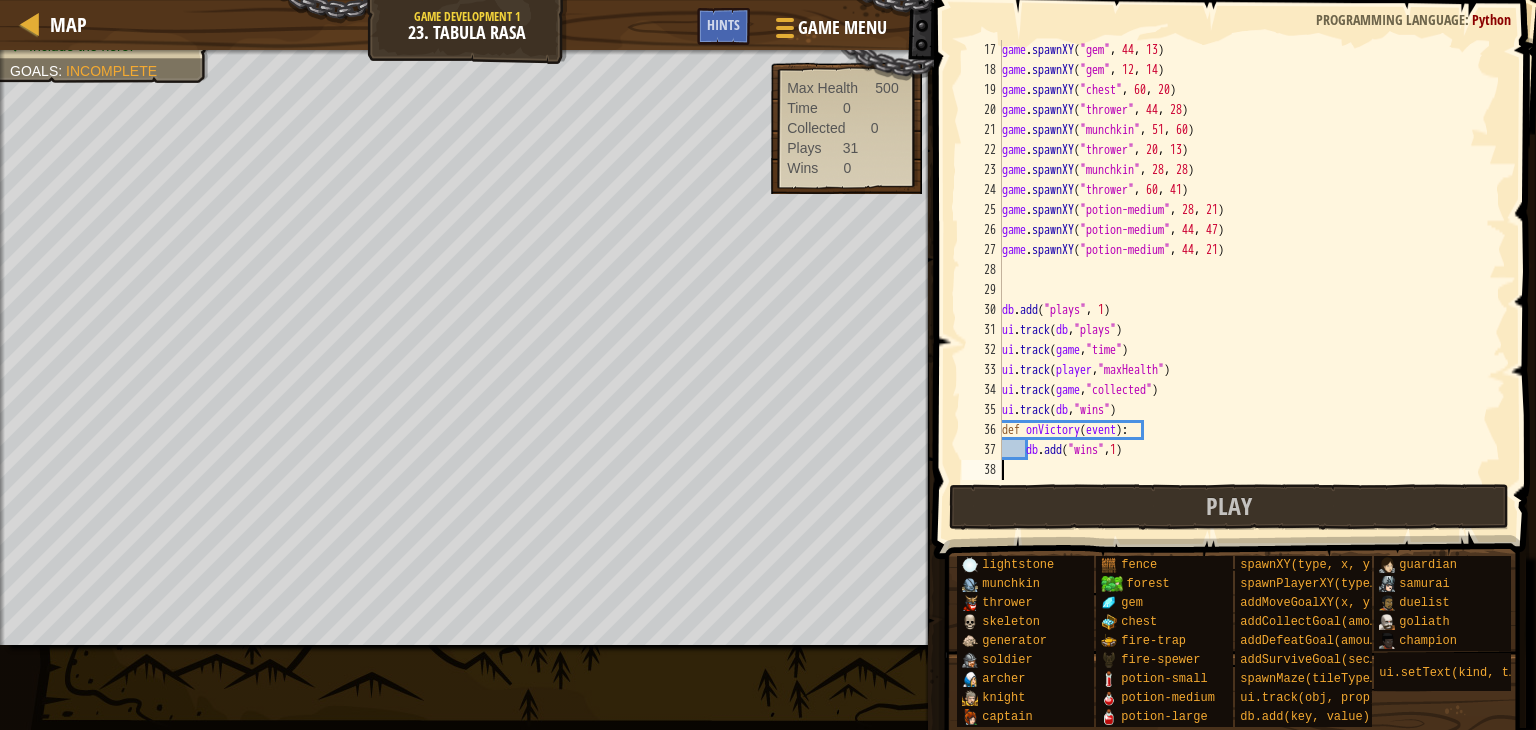 scroll, scrollTop: 9, scrollLeft: 0, axis: vertical 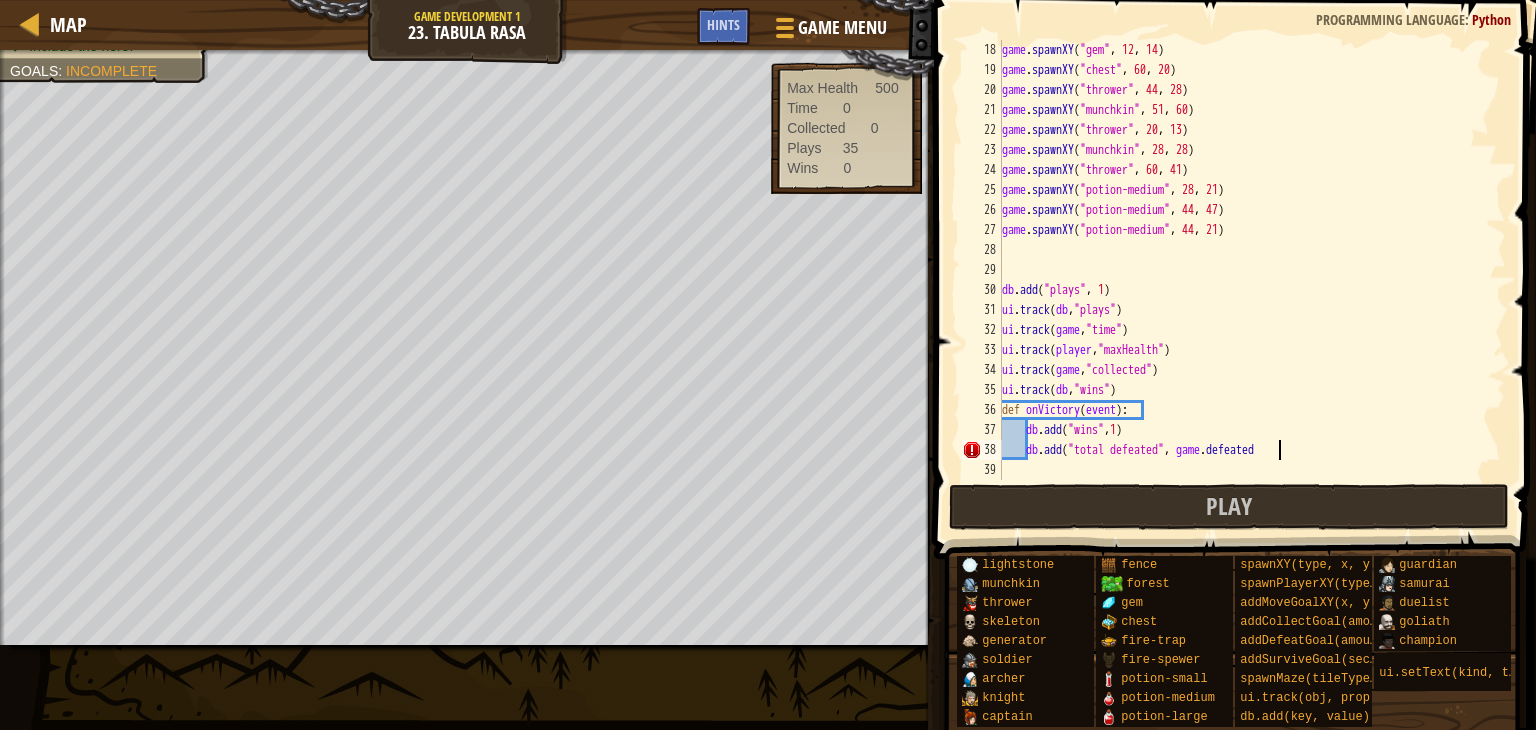 type on "db.add("total defeated", game.defeated)" 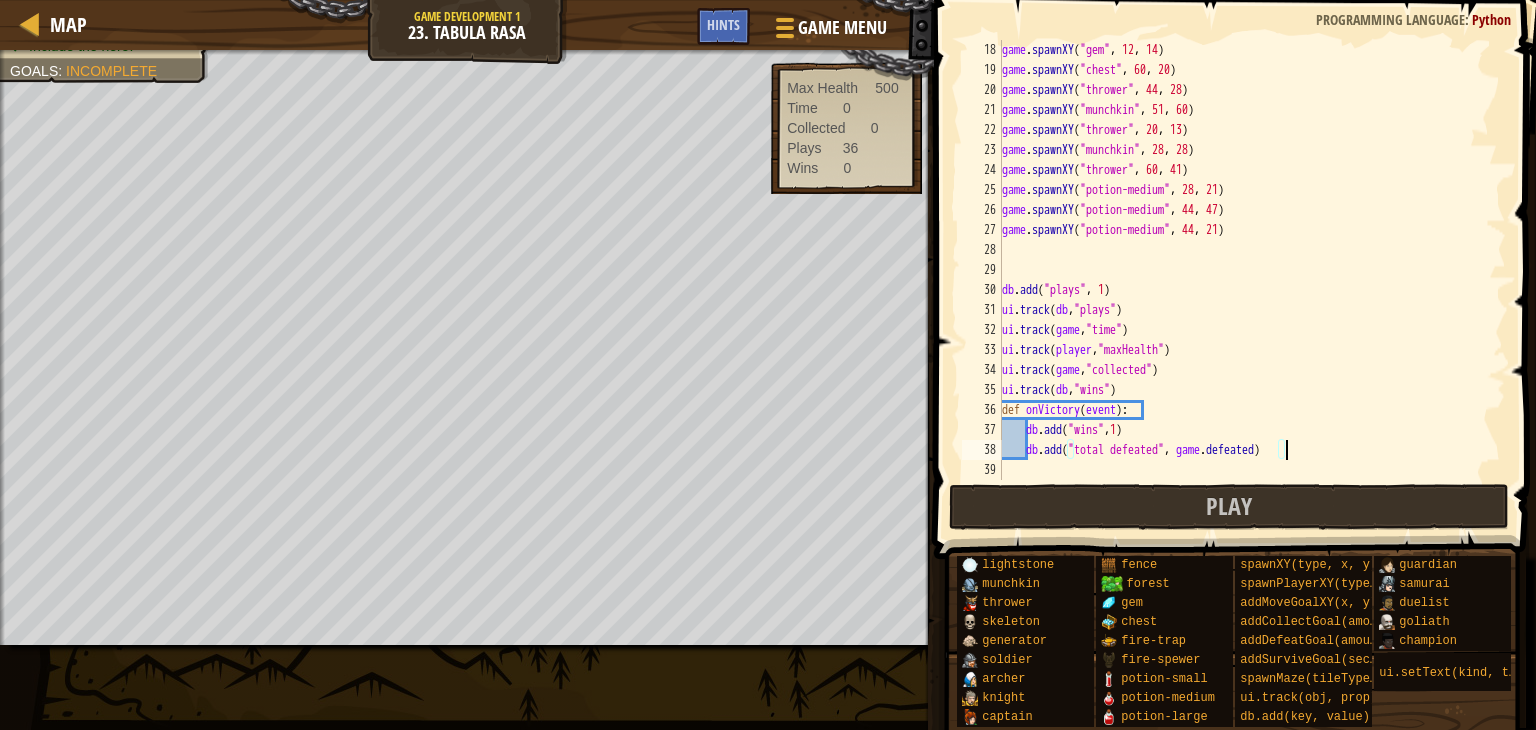 scroll, scrollTop: 9, scrollLeft: 0, axis: vertical 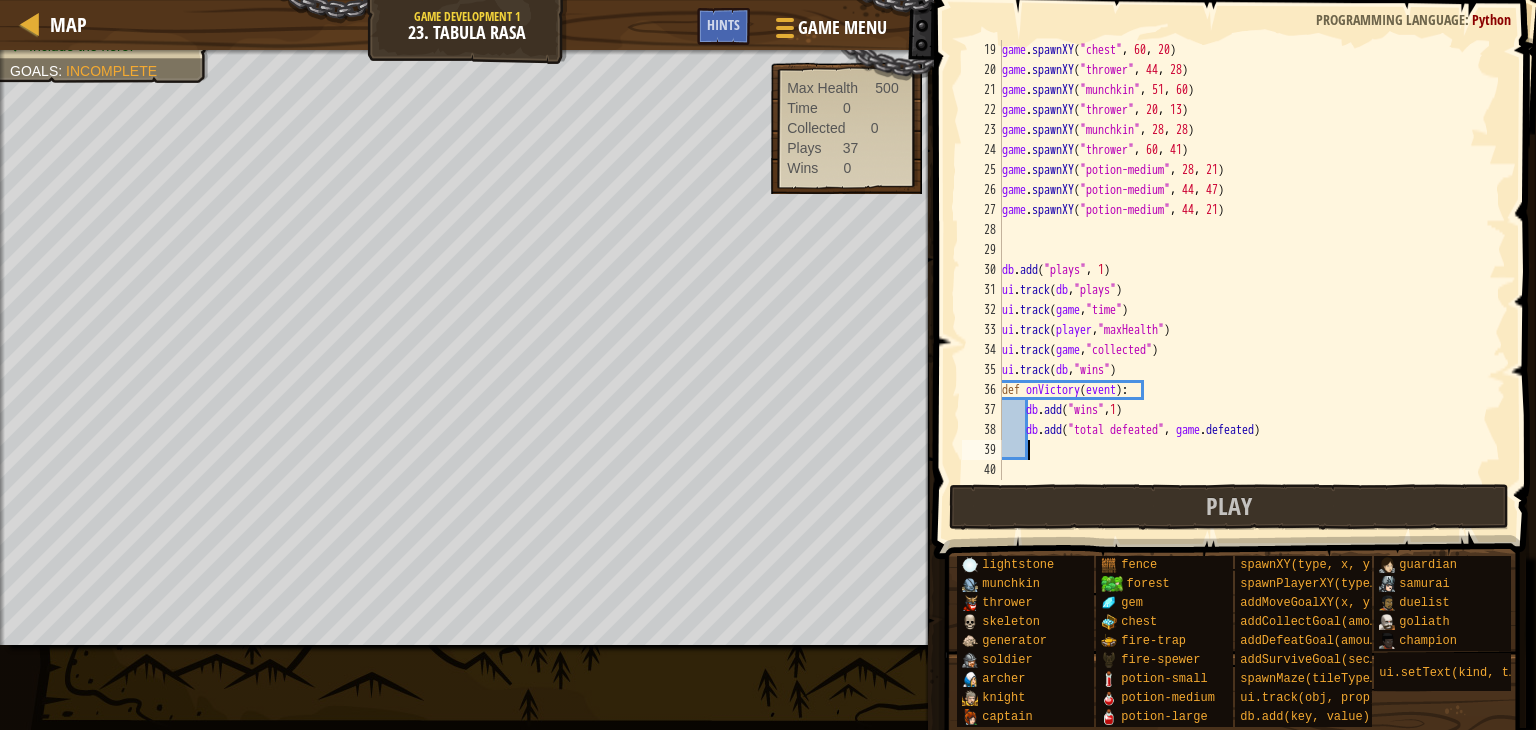 click on "game . spawnXY ( "chest" ,   60 ,   20 ) game . spawnXY ( "thrower" ,   44 ,   28 ) game . spawnXY ( "munchkin" ,   51 ,   60 ) game . spawnXY ( "thrower" ,   20 ,   13 ) game . spawnXY ( "munchkin" ,   28 ,   28 ) game . spawnXY ( "thrower" ,   60 ,   41 ) game . spawnXY ( "potion-medium" ,   28 ,   21 ) game . spawnXY ( "potion-medium" ,   44 ,   47 ) game . spawnXY ( "potion-medium" ,   44 ,   21 ) db . add ( "plays" ,   1 ) ui . track ( db , "plays" ) ui . track ( game , "time" ) ui . track ( player , "maxHealth" ) ui . track ( game , "collected" ) ui . track ( db , "wins" ) def   onVictory ( event ) :      db . add ( "wins" , 1 )      db . add ( "total defeated" ,   game . defeated )" at bounding box center [1244, 280] 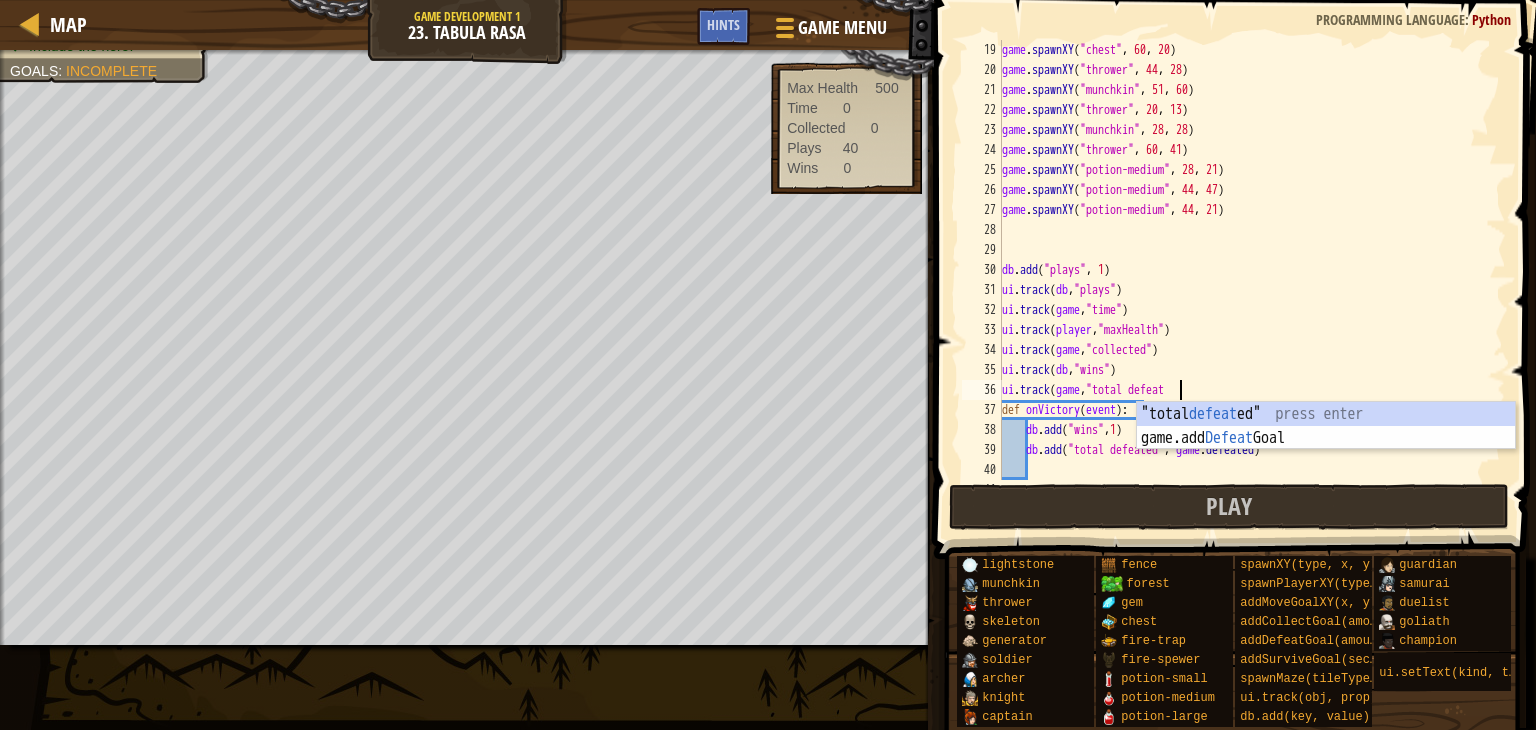 scroll, scrollTop: 9, scrollLeft: 14, axis: both 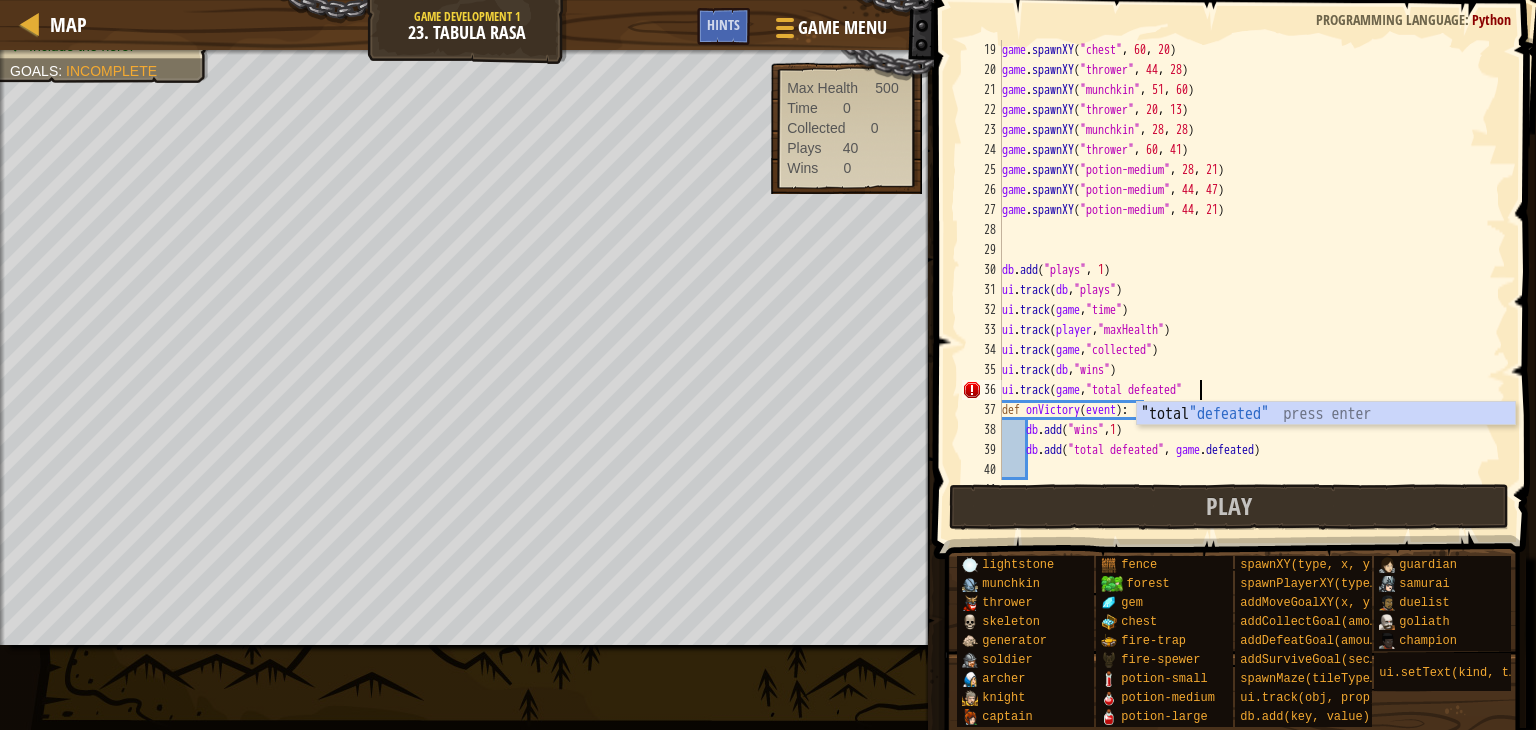 type on "ui.track(game,"total defeated")" 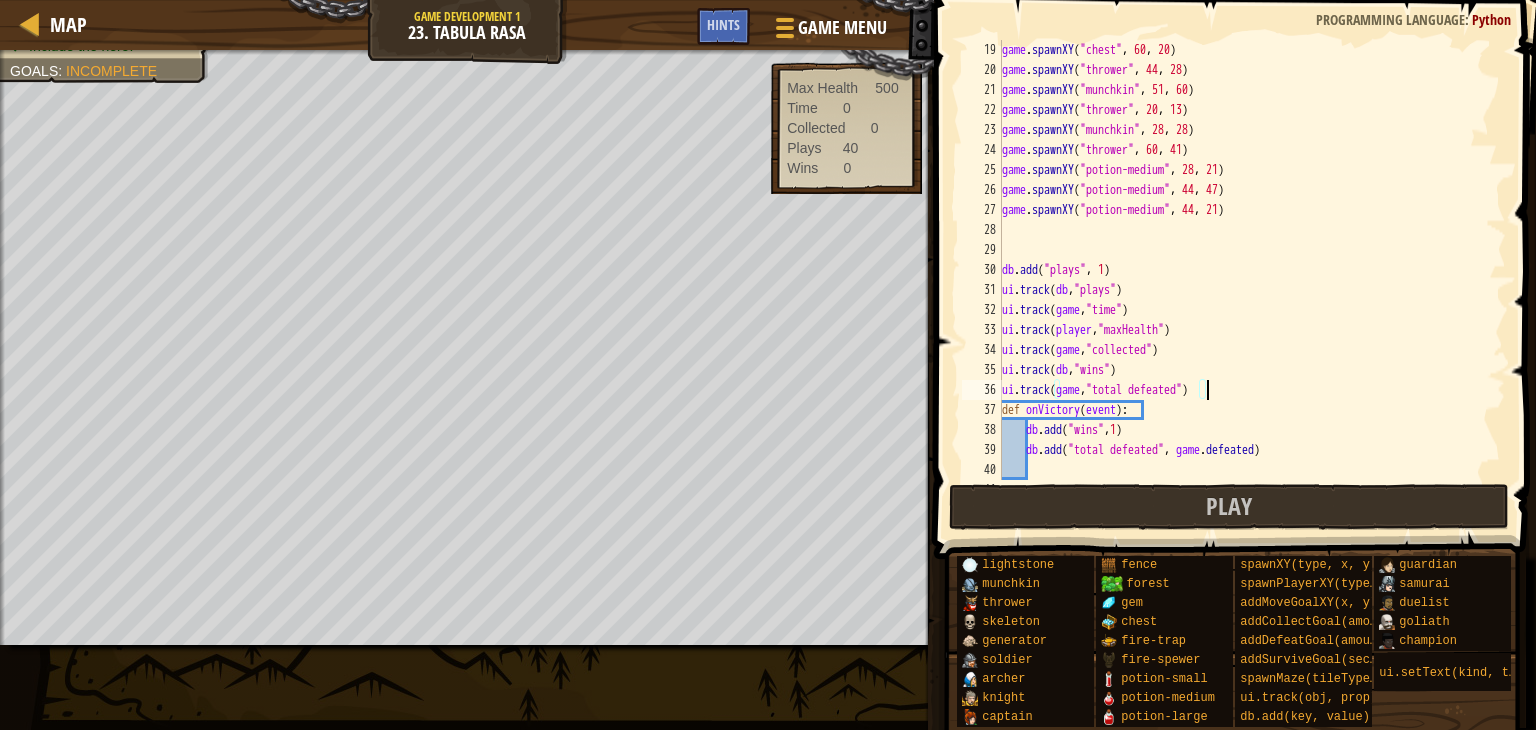 scroll, scrollTop: 9, scrollLeft: 16, axis: both 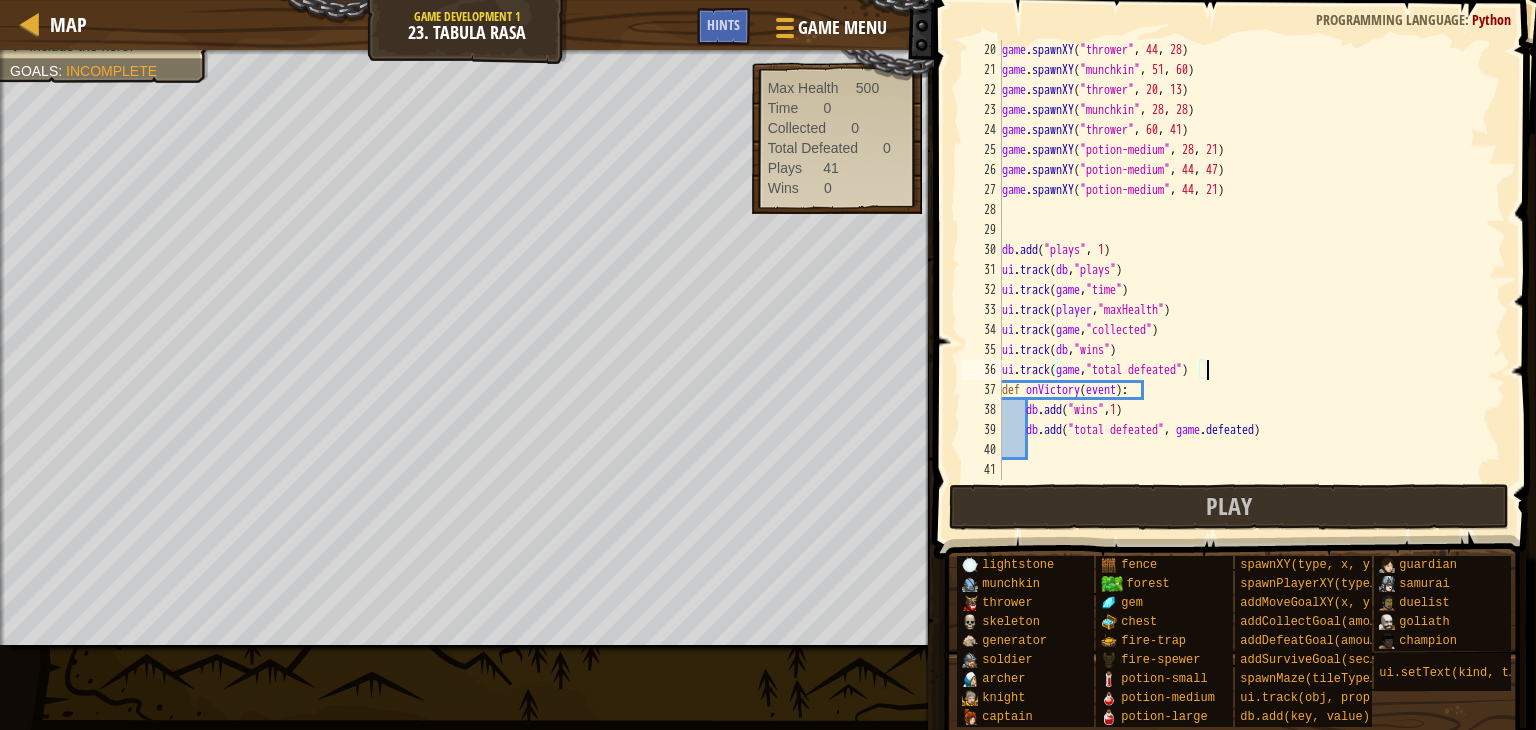 click on "game . spawnXY ( "thrower" ,   44 ,   28 ) game . spawnXY ( "munchkin" ,   51 ,   60 ) game . spawnXY ( "thrower" ,   20 ,   13 ) game . spawnXY ( "munchkin" ,   28 ,   28 ) game . spawnXY ( "thrower" ,   60 ,   41 ) game . spawnXY ( "potion-medium" ,   28 ,   21 ) game . spawnXY ( "potion-medium" ,   44 ,   47 ) game . spawnXY ( "potion-medium" ,   44 ,   21 ) db . add ( "plays" ,   1 ) ui . track ( db , "plays" ) ui . track ( game , "time" ) ui . track ( player , "maxHealth" ) ui . track ( game , "collected" ) ui . track ( db , "wins" ) ui . track ( game , "total defeated" ) def   onVictory ( event ) :      db . add ( "wins" , 1 )      db . add ( "total defeated" ,   game . defeated )" at bounding box center [1244, 280] 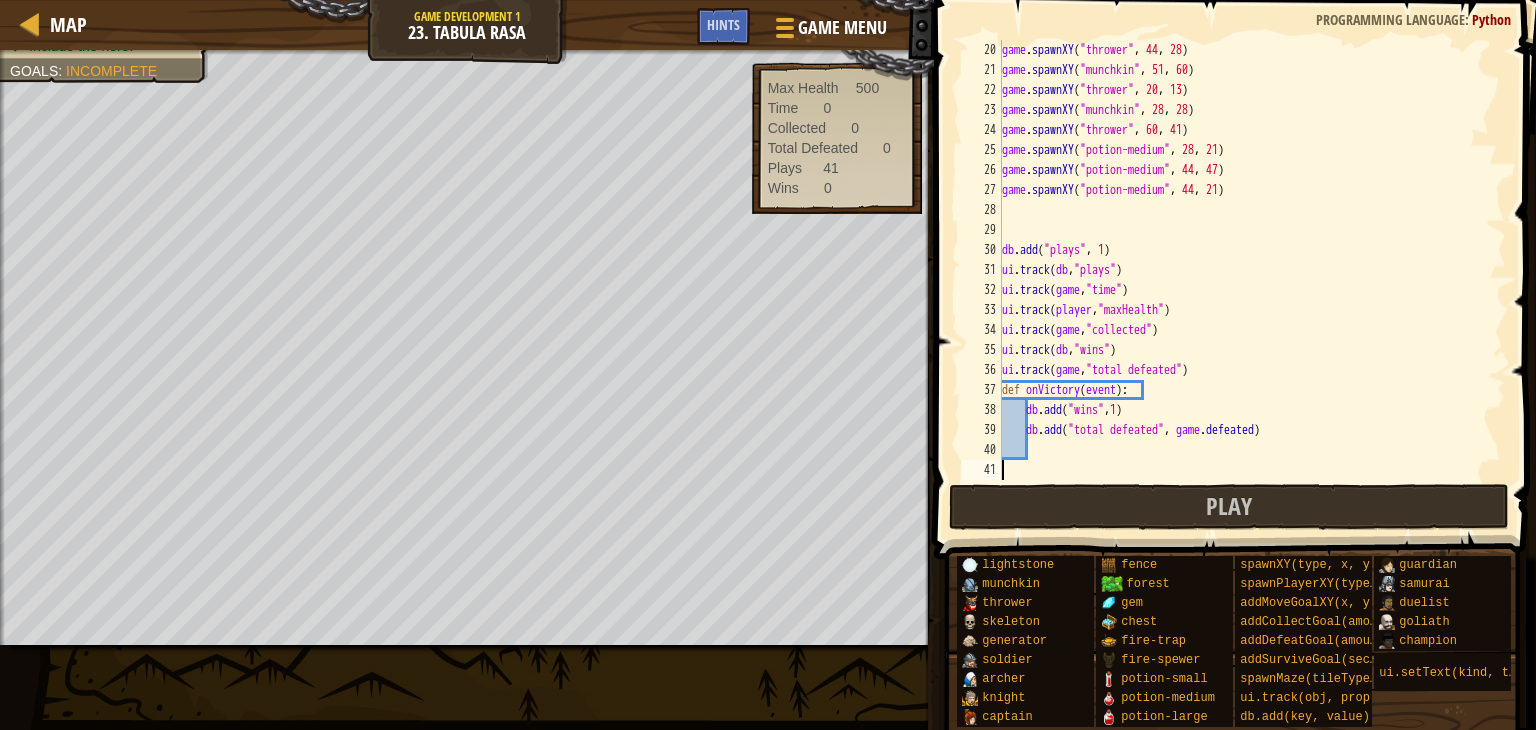 scroll, scrollTop: 9, scrollLeft: 0, axis: vertical 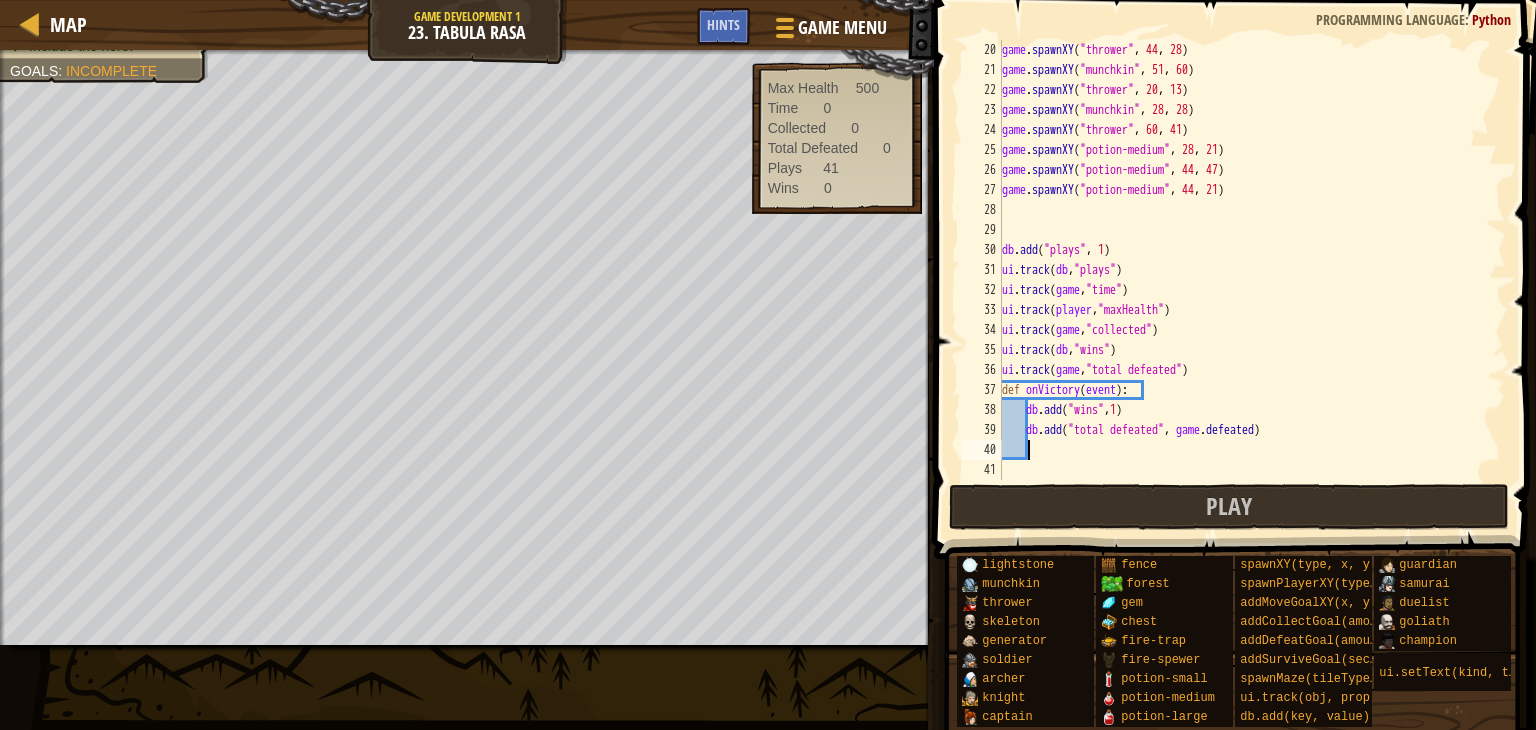 click on "game . spawnXY ( "thrower" ,   44 ,   28 ) game . spawnXY ( "munchkin" ,   51 ,   60 ) game . spawnXY ( "thrower" ,   20 ,   13 ) game . spawnXY ( "munchkin" ,   28 ,   28 ) game . spawnXY ( "thrower" ,   60 ,   41 ) game . spawnXY ( "potion-medium" ,   28 ,   21 ) game . spawnXY ( "potion-medium" ,   44 ,   47 ) game . spawnXY ( "potion-medium" ,   44 ,   21 ) db . add ( "plays" ,   1 ) ui . track ( db , "plays" ) ui . track ( game , "time" ) ui . track ( player , "maxHealth" ) ui . track ( game , "collected" ) ui . track ( db , "wins" ) ui . track ( game , "total defeated" ) def   onVictory ( event ) :      db . add ( "wins" , 1 )      db . add ( "total defeated" ,   game . defeated )" at bounding box center [1244, 280] 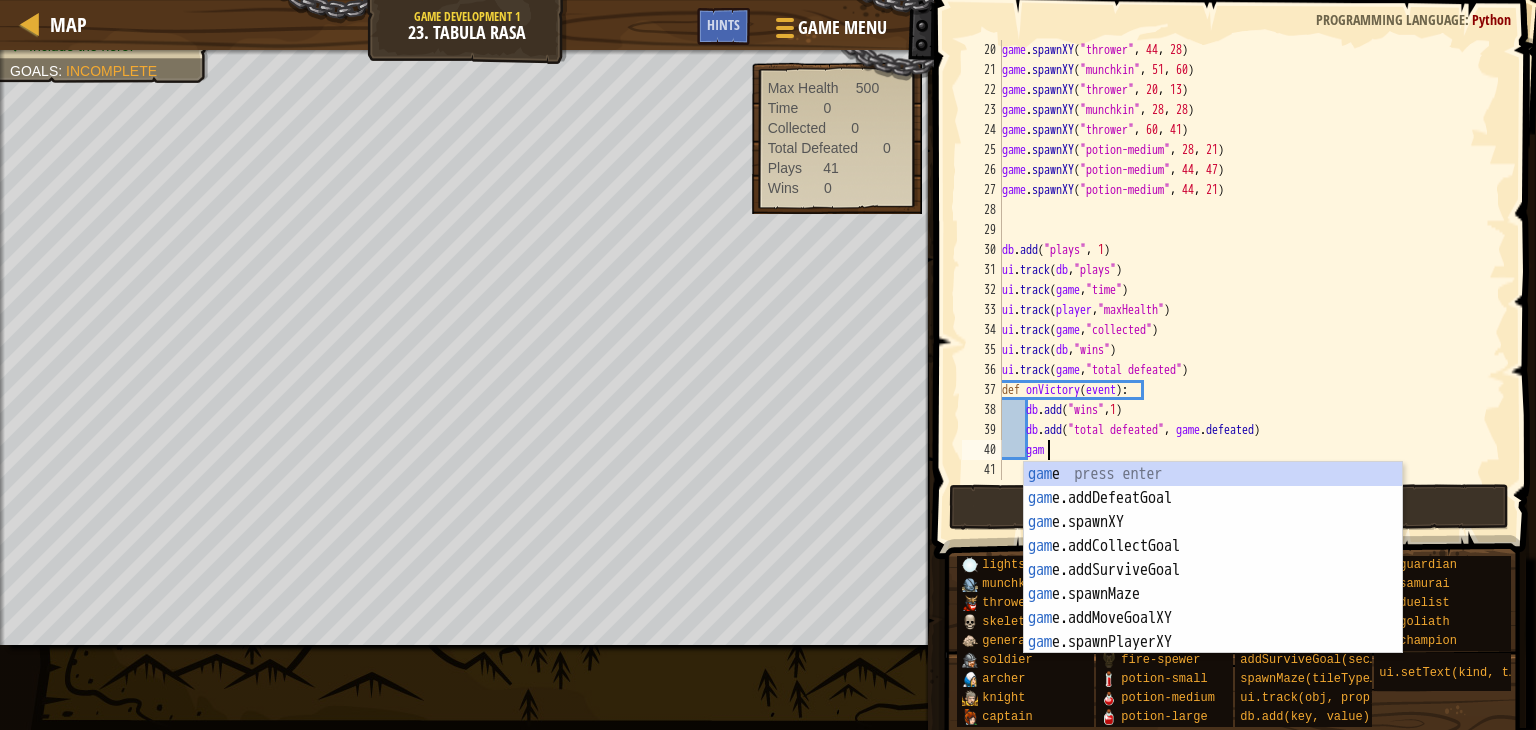scroll, scrollTop: 9, scrollLeft: 3, axis: both 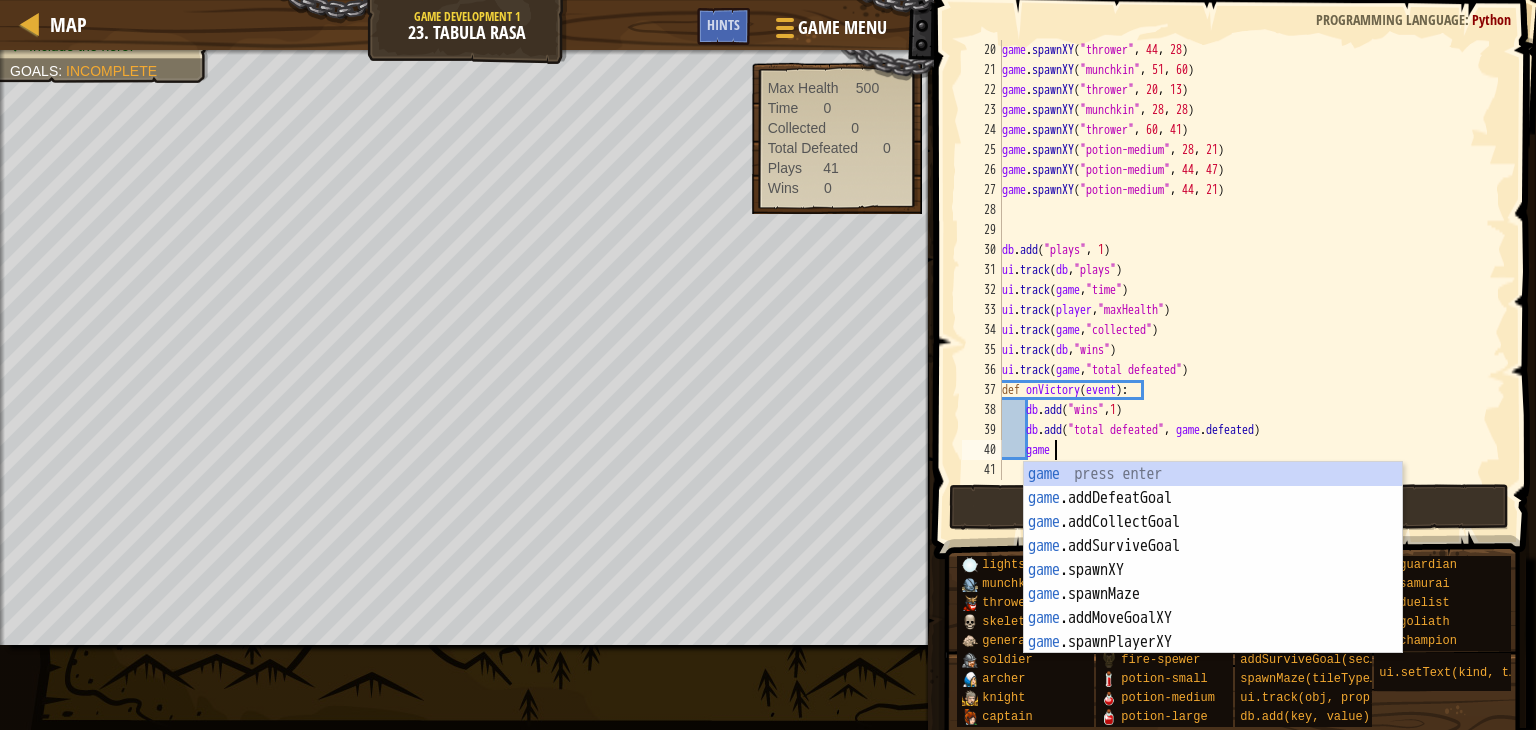 click on "lightstone munchkin thrower skeleton generator soldier archer knight captain fence forest gem chest fire-trap fire-spewer potion-small potion-medium potion-large spawnXY(type, x, y) spawnPlayerXY(type, x, y) addMoveGoalXY(x, y) addCollectGoal(amount) addDefeatGoal(amount) addSurviveGoal(seconds) spawnMaze(tileType, seed) ui.track(obj, prop) db.add(key, value) guardian samurai duelist goliath champion ui.setText(kind, text)" at bounding box center (1239, 641) 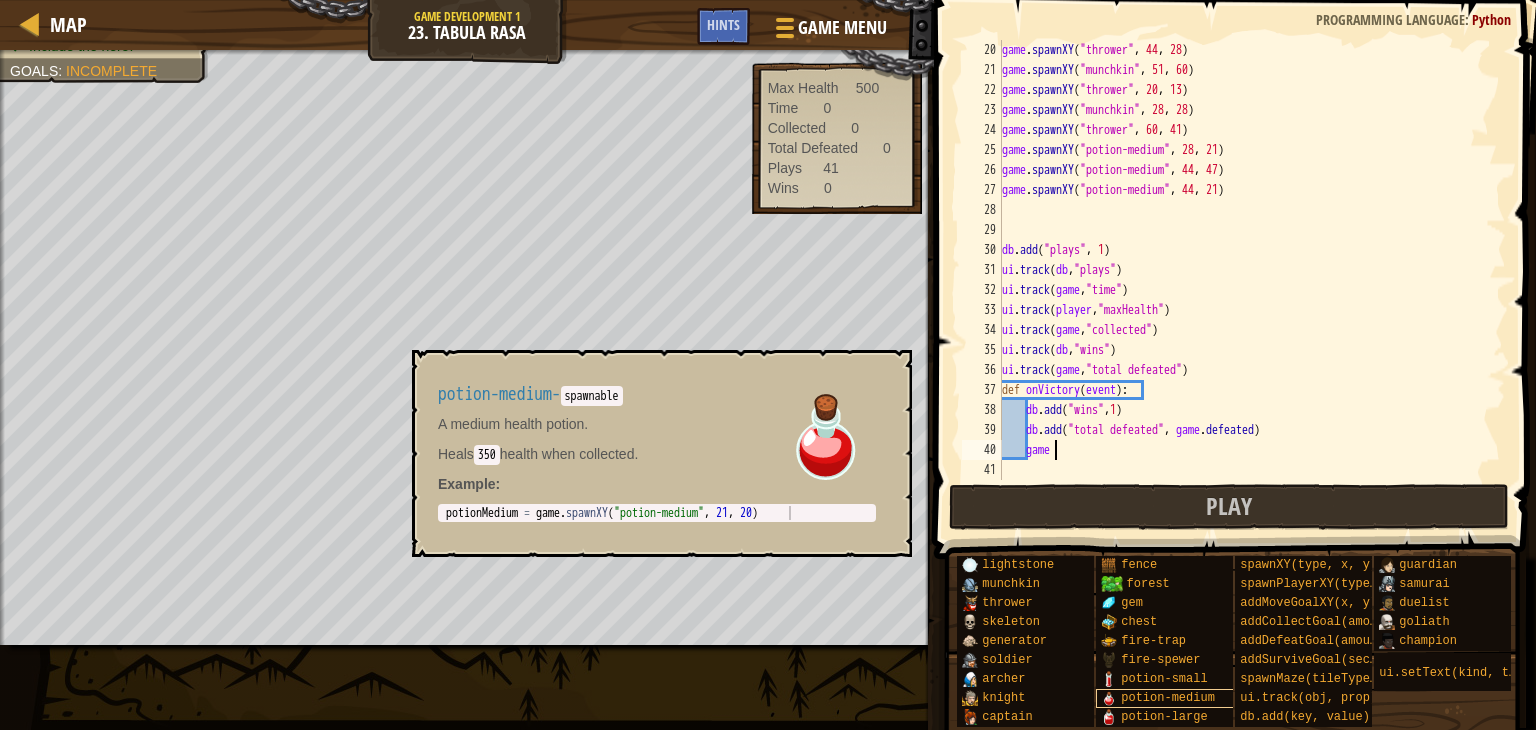 scroll, scrollTop: 15, scrollLeft: 0, axis: vertical 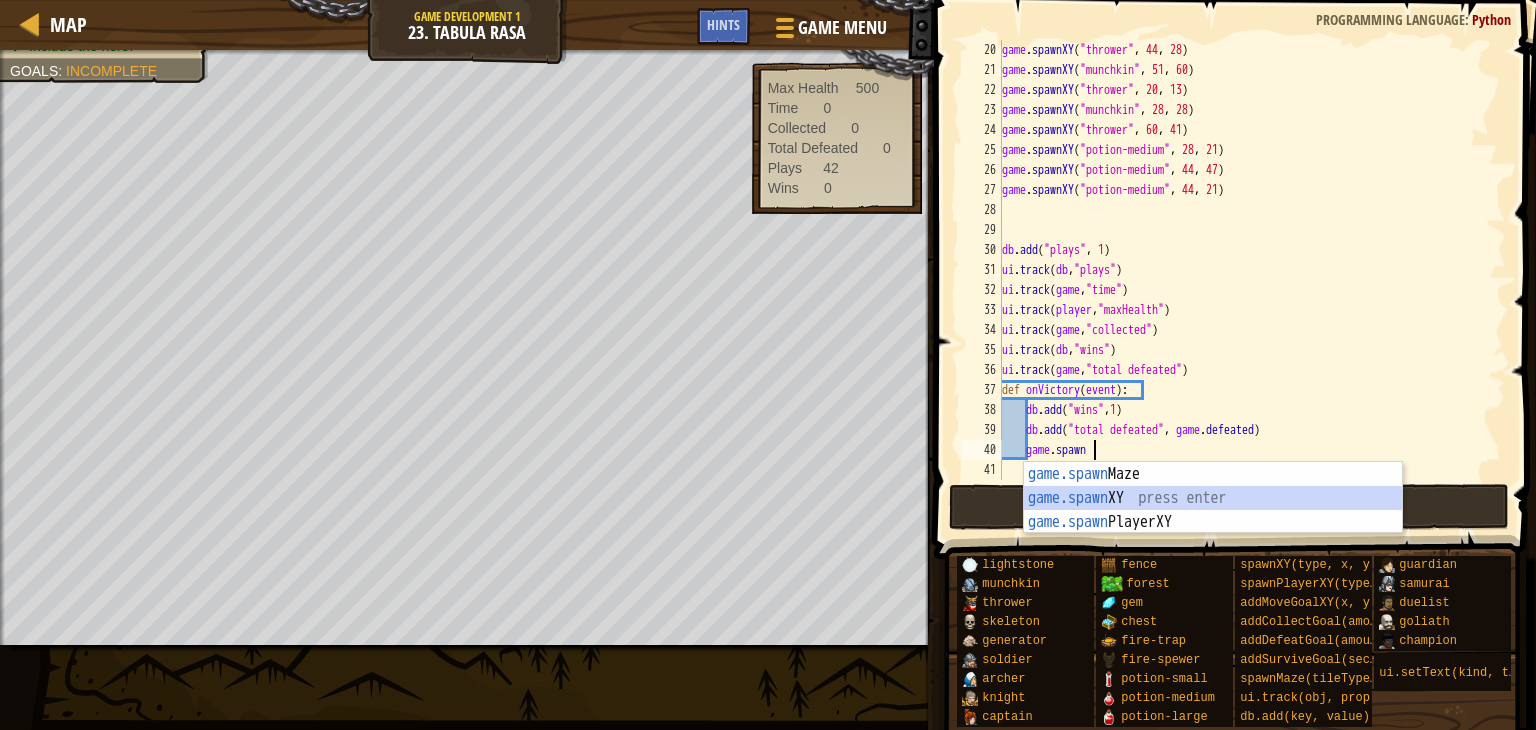 click on "game.spawn Maze press enter game.spawn XY press enter game.spawn PlayerXY press enter" at bounding box center [1213, 522] 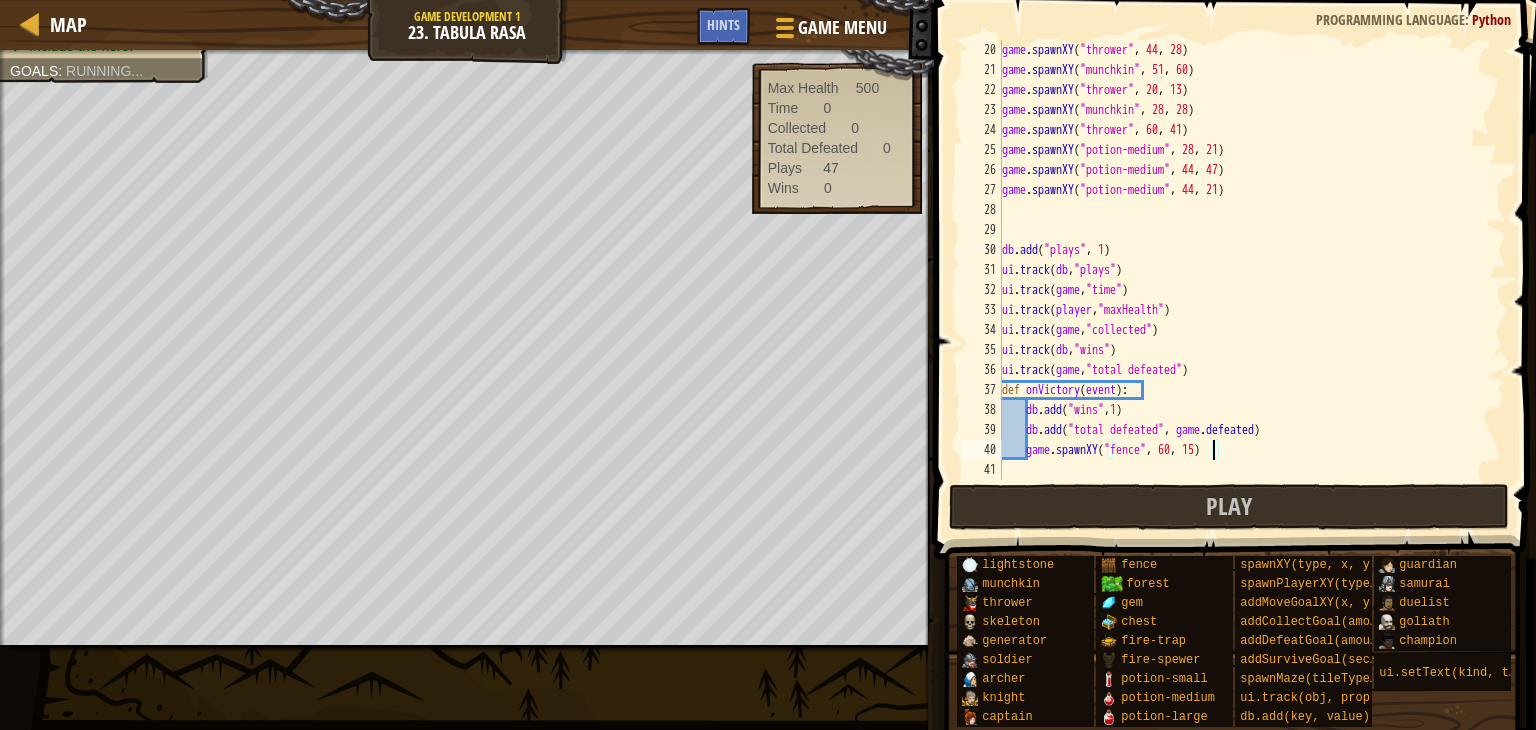 scroll, scrollTop: 9, scrollLeft: 16, axis: both 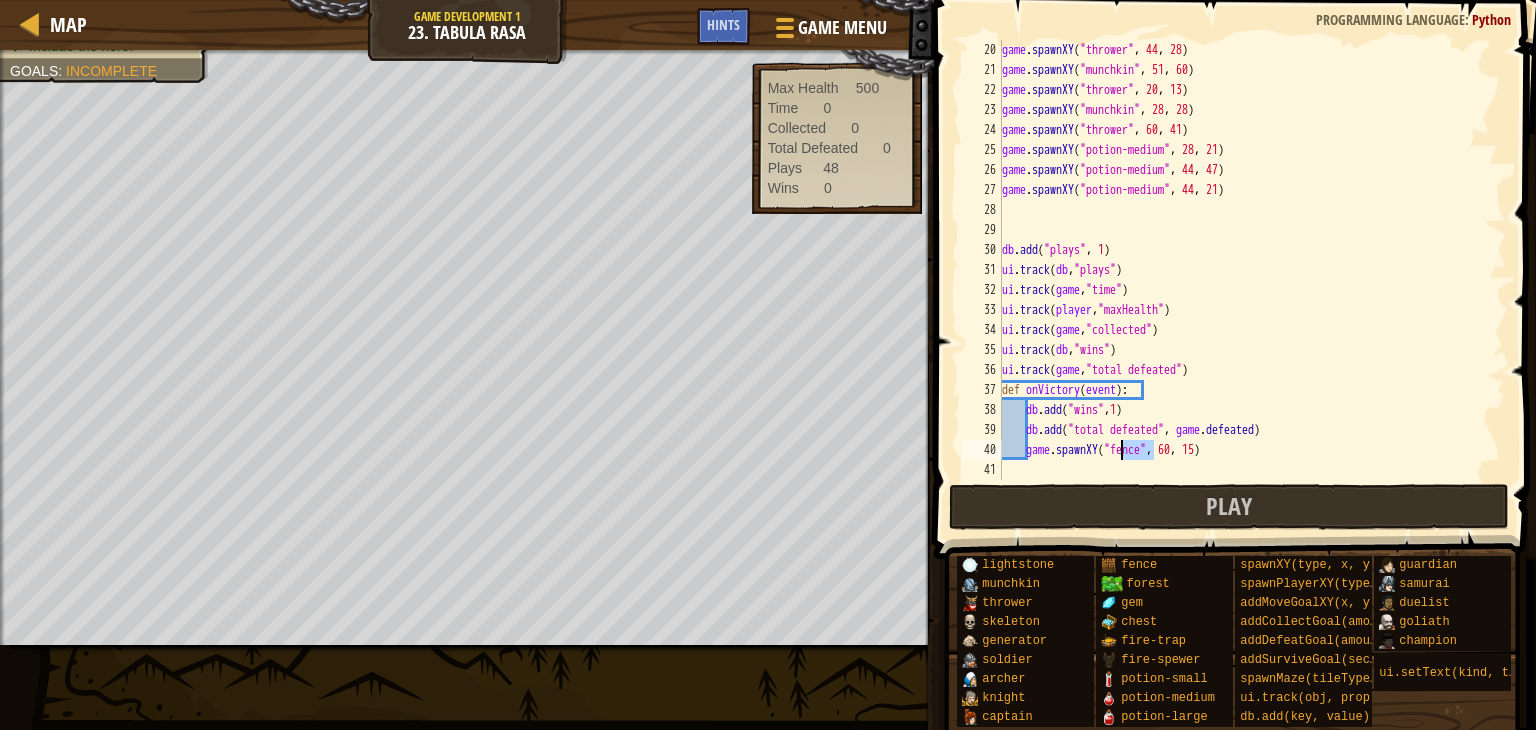 drag, startPoint x: 1154, startPoint y: 447, endPoint x: 1124, endPoint y: 453, distance: 30.594116 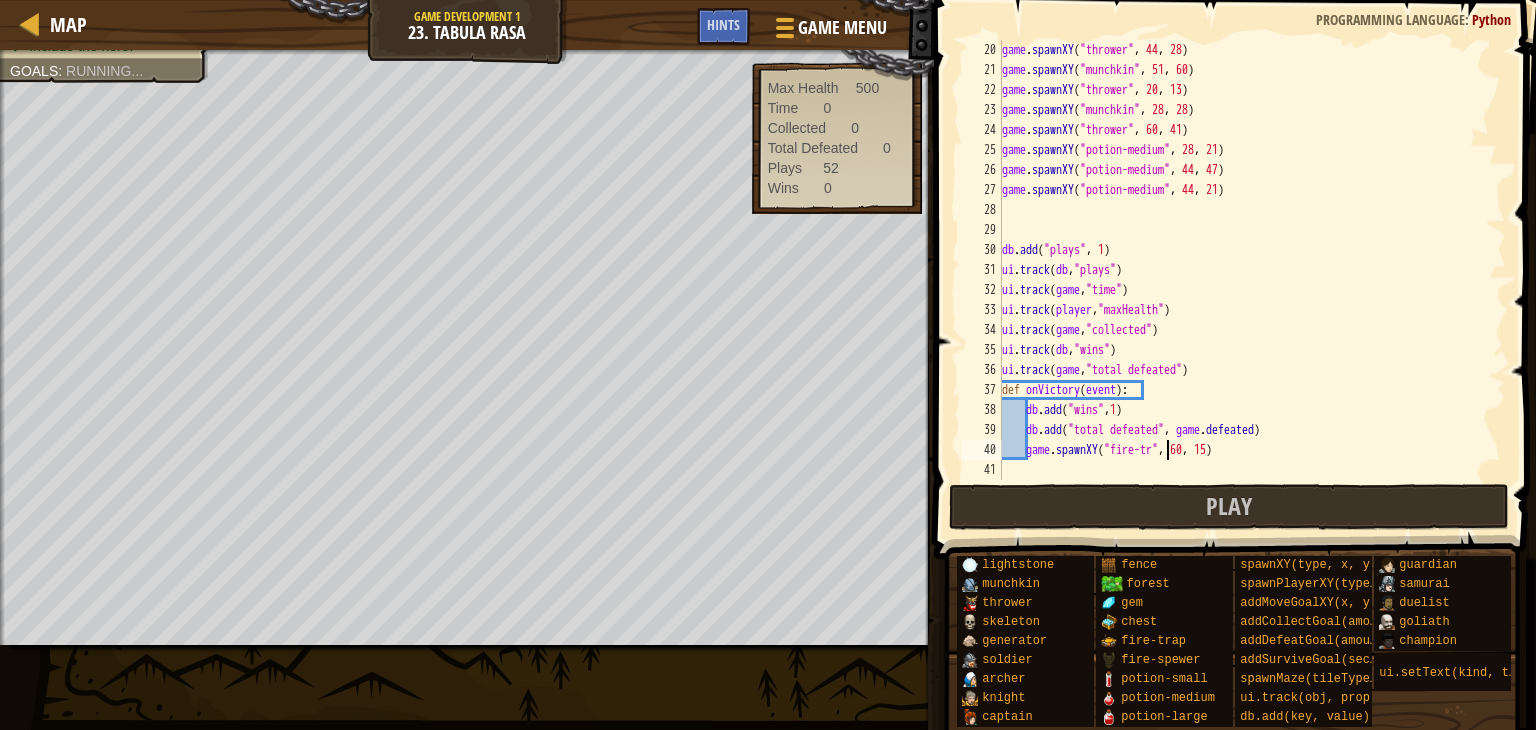 scroll, scrollTop: 9, scrollLeft: 14, axis: both 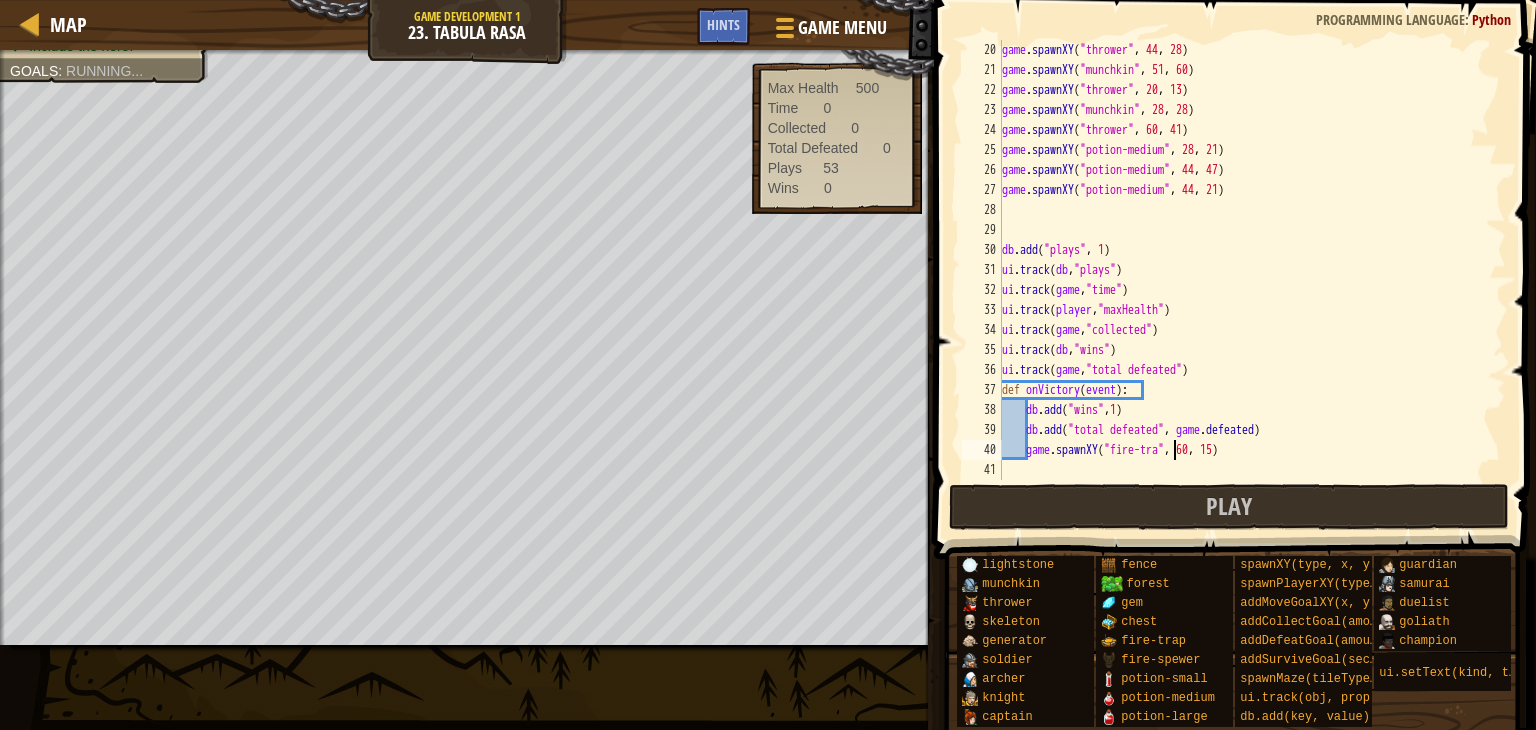 type on "game.spawnXY("fire-trap", [COORD], [COORD])" 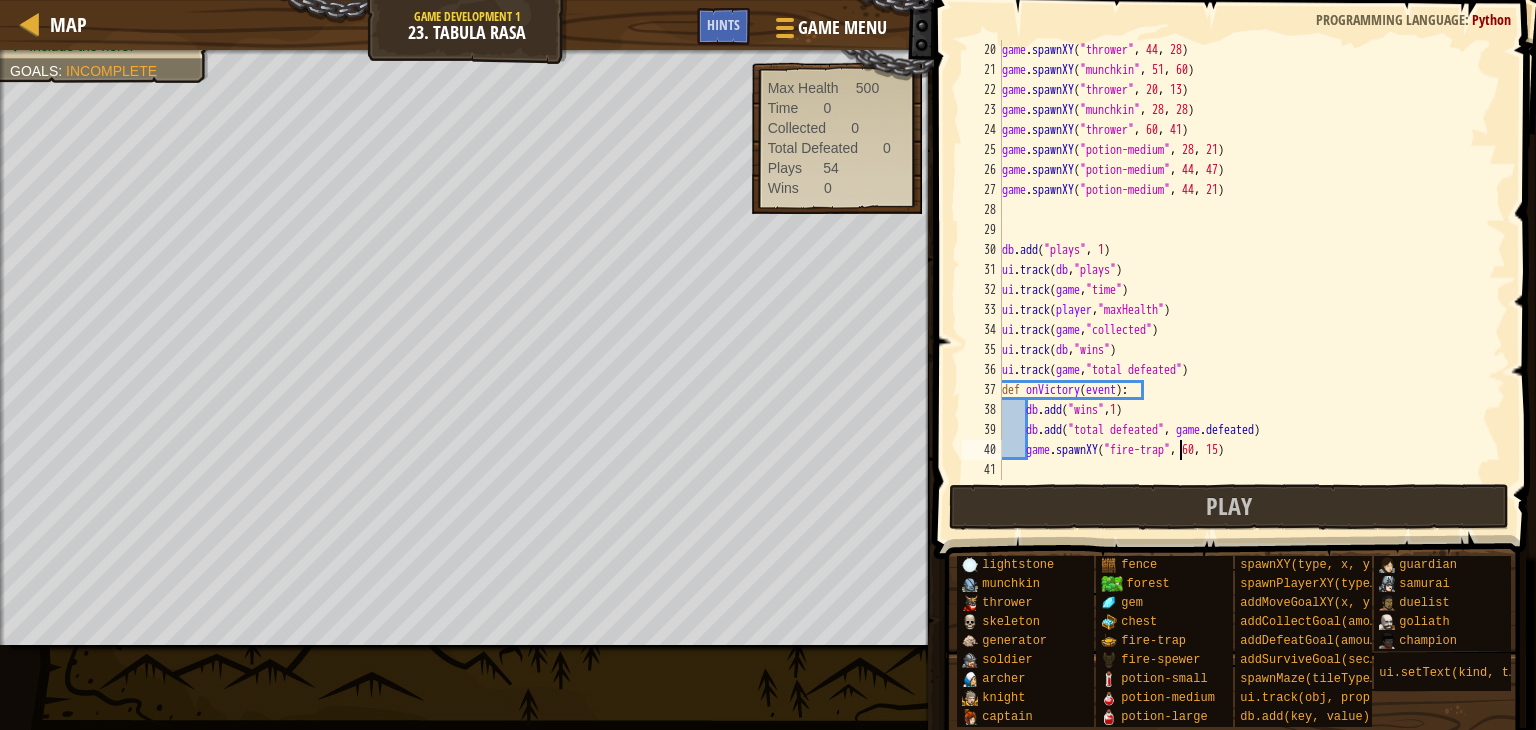 click on "game . spawnXY ( "thrower" ,   44 ,   28 ) game . spawnXY ( "munchkin" ,   51 ,   60 ) game . spawnXY ( "thrower" ,   20 ,   13 ) game . spawnXY ( "munchkin" ,   28 ,   28 ) game . spawnXY ( "thrower" ,   60 ,   41 ) game . spawnXY ( "potion-medium" ,   28 ,   21 ) game . spawnXY ( "potion-medium" ,   44 ,   47 ) game . spawnXY ( "potion-medium" ,   44 ,   21 ) db . add ( "plays" ,   1 ) ui . track ( db , "plays" ) ui . track ( game , "time" ) ui . track ( player , "maxHealth" ) ui . track ( game , "collected" ) ui . track ( db , "wins" ) ui . track ( game , "total defeated" ) def   onVictory ( event ) :      db . add ( "wins" , 1 )      db . add ( "total defeated" ,   game . defeated )      game . spawnXY ( "fire-trap" ,   60 ,   15 )" at bounding box center [1244, 280] 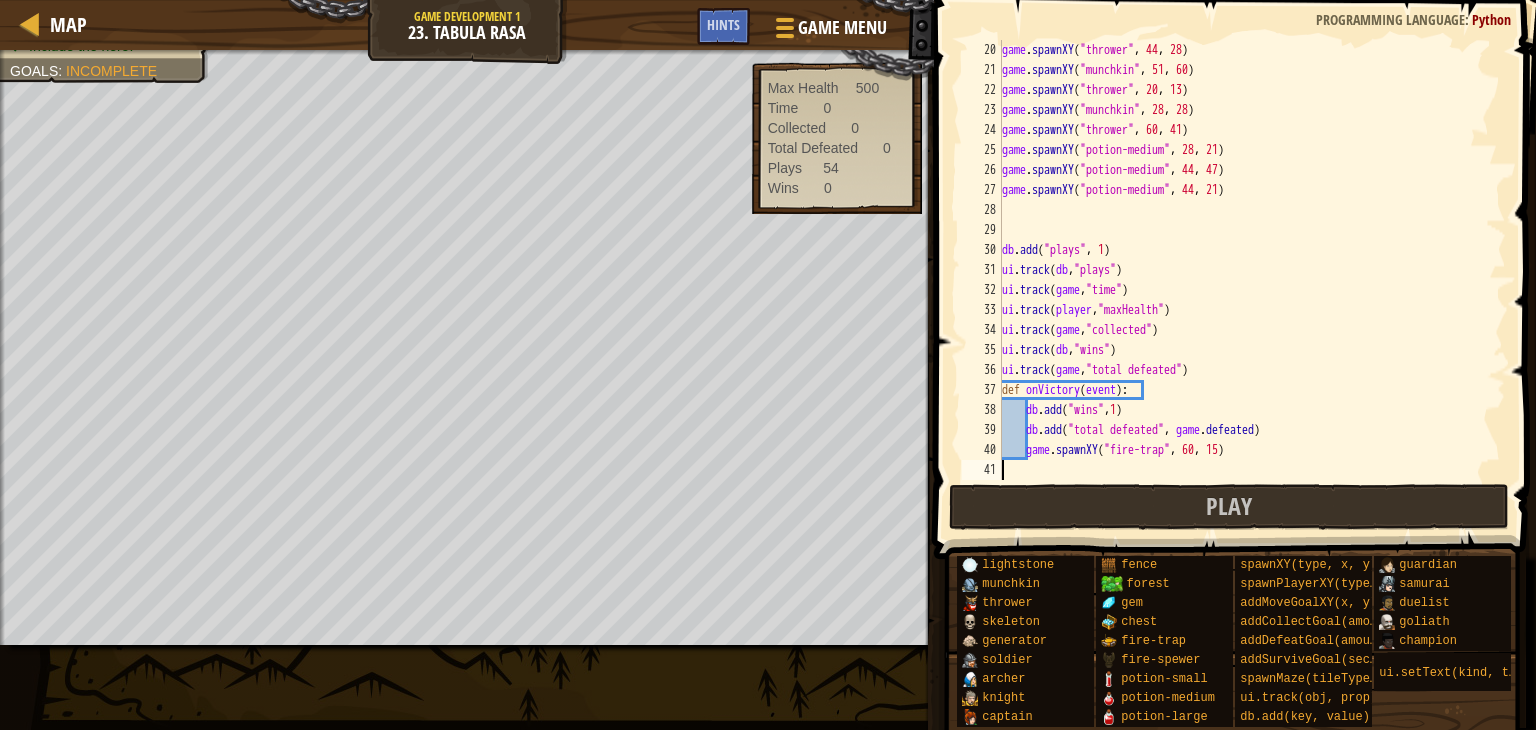 click on "game . spawnXY ( "thrower" ,   44 ,   28 ) game . spawnXY ( "munchkin" ,   51 ,   60 ) game . spawnXY ( "thrower" ,   20 ,   13 ) game . spawnXY ( "munchkin" ,   28 ,   28 ) game . spawnXY ( "thrower" ,   60 ,   41 ) game . spawnXY ( "potion-medium" ,   28 ,   21 ) game . spawnXY ( "potion-medium" ,   44 ,   47 ) game . spawnXY ( "potion-medium" ,   44 ,   21 ) db . add ( "plays" ,   1 ) ui . track ( db , "plays" ) ui . track ( game , "time" ) ui . track ( player , "maxHealth" ) ui . track ( game , "collected" ) ui . track ( db , "wins" ) ui . track ( game , "total defeated" ) def   onVictory ( event ) :      db . add ( "wins" , 1 )      db . add ( "total defeated" ,   game . defeated )      game . spawnXY ( "fire-trap" ,   60 ,   15 )" at bounding box center [1244, 280] 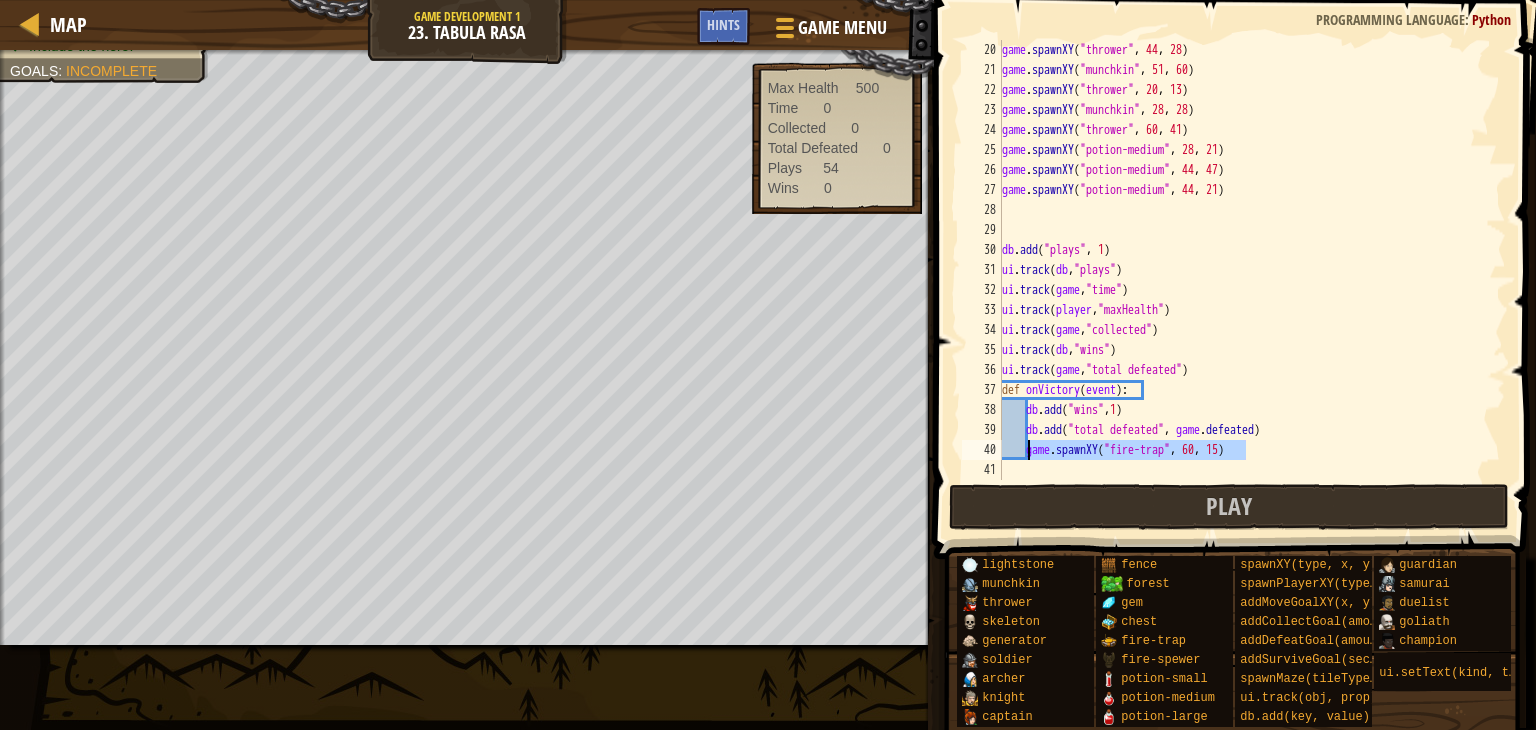 drag, startPoint x: 1261, startPoint y: 448, endPoint x: 1026, endPoint y: 458, distance: 235.21268 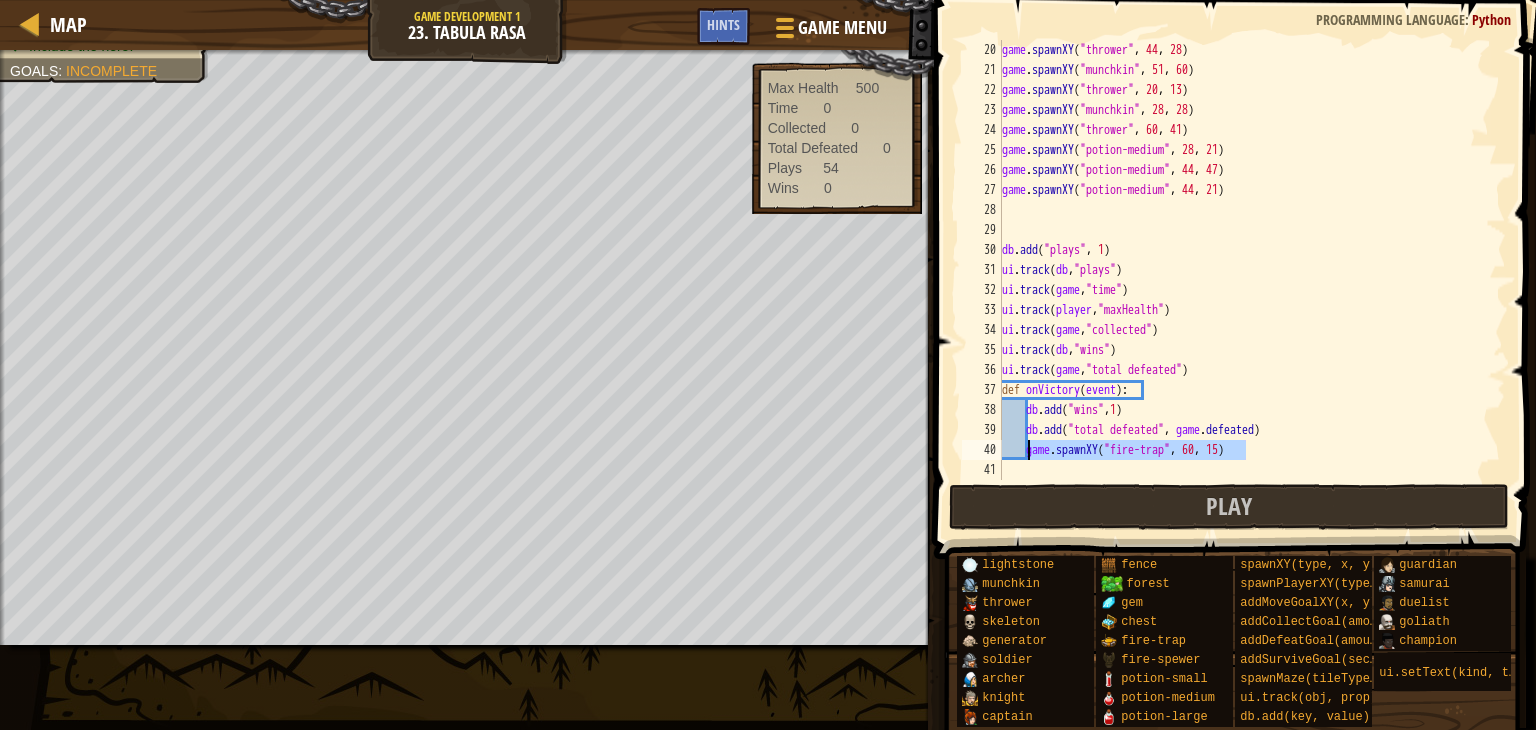 click on "game . spawnXY ( "thrower" ,   44 ,   28 ) game . spawnXY ( "munchkin" ,   51 ,   60 ) game . spawnXY ( "thrower" ,   20 ,   13 ) game . spawnXY ( "munchkin" ,   28 ,   28 ) game . spawnXY ( "thrower" ,   60 ,   41 ) game . spawnXY ( "potion-medium" ,   28 ,   21 ) game . spawnXY ( "potion-medium" ,   44 ,   47 ) game . spawnXY ( "potion-medium" ,   44 ,   21 ) db . add ( "plays" ,   1 ) ui . track ( db , "plays" ) ui . track ( game , "time" ) ui . track ( player , "maxHealth" ) ui . track ( game , "collected" ) ui . track ( db , "wins" ) ui . track ( game , "total defeated" ) def   onVictory ( event ) :      db . add ( "wins" , 1 )      db . add ( "total defeated" ,   game . defeated )      game . spawnXY ( "fire-trap" ,   60 ,   15 )" at bounding box center [1244, 260] 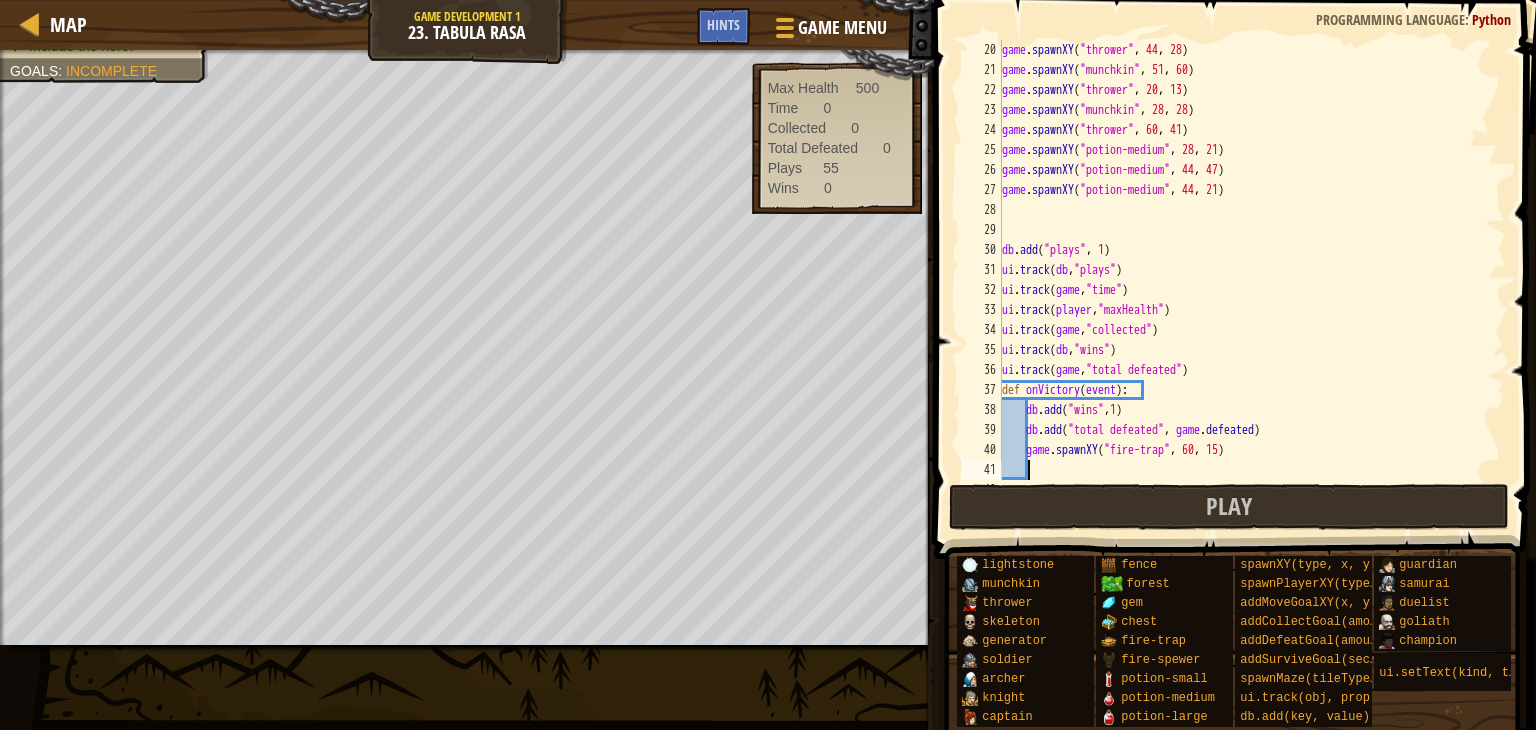 scroll, scrollTop: 400, scrollLeft: 0, axis: vertical 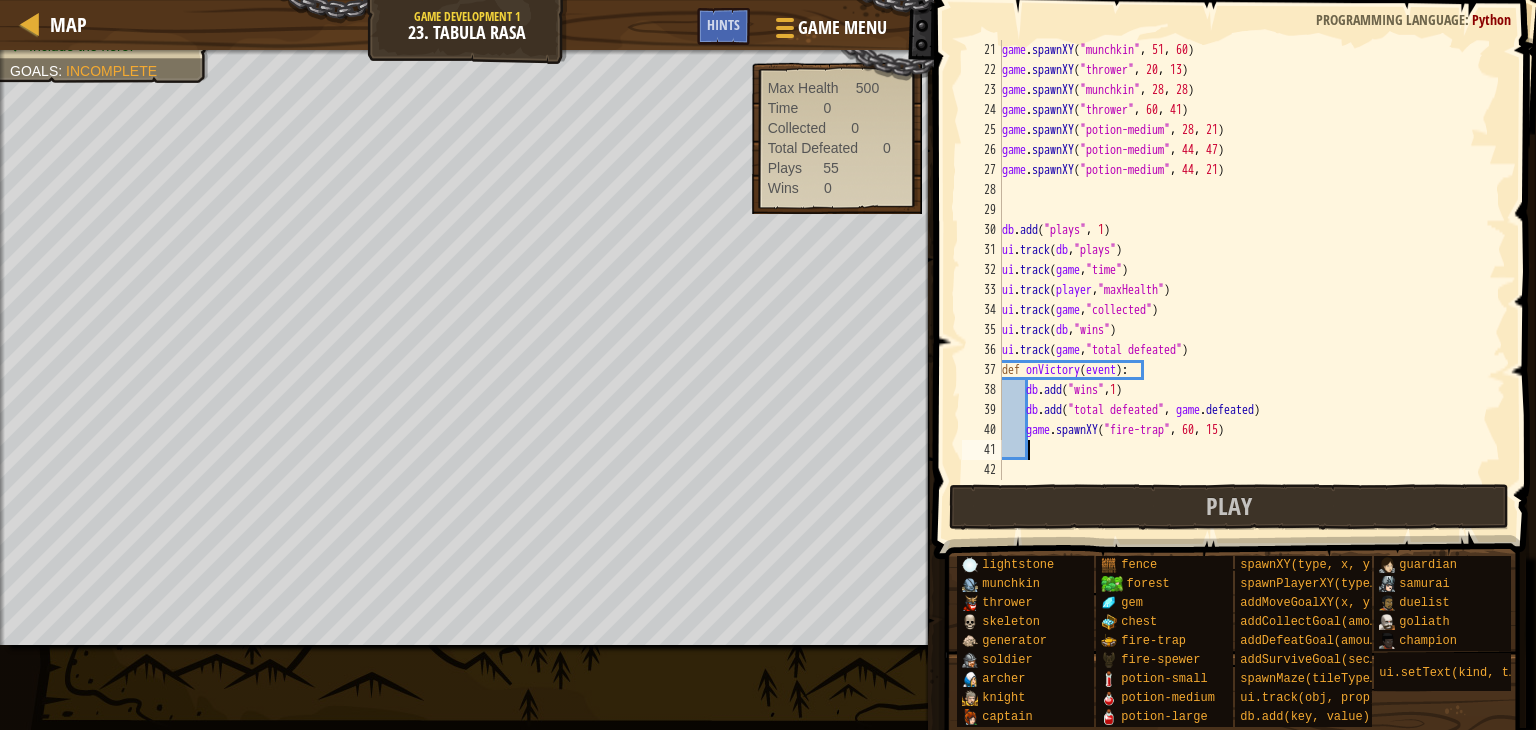 paste on "game.spawnXY("fire-trap", [COORD], [COORD])" 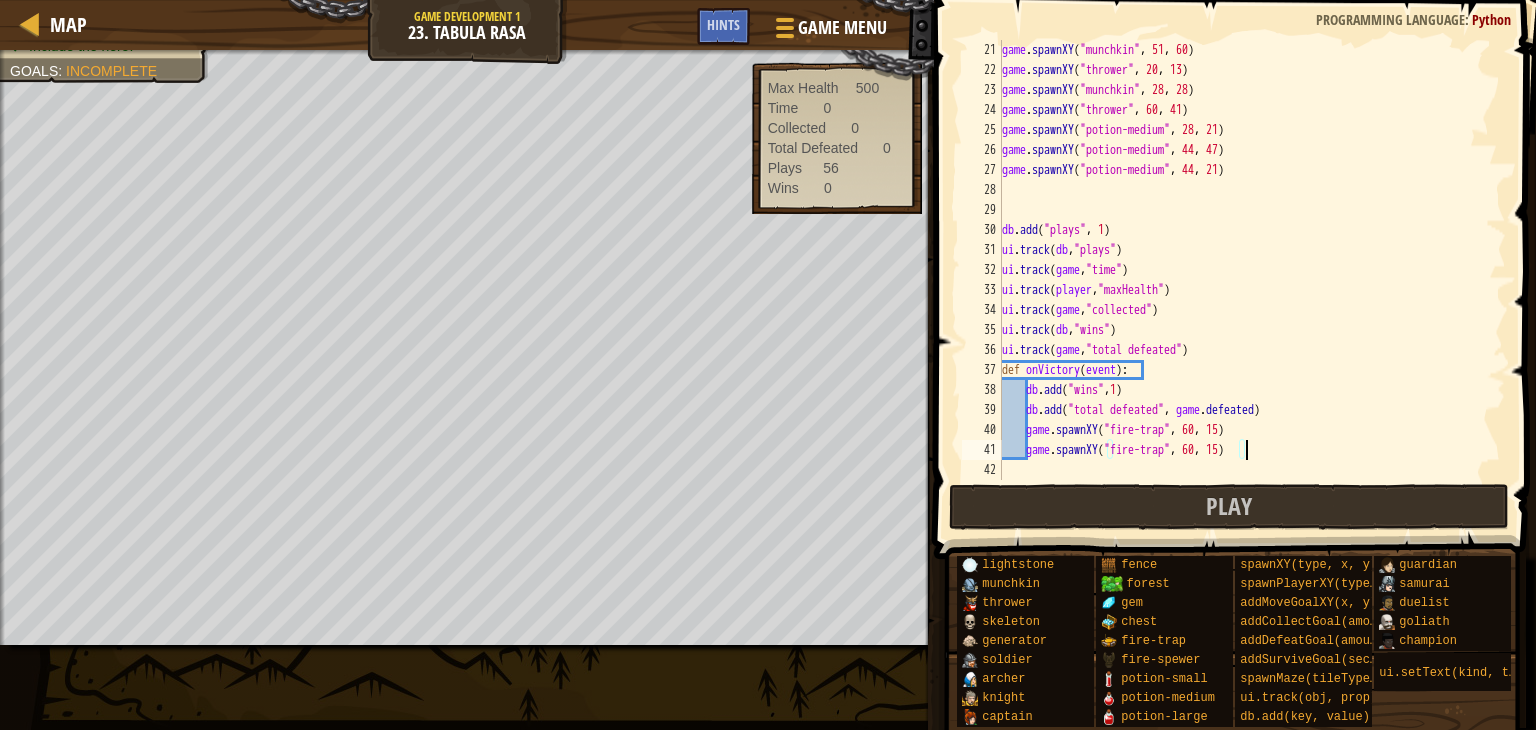 click on "game . spawnXY ( "munchkin" ,   51 ,   60 ) game . spawnXY ( "thrower" ,   20 ,   13 ) game . spawnXY ( "munchkin" ,   28 ,   28 ) game . spawnXY ( "thrower" ,   60 ,   41 ) game . spawnXY ( "potion-medium" ,   28 ,   21 ) game . spawnXY ( "potion-medium" ,   44 ,   47 ) game . spawnXY ( "potion-medium" ,   44 ,   21 ) db . add ( "plays" ,   1 ) ui . track ( db , "plays" ) ui . track ( game , "time" ) ui . track ( player , "maxHealth" ) ui . track ( game , "collected" ) ui . track ( db , "wins" ) ui . track ( game , "total defeated" ) def   onVictory ( event ) :      db . add ( "wins" , 1 )      db . add ( "total defeated" ,   game . defeated )      game . spawnXY ( "fire-trap" ,   60 ,   15 )      game . spawnXY ( "fire-trap" ,   60 ,   15 )" at bounding box center (1244, 280) 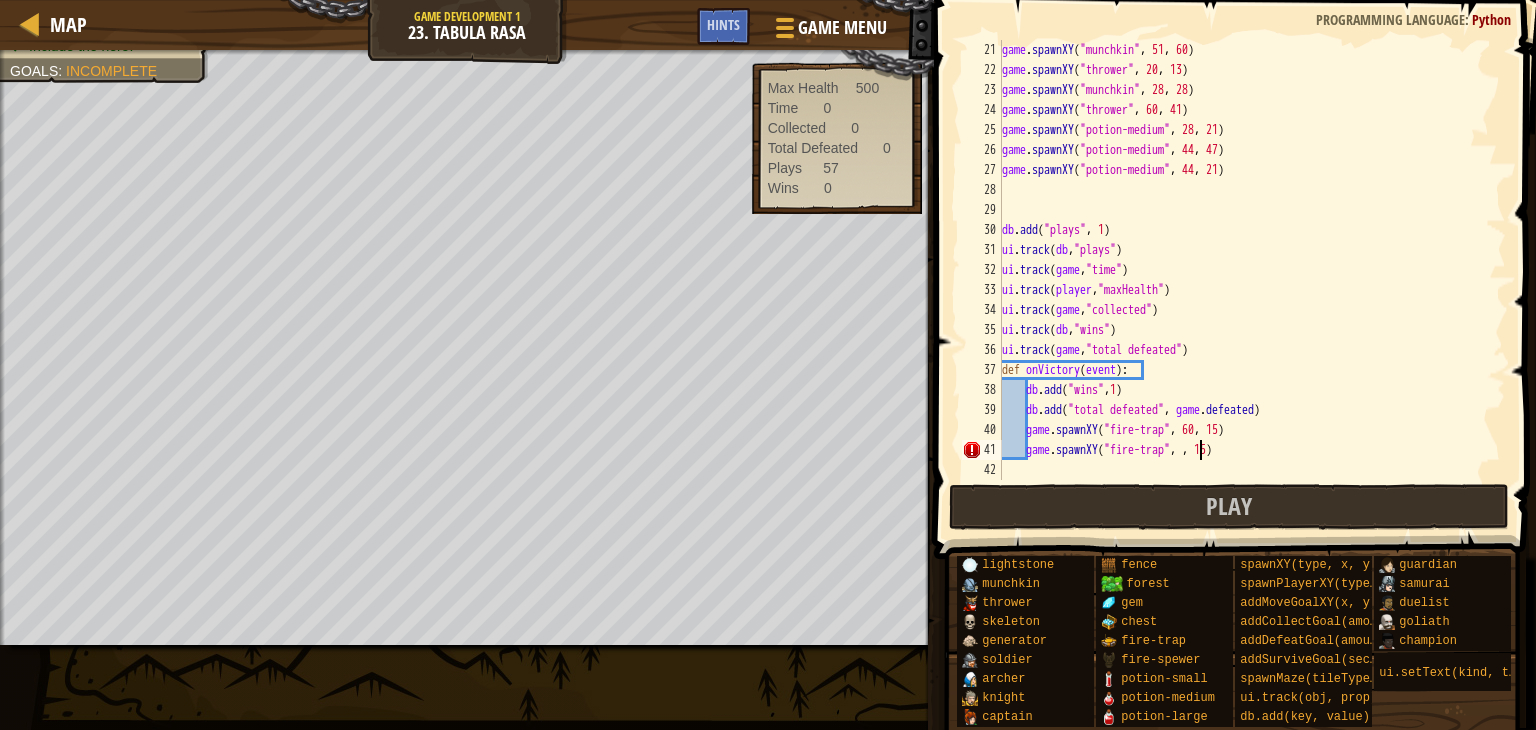 scroll, scrollTop: 9, scrollLeft: 17, axis: both 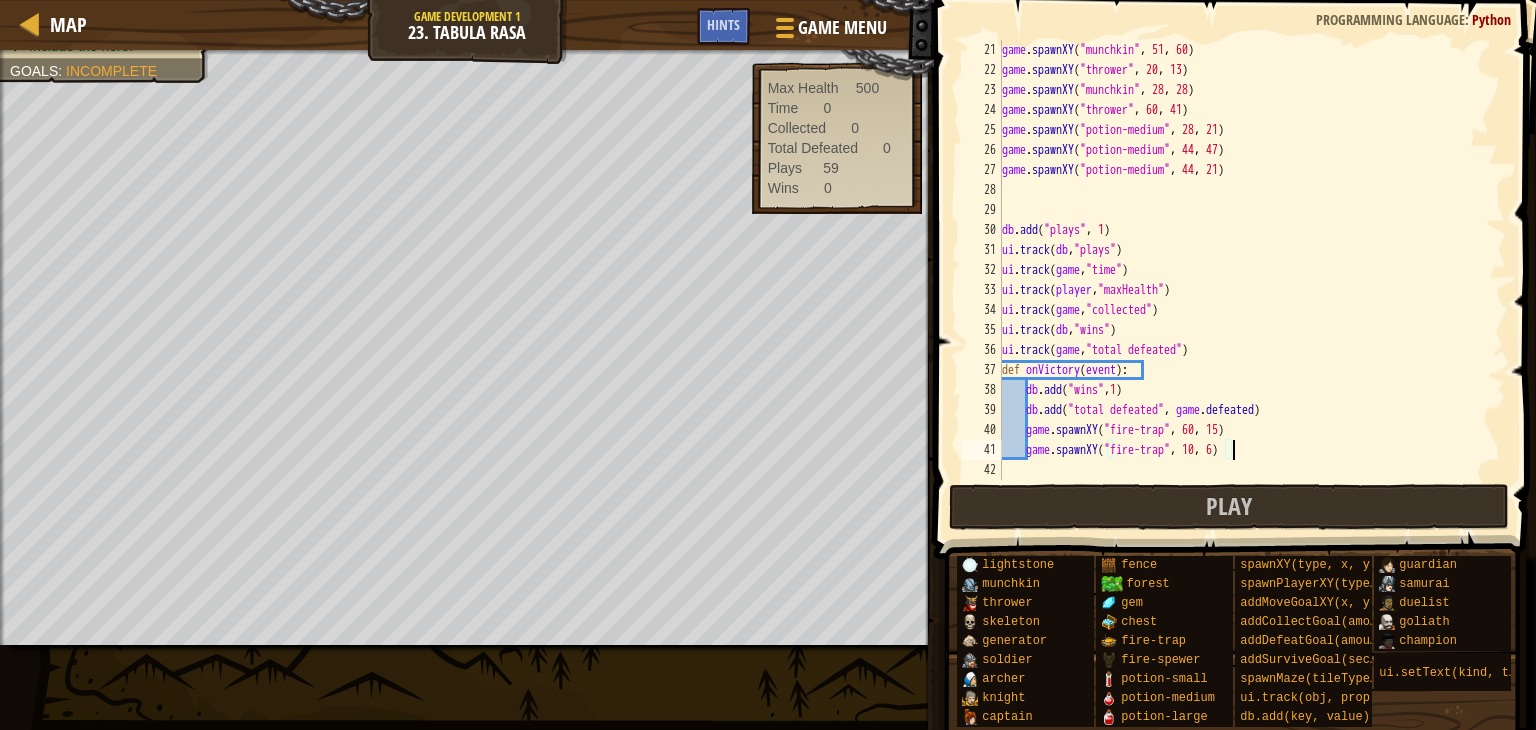 type on "game.spawnXY("fire-trap", 10, 60)" 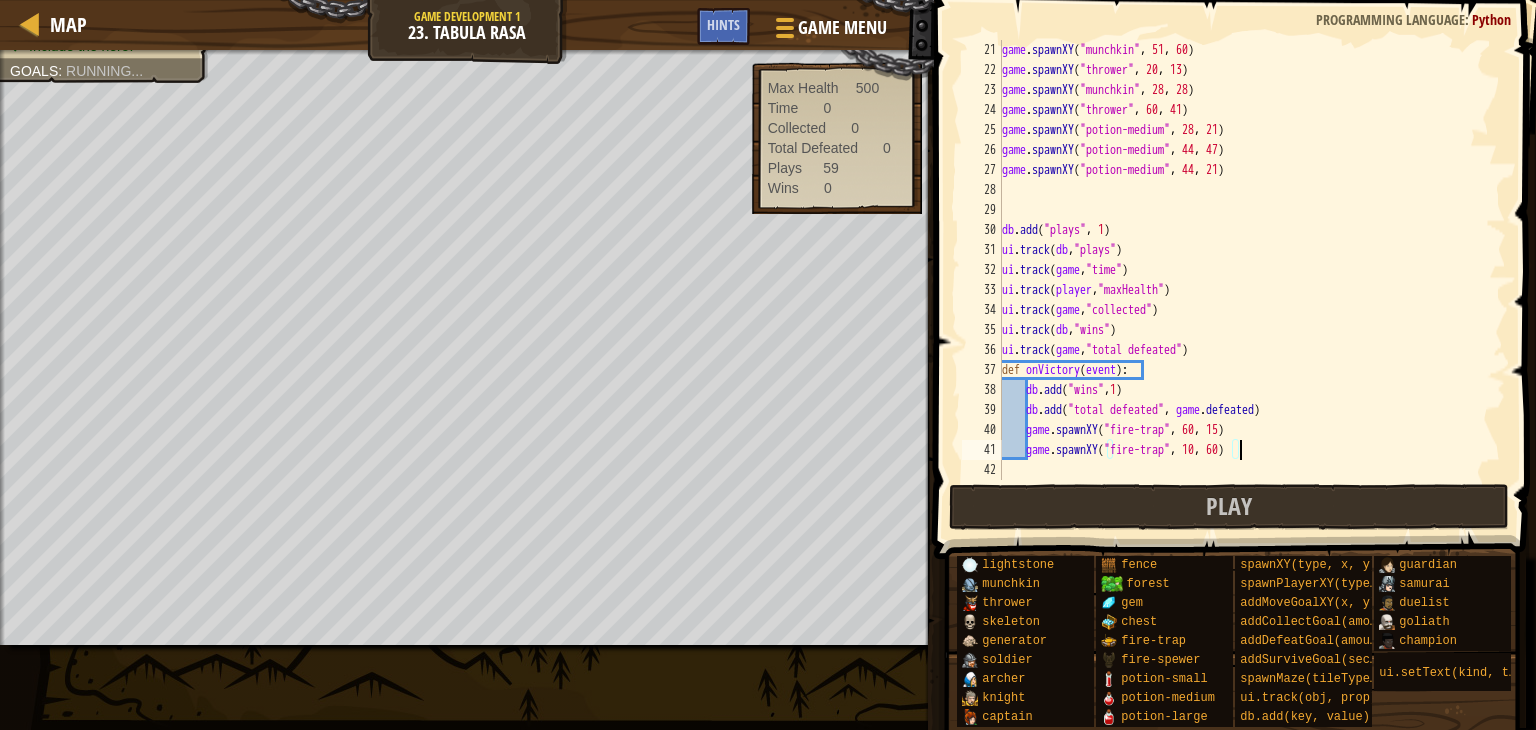 scroll, scrollTop: 9, scrollLeft: 19, axis: both 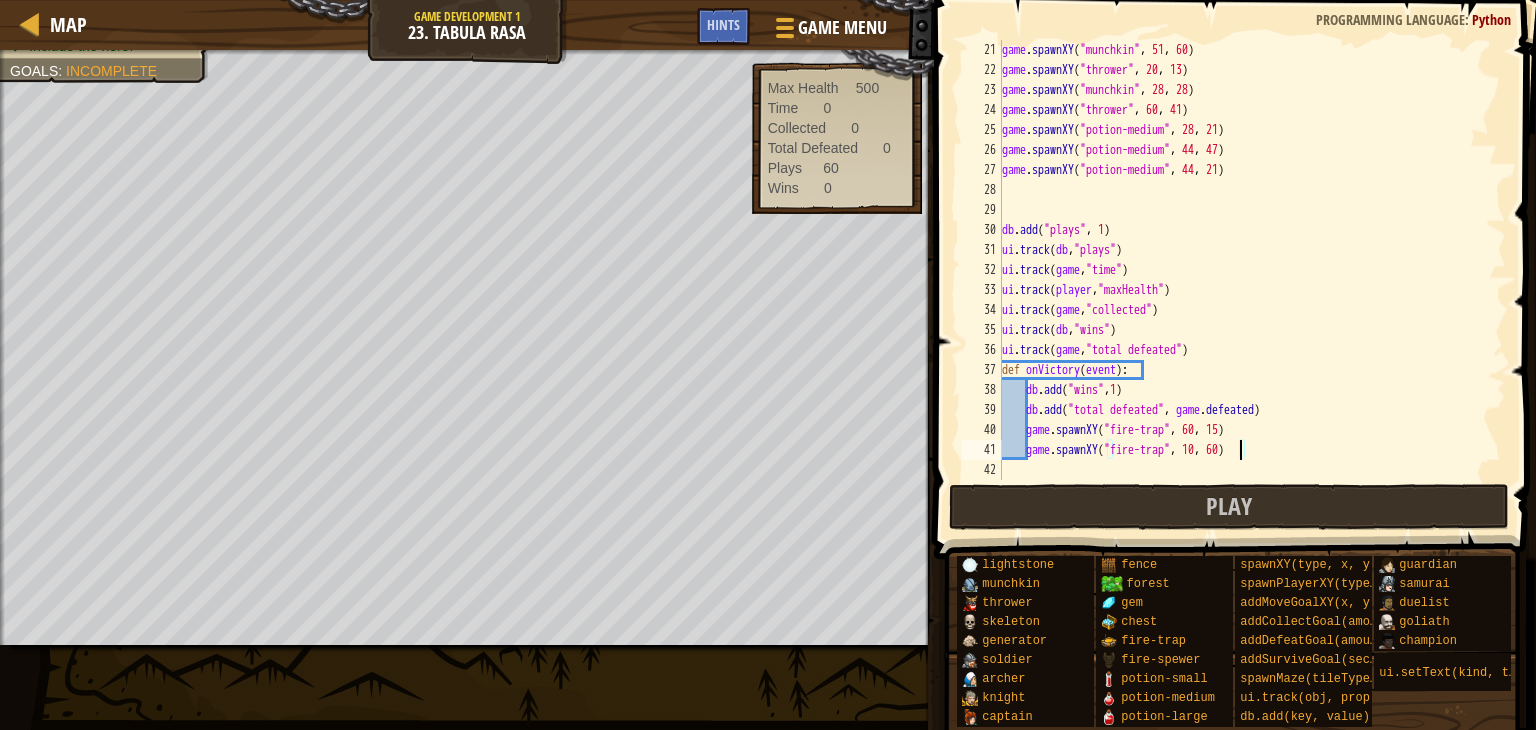 click on "game . spawnXY ( "munchkin" ,   51 ,   60 ) game . spawnXY ( "thrower" ,   20 ,   13 ) game . spawnXY ( "munchkin" ,   28 ,   28 ) game . spawnXY ( "thrower" ,   60 ,   41 ) game . spawnXY ( "potion-medium" ,   28 ,   21 ) game . spawnXY ( "potion-medium" ,   44 ,   47 ) game . spawnXY ( "potion-medium" ,   44 ,   21 ) db . add ( "plays" ,   1 ) ui . track ( db , "plays" ) ui . track ( game , "time" ) ui . track ( player , "maxHealth" ) ui . track ( game , "collected" ) ui . track ( db , "wins" ) ui . track ( game , "total defeated" ) def   onVictory ( event ) :      db . add ( "wins" , 1 )      db . add ( "total defeated" ,   game . defeated )      game . spawnXY ( "fire-trap" ,   60 ,   15 )      game . spawnXY ( "fire-trap" ,   10 ,   60 )" at bounding box center (1244, 280) 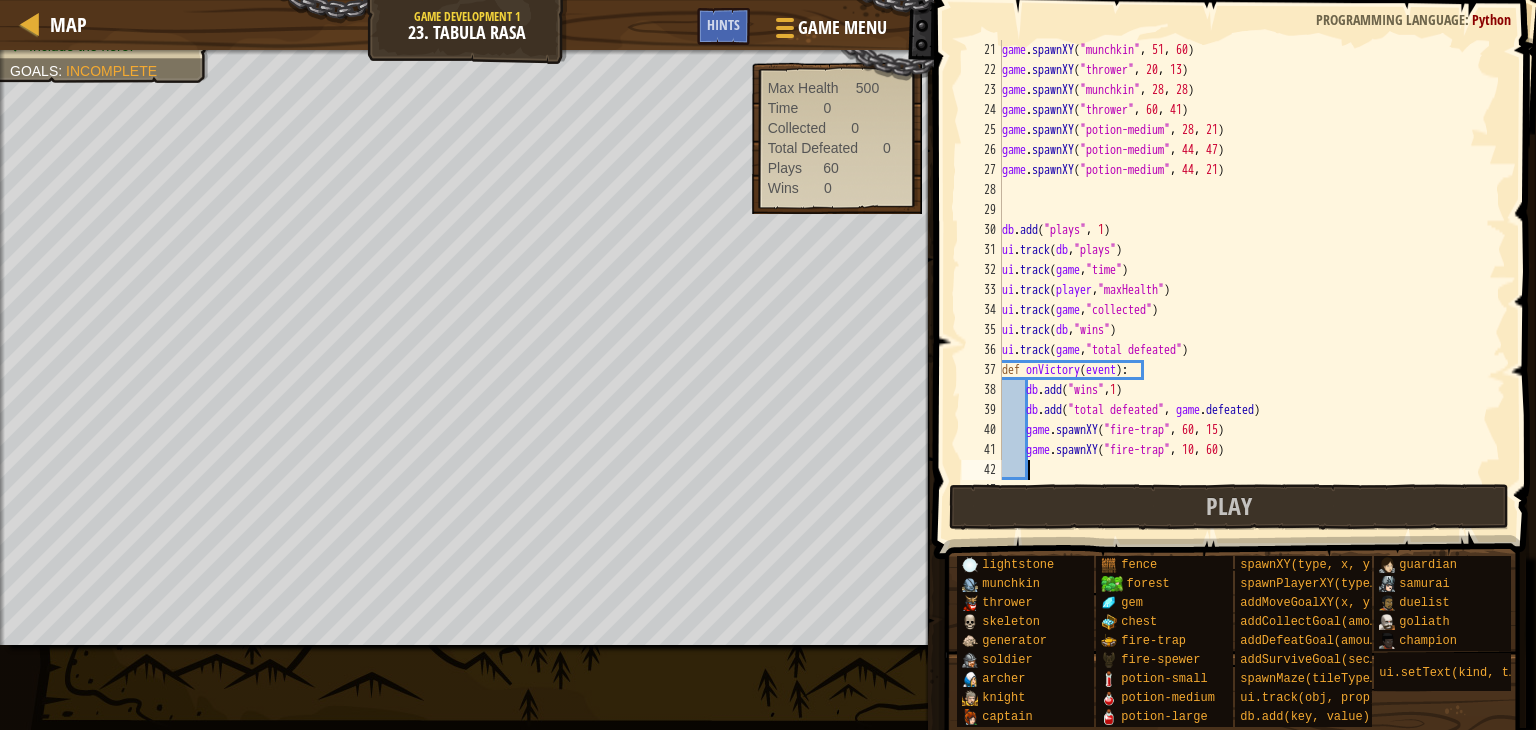 scroll, scrollTop: 9, scrollLeft: 0, axis: vertical 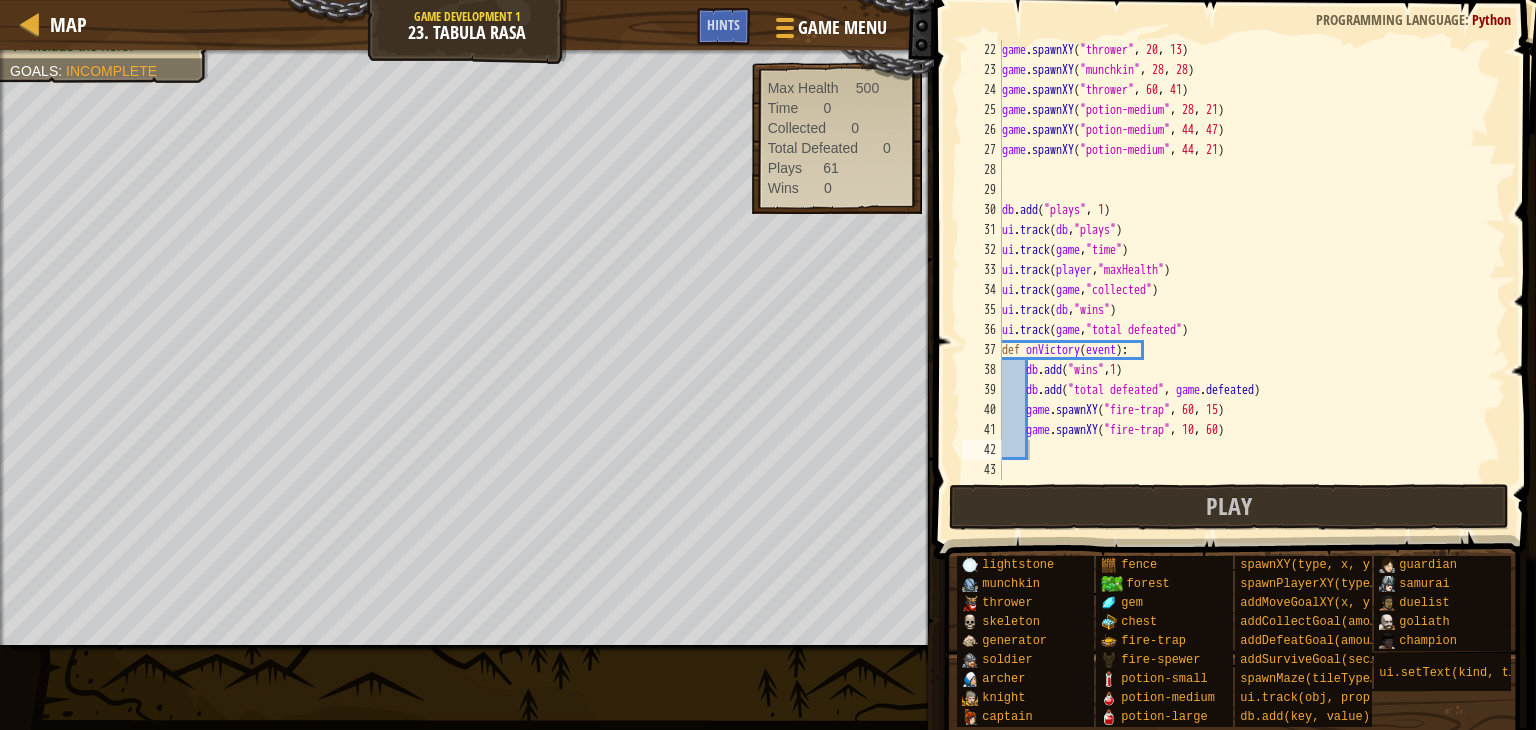 drag, startPoint x: 800, startPoint y: 106, endPoint x: 752, endPoint y: 115, distance: 48.83646 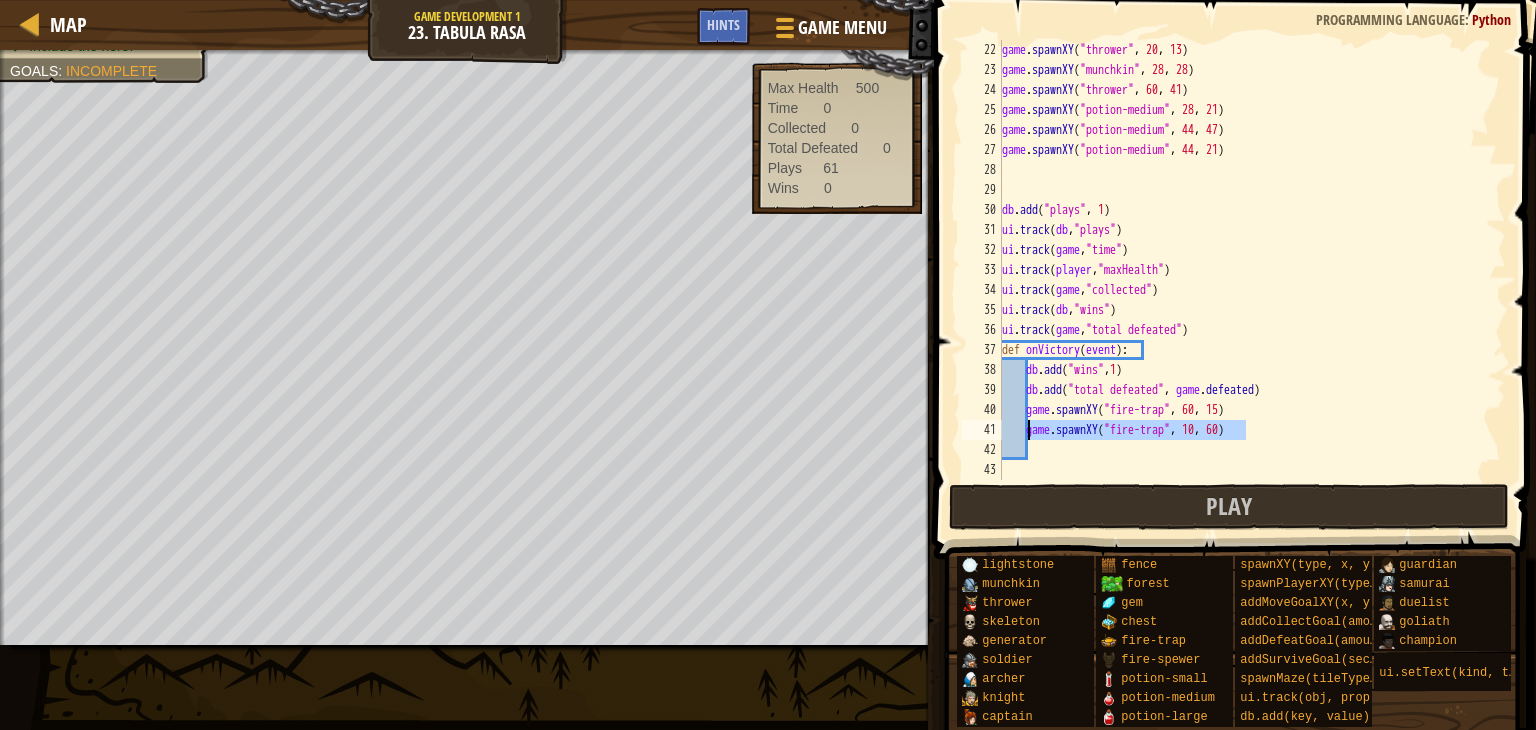drag, startPoint x: 1267, startPoint y: 429, endPoint x: 1038, endPoint y: 436, distance: 229.10696 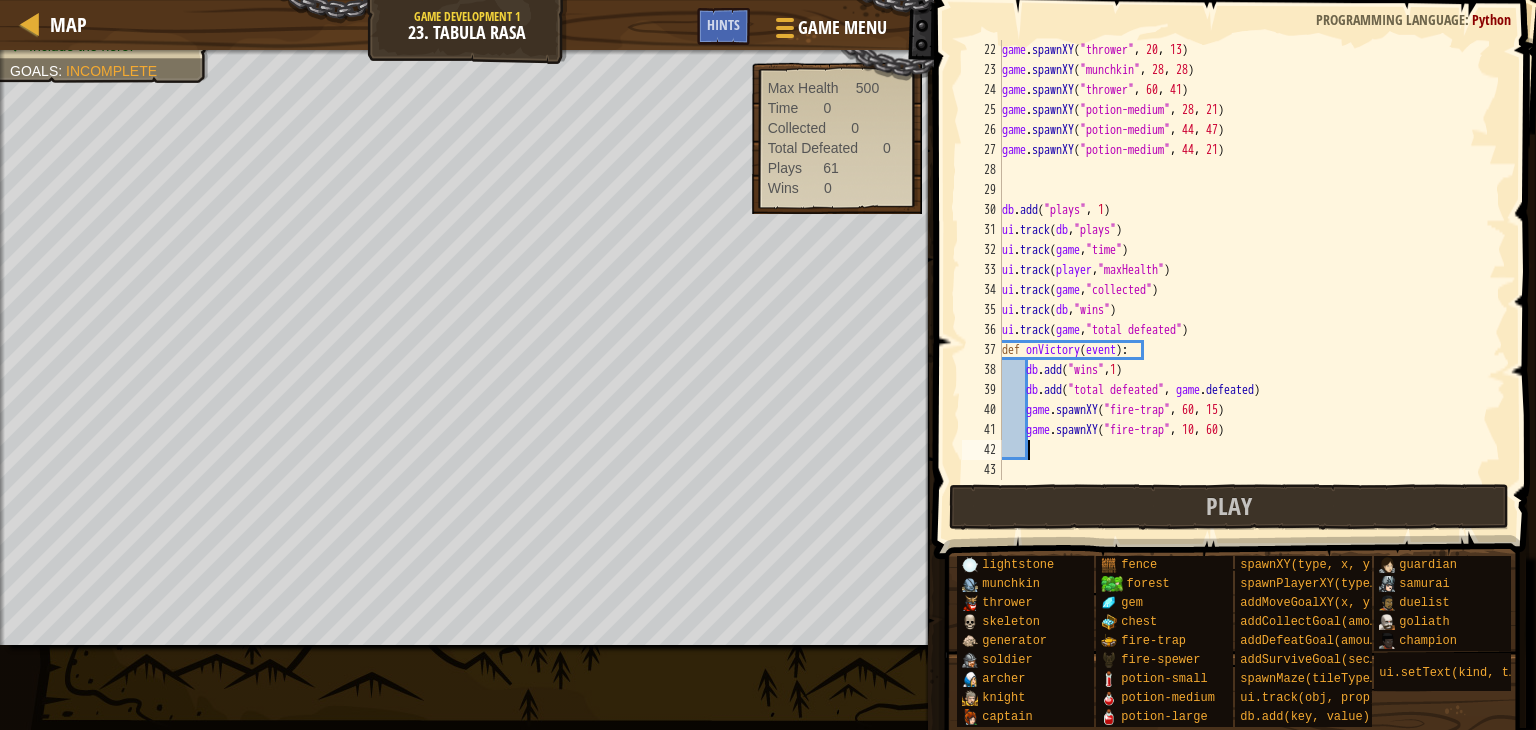 paste on "game.spawnXY("fire-trap", [COORD], [COORD])" 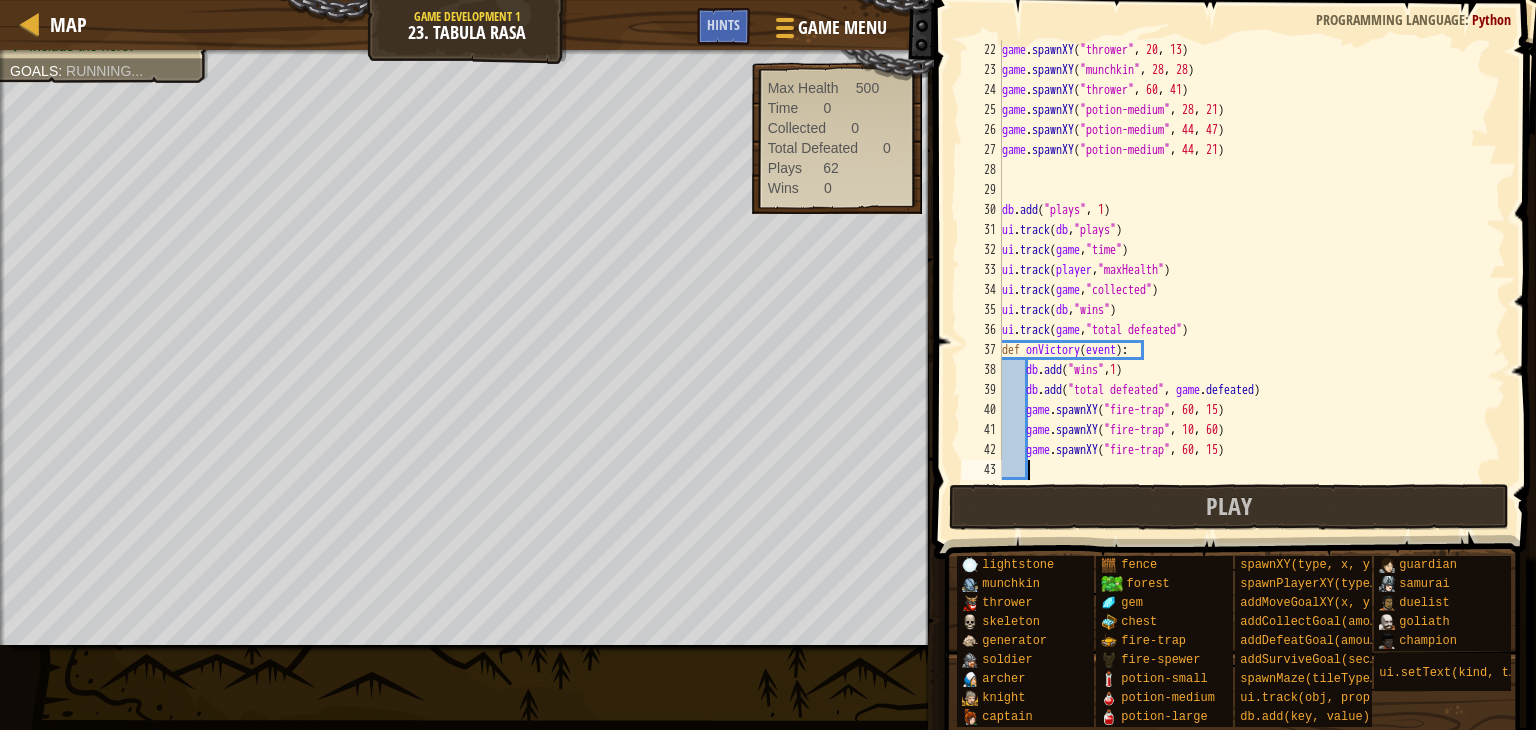 paste on "game.spawnXY("fire-trap", [COORD], [COORD])" 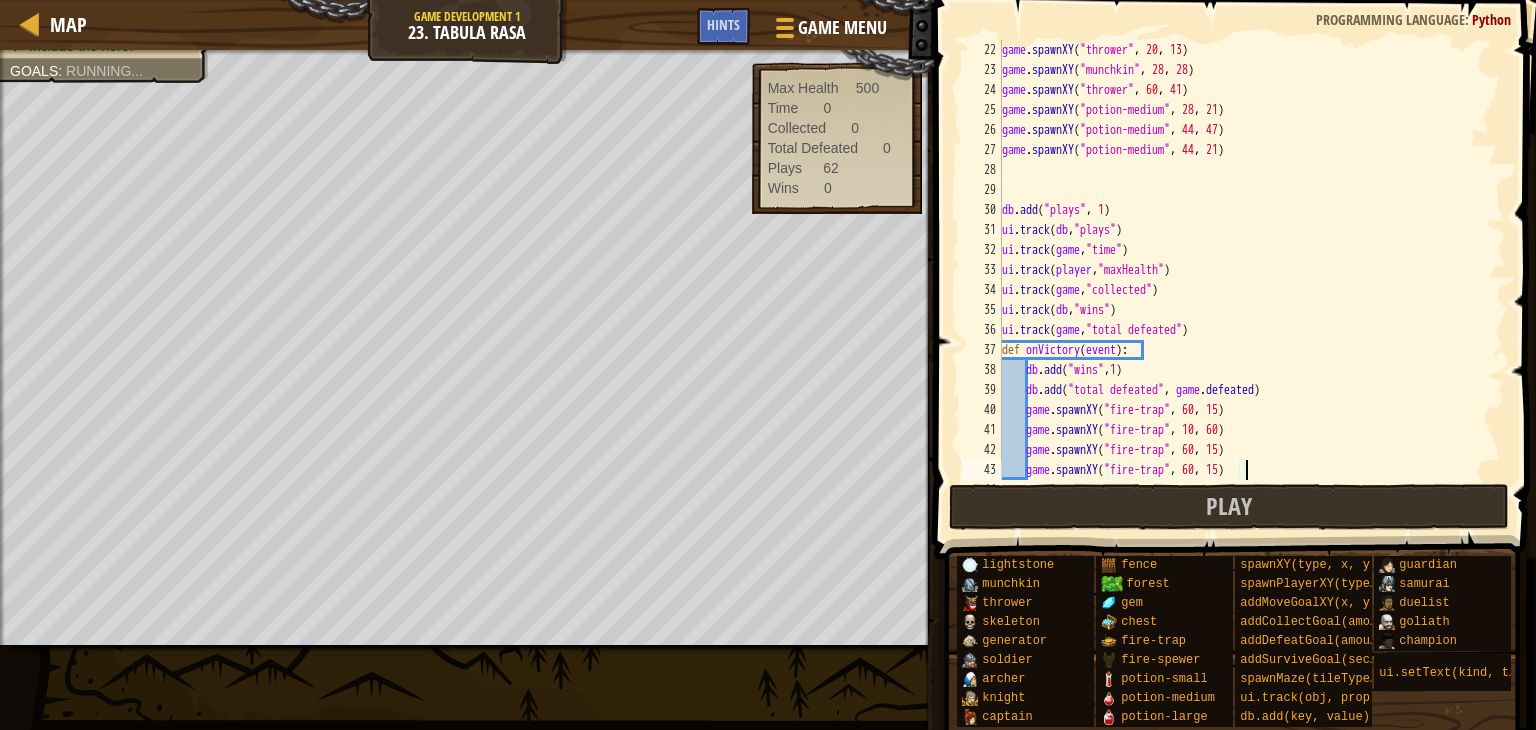 scroll, scrollTop: 440, scrollLeft: 0, axis: vertical 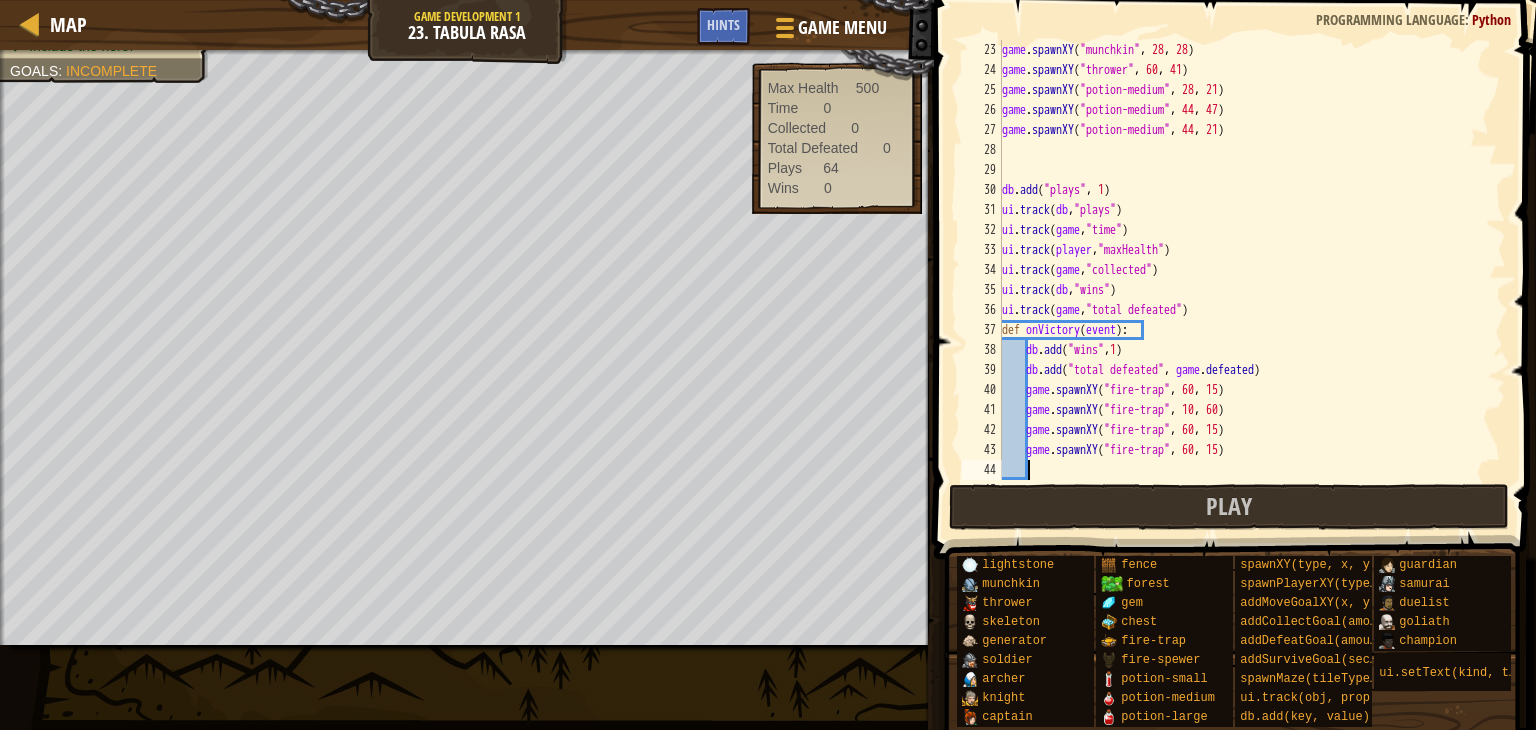 paste on "game.spawnXY("fire-trap", [COORD], [COORD])" 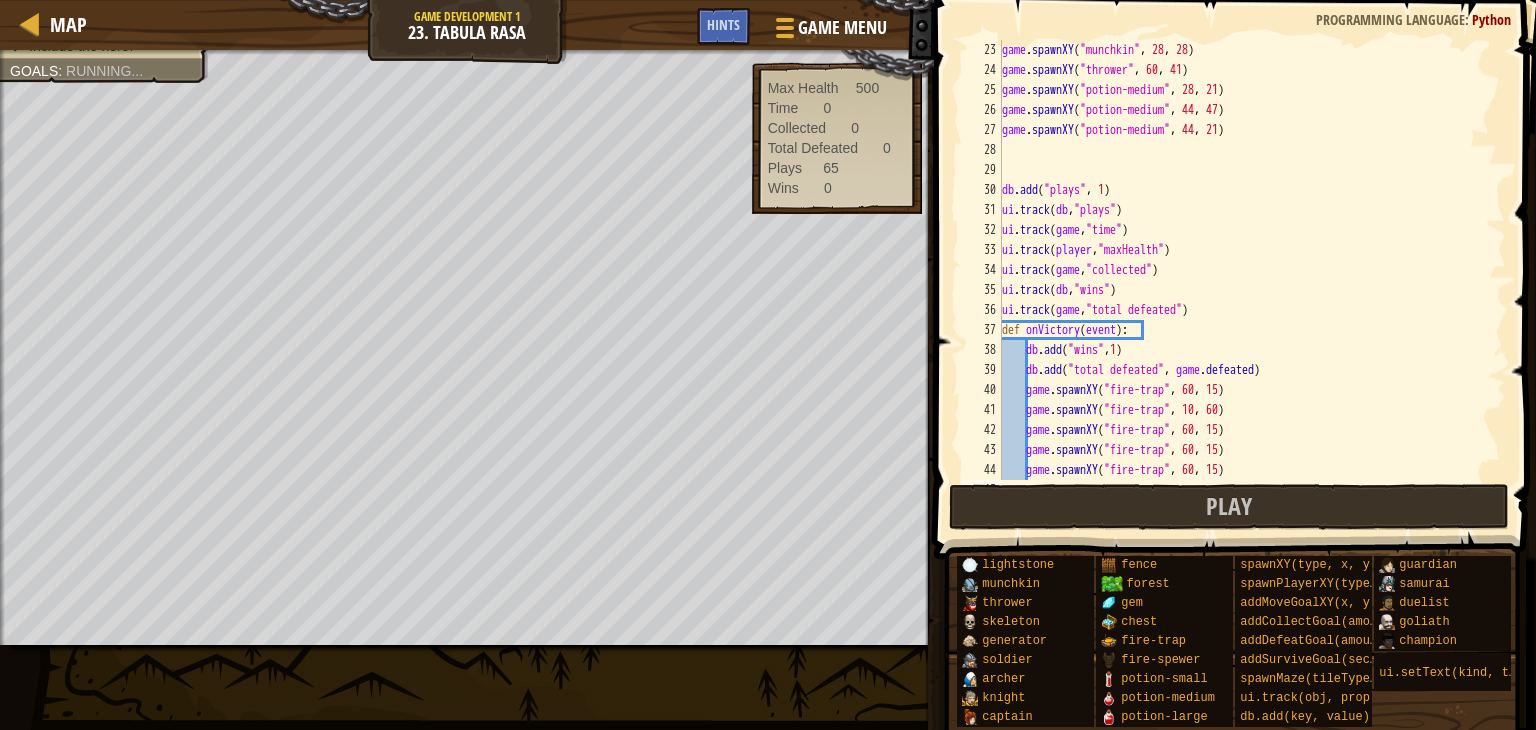 paste on "game.spawnXY("fire-trap", [COORD], [COORD])" 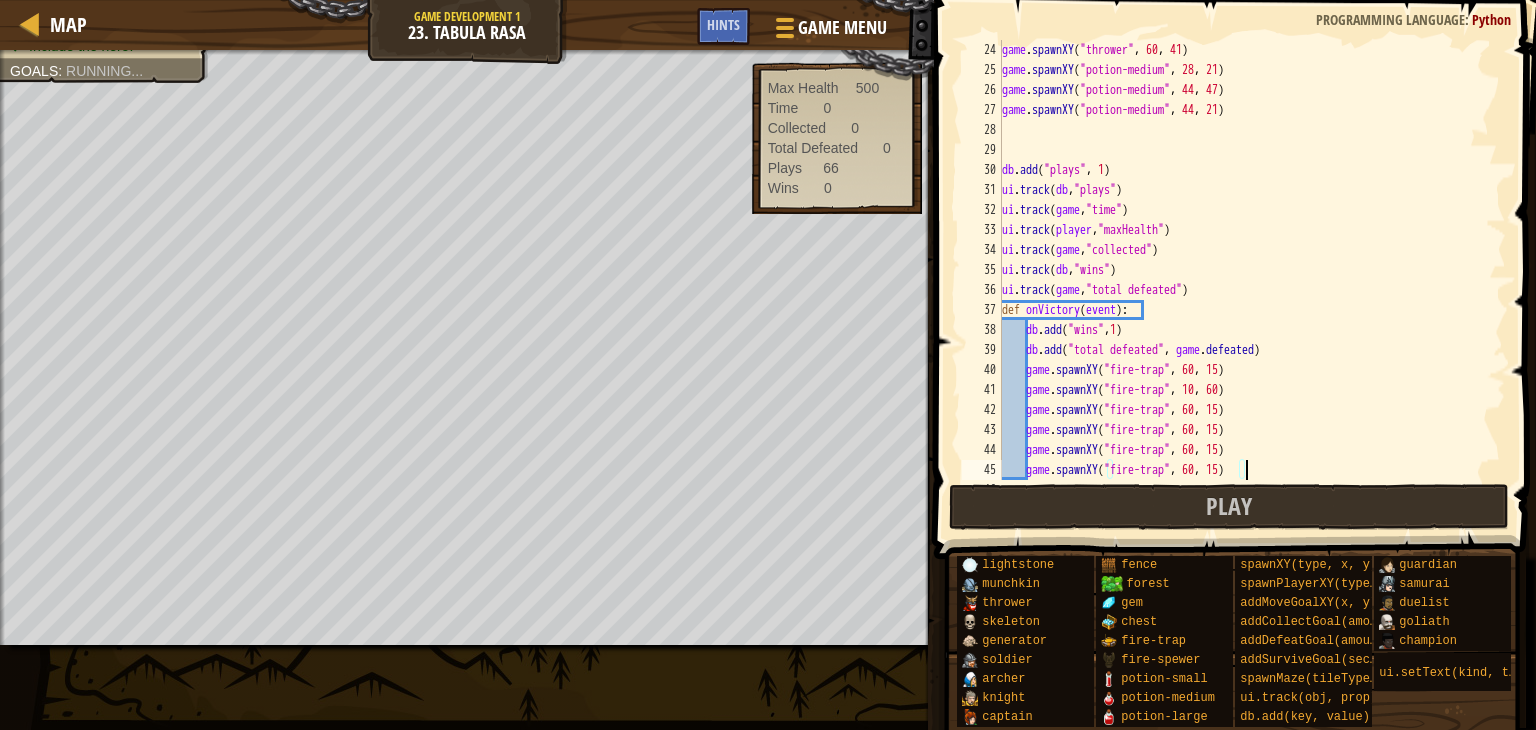 scroll, scrollTop: 480, scrollLeft: 0, axis: vertical 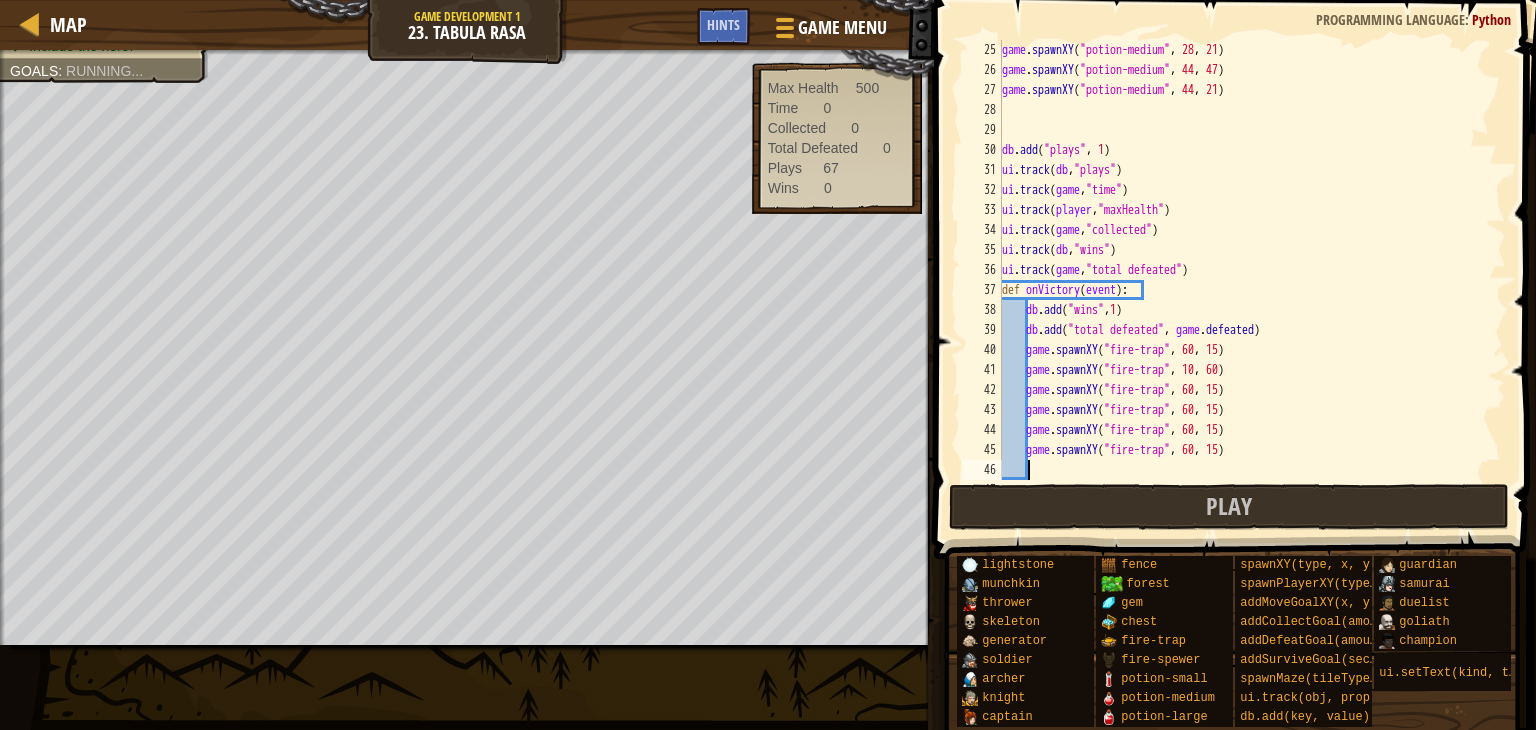 paste on "game.spawnXY("fire-trap", [COORD], [COORD])" 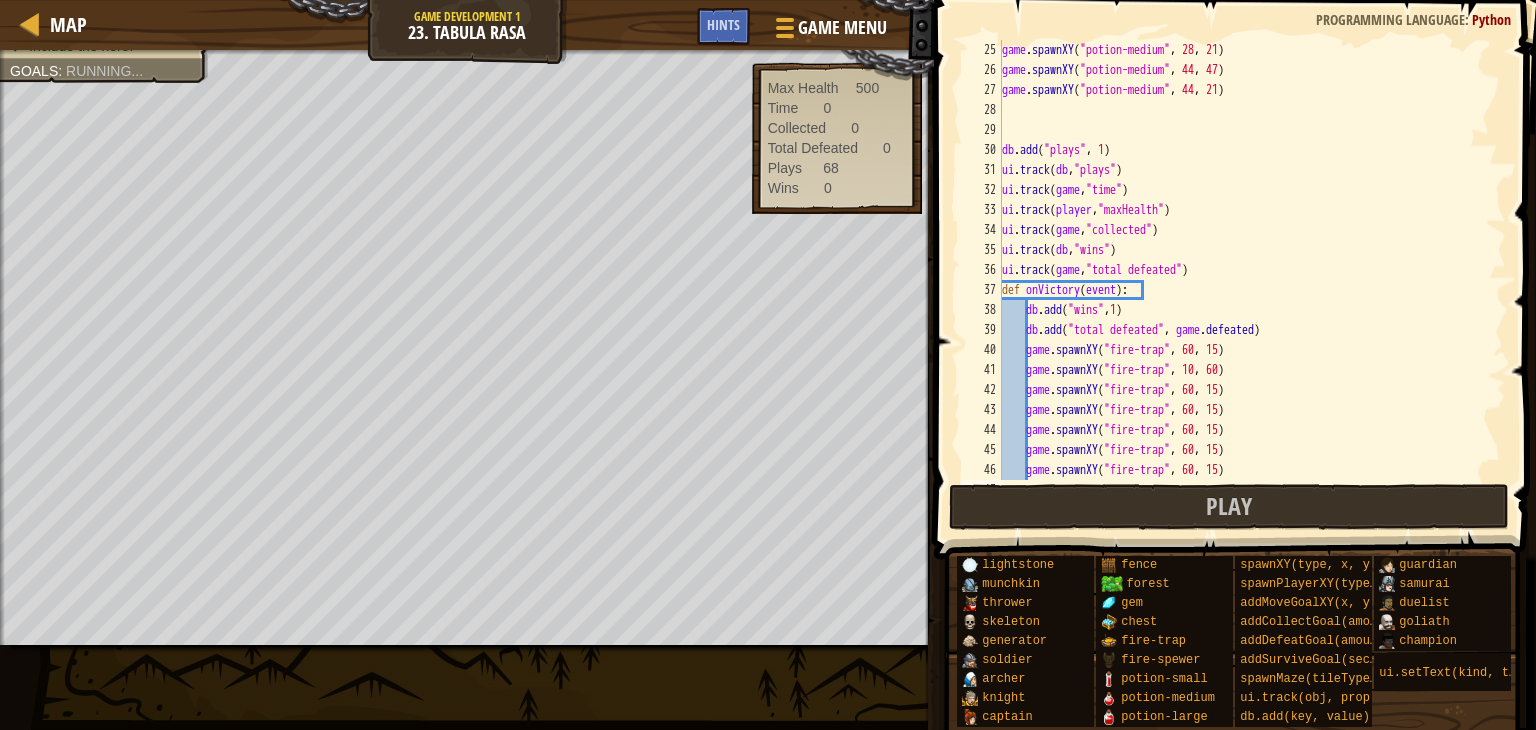 paste on "game.spawnXY("fire-trap", [COORD], [COORD])" 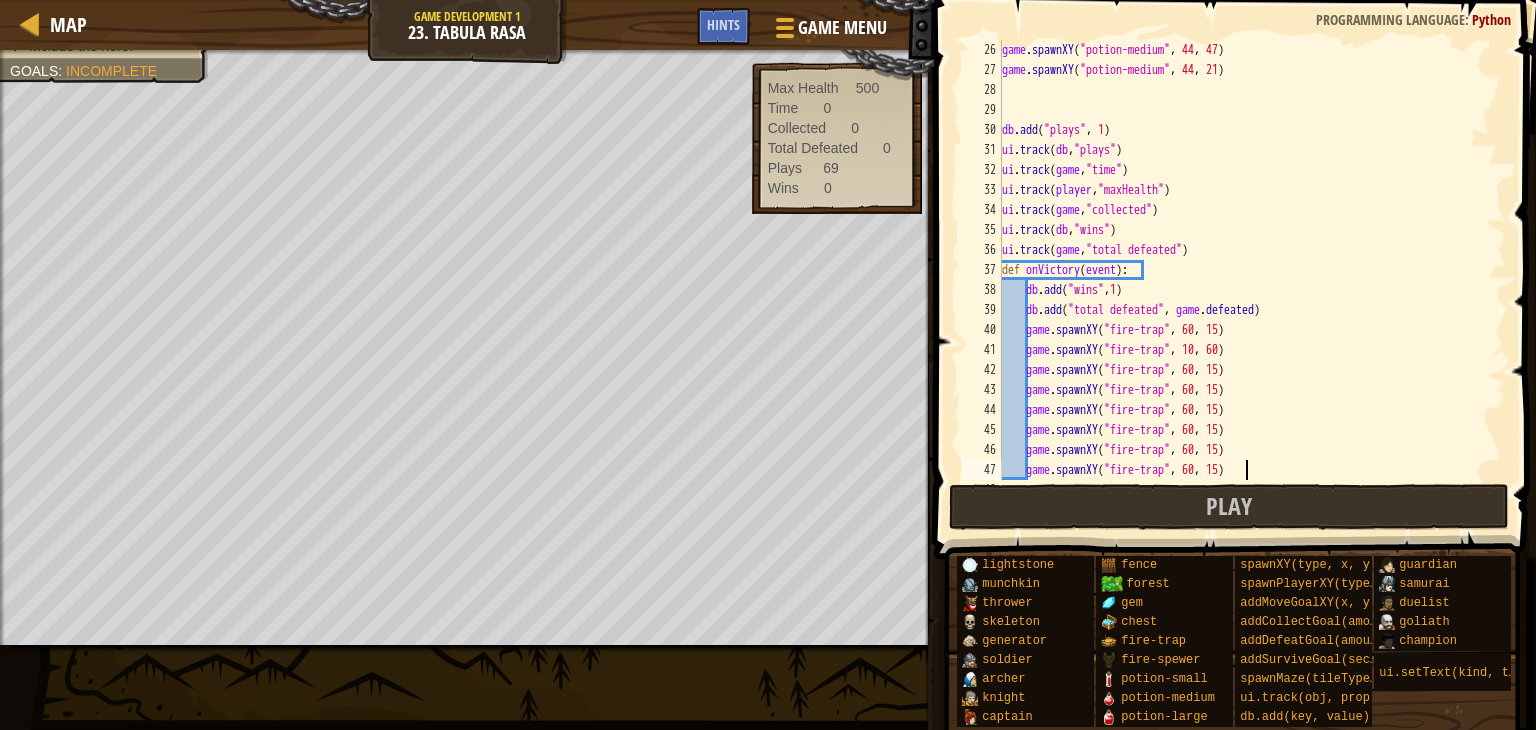 type on "game.spawnXY("fire-trap", [COORD], [COORD])" 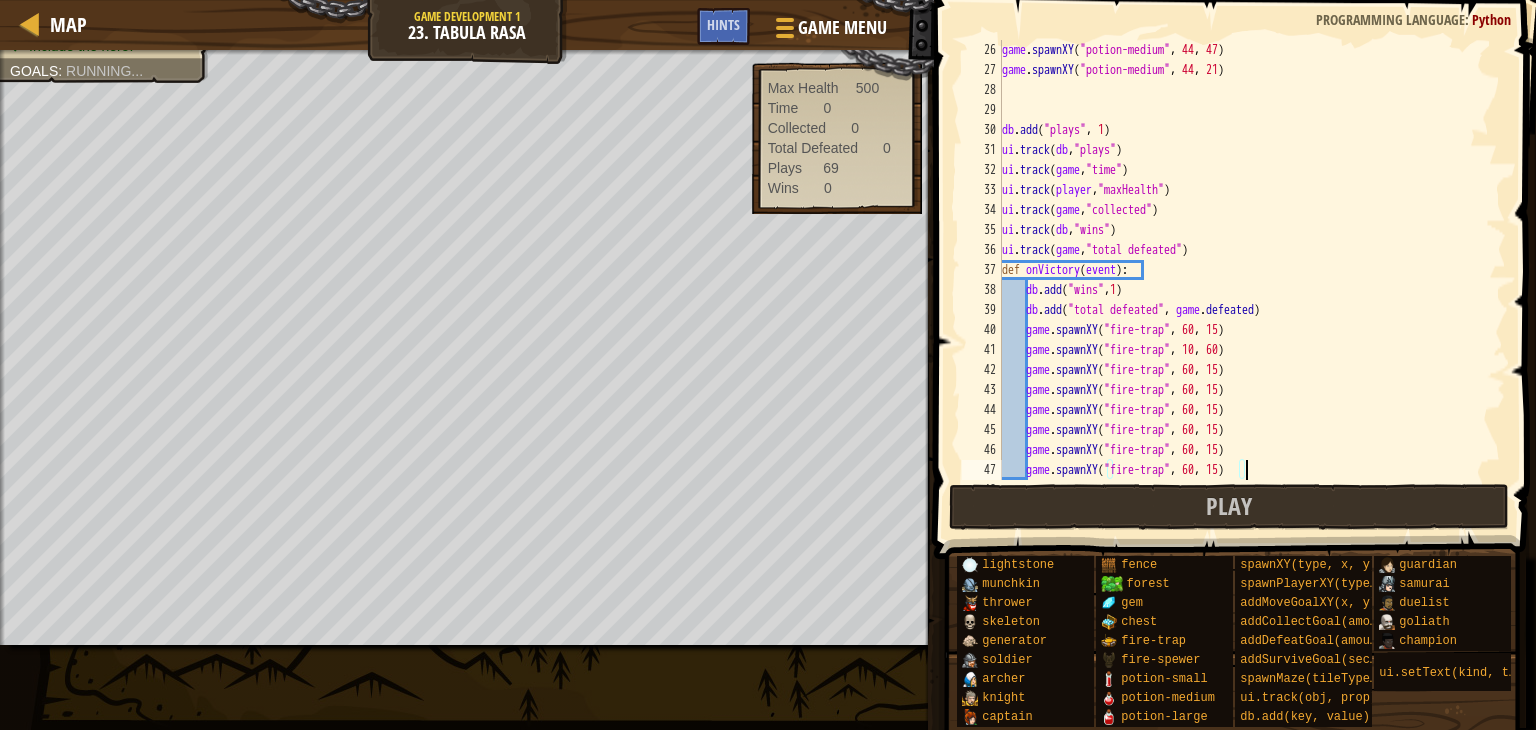 scroll, scrollTop: 500, scrollLeft: 0, axis: vertical 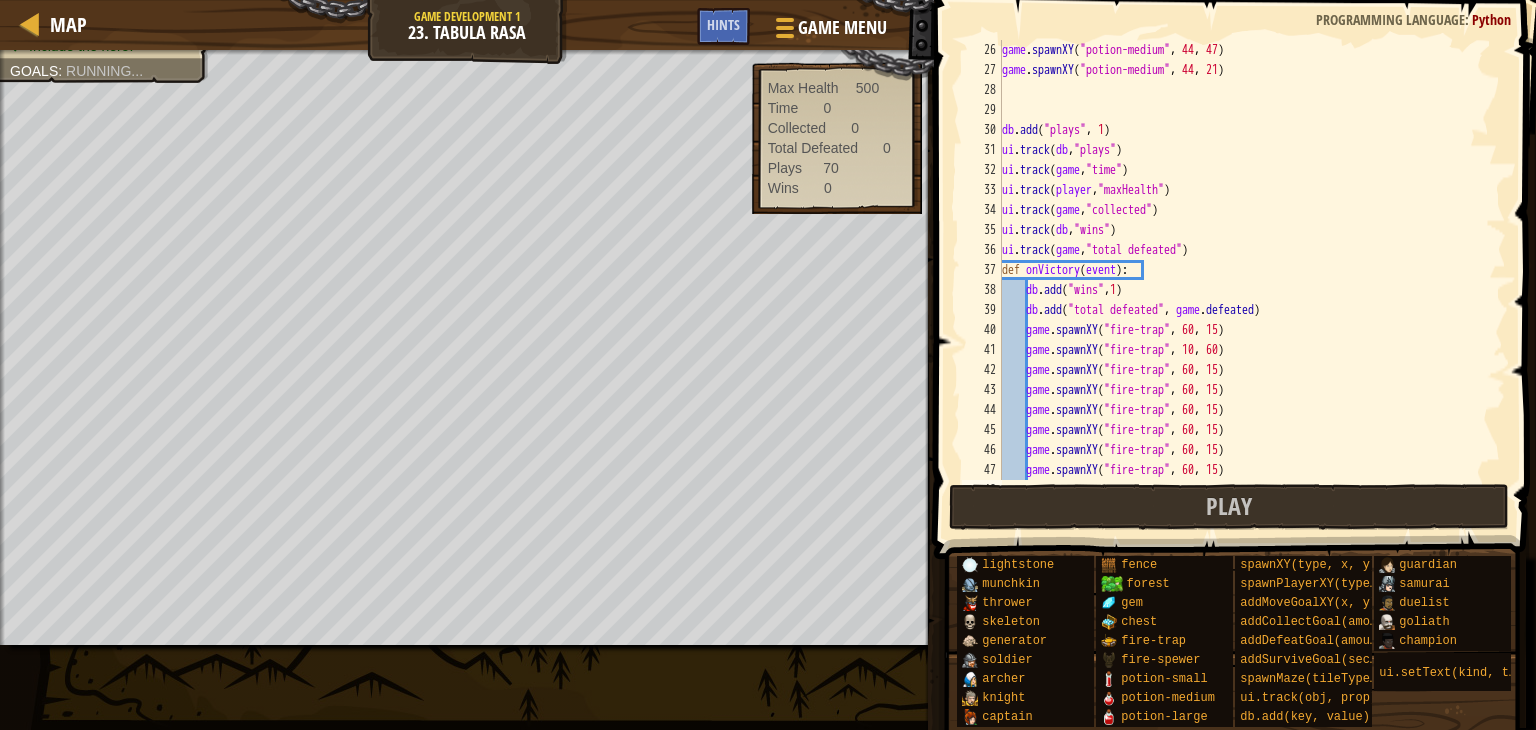 paste on "game.spawnXY("fire-trap", [COORD], [COORD])" 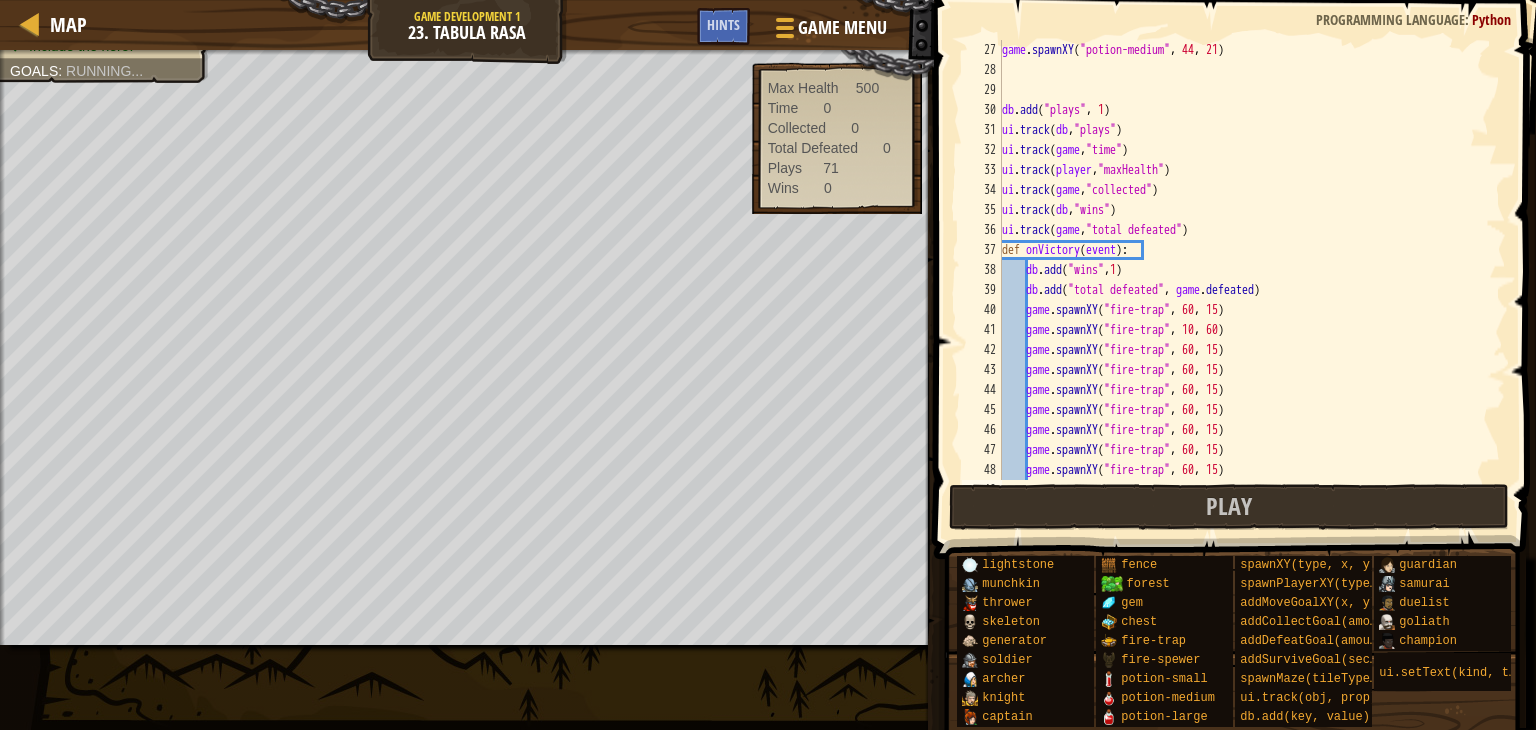 paste on "game.spawnXY("fire-trap", [COORD], [COORD])" 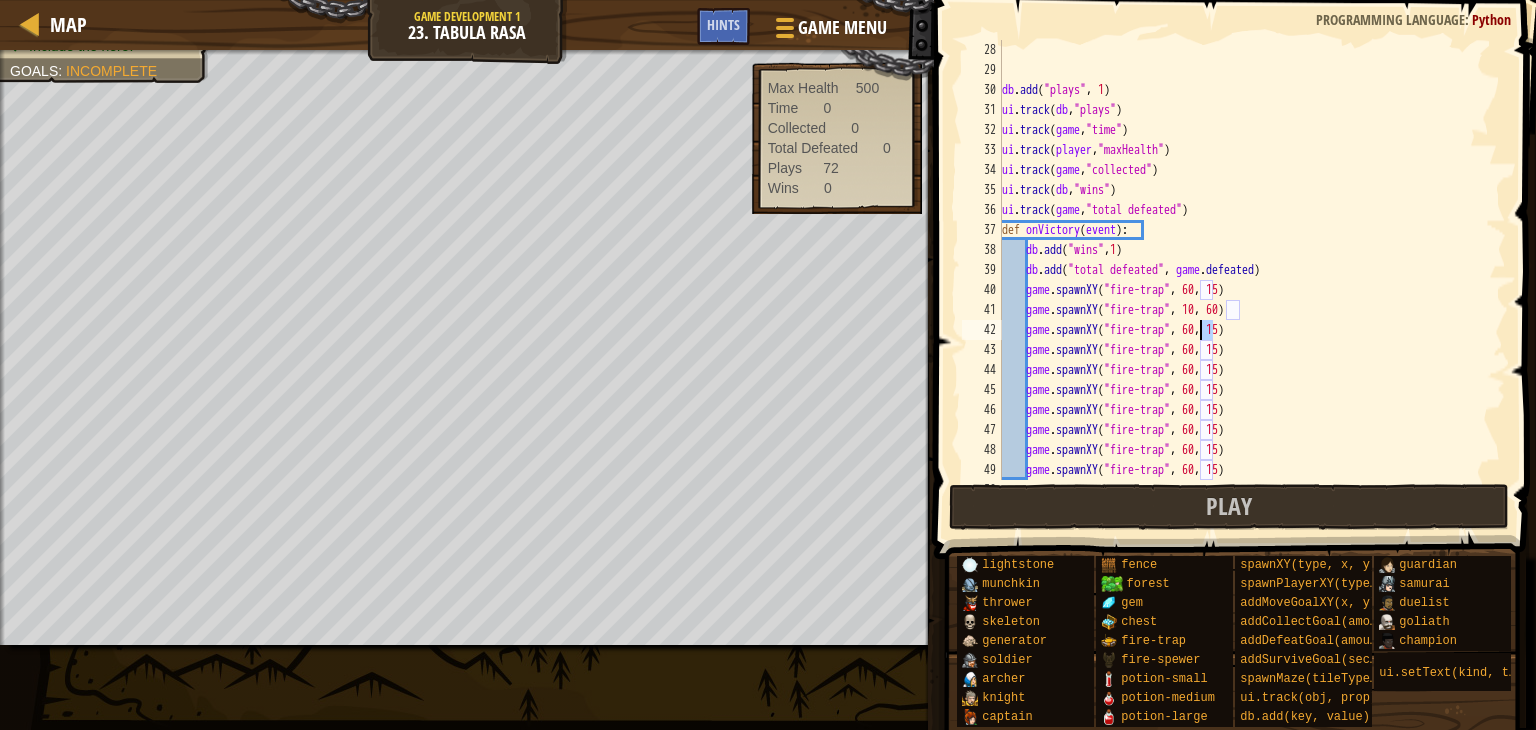 drag, startPoint x: 1212, startPoint y: 329, endPoint x: 1197, endPoint y: 330, distance: 15.033297 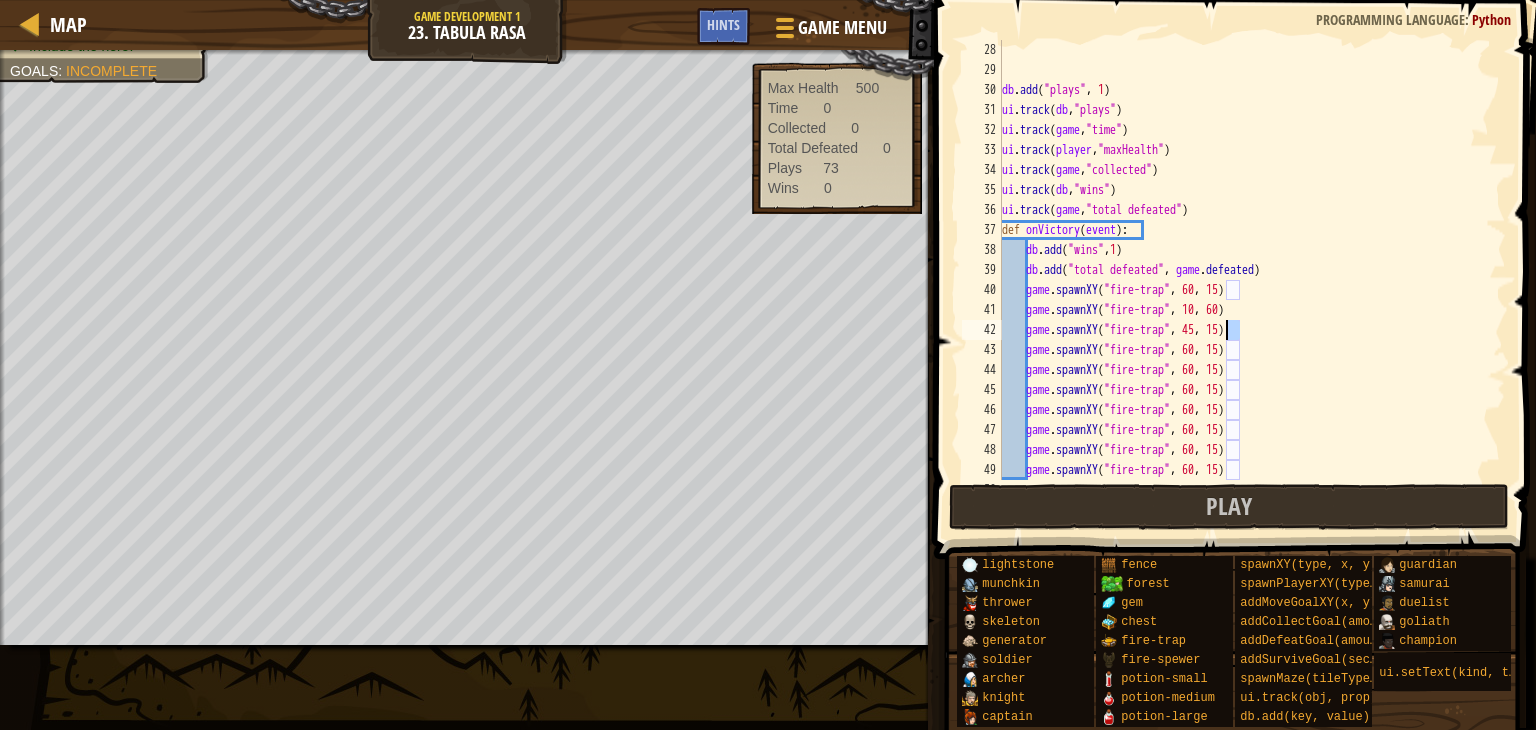 drag, startPoint x: 1240, startPoint y: 331, endPoint x: 1228, endPoint y: 331, distance: 12 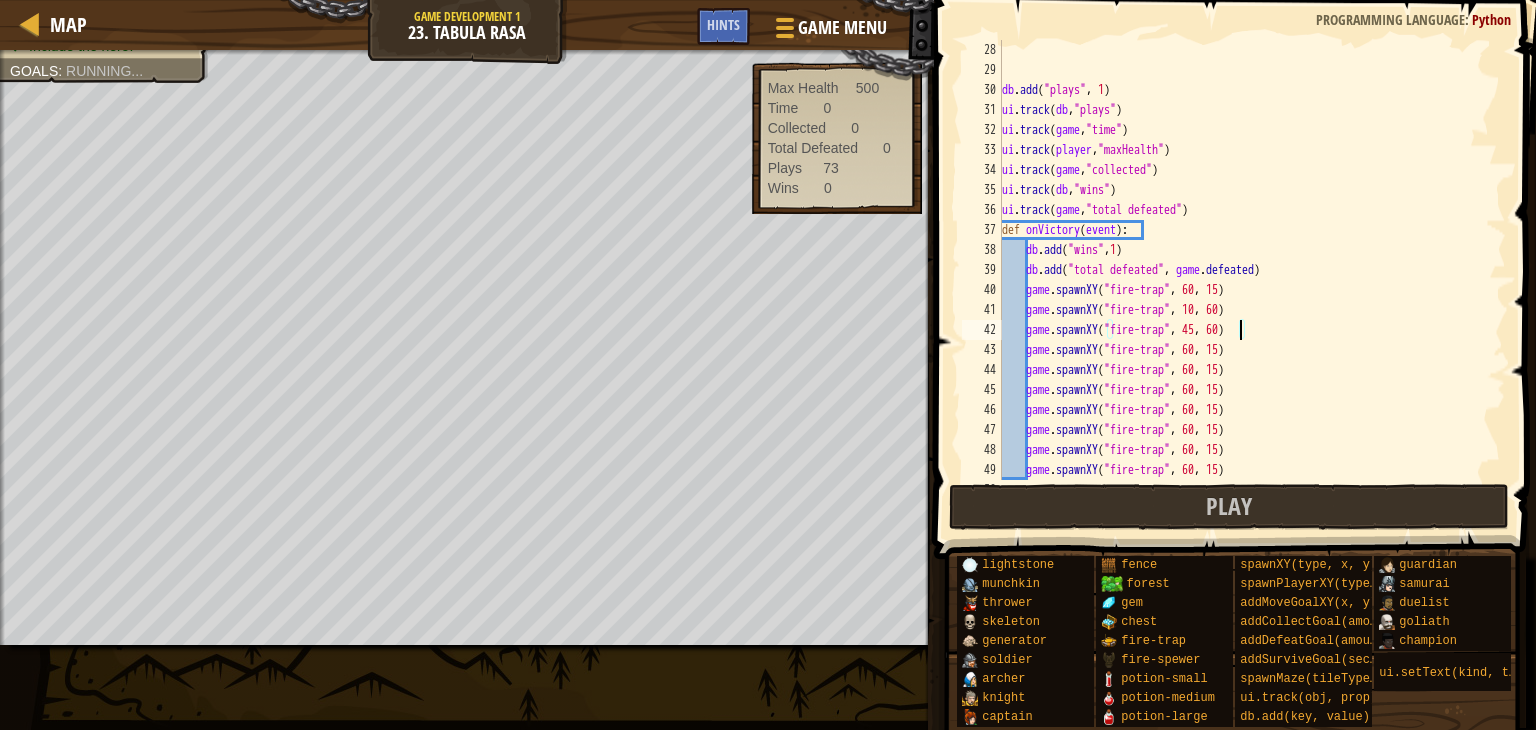 scroll, scrollTop: 9, scrollLeft: 19, axis: both 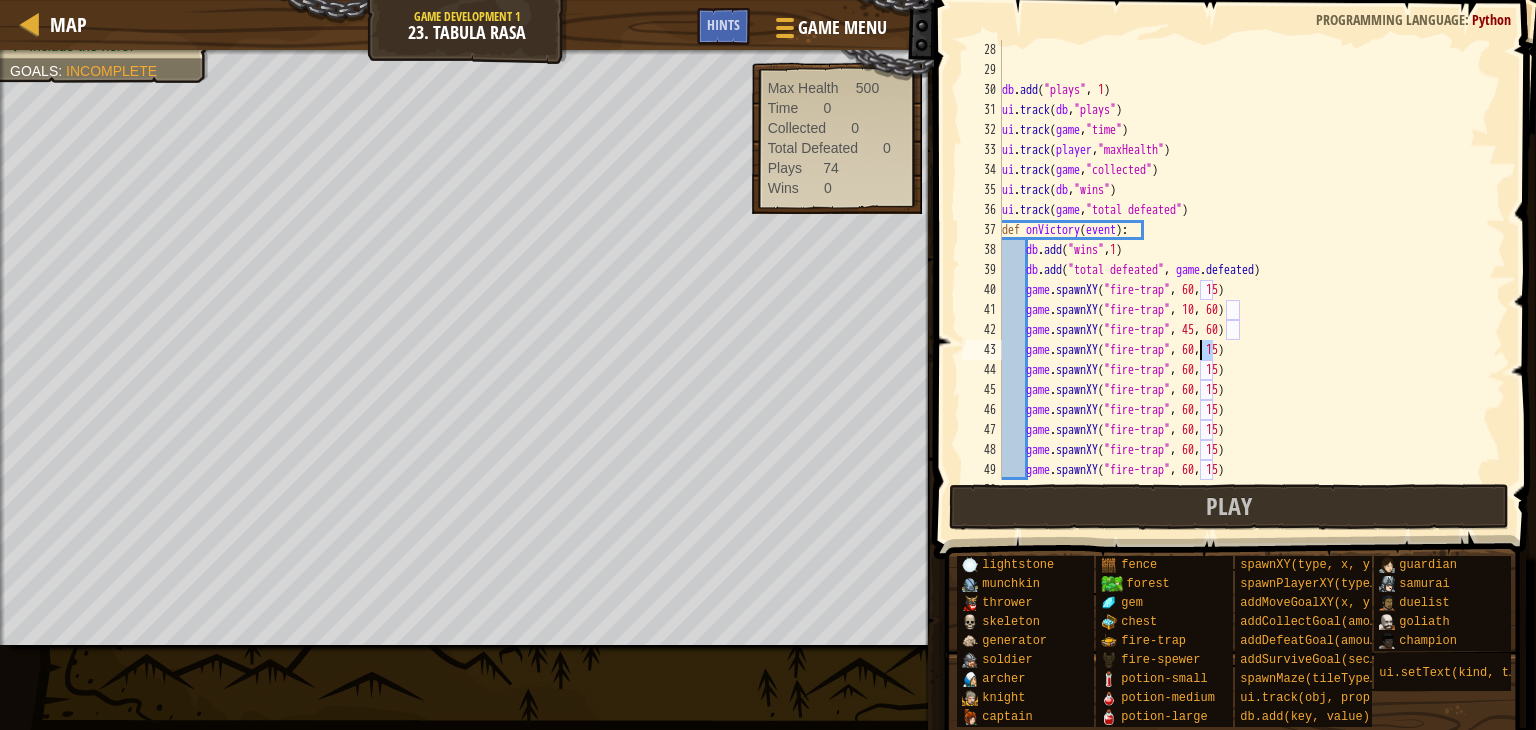 drag, startPoint x: 1214, startPoint y: 347, endPoint x: 1201, endPoint y: 351, distance: 13.601471 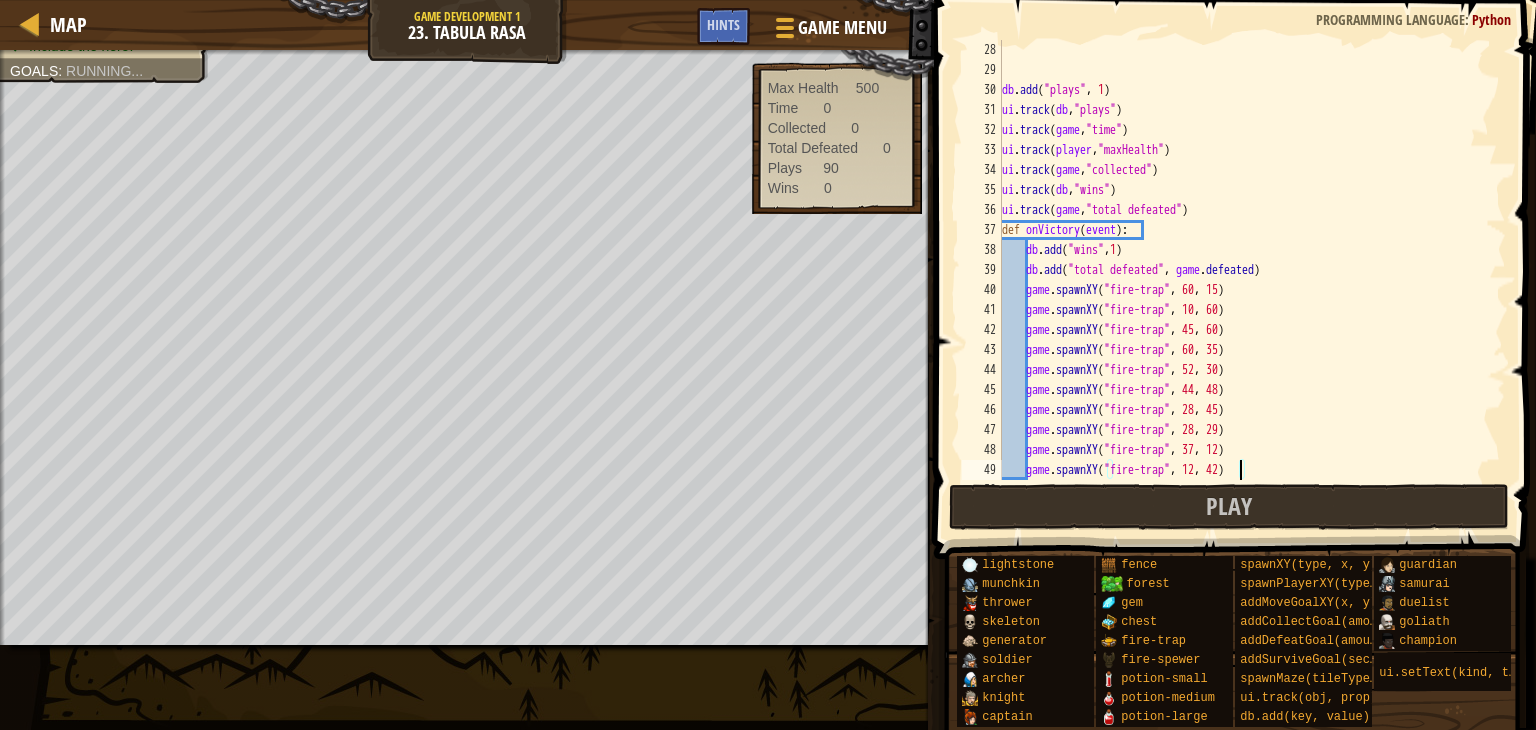 scroll, scrollTop: 9, scrollLeft: 19, axis: both 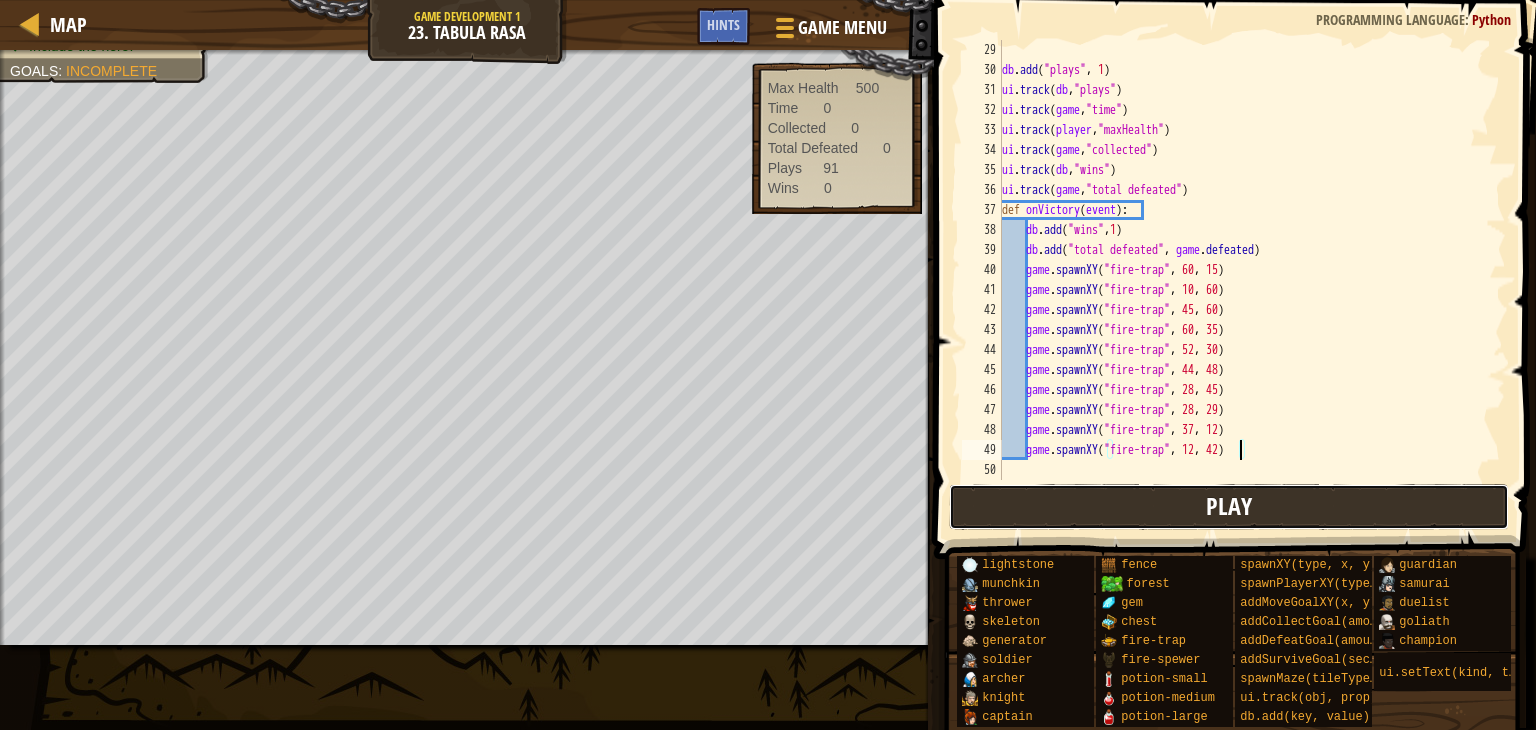 click on "Play" at bounding box center [1229, 507] 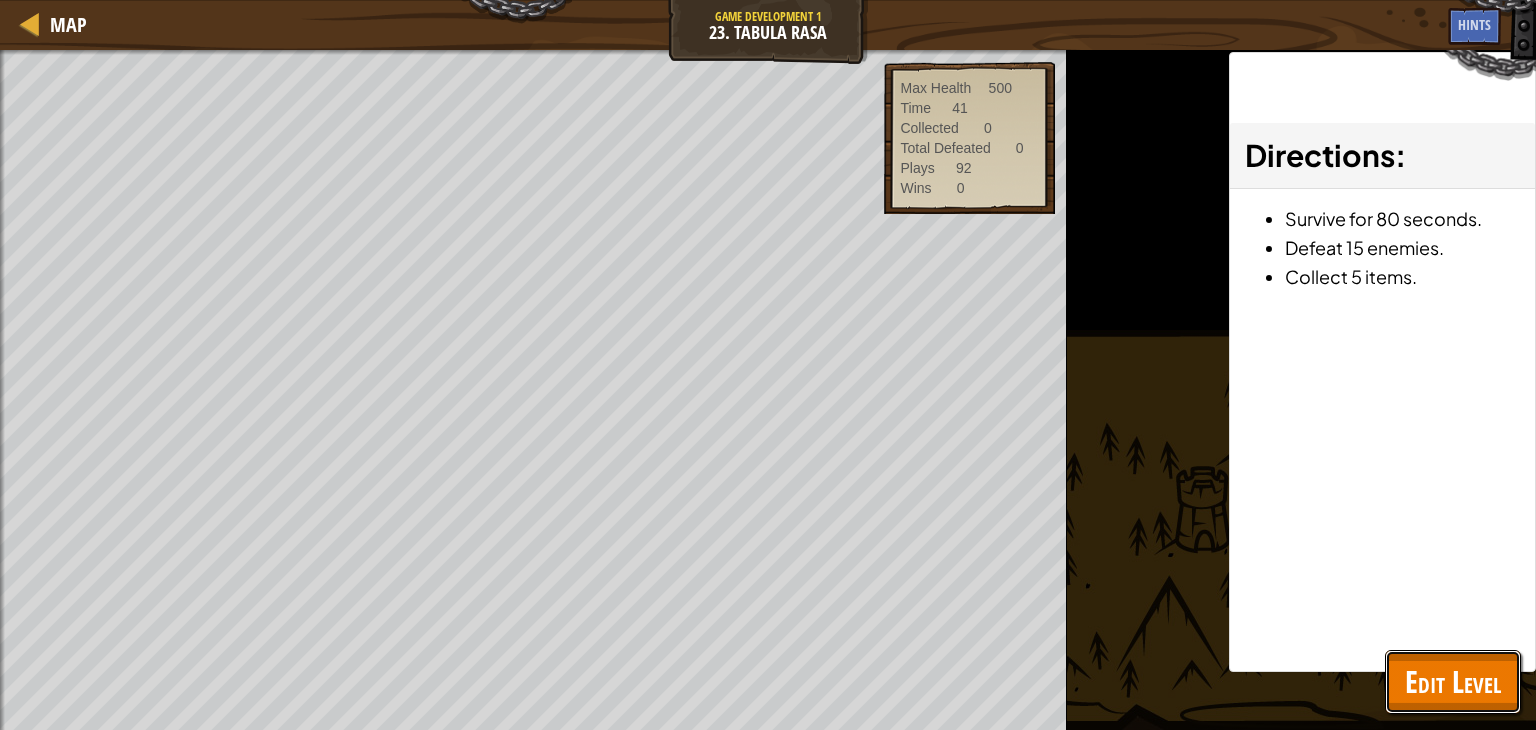 drag, startPoint x: 1468, startPoint y: 665, endPoint x: 1461, endPoint y: 657, distance: 10.630146 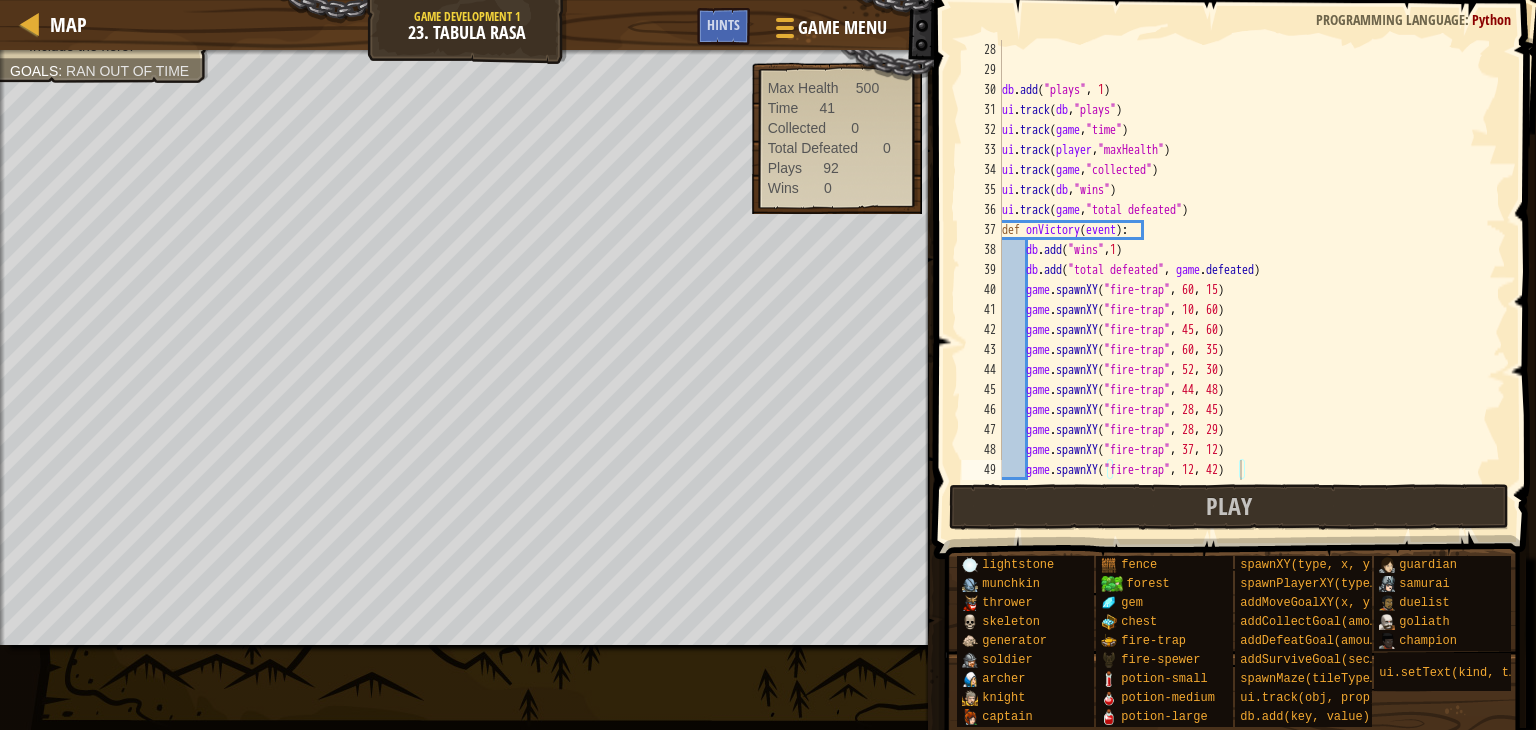 scroll, scrollTop: 480, scrollLeft: 0, axis: vertical 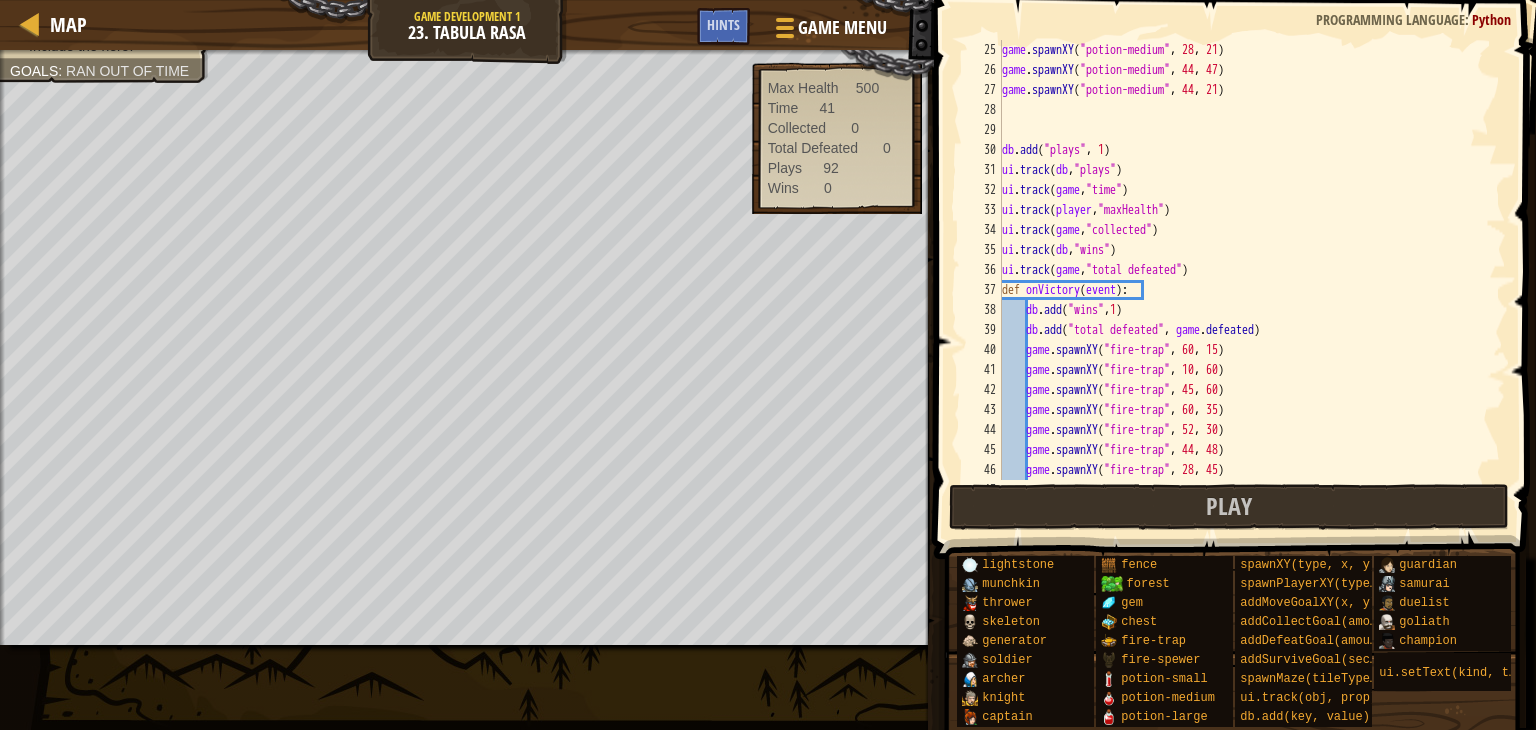 click on "game . spawnXY ( "potion-medium" ,   28 ,   21 ) game . spawnXY ( "potion-medium" ,   44 ,   47 ) game . spawnXY ( "potion-medium" ,   44 ,   21 ) db . add ( "plays" ,   1 ) ui . track ( db , "plays" ) ui . track ( game , "time" ) ui . track ( player , "maxHealth" ) ui . track ( game , "collected" ) ui . track ( db , "wins" ) ui . track ( game , "total defeated" ) def   onVictory ( event ) :      db . add ( "wins" , 1 )      db . add ( "total defeated" ,   game . defeated )      game . spawnXY ( "fire-trap" ,   60 ,   15 )      game . spawnXY ( "fire-trap" ,   10 ,   60 )      game . spawnXY ( "fire-trap" ,   45 ,   60 )      game . spawnXY ( "fire-trap" ,   60 ,   35 )      game . spawnXY ( "fire-trap" ,   52 ,   30 )      game . spawnXY ( "fire-trap" ,   44 ,   48 )      game . spawnXY ( "fire-trap" ,   28 ,   45 )      game . spawnXY ( "fire-trap" ,   28 ,   29 )" at bounding box center (1244, 280) 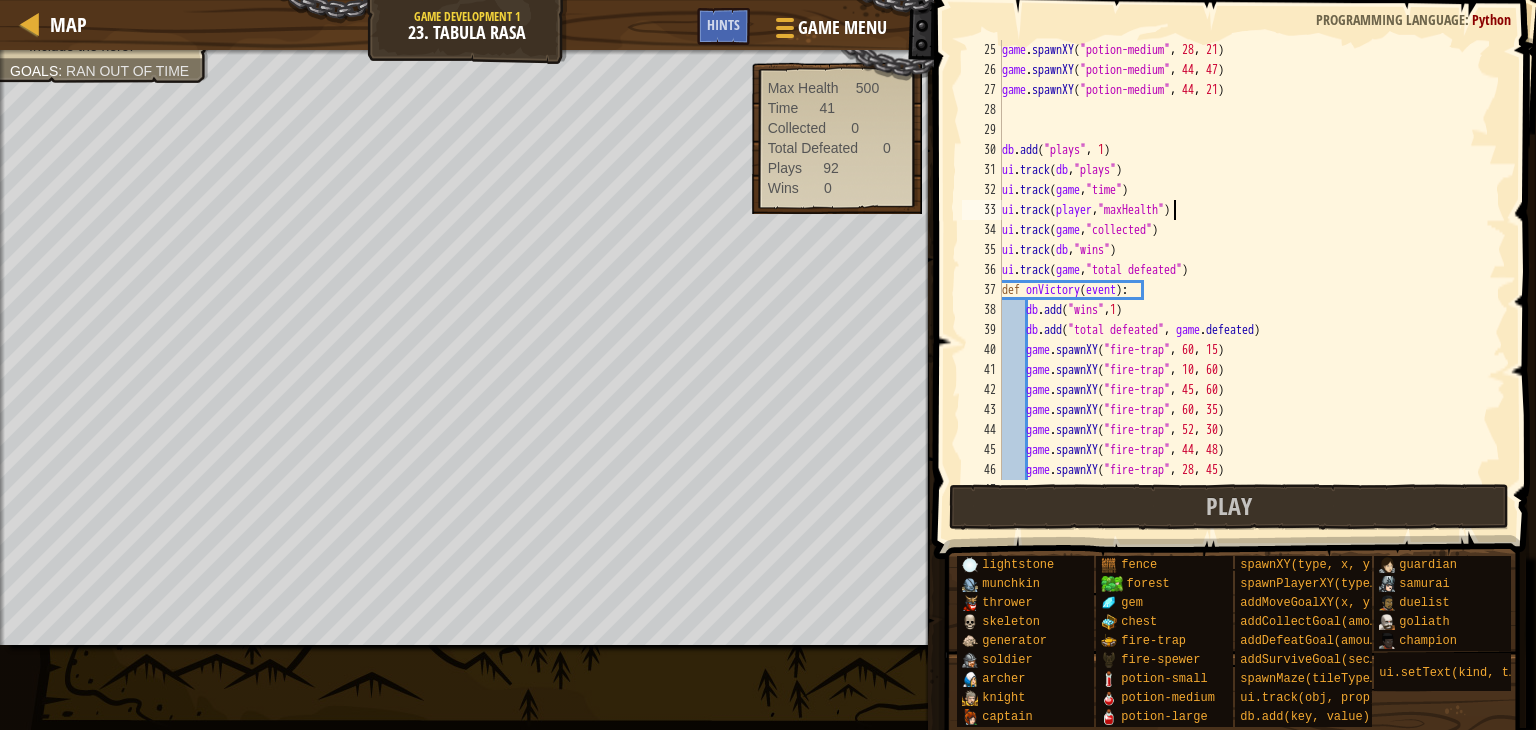 click on "game . spawnXY ( "potion-medium" ,   28 ,   21 ) game . spawnXY ( "potion-medium" ,   44 ,   47 ) game . spawnXY ( "potion-medium" ,   44 ,   21 ) db . add ( "plays" ,   1 ) ui . track ( db , "plays" ) ui . track ( game , "time" ) ui . track ( player , "maxHealth" ) ui . track ( game , "collected" ) ui . track ( db , "wins" ) ui . track ( game , "total defeated" ) def   onVictory ( event ) :      db . add ( "wins" , 1 )      db . add ( "total defeated" ,   game . defeated )      game . spawnXY ( "fire-trap" ,   60 ,   15 )      game . spawnXY ( "fire-trap" ,   10 ,   60 )      game . spawnXY ( "fire-trap" ,   45 ,   60 )      game . spawnXY ( "fire-trap" ,   60 ,   35 )      game . spawnXY ( "fire-trap" ,   52 ,   30 )      game . spawnXY ( "fire-trap" ,   44 ,   48 )      game . spawnXY ( "fire-trap" ,   28 ,   45 )      game . spawnXY ( "fire-trap" ,   28 ,   29 )" at bounding box center (1244, 280) 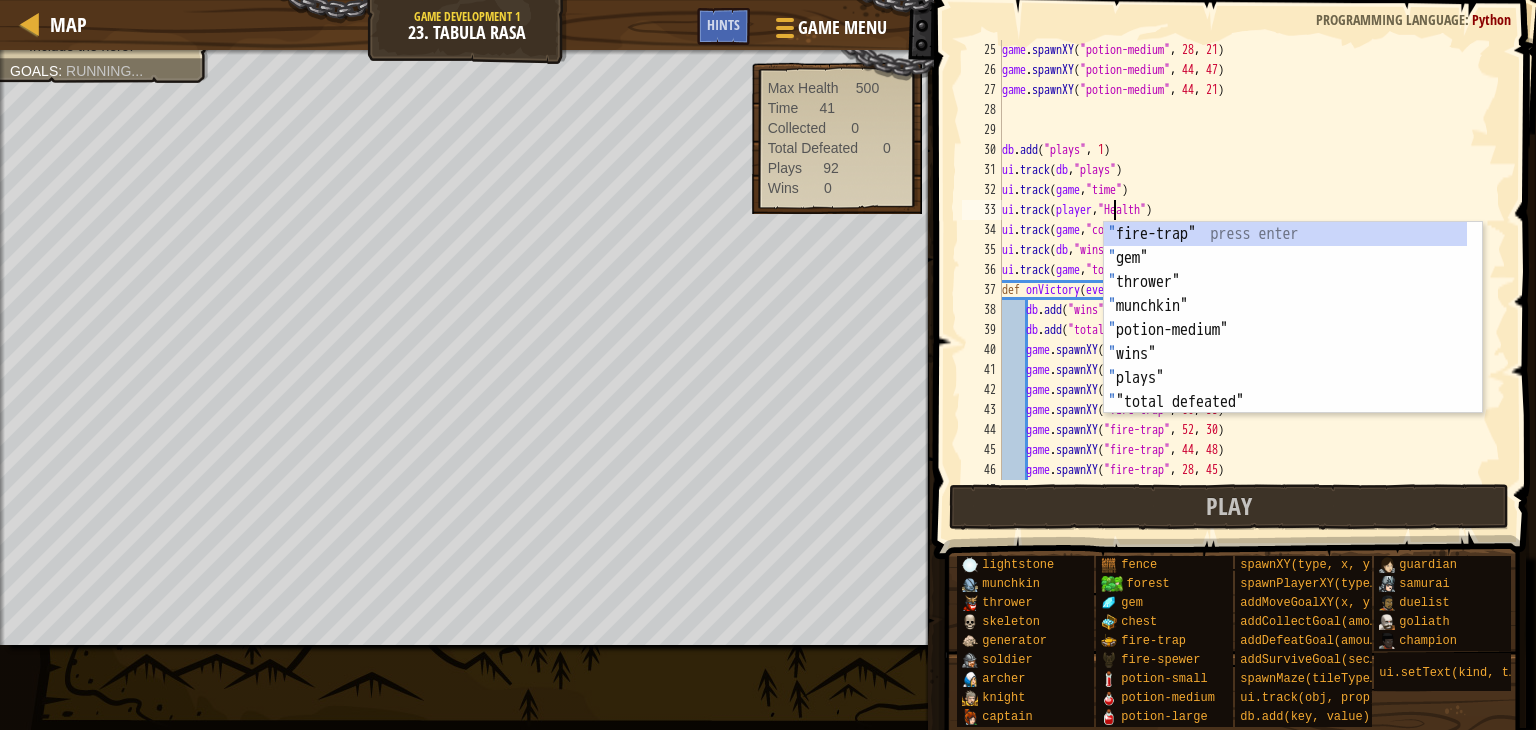 scroll, scrollTop: 9, scrollLeft: 12, axis: both 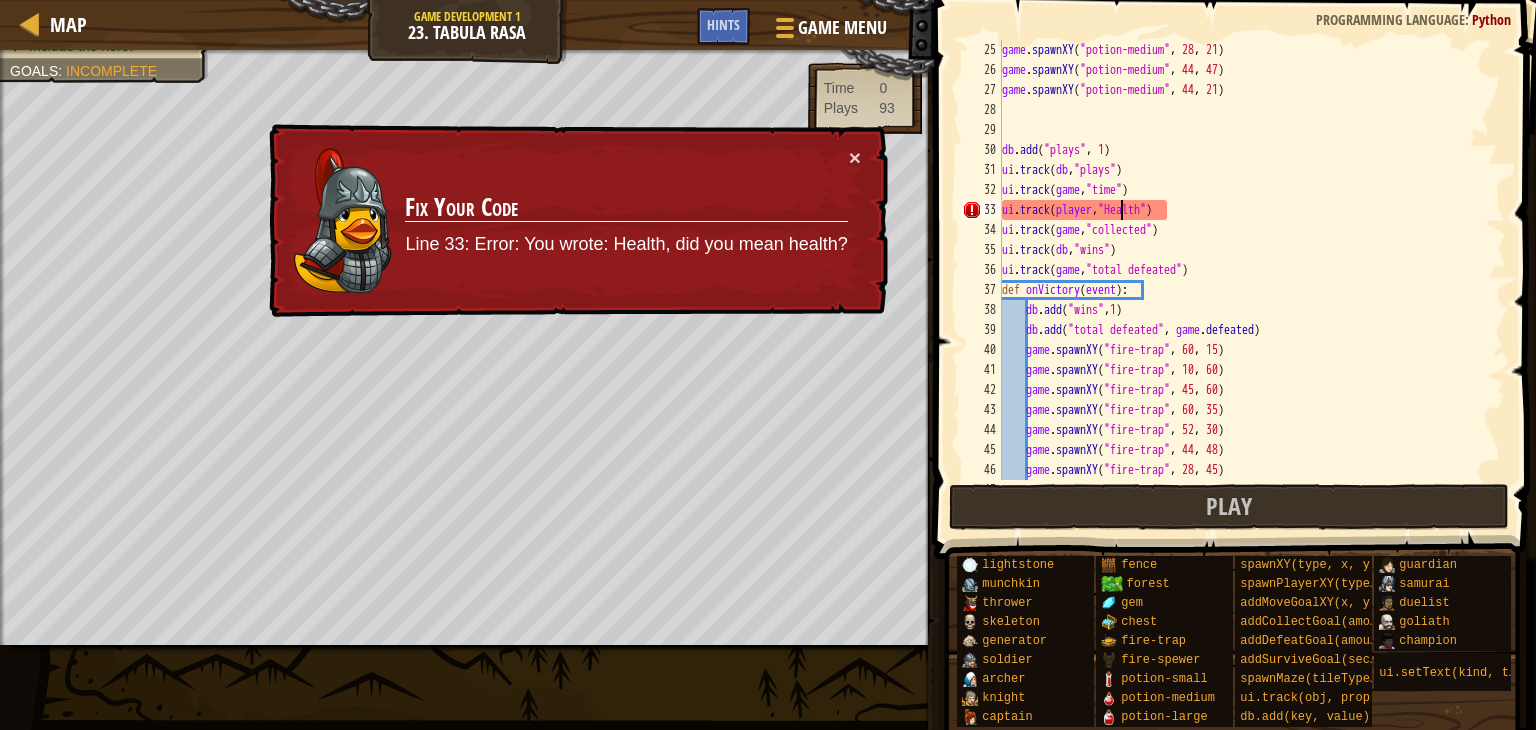 click on "game . spawnXY ( "potion-medium" ,   28 ,   21 ) game . spawnXY ( "potion-medium" ,   44 ,   47 ) game . spawnXY ( "potion-medium" ,   44 ,   21 ) db . add ( "plays" ,   1 ) ui . track ( db , "plays" ) ui . track ( game , "time" ) ui . track ( player , "Health" ) ui . track ( game , "collected" ) ui . track ( db , "wins" ) ui . track ( game , "total defeated" ) def   onVictory ( event ) :      db . add ( "wins" , 1 )      db . add ( "total defeated" ,   game . defeated )      game . spawnXY ( "fire-trap" ,   60 ,   15 )      game . spawnXY ( "fire-trap" ,   10 ,   60 )      game . spawnXY ( "fire-trap" ,   45 ,   60 )      game . spawnXY ( "fire-trap" ,   60 ,   35 )      game . spawnXY ( "fire-trap" ,   52 ,   30 )      game . spawnXY ( "fire-trap" ,   44 ,   48 )      game . spawnXY ( "fire-trap" ,   28 ,   45 )      game . spawnXY ( "fire-trap" ,   28 ,   29 )" at bounding box center (1244, 280) 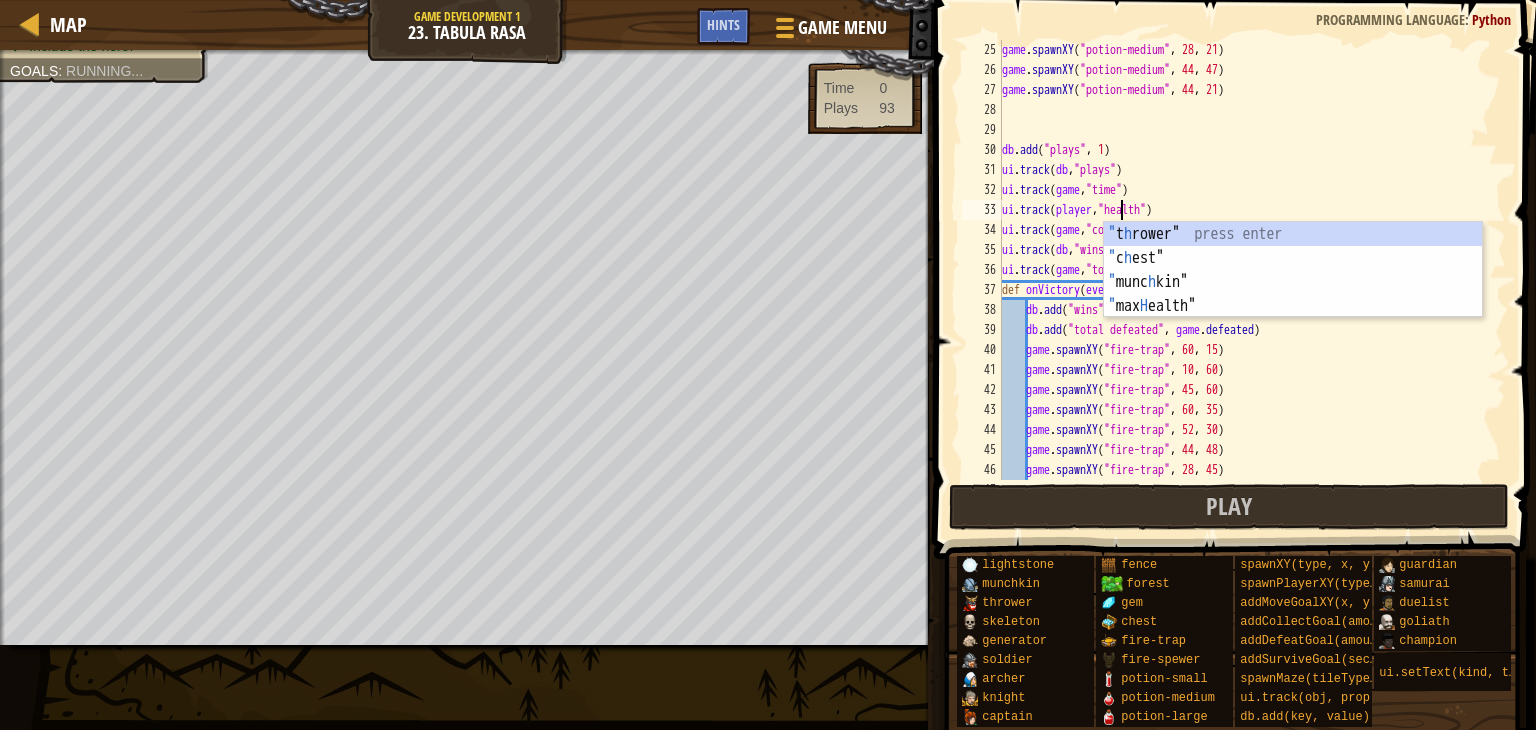 scroll, scrollTop: 9, scrollLeft: 10, axis: both 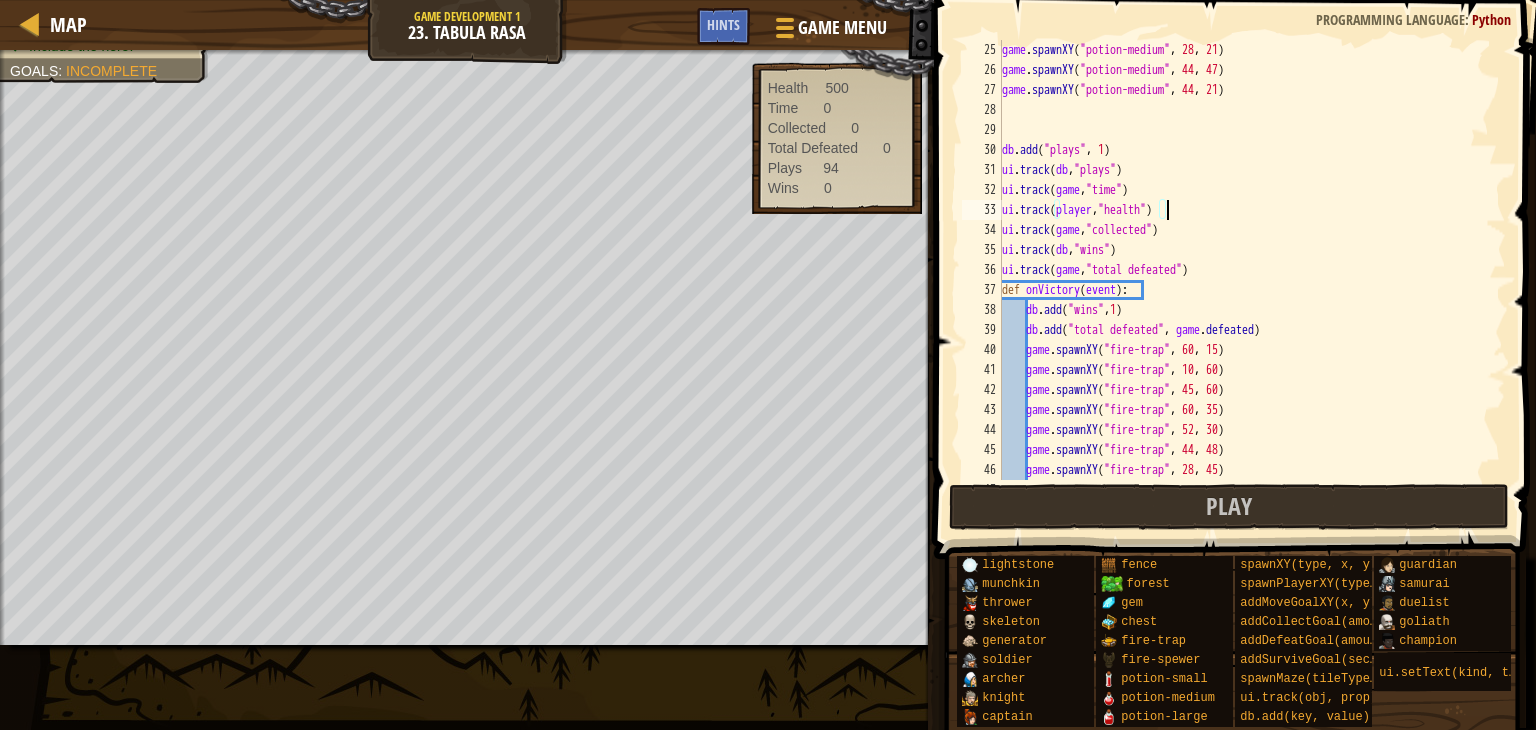 click on "game . spawnXY ( "potion-medium" ,   28 ,   21 ) game . spawnXY ( "potion-medium" ,   44 ,   47 ) game . spawnXY ( "potion-medium" ,   44 ,   21 ) db . add ( "plays" ,   1 ) ui . track ( db , "plays" ) ui . track ( game , "time" ) ui . track ( player , "health" ) ui . track ( game , "collected" ) ui . track ( db , "wins" ) ui . track ( game , "total defeated" ) def   onVictory ( event ) :      db . add ( "wins" , 1 )      db . add ( "total defeated" ,   game . defeated )      game . spawnXY ( "fire-trap" ,   60 ,   15 )      game . spawnXY ( "fire-trap" ,   10 ,   60 )      game . spawnXY ( "fire-trap" ,   45 ,   60 )      game . spawnXY ( "fire-trap" ,   60 ,   35 )      game . spawnXY ( "fire-trap" ,   52 ,   30 )      game . spawnXY ( "fire-trap" ,   44 ,   48 )      game . spawnXY ( "fire-trap" ,   28 ,   45 )      game . spawnXY ( "fire-trap" ,   28 ,   29 )" at bounding box center [1244, 280] 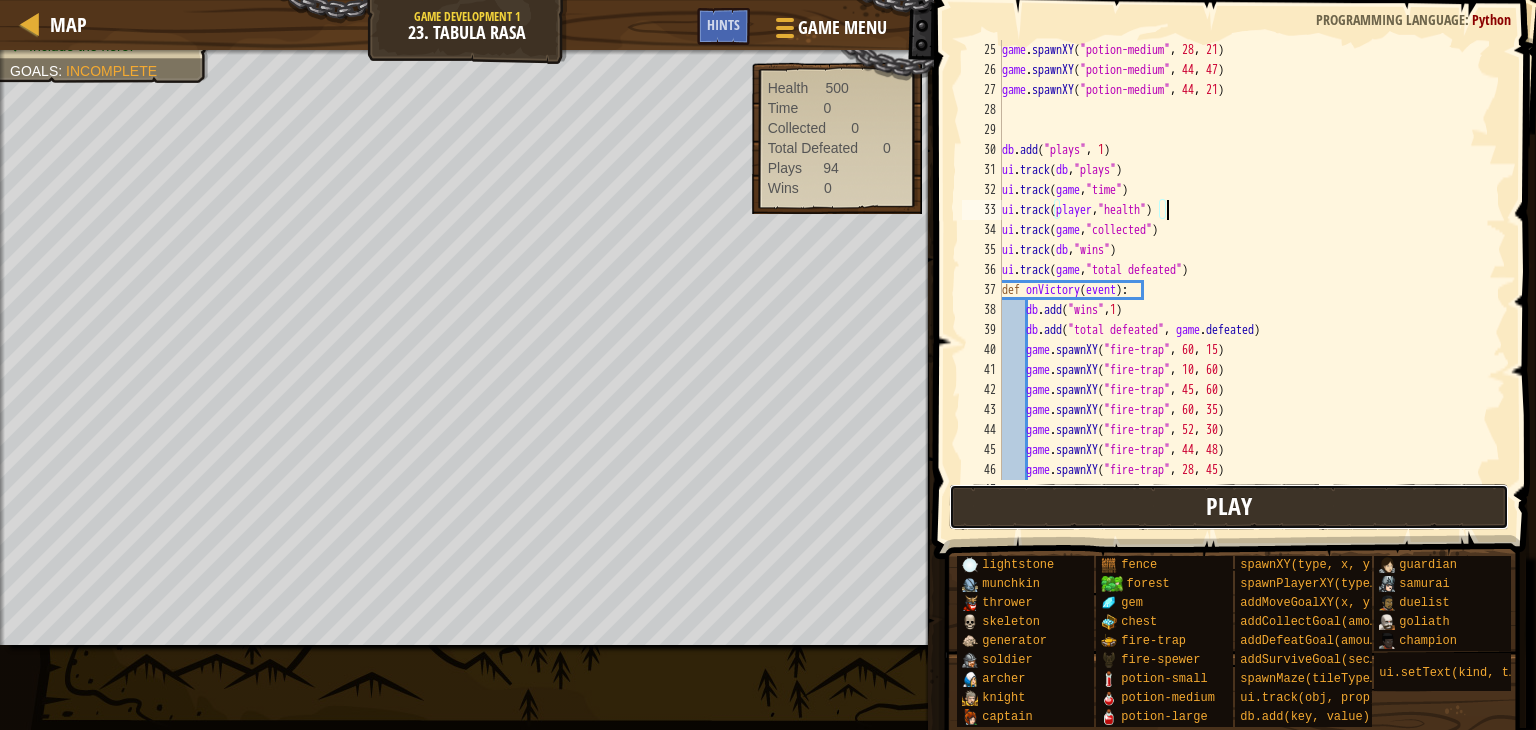 click on "Play" at bounding box center [1229, 506] 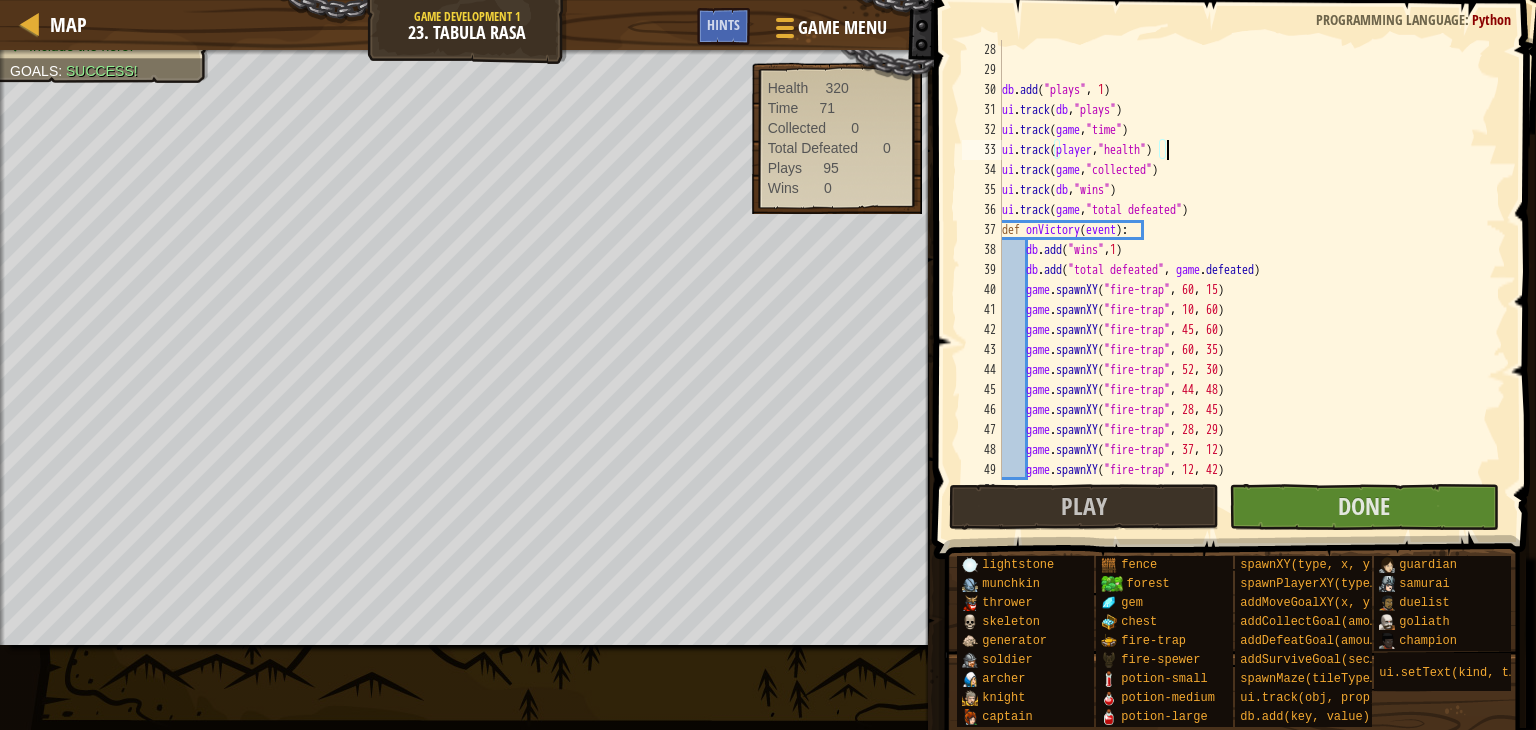 scroll, scrollTop: 560, scrollLeft: 0, axis: vertical 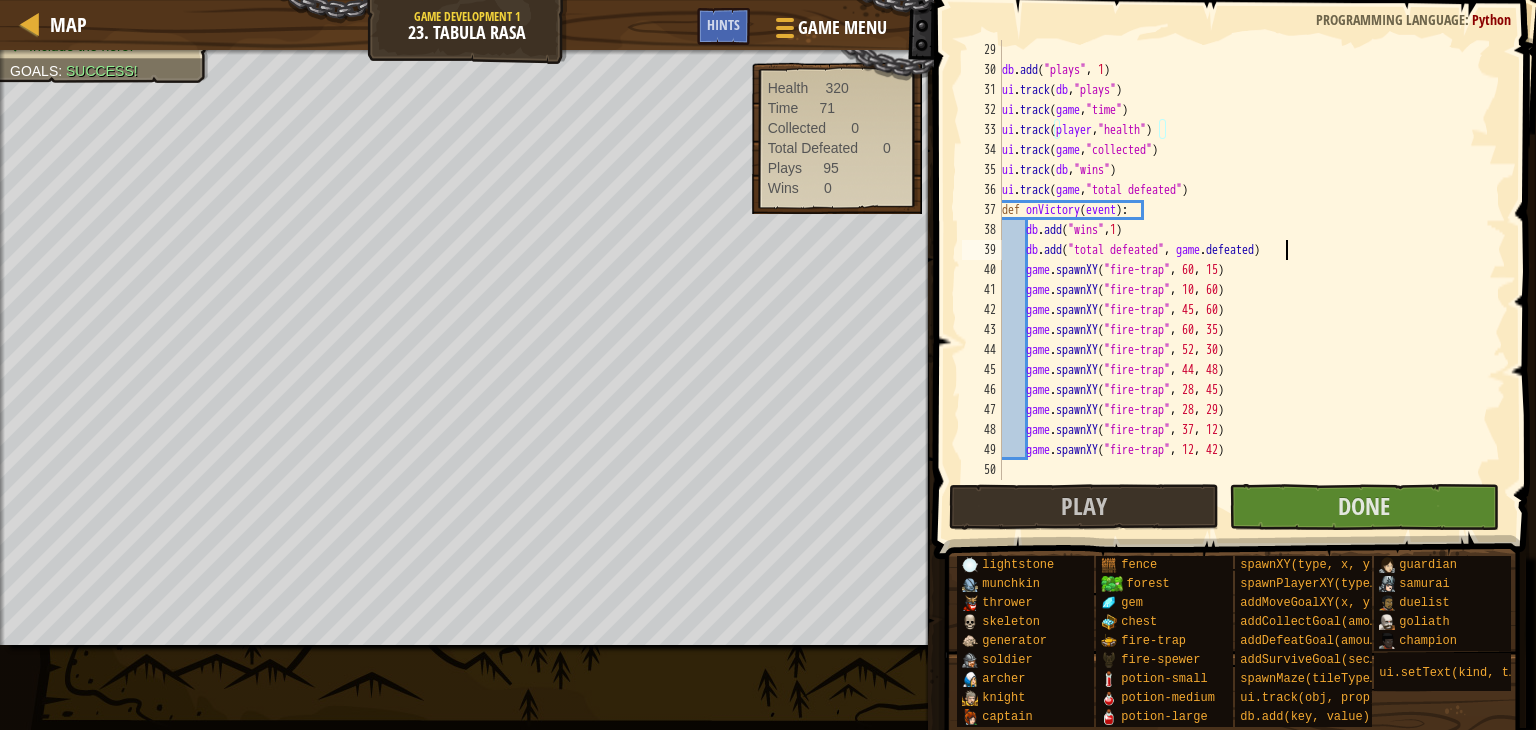 click on "db . add ( "plays" ,   1 ) ui . track ( db , "plays" ) ui . track ( game , "time" ) ui . track ( player , "health" ) ui . track ( game , "collected" ) ui . track ( db , "wins" ) ui . track ( game , "total defeated" ) def   onVictory ( event ) :      db . add ( "wins" , 1 )      db . add ( "total defeated" ,   game . defeated )      game . spawnXY ( "fire-trap" ,   60 ,   15 )      game . spawnXY ( "fire-trap" ,   10 ,   60 )      game . spawnXY ( "fire-trap" ,   45 ,   60 )      game . spawnXY ( "fire-trap" ,   60 ,   35 )      game . spawnXY ( "fire-trap" ,   52 ,   30 )      game . spawnXY ( "fire-trap" ,   44 ,   48 )      game . spawnXY ( "fire-trap" ,   28 ,   45 )      game . spawnXY ( "fire-trap" ,   28 ,   29 )      game . spawnXY ( "fire-trap" ,   37 ,   12 )      game . spawnXY ( "fire-trap" ,   12 ,   42 )" at bounding box center [1244, 280] 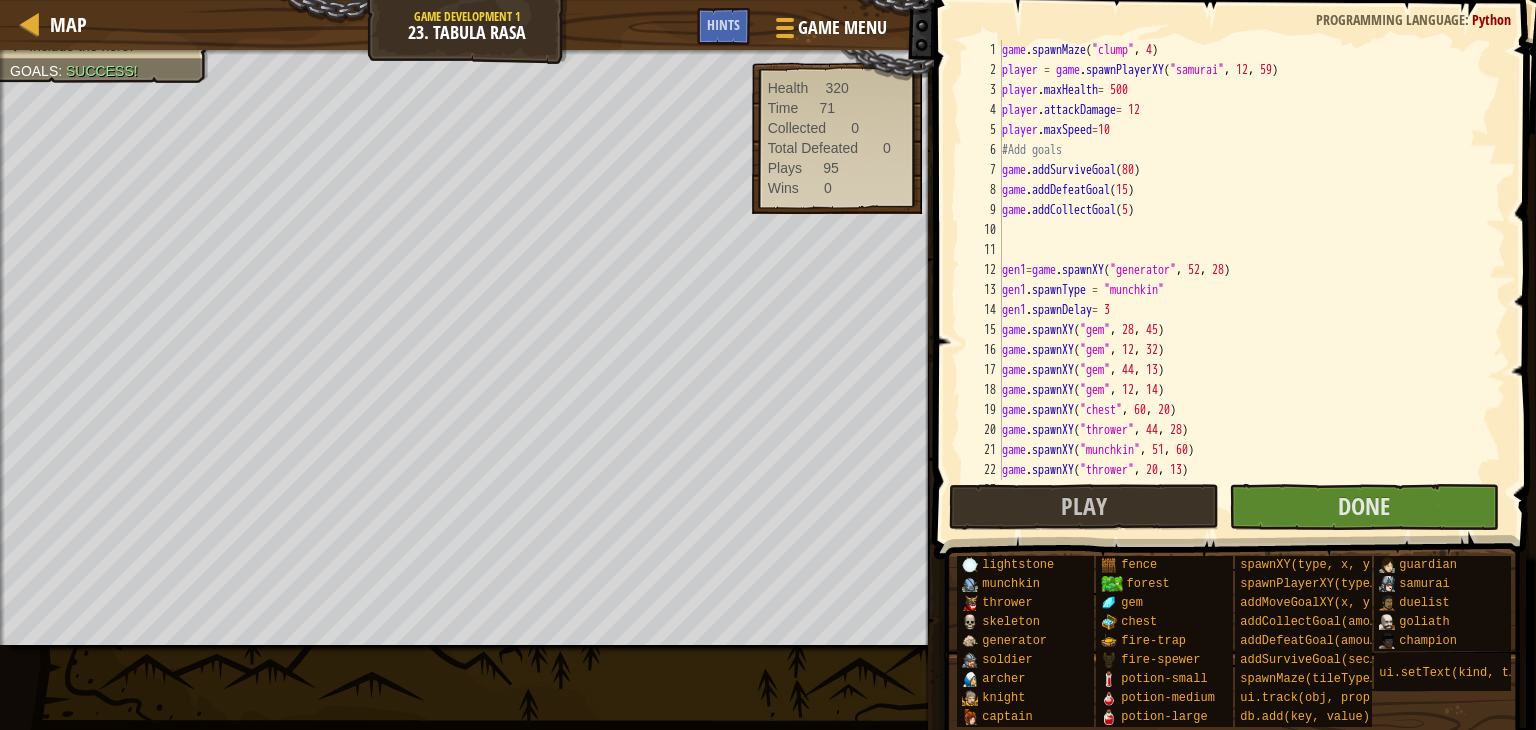 scroll, scrollTop: 0, scrollLeft: 0, axis: both 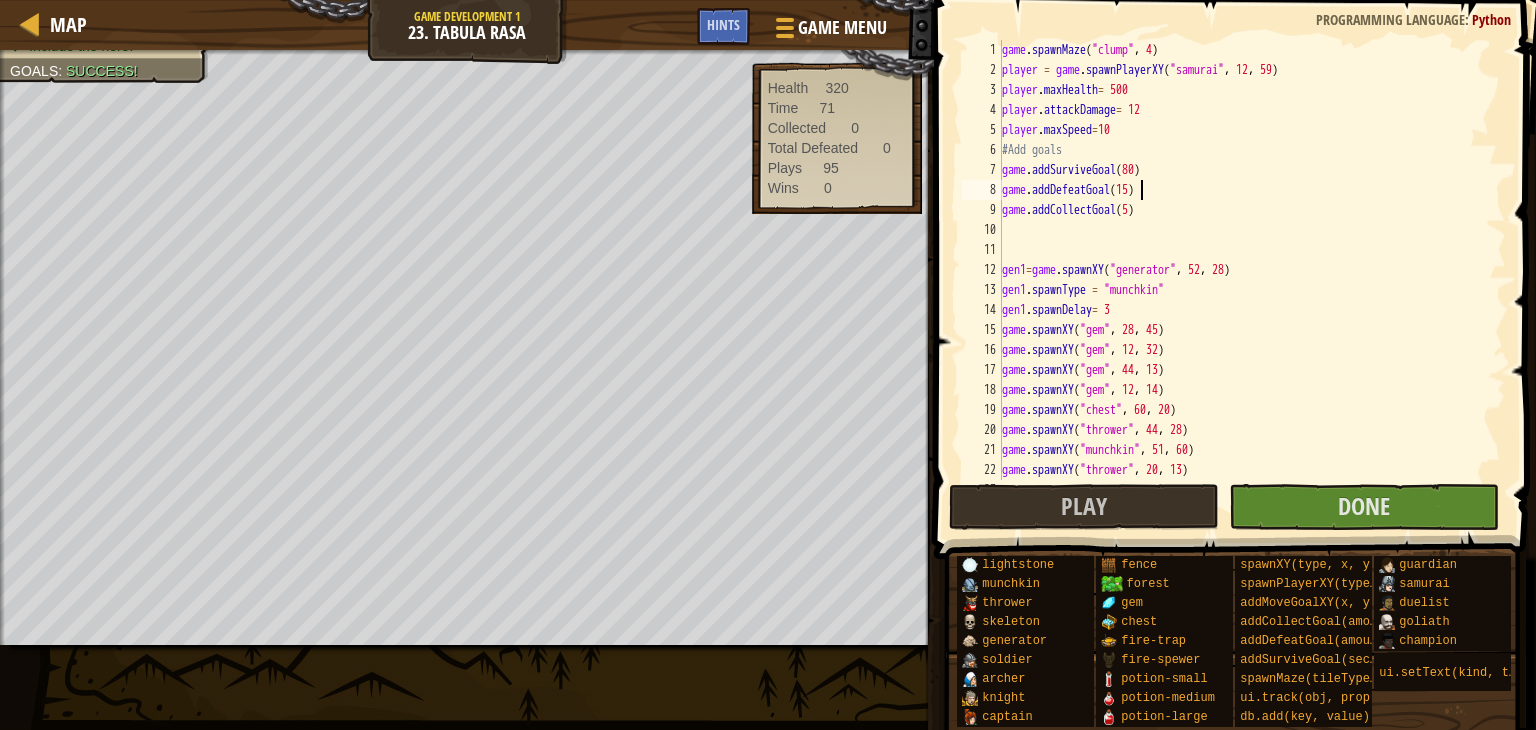 click on "game.spawnMaze("clump", [COORD]) player = game.spawnPlayerXY("samurai", [COORD], [COORD]) player.maxHealth = 500 player.attackDamage = 12 player.maxSpeed = 10 #Add goals game.addSurviveGoal(80) game.addDefeatGoal(15) game.addCollectGoal(5) gen1 = game.spawnXY("generator", [COORD], [COORD]) gen1.spawnType = "munchkin" gen1.spawnDelay = 3" at bounding box center (1244, 280) 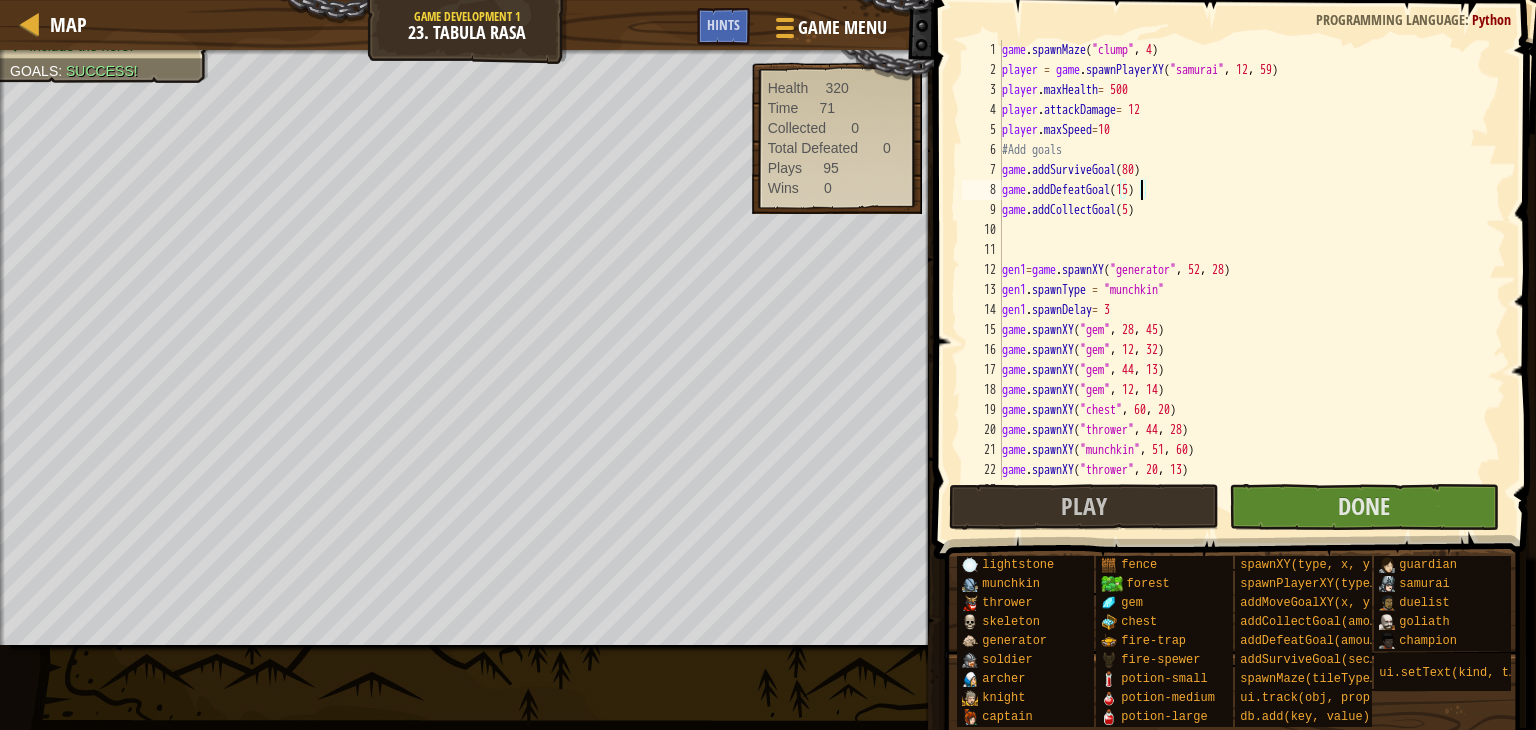 click on "game.spawnMaze("clump", [COORD]) player = game.spawnPlayerXY("samurai", [COORD], [COORD]) player.maxHealth = 500 player.attackDamage = 12 player.maxSpeed = 10 #Add goals game.addSurviveGoal(80) game.addDefeatGoal(15) game.addCollectGoal(5) gen1 = game.spawnXY("generator", [COORD], [COORD]) gen1.spawnType = "munchkin" gen1.spawnDelay = 3" at bounding box center (1244, 280) 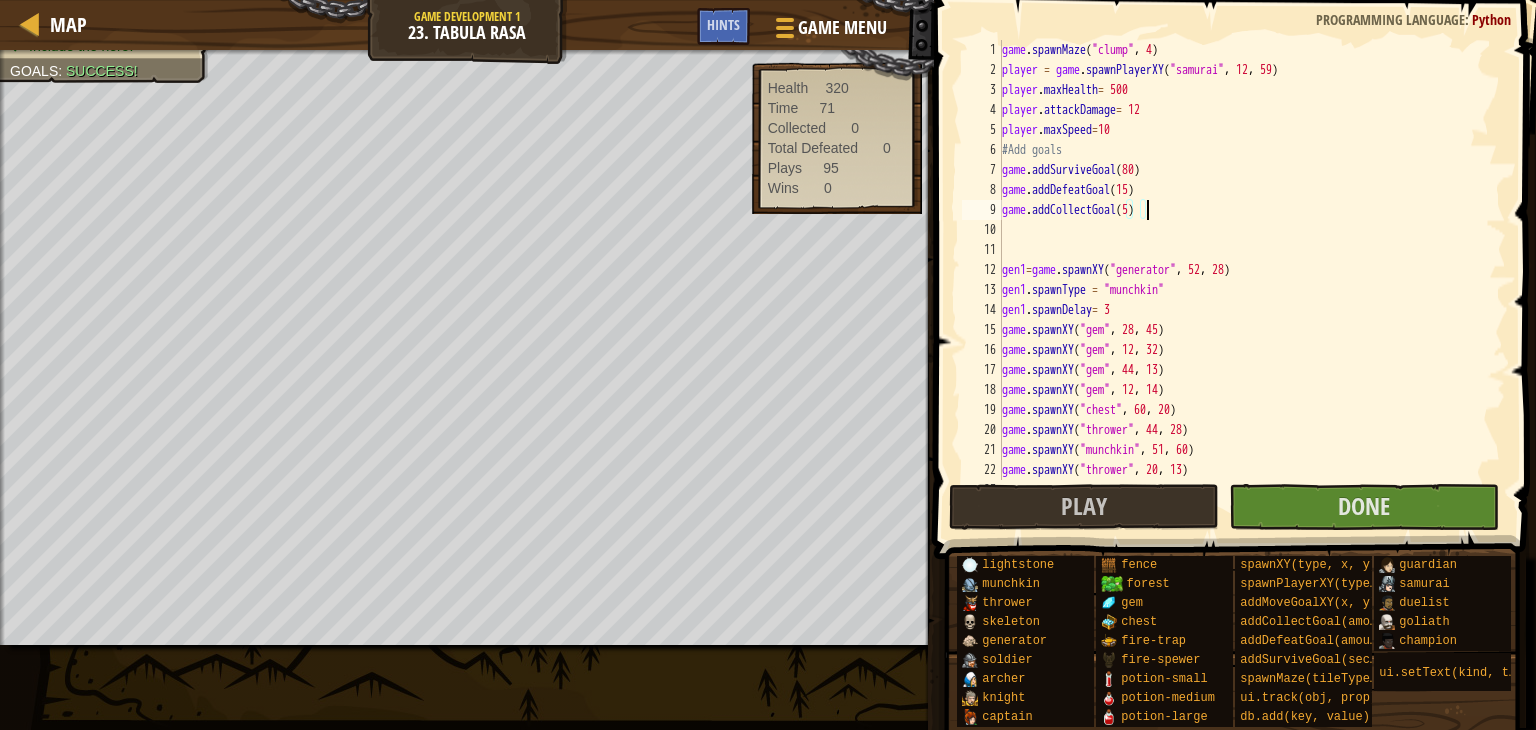 click on "game.spawnMaze("clump", [COORD]) player = game.spawnPlayerXY("samurai", [COORD], [COORD]) player.maxHealth = 500 player.attackDamage = 12 player.maxSpeed = 10 #Add goals game.addSurviveGoal(80) game.addDefeatGoal(15) game.addCollectGoal(5) gen1 = game.spawnXY("generator", [COORD], [COORD]) gen1.spawnType = "munchkin" gen1.spawnDelay = 3" at bounding box center [1244, 280] 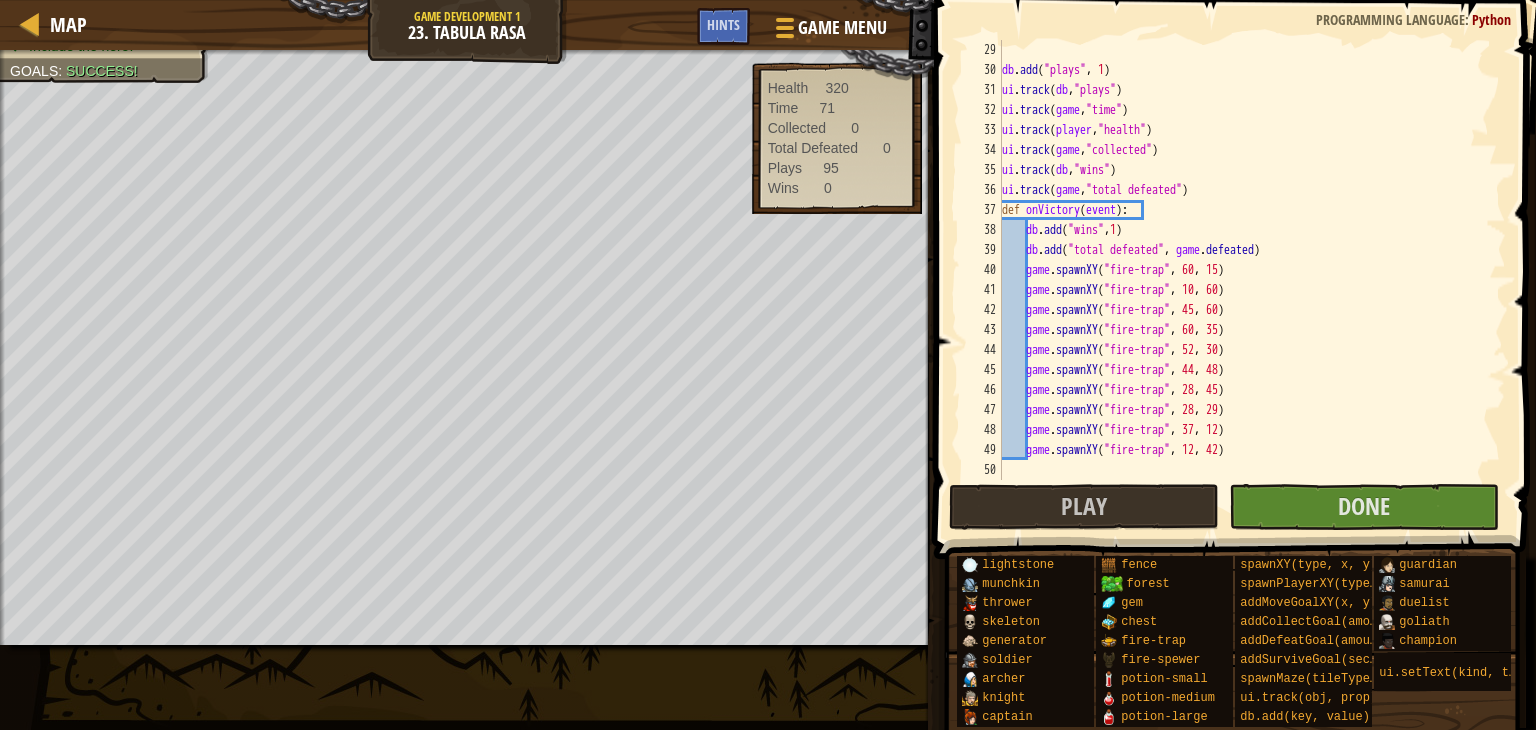 scroll, scrollTop: 560, scrollLeft: 0, axis: vertical 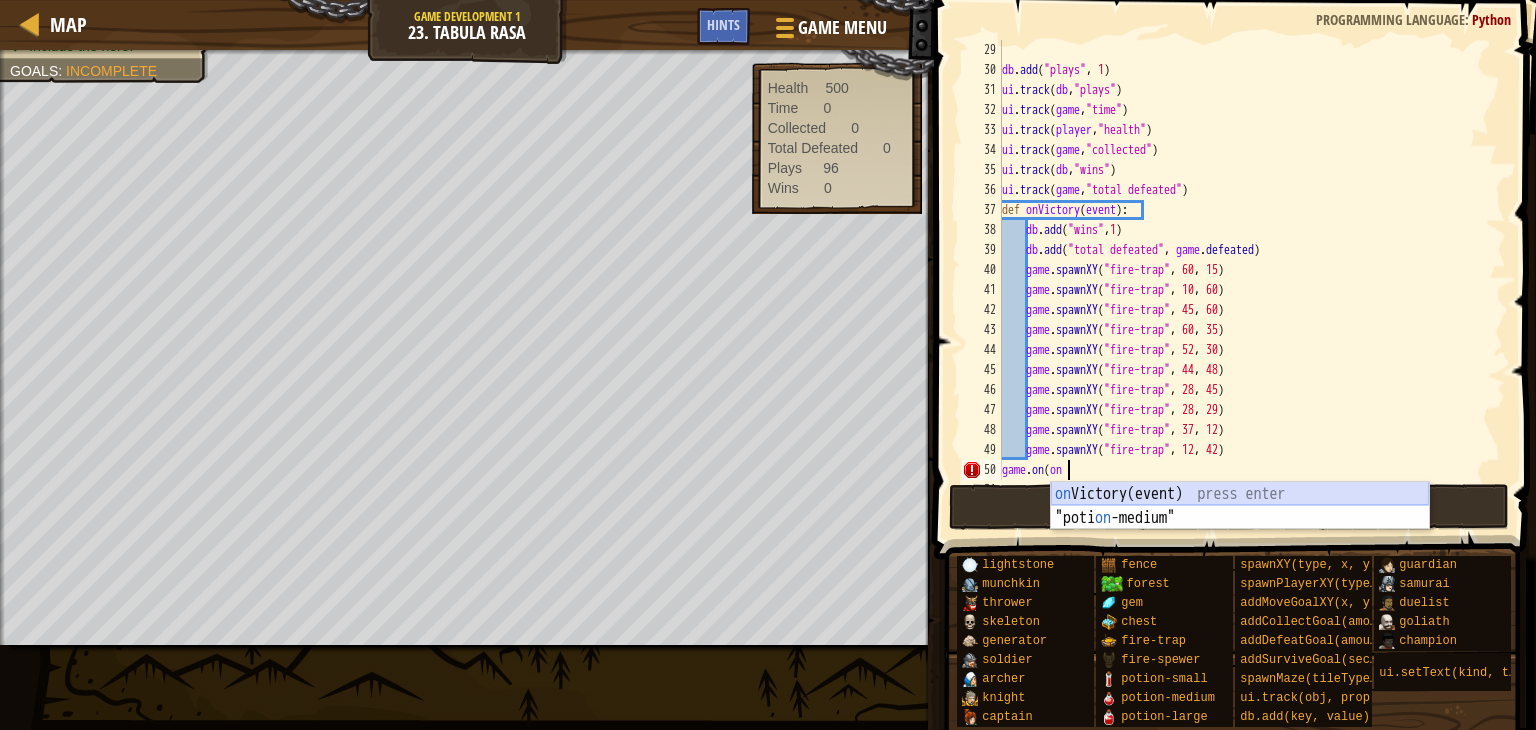 click on "on Victory(event) press enter "potion-medium" press enter" at bounding box center [1240, 530] 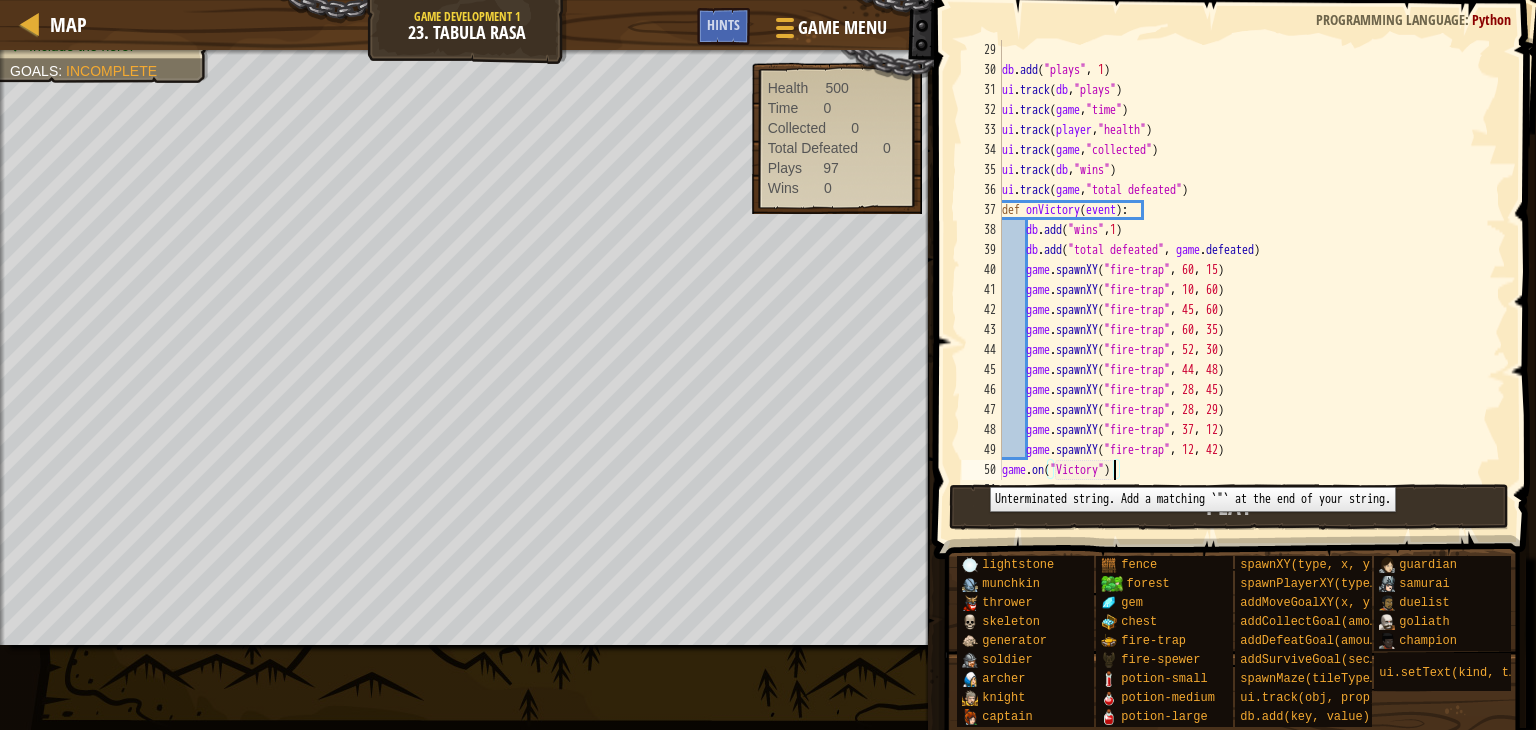 scroll, scrollTop: 9, scrollLeft: 8, axis: both 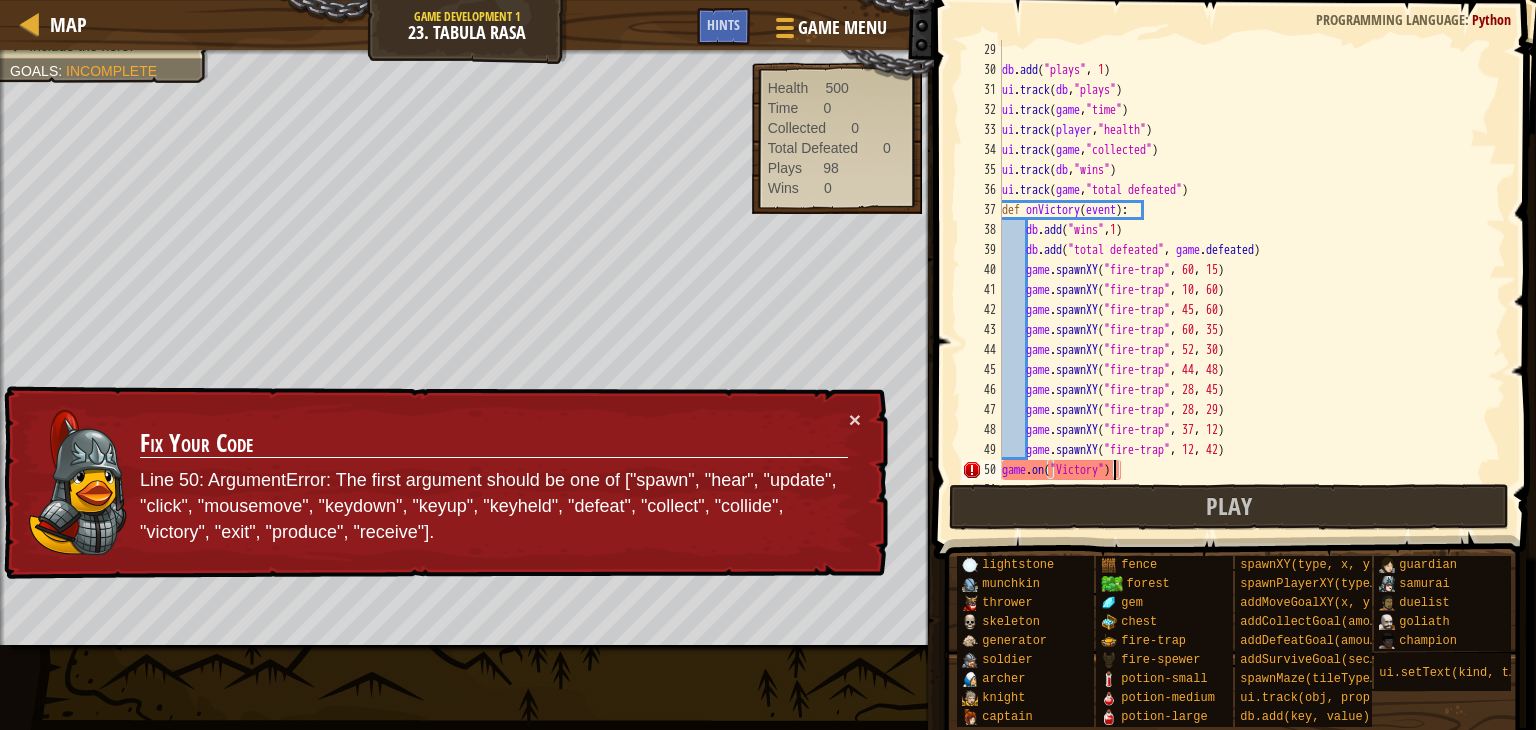 click on "db . add ( "plays" ,   1 ) ui . track ( db , "plays" ) ui . track ( game , "time" ) ui . track ( player , "health" ) ui . track ( game , "collected" ) ui . track ( db , "wins" ) ui . track ( game , "total defeated" ) def   onVictory ( event ) :      db . add ( "wins" , 1 )      db . add ( "total defeated" ,   game . defeated )      game . spawnXY ( "fire-trap" ,   60 ,   15 )      game . spawnXY ( "fire-trap" ,   10 ,   60 )      game . spawnXY ( "fire-trap" ,   45 ,   60 )      game . spawnXY ( "fire-trap" ,   60 ,   35 )      game . spawnXY ( "fire-trap" ,   52 ,   30 )      game . spawnXY ( "fire-trap" ,   44 ,   48 )      game . spawnXY ( "fire-trap" ,   28 ,   45 )      game . spawnXY ( "fire-trap" ,   28 ,   29 )      game . spawnXY ( "fire-trap" ,   37 ,   12 )      game . spawnXY ( "fire-trap" ,   12 ,   42 ) game . on ( "Victory" )" at bounding box center (1244, 280) 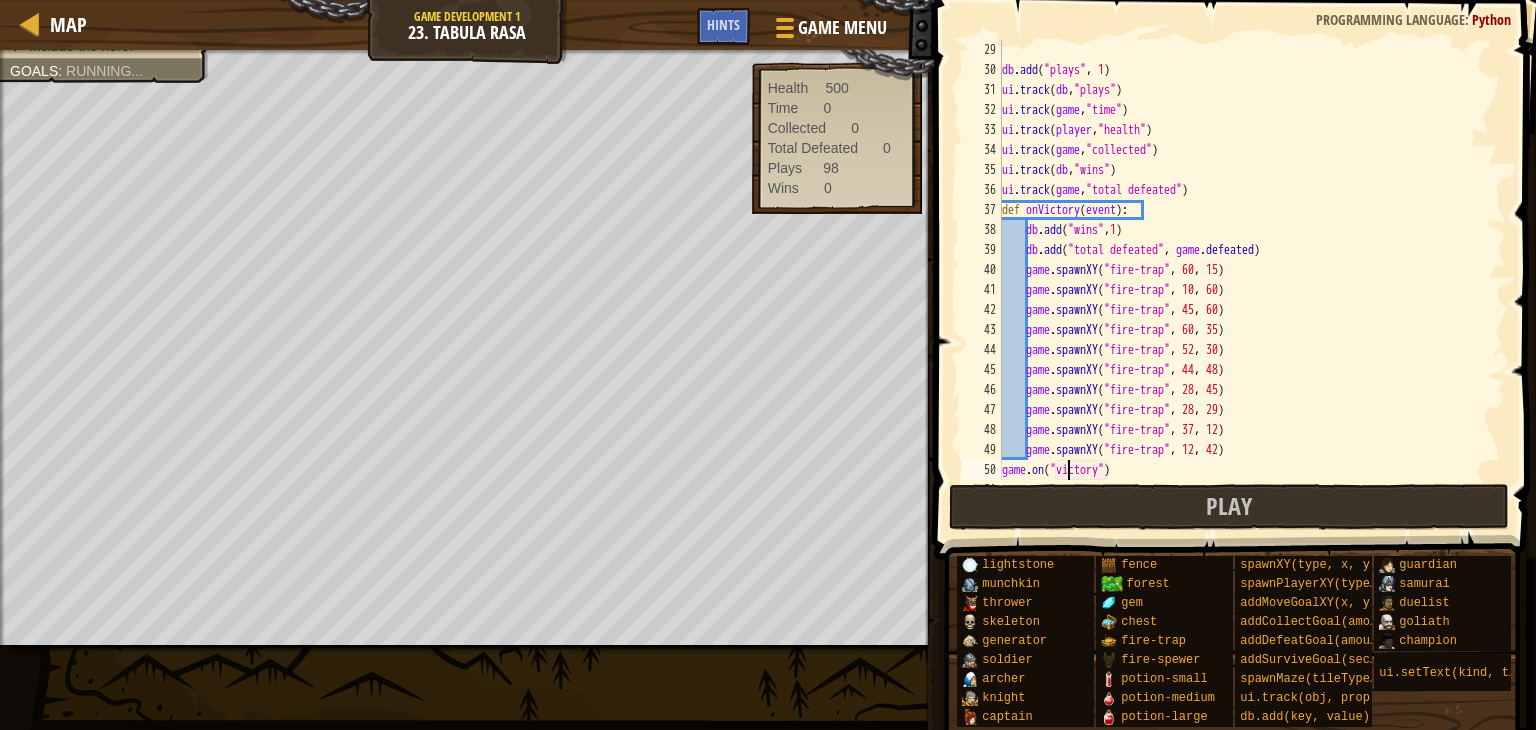 scroll, scrollTop: 9, scrollLeft: 5, axis: both 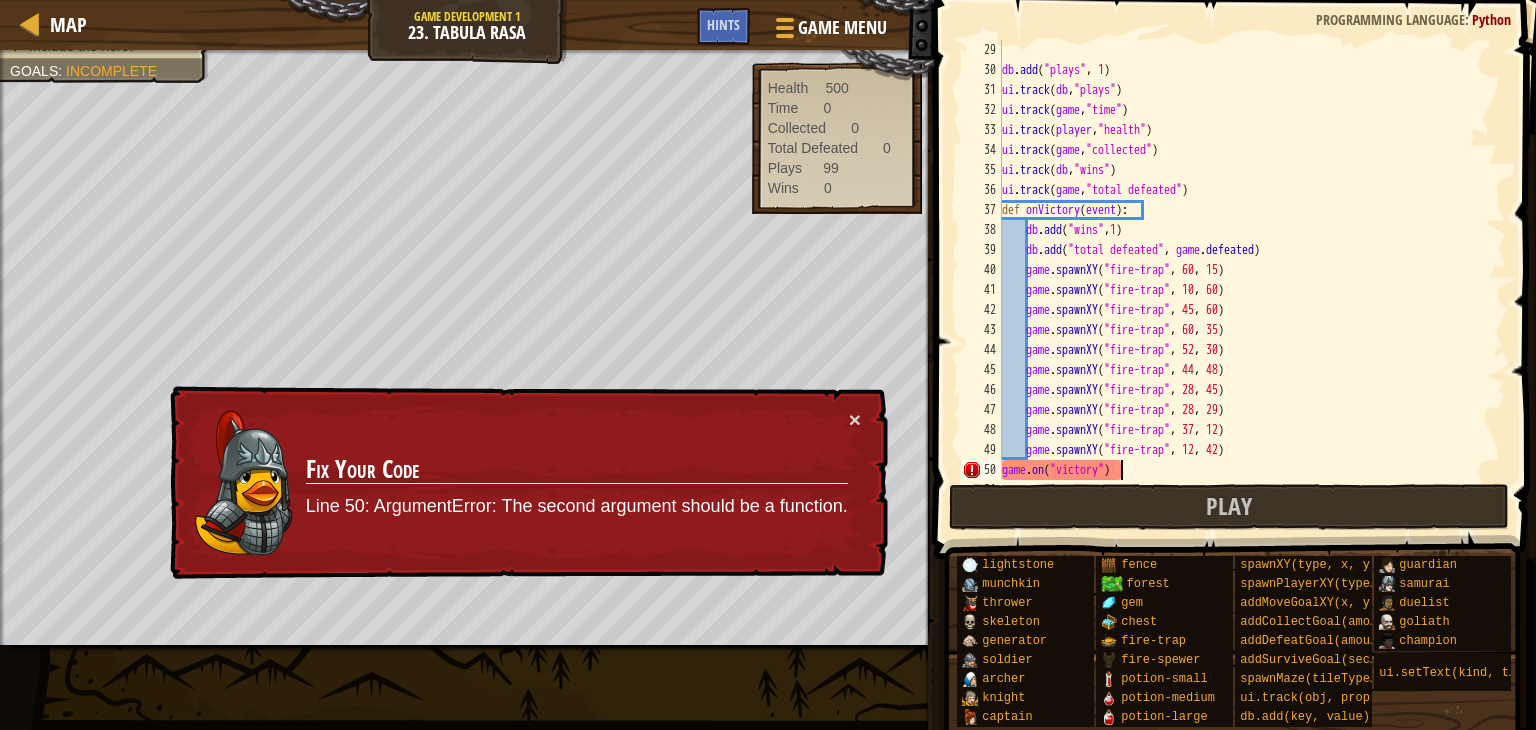 click on "db . add ( "plays" ,   1 ) ui . track ( db , "plays" ) ui . track ( game , "time" ) ui . track ( player , "health" ) ui . track ( game , "collected" ) ui . track ( db , "wins" ) ui . track ( game , "total defeated" ) def   onVictory ( event ) :      db . add ( "wins" , 1 )      db . add ( "total defeated" ,   game . defeated )      game . spawnXY ( "fire-trap" ,   60 ,   15 )      game . spawnXY ( "fire-trap" ,   10 ,   60 )      game . spawnXY ( "fire-trap" ,   45 ,   60 )      game . spawnXY ( "fire-trap" ,   60 ,   35 )      game . spawnXY ( "fire-trap" ,   52 ,   30 )      game . spawnXY ( "fire-trap" ,   44 ,   48 )      game . spawnXY ( "fire-trap" ,   28 ,   45 )      game . spawnXY ( "fire-trap" ,   28 ,   29 )      game . spawnXY ( "fire-trap" ,   37 ,   12 )      game . spawnXY ( "fire-trap" ,   12 ,   42 ) game . on ( "victory" )" at bounding box center (1244, 280) 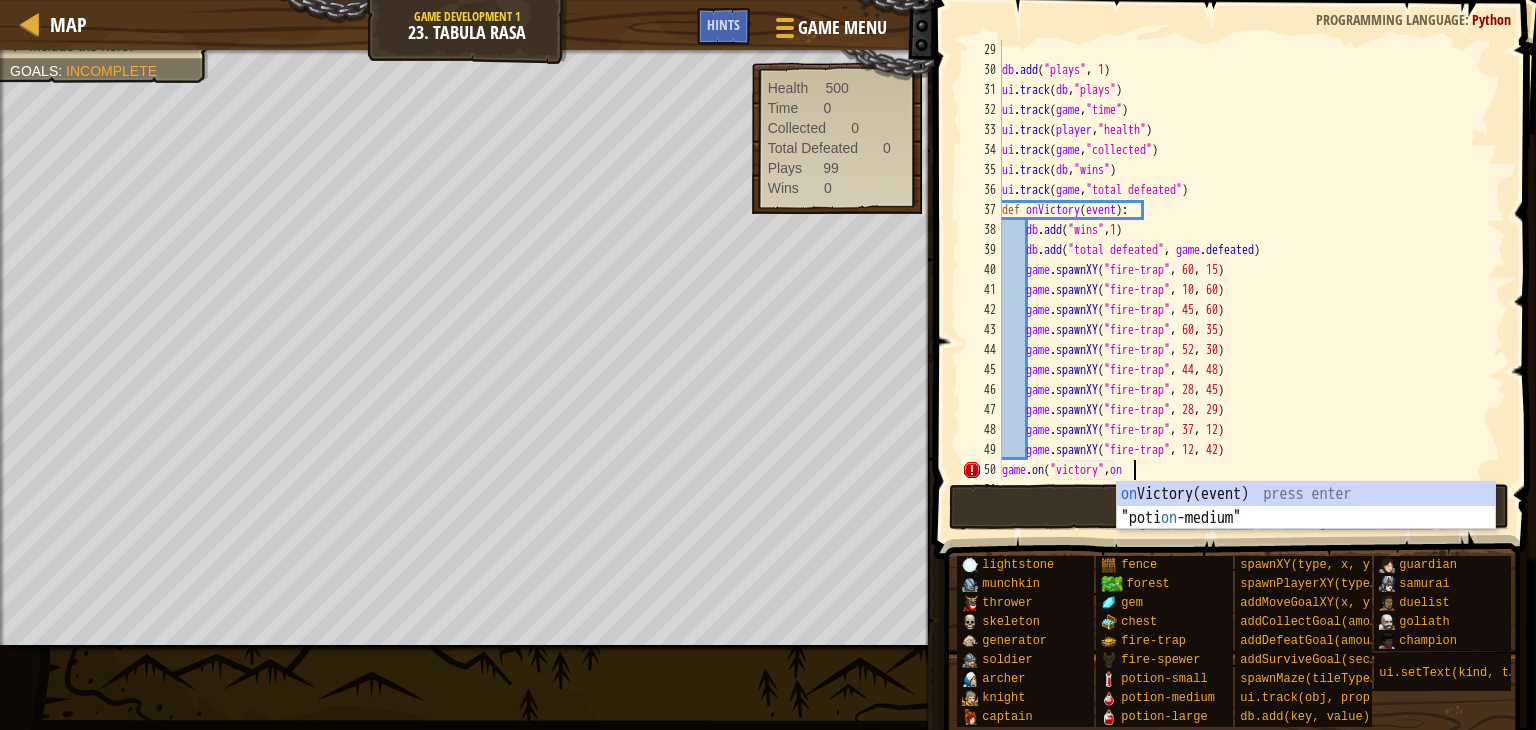 scroll, scrollTop: 9, scrollLeft: 10, axis: both 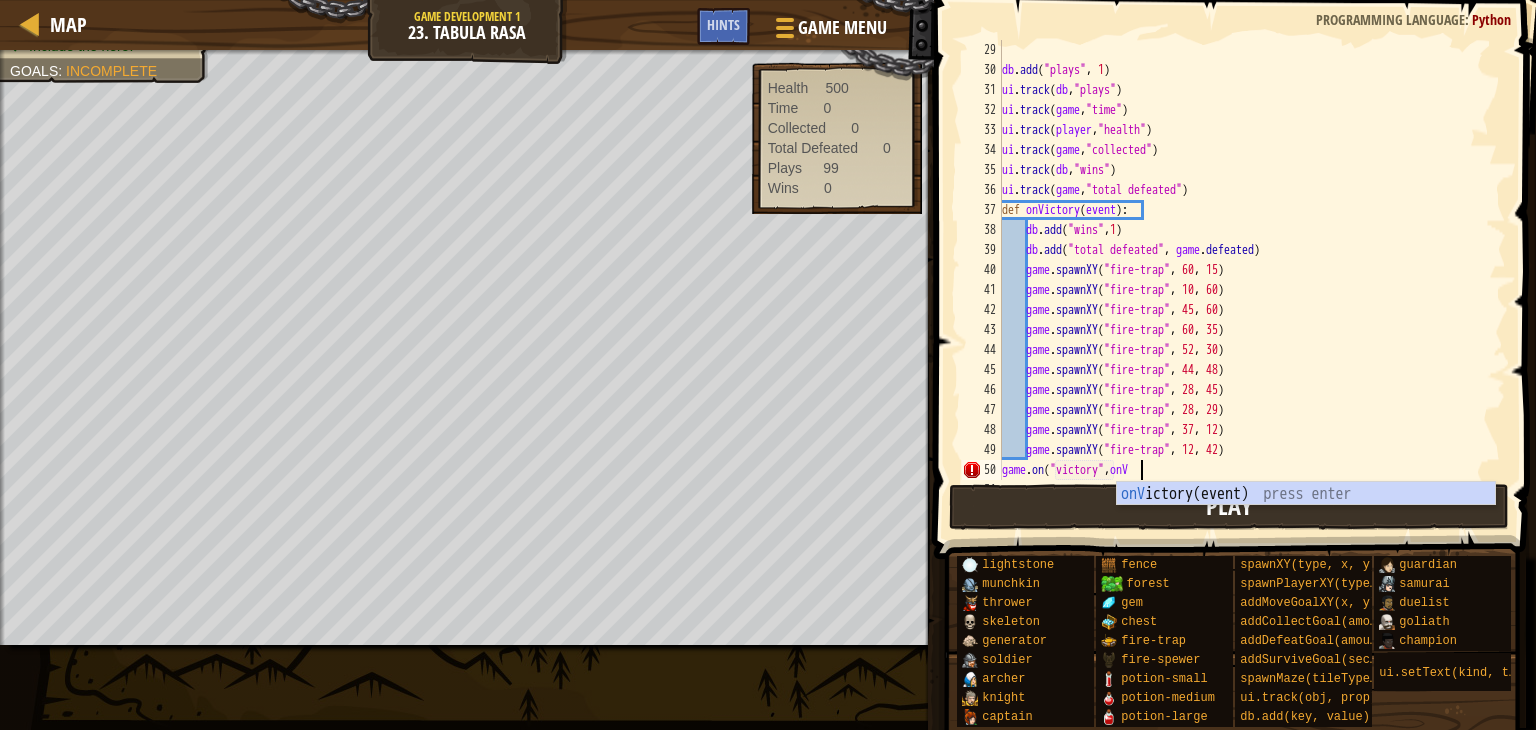 click on "onV ictory(event) press enter" at bounding box center (1306, 518) 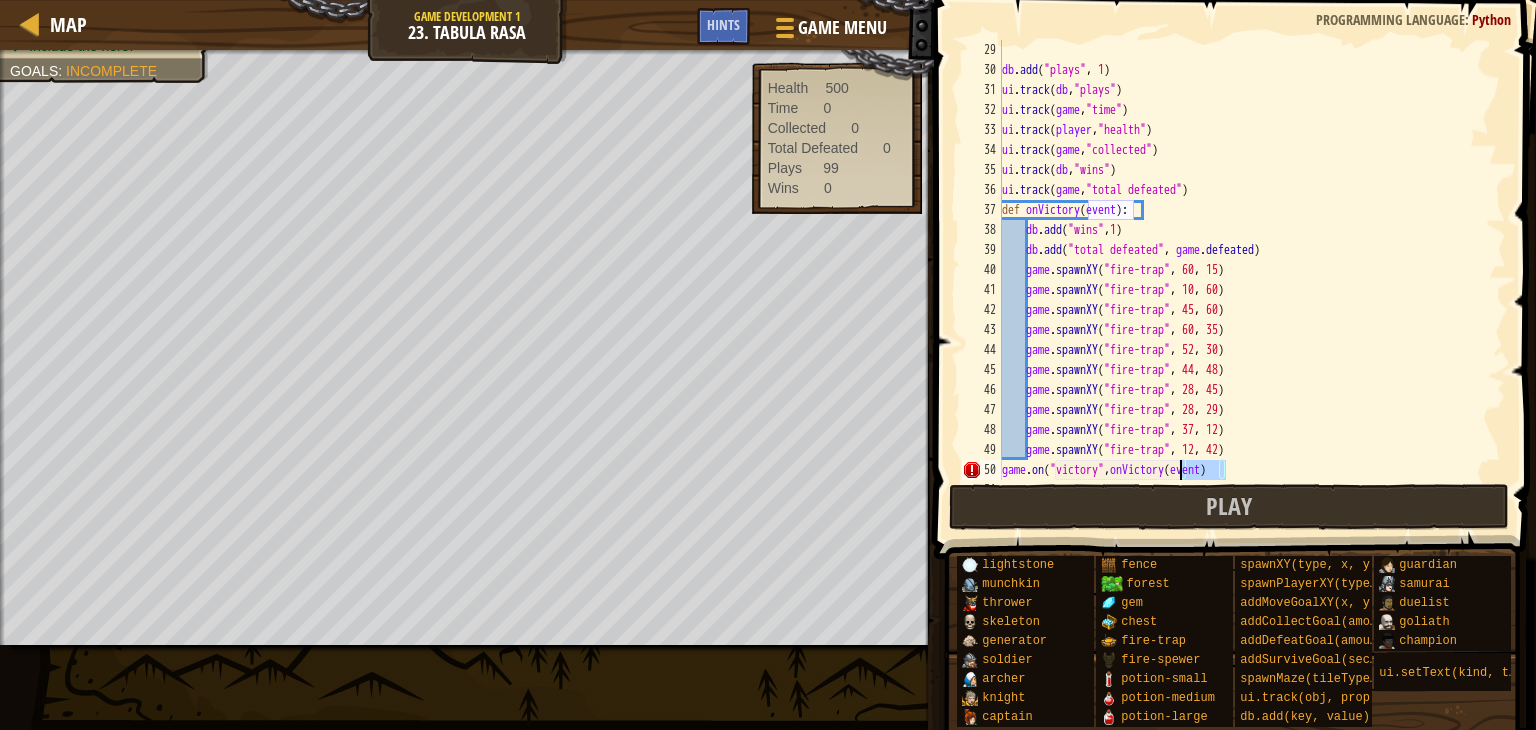 drag, startPoint x: 1225, startPoint y: 473, endPoint x: 1180, endPoint y: 470, distance: 45.099888 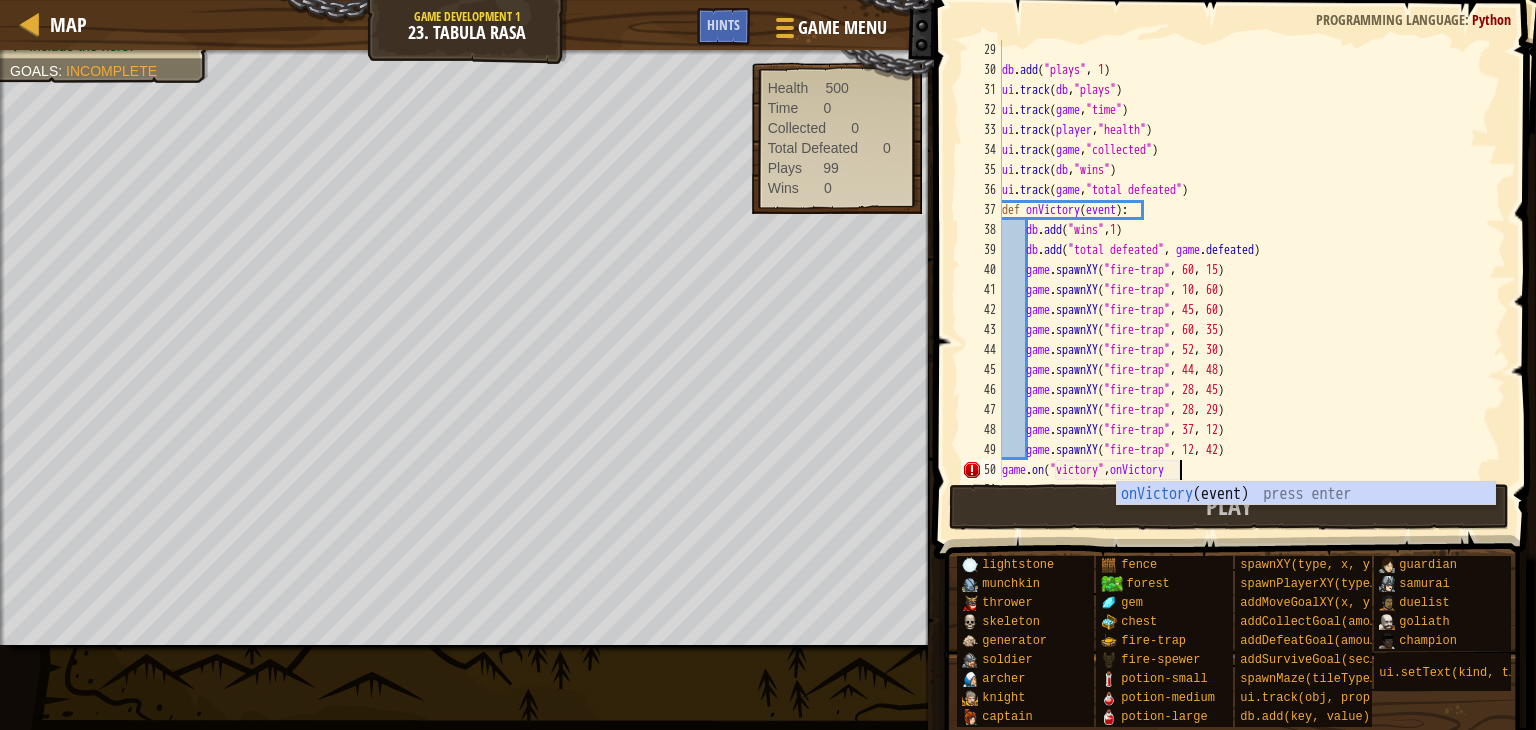 scroll, scrollTop: 9, scrollLeft: 14, axis: both 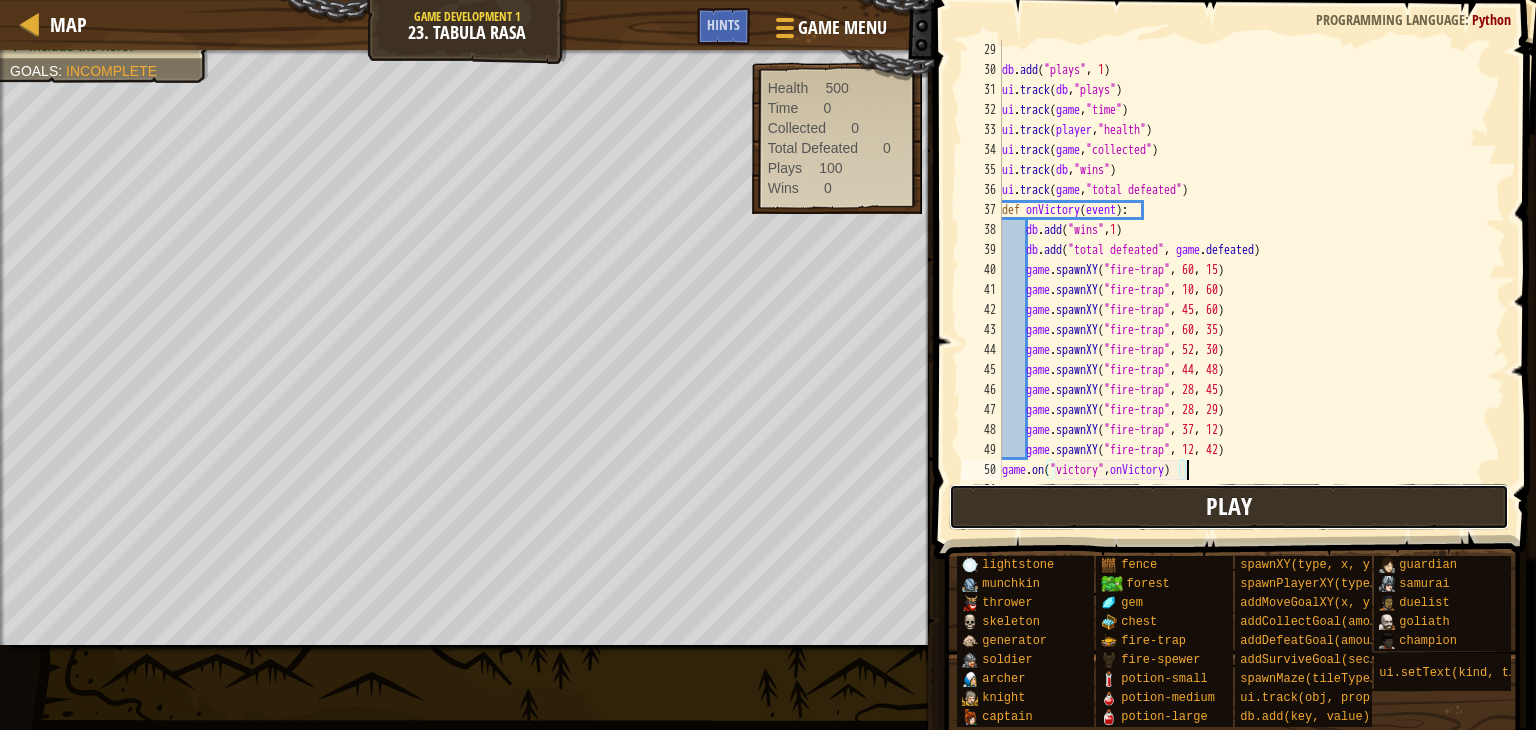 click on "Play" at bounding box center [1229, 507] 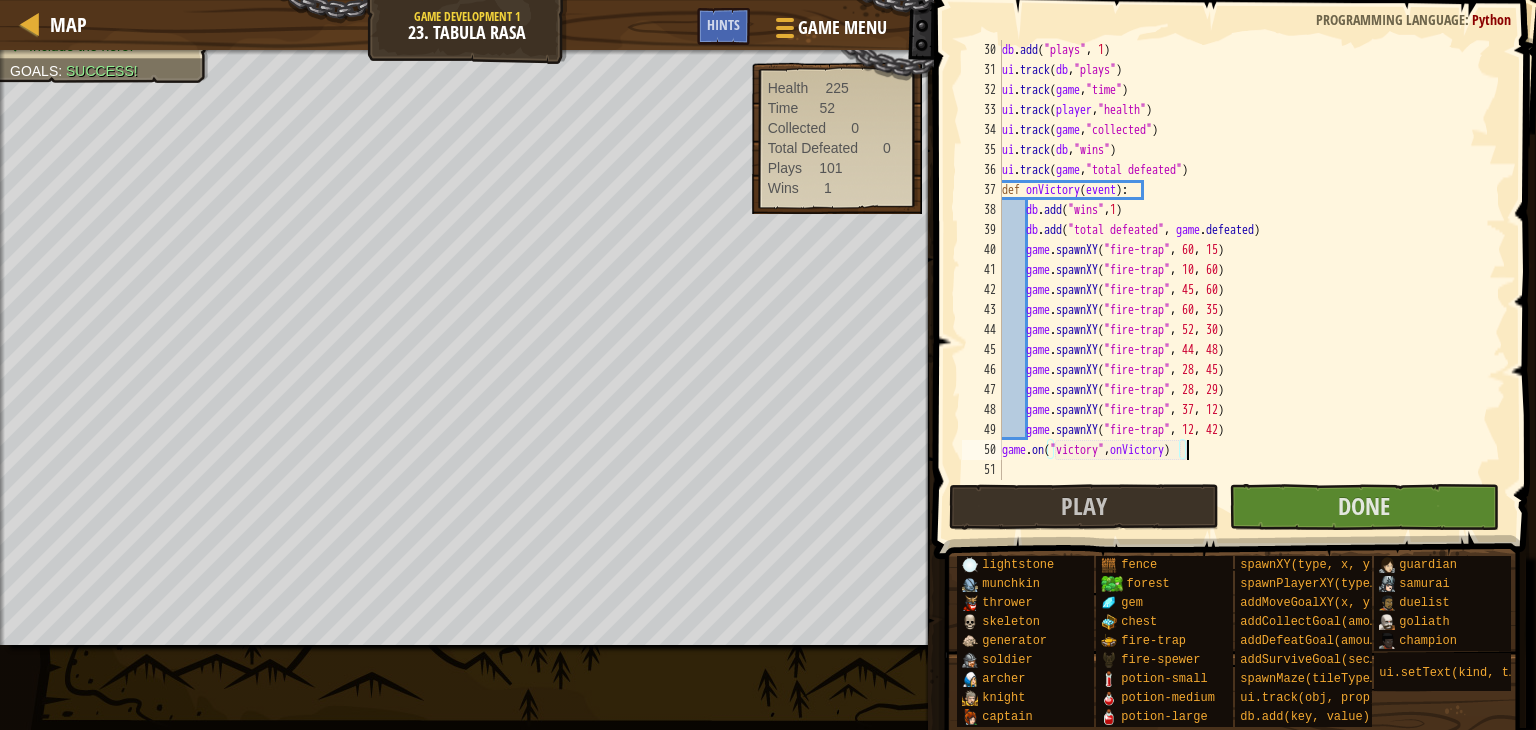 scroll, scrollTop: 580, scrollLeft: 0, axis: vertical 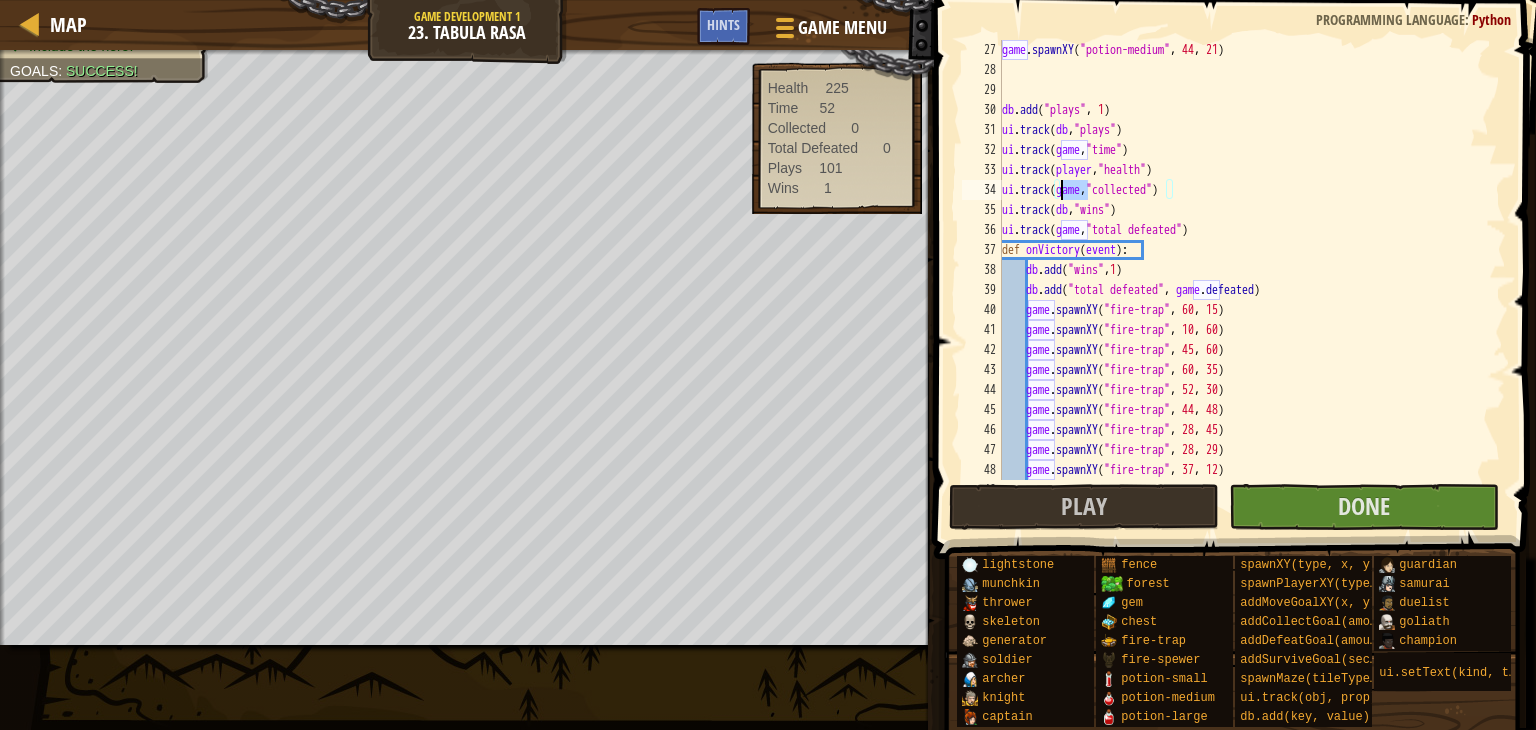 drag, startPoint x: 1087, startPoint y: 184, endPoint x: 1060, endPoint y: 189, distance: 27.45906 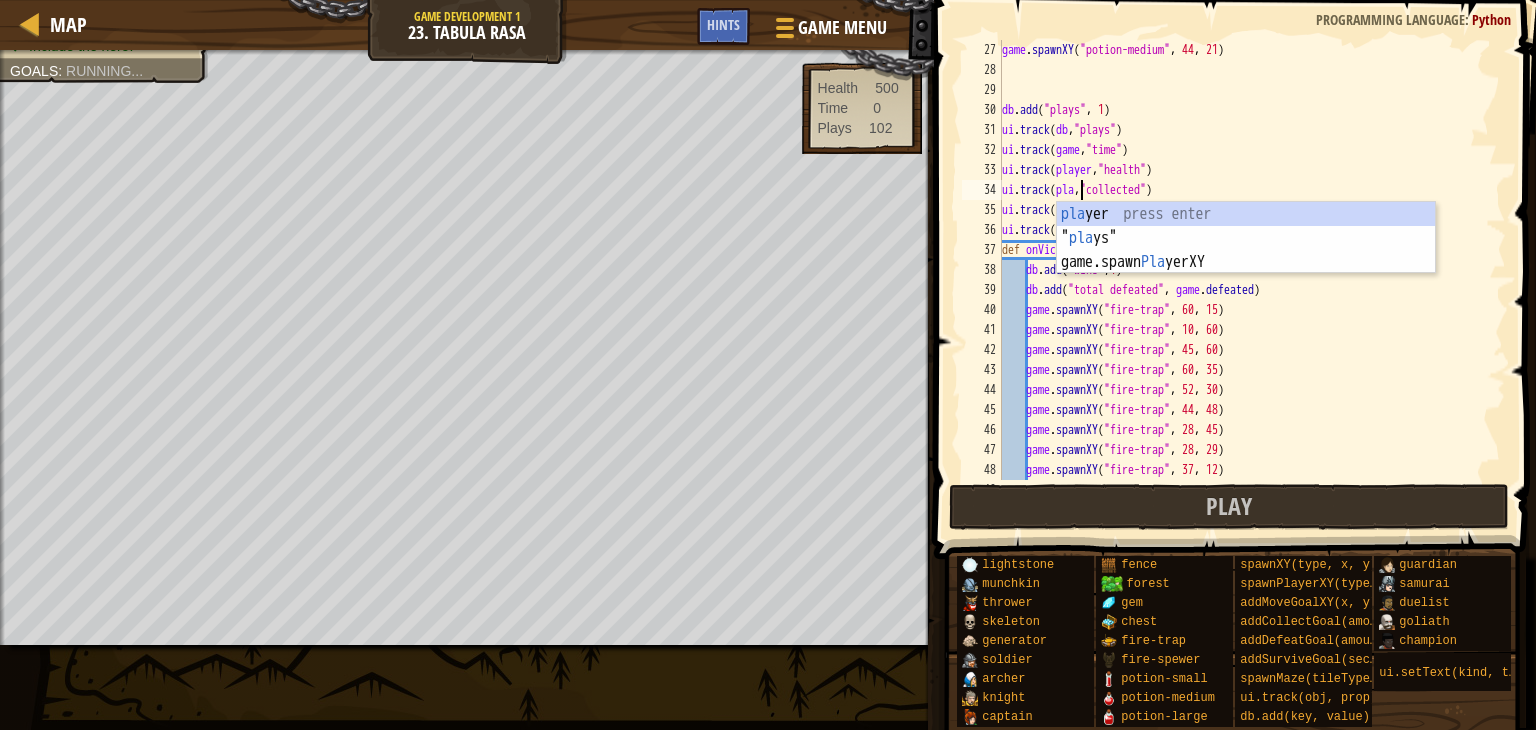 scroll, scrollTop: 9, scrollLeft: 8, axis: both 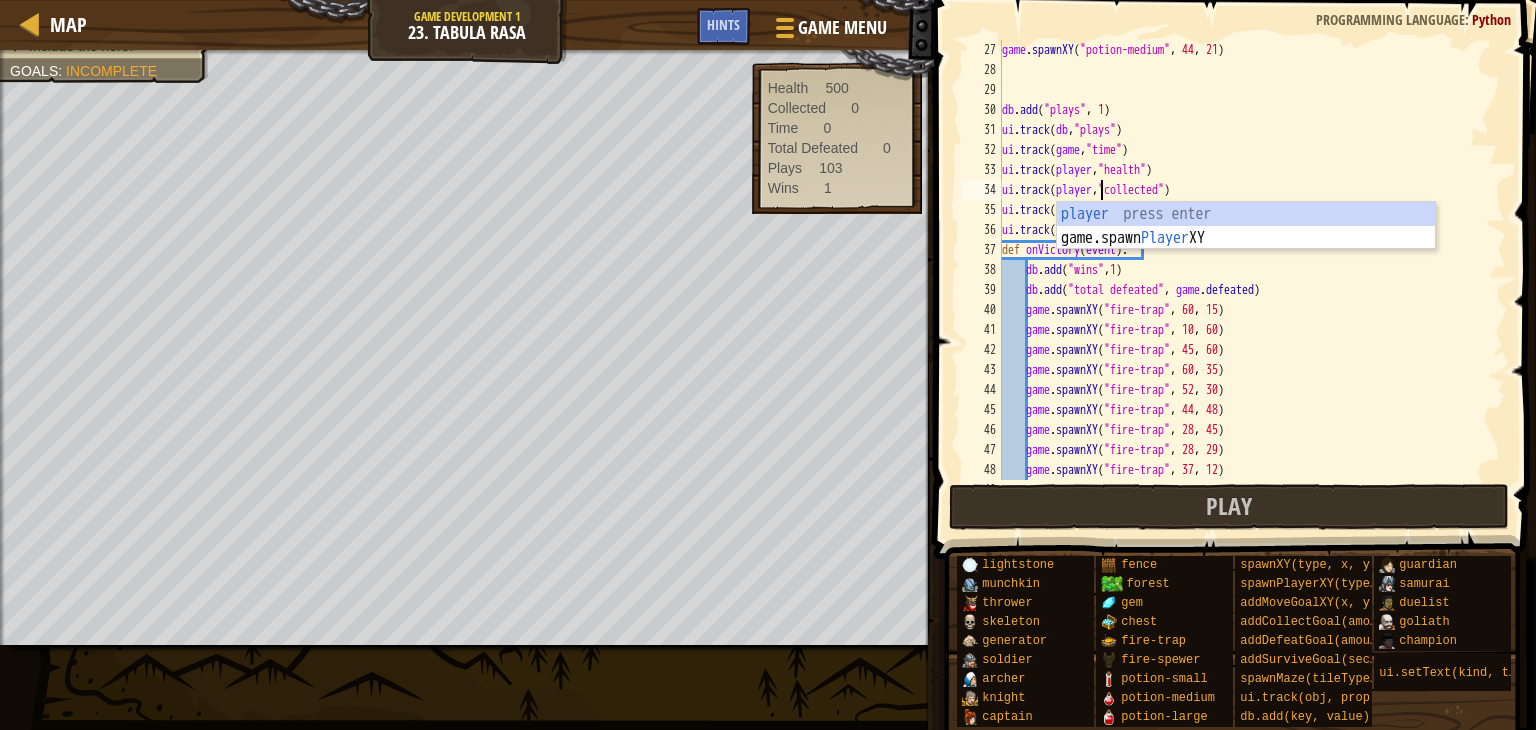 click on "game . spawnXY ( "potion-medium" ,   44 ,   21 ) db . add ( "plays" ,   1 ) ui . track ( db , "plays" ) ui . track ( game , "time" ) ui . track ( player , "health" ) ui . track ( player , "collected" ) ui . track ( db , "wins" ) ui . track ( game , "total defeated" ) def   onVictory ( event ) :      db . add ( "wins" , 1 )      db . add ( "total defeated" ,   game . defeated )      game . spawnXY ( "fire-trap" ,   60 ,   15 )      game . spawnXY ( "fire-trap" ,   10 ,   60 )      game . spawnXY ( "fire-trap" ,   45 ,   60 )      game . spawnXY ( "fire-trap" ,   60 ,   35 )      game . spawnXY ( "fire-trap" ,   52 ,   30 )      game . spawnXY ( "fire-trap" ,   44 ,   48 )      game . spawnXY ( "fire-trap" ,   28 ,   45 )      game . spawnXY ( "fire-trap" ,   28 ,   29 )      game . spawnXY ( "fire-trap" ,   37 ,   12 )      game . spawnXY ( "fire-trap" ,   12 ,   42 )" at bounding box center [1244, 280] 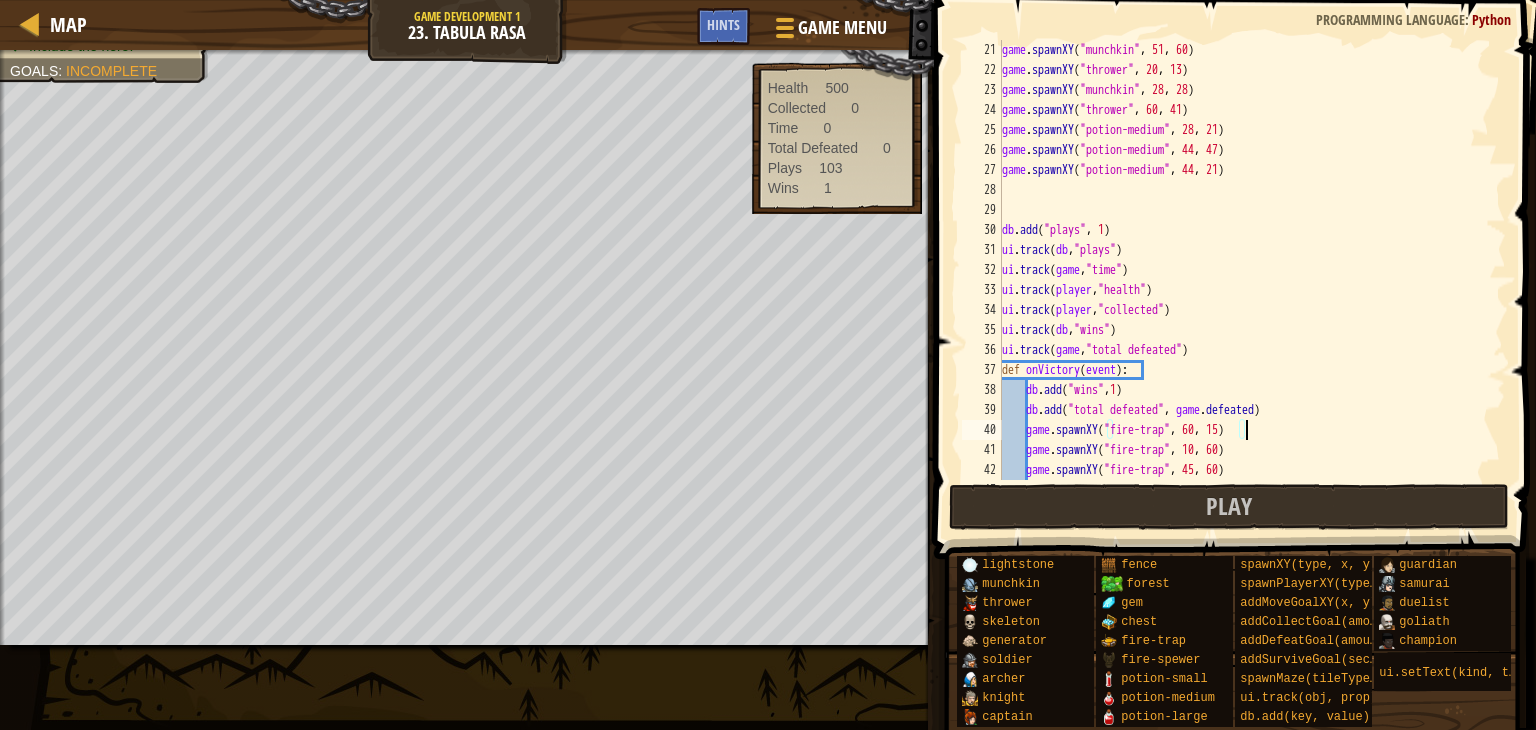 scroll, scrollTop: 460, scrollLeft: 0, axis: vertical 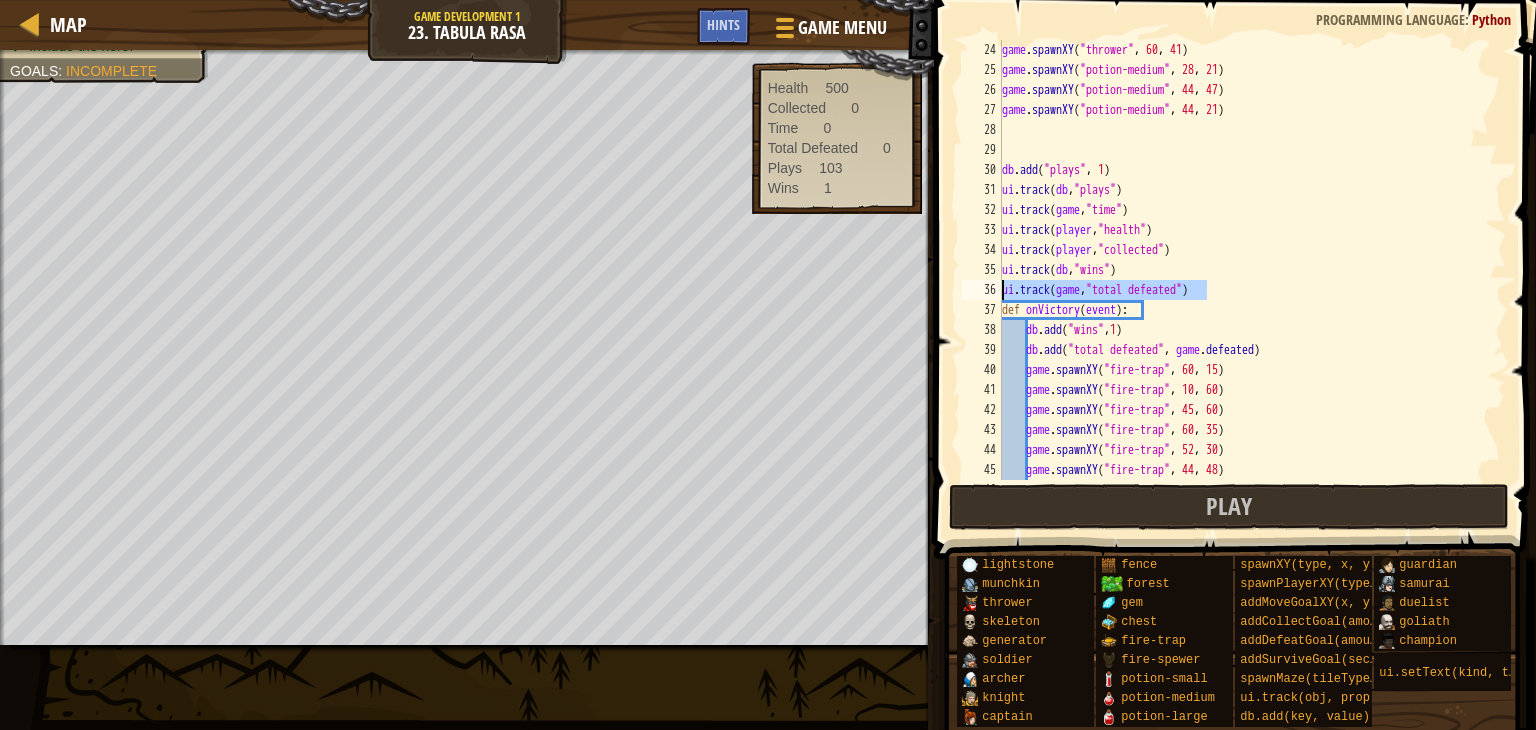 drag, startPoint x: 1184, startPoint y: 300, endPoint x: 1003, endPoint y: 292, distance: 181.17671 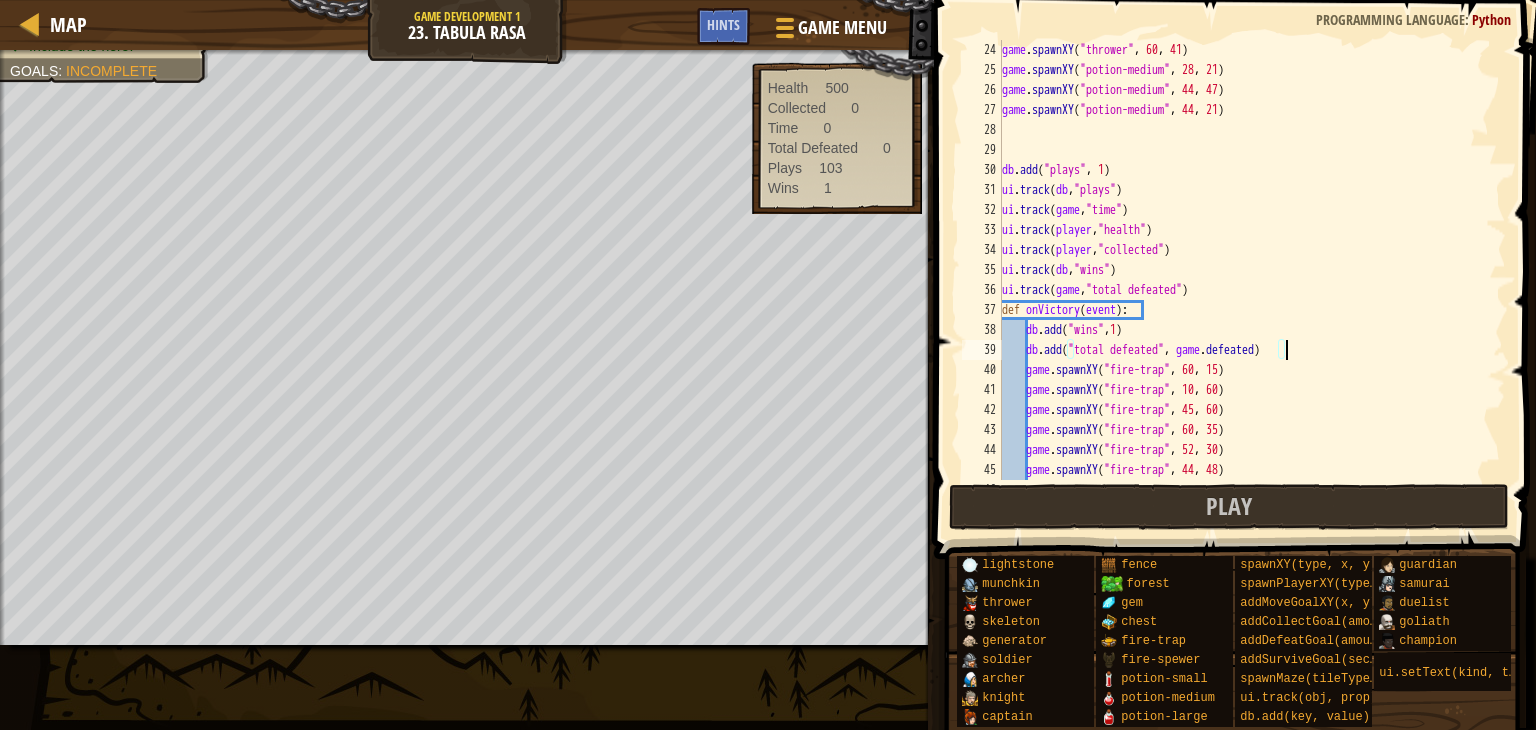scroll, scrollTop: 9, scrollLeft: 0, axis: vertical 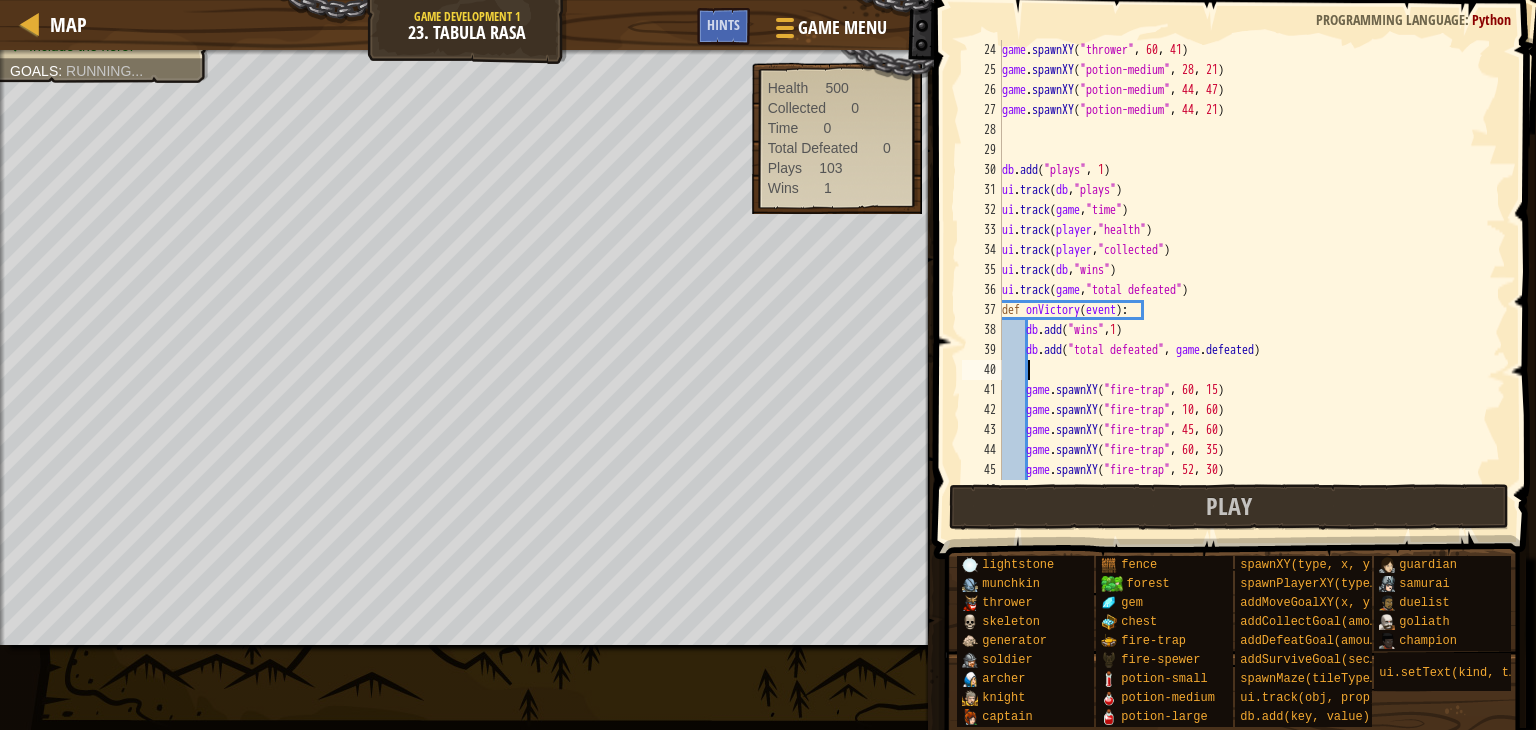 paste on "ui.track(game,"total defeated")" 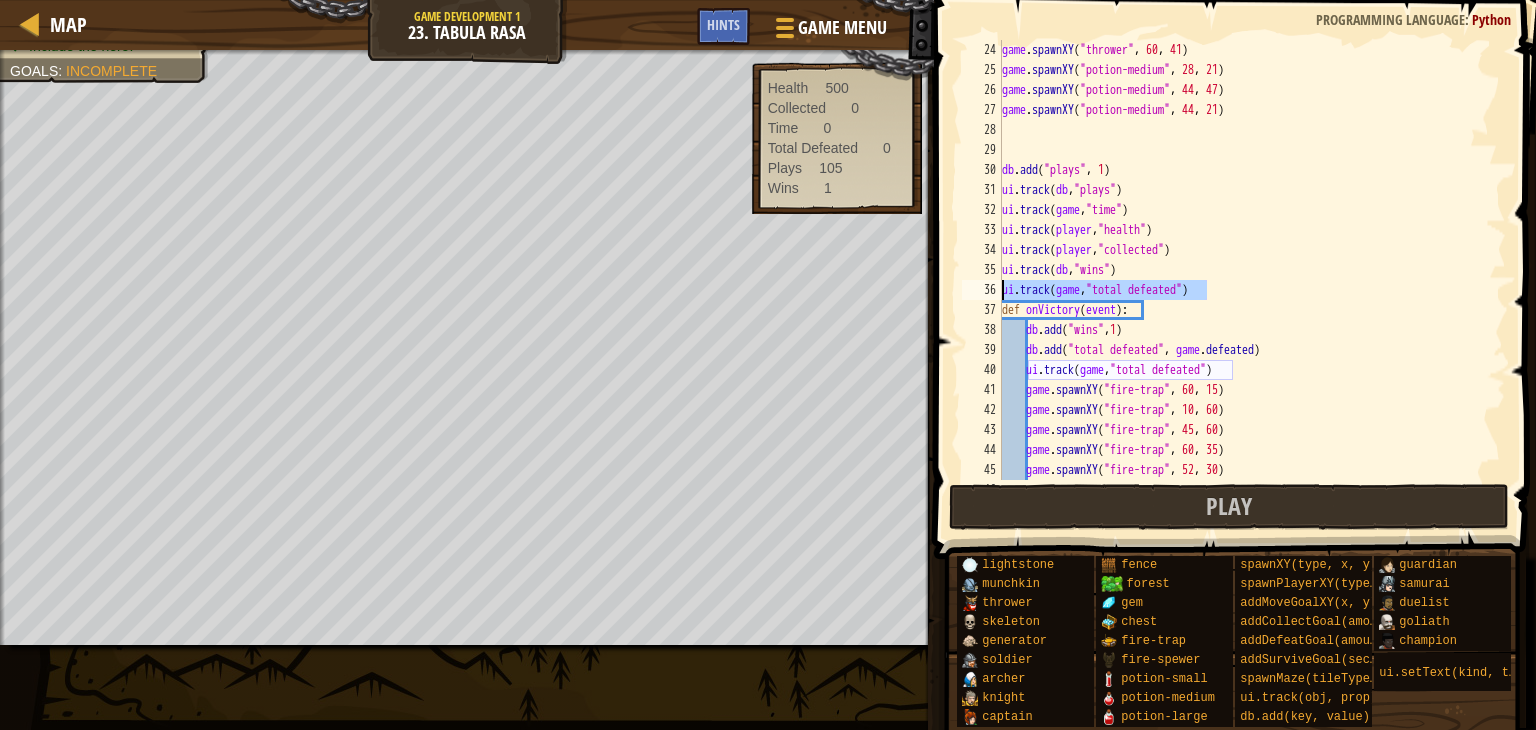 drag, startPoint x: 1218, startPoint y: 286, endPoint x: 995, endPoint y: 291, distance: 223.05605 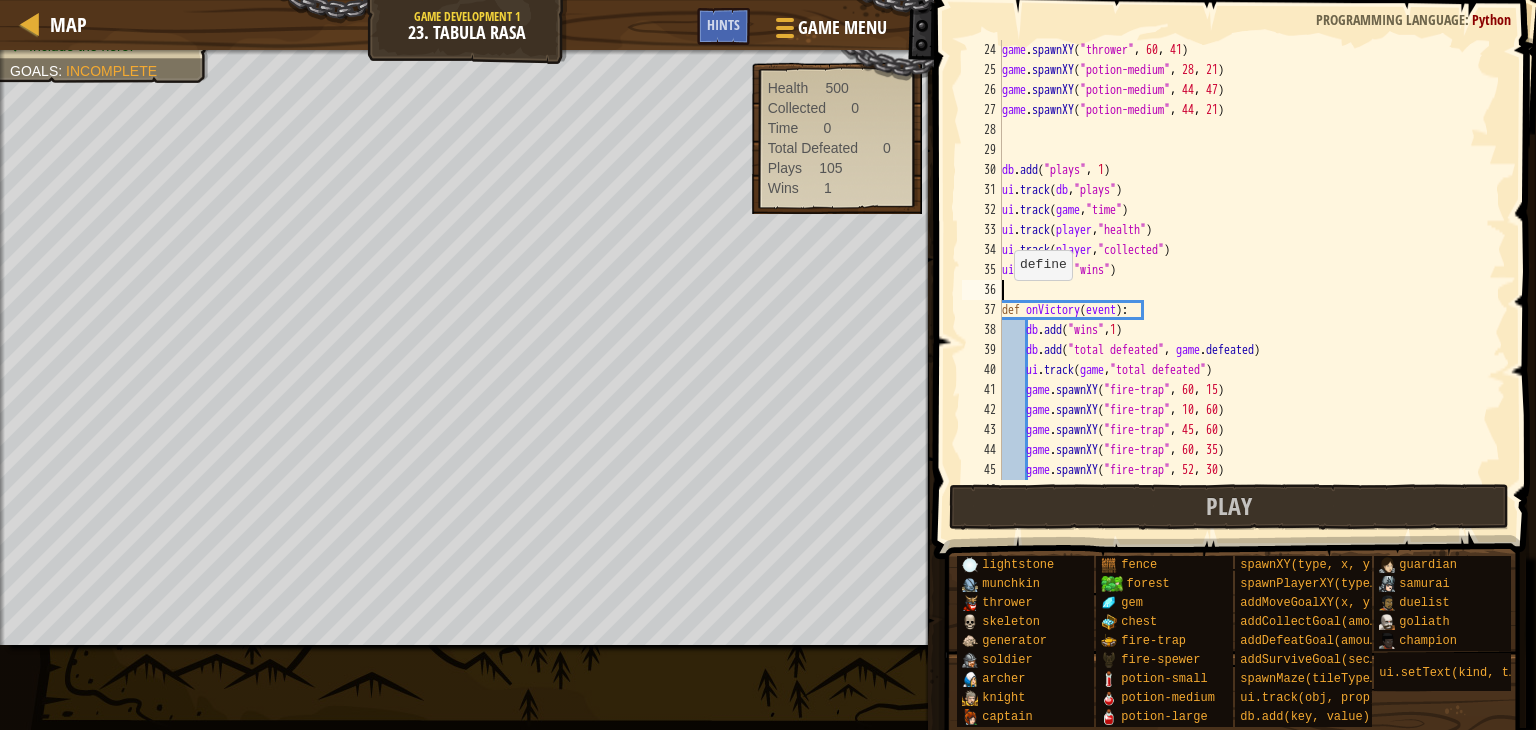 scroll, scrollTop: 9, scrollLeft: 0, axis: vertical 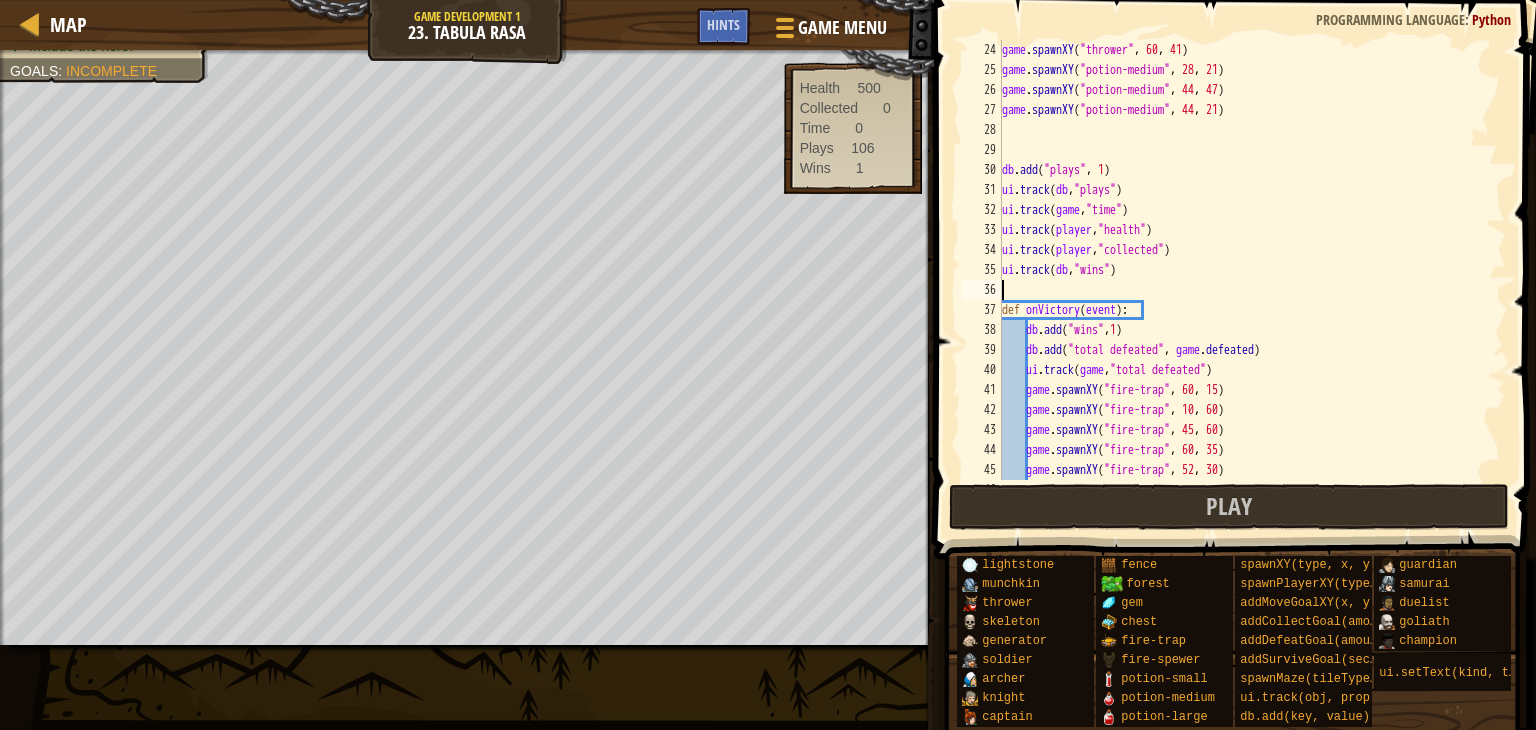 paste on "ui.track(game,"total defeated")" 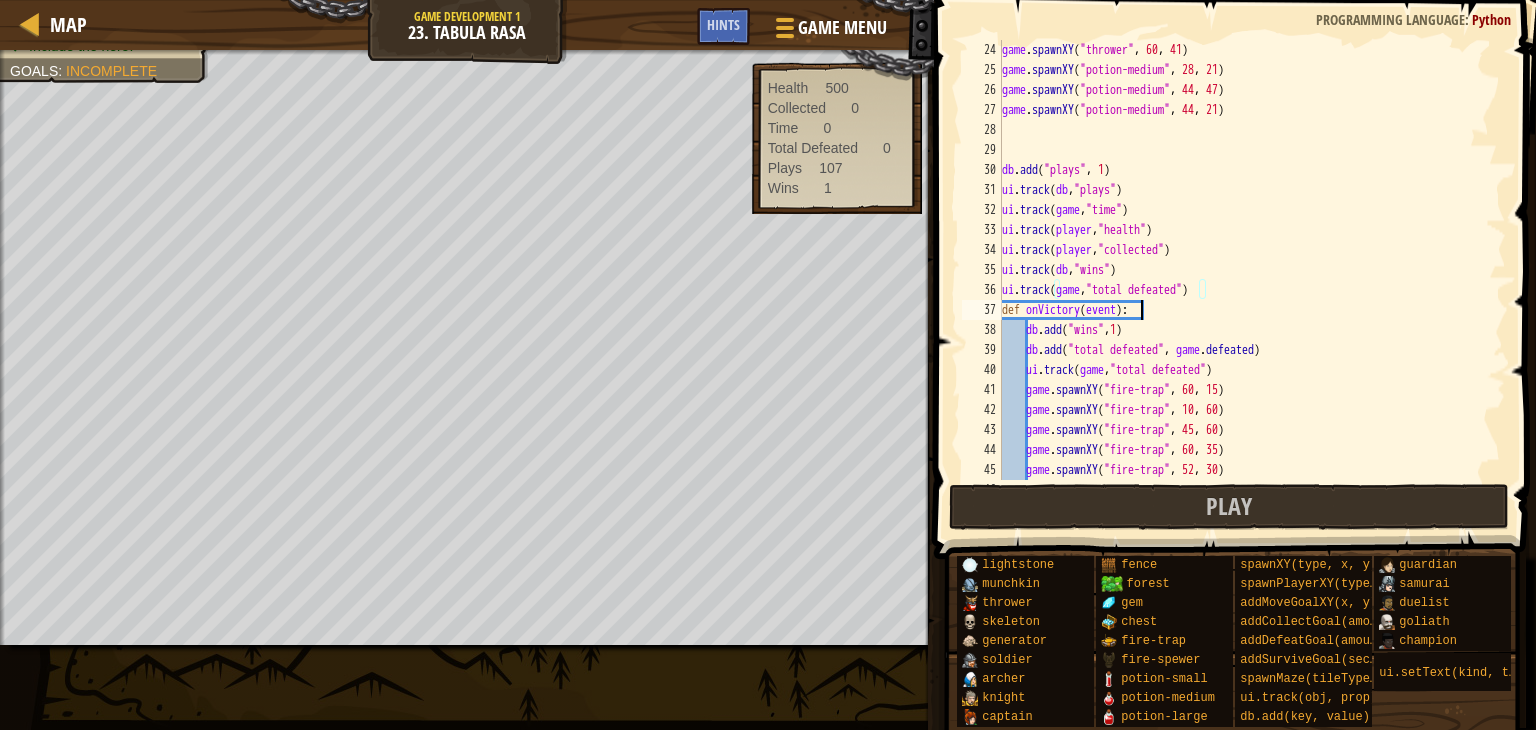 click on "game . spawnXY ( "thrower" ,   60 ,   41 ) game . spawnXY ( "potion-medium" ,   28 ,   21 ) game . spawnXY ( "potion-medium" ,   44 ,   47 ) game . spawnXY ( "potion-medium" ,   44 ,   21 ) db . add ( "plays" ,   1 ) ui . track ( db , "plays" ) ui . track ( game , "time" ) ui . track ( player , "health" ) ui . track ( player , "collected" ) ui . track ( db , "wins" ) ui . track ( game , "total defeated" ) def   onVictory ( event ) :      db . add ( "wins" , 1 )      db . add ( "total defeated" ,   game . defeated )      ui . track ( game , "total defeated" )      game . spawnXY ( "fire-trap" ,   60 ,   15 )      game . spawnXY ( "fire-trap" ,   10 ,   60 )      game . spawnXY ( "fire-trap" ,   45 ,   60 )      game . spawnXY ( "fire-trap" ,   60 ,   35 )      game . spawnXY ( "fire-trap" ,   52 ,   30 )      game . spawnXY ( "fire-trap" ,   44 ,   48 )" at bounding box center [1244, 280] 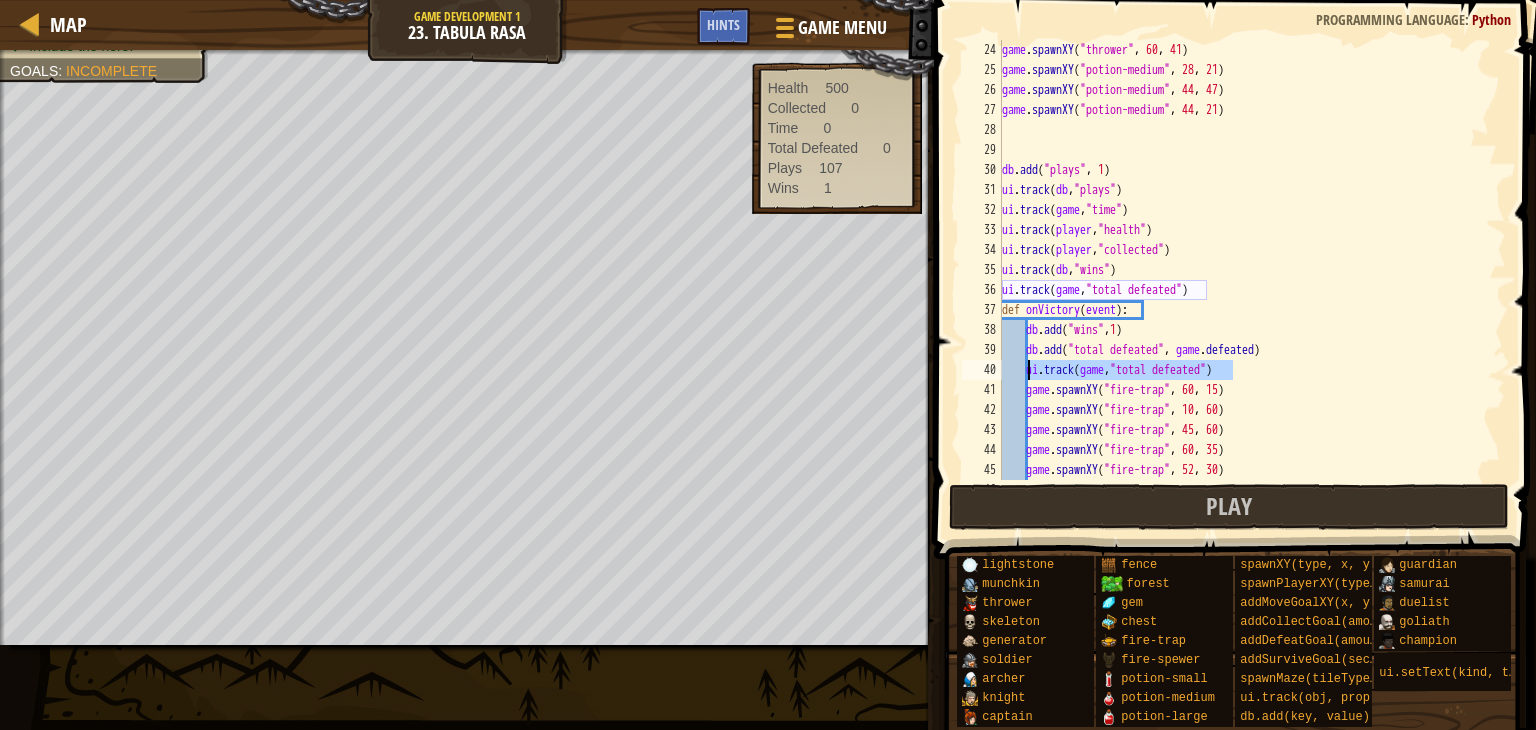 drag, startPoint x: 1267, startPoint y: 374, endPoint x: 1030, endPoint y: 377, distance: 237.01898 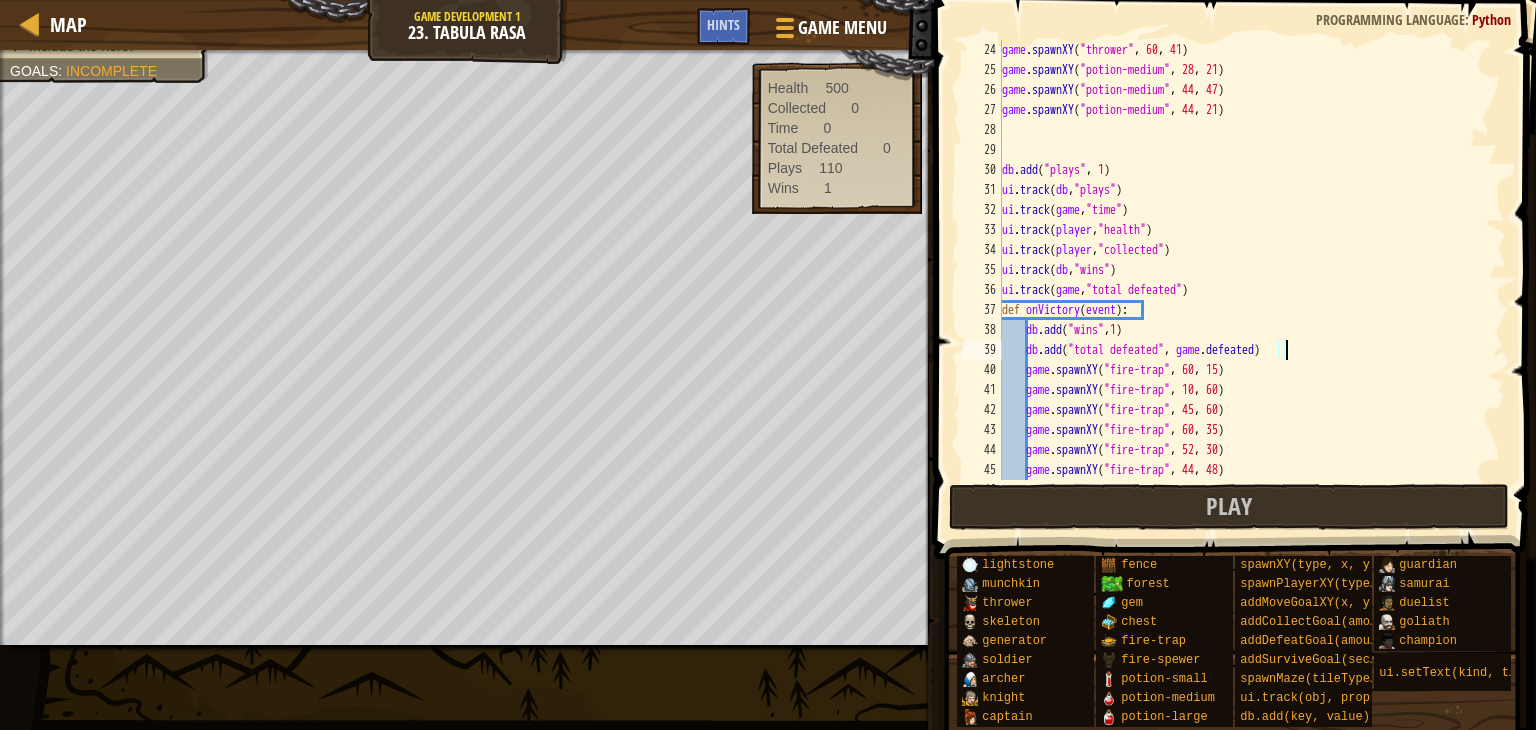 scroll, scrollTop: 580, scrollLeft: 0, axis: vertical 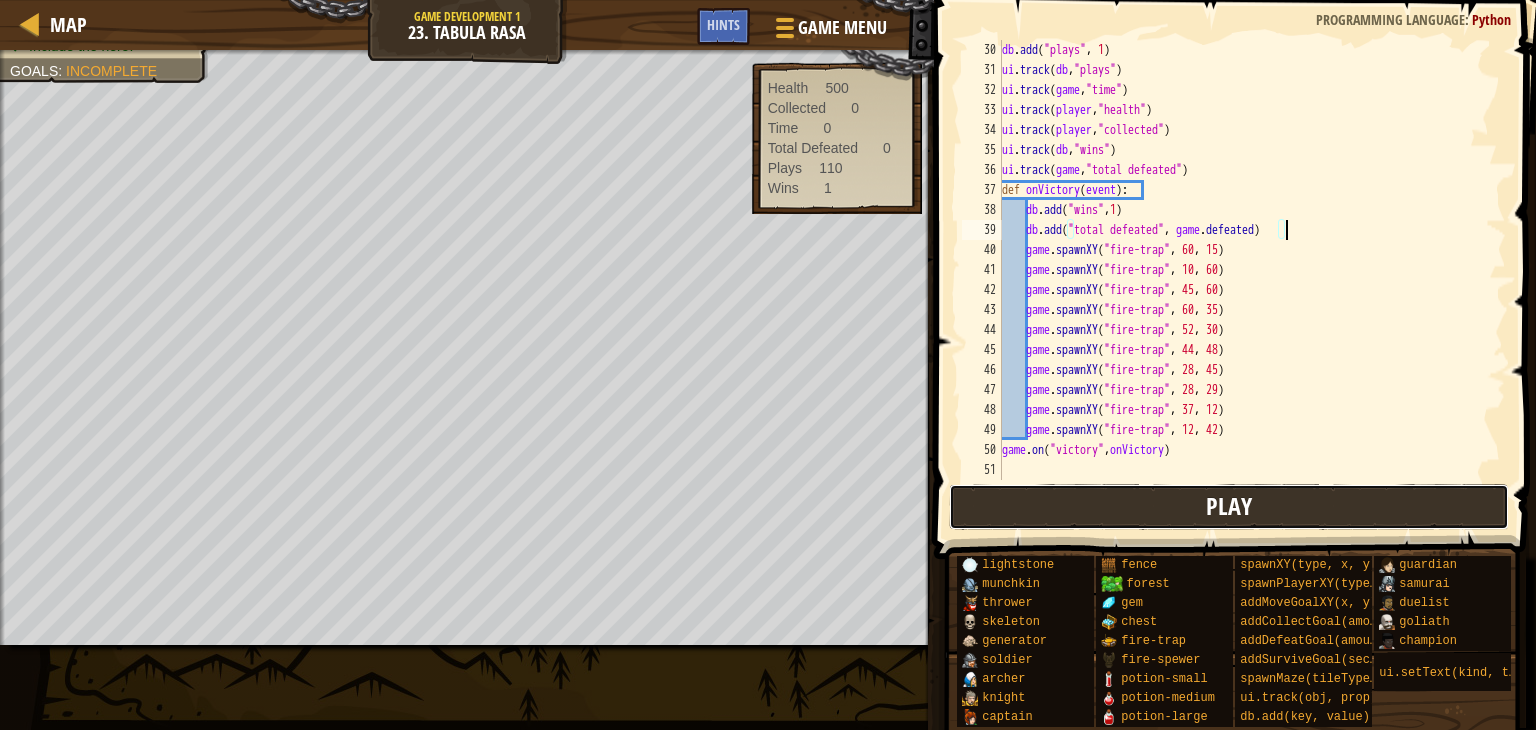click on "Play" at bounding box center [1229, 507] 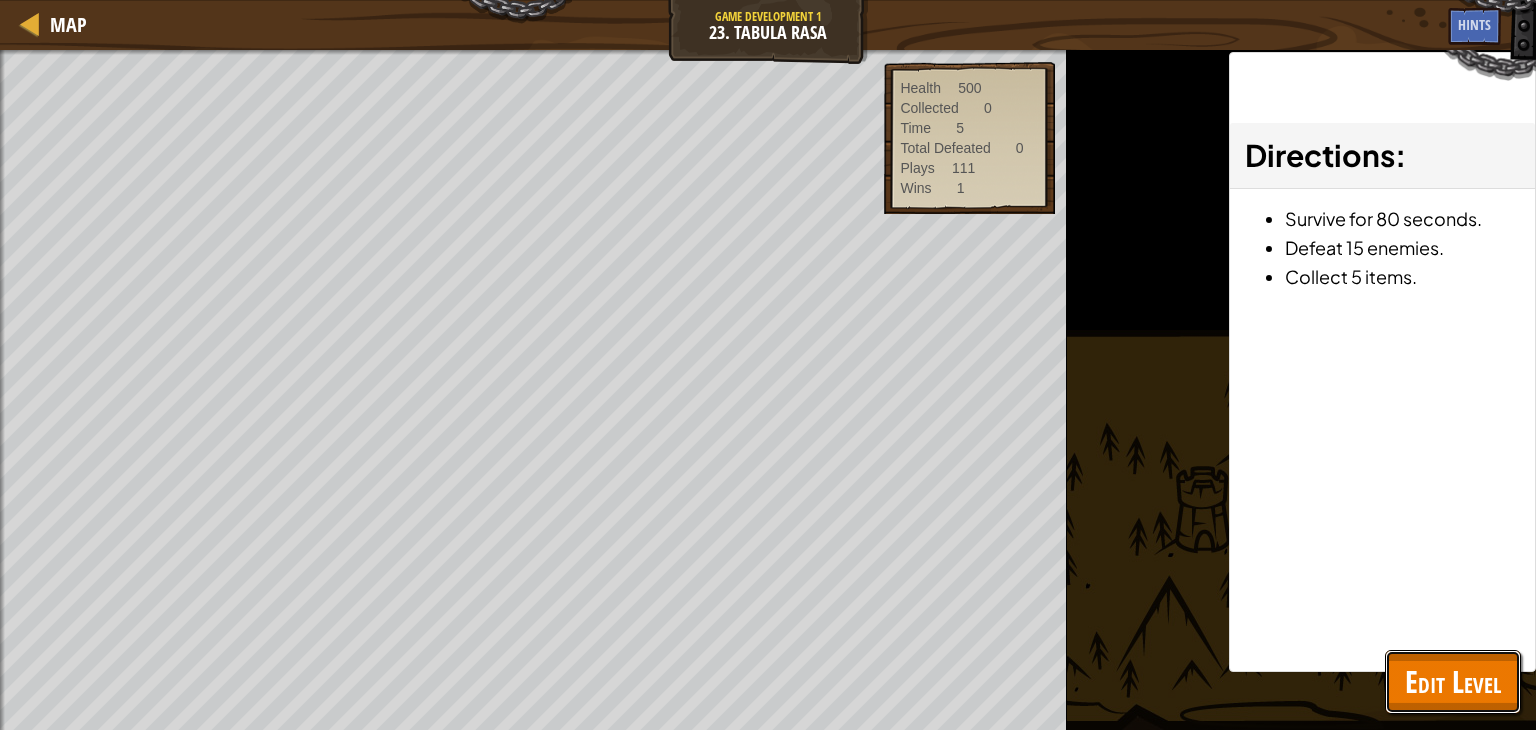 click on "Edit Level" at bounding box center (1453, 681) 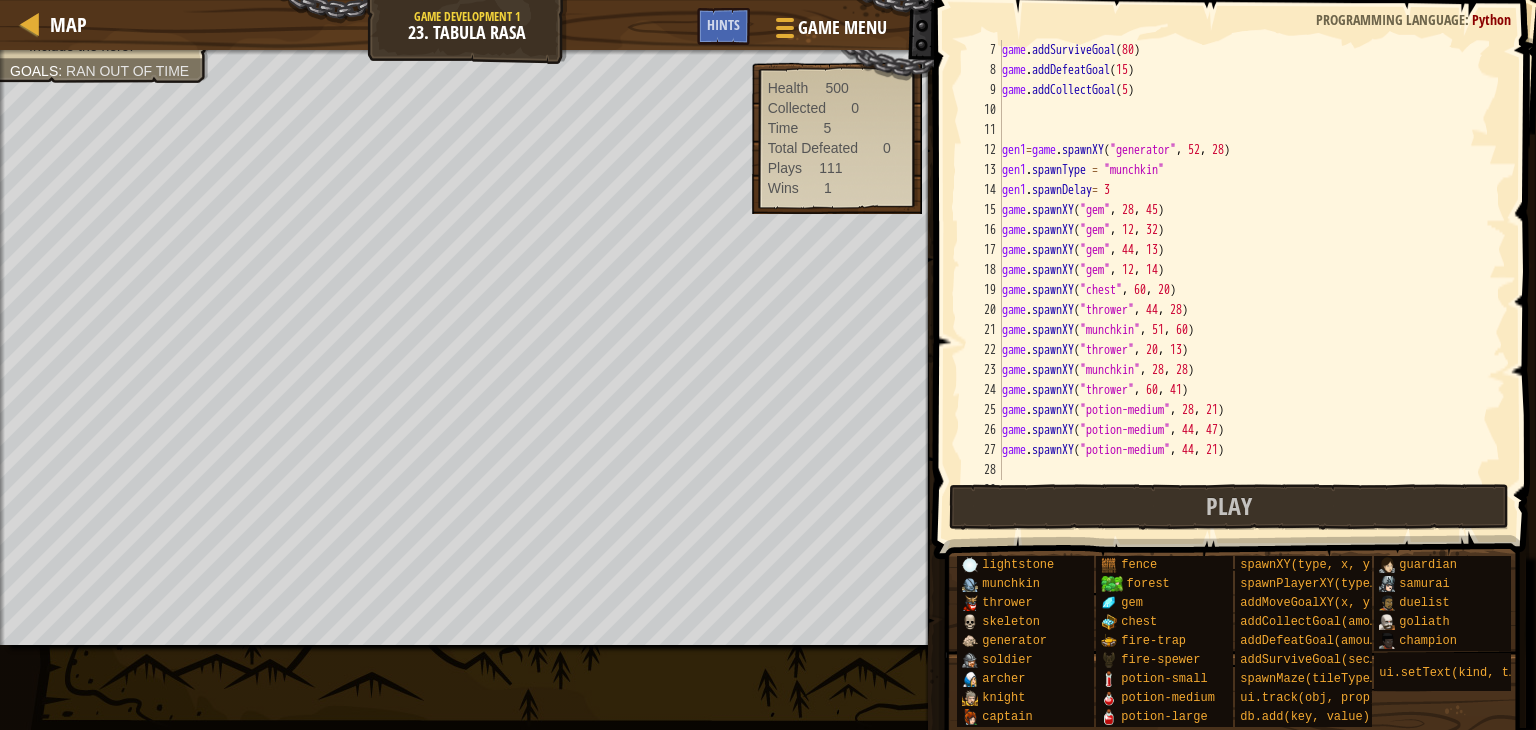 scroll, scrollTop: 120, scrollLeft: 0, axis: vertical 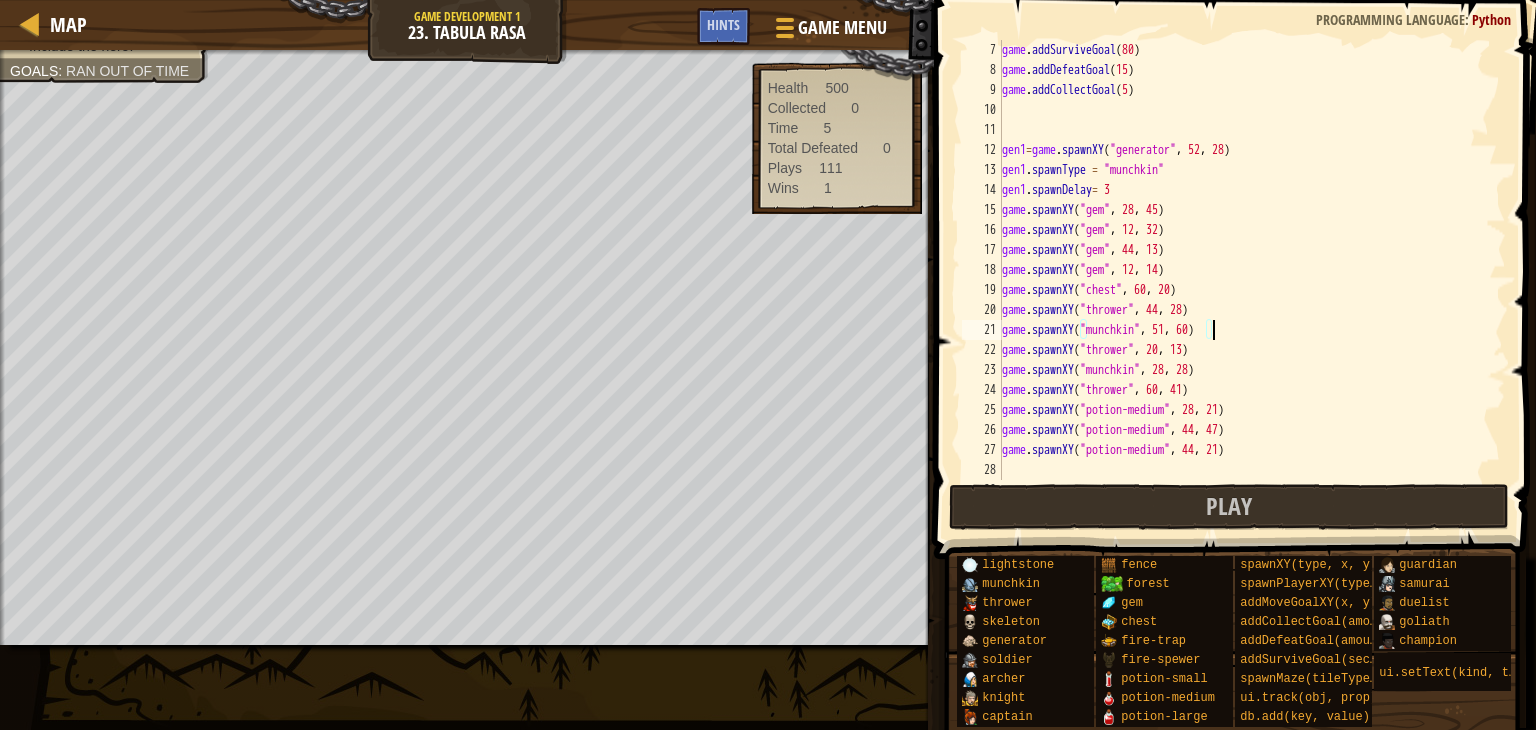 drag, startPoint x: 1258, startPoint y: 324, endPoint x: 1252, endPoint y: 306, distance: 18.973665 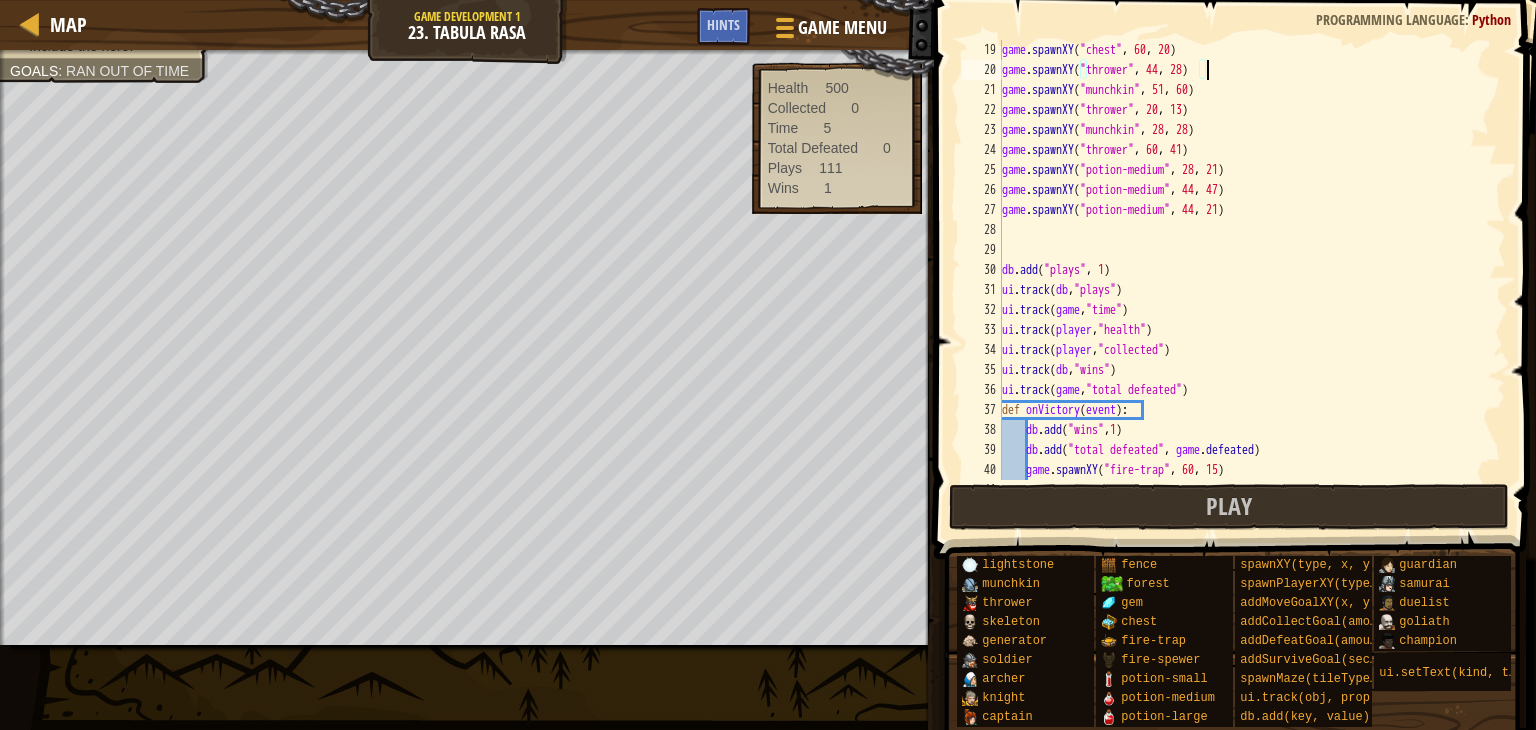 scroll, scrollTop: 360, scrollLeft: 0, axis: vertical 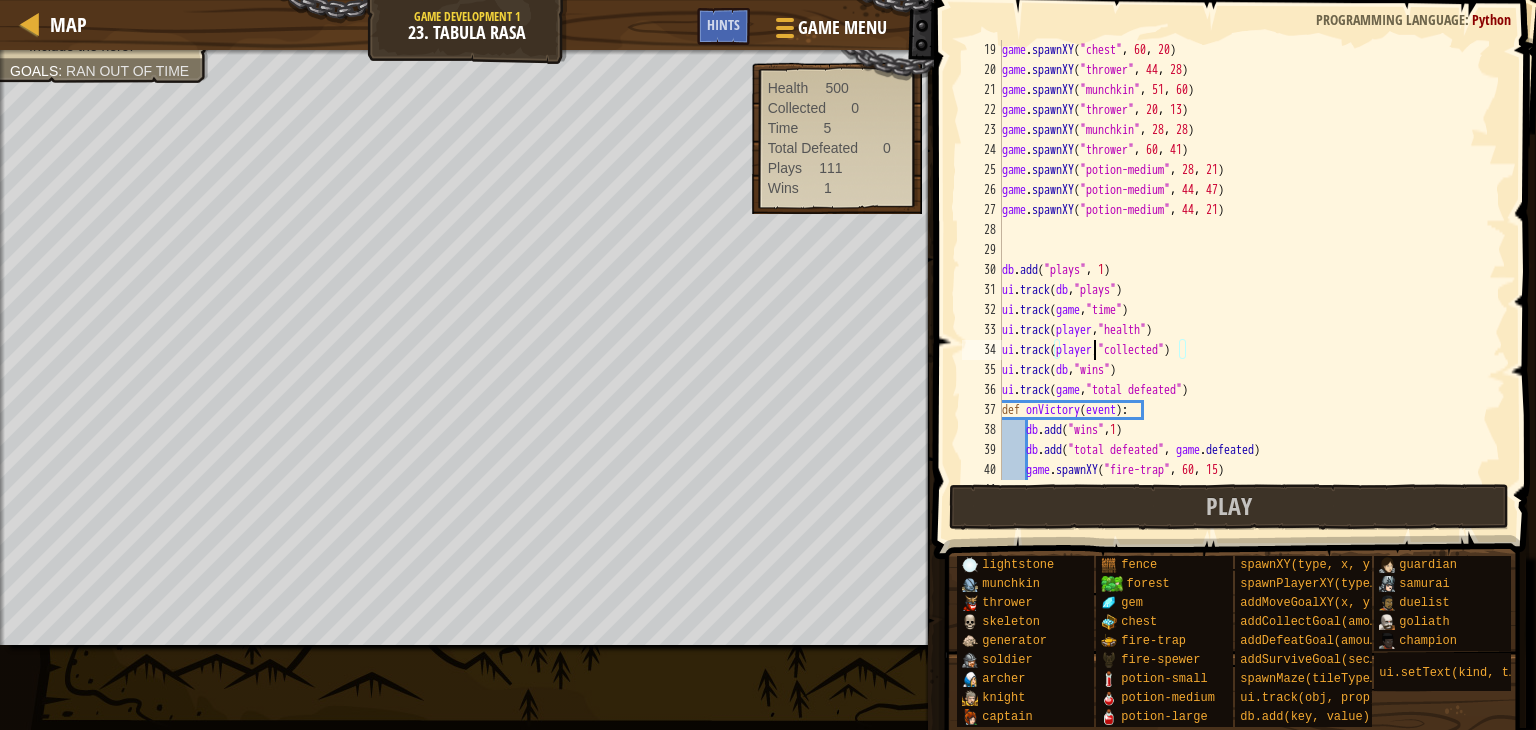 click on "game.spawnXY("chest", [COORD], [COORD]) game.spawnXY("thrower", [COORD], [COORD]) game.spawnXY("munchkin", [COORD], [COORD]) game.spawnXY("thrower", [COORD], [COORD]) game.spawnXY("munchkin", [COORD], [COORD]) game.spawnXY("thrower", [COORD], [COORD]) game.spawnXY("potion-medium", [COORD], [COORD]) game.spawnXY("potion-medium", [COORD], [COORD]) game.spawnXY("potion-medium", [COORD], [COORD]) db.add("plays", 1) ui.track(db, "plays") ui.track(game, "time") ui.track(player, "health") ui.track(player, "collected") ui.track(db, "wins") ui.track(game, "total defeated") def onVictory(event): db.add("wins", 1) db.add("total defeated", game.defeated) game.spawnXY("fire-trap", [COORD], [COORD]) game.spawnXY("fire-trap", [COORD], [COORD])" at bounding box center [1244, 280] 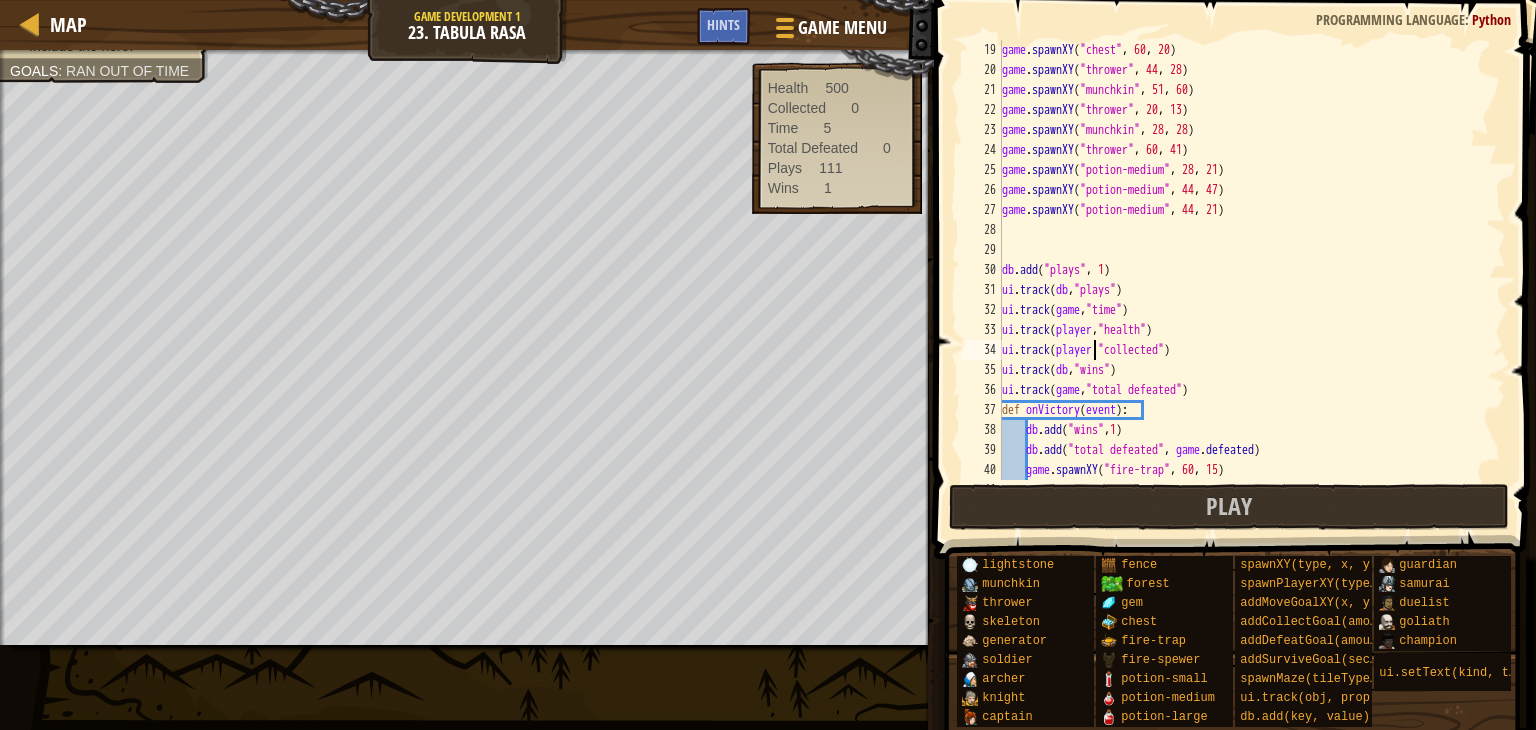 click on "game.spawnXY("chest", [COORD], [COORD]) game.spawnXY("thrower", [COORD], [COORD]) game.spawnXY("munchkin", [COORD], [COORD]) game.spawnXY("thrower", [COORD], [COORD]) game.spawnXY("munchkin", [COORD], [COORD]) game.spawnXY("thrower", [COORD], [COORD]) game.spawnXY("potion-medium", [COORD], [COORD]) game.spawnXY("potion-medium", [COORD], [COORD]) game.spawnXY("potion-medium", [COORD], [COORD]) db.add("plays", 1) ui.track(db, "plays") ui.track(game, "time") ui.track(player, "health") ui.track(player, "collected") ui.track(db, "wins") ui.track(game, "total defeated") def onVictory(event): db.add("wins", 1) db.add("total defeated", game.defeated) game.spawnXY("fire-trap", [COORD], [COORD]) game.spawnXY("fire-trap", [COORD], [COORD])" at bounding box center [1244, 280] 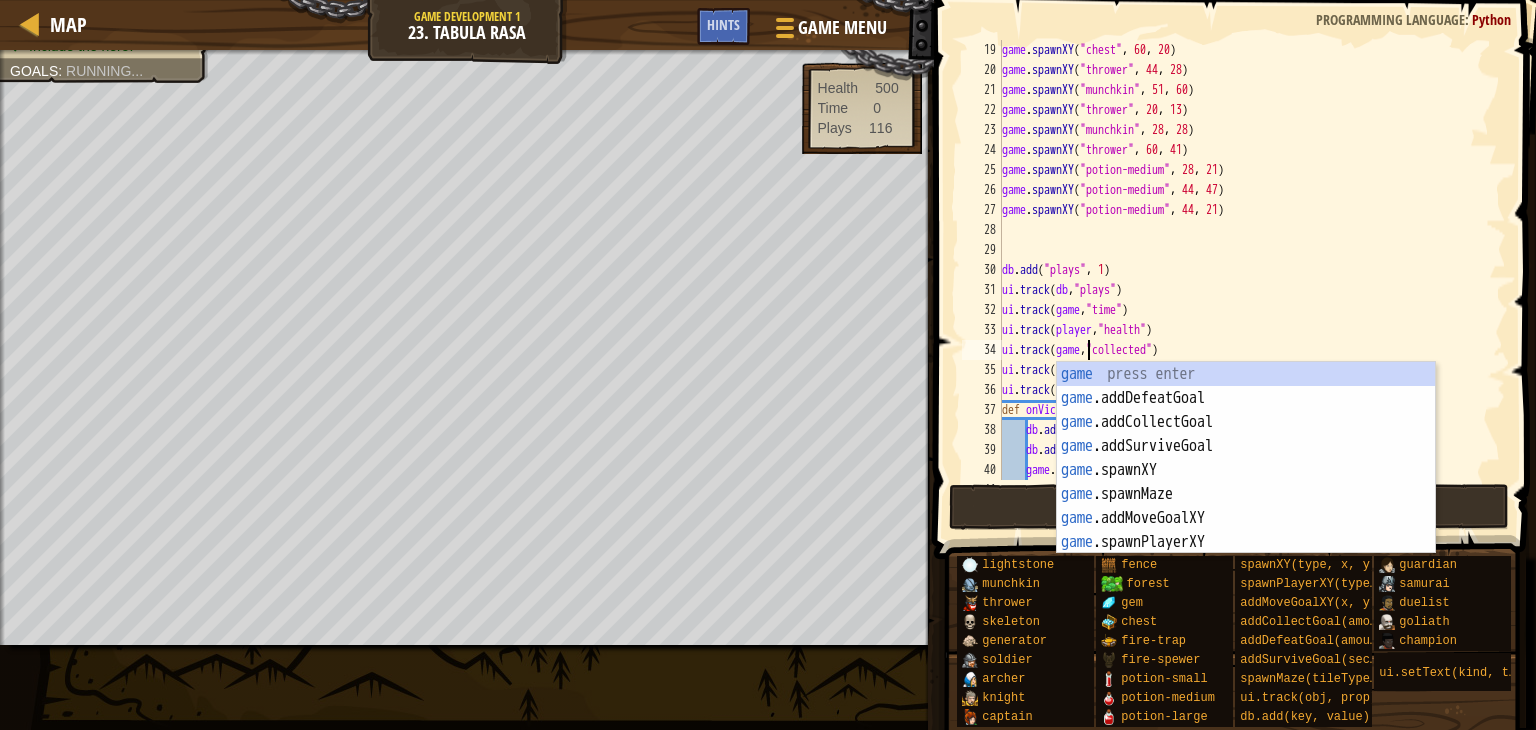 scroll, scrollTop: 9, scrollLeft: 7, axis: both 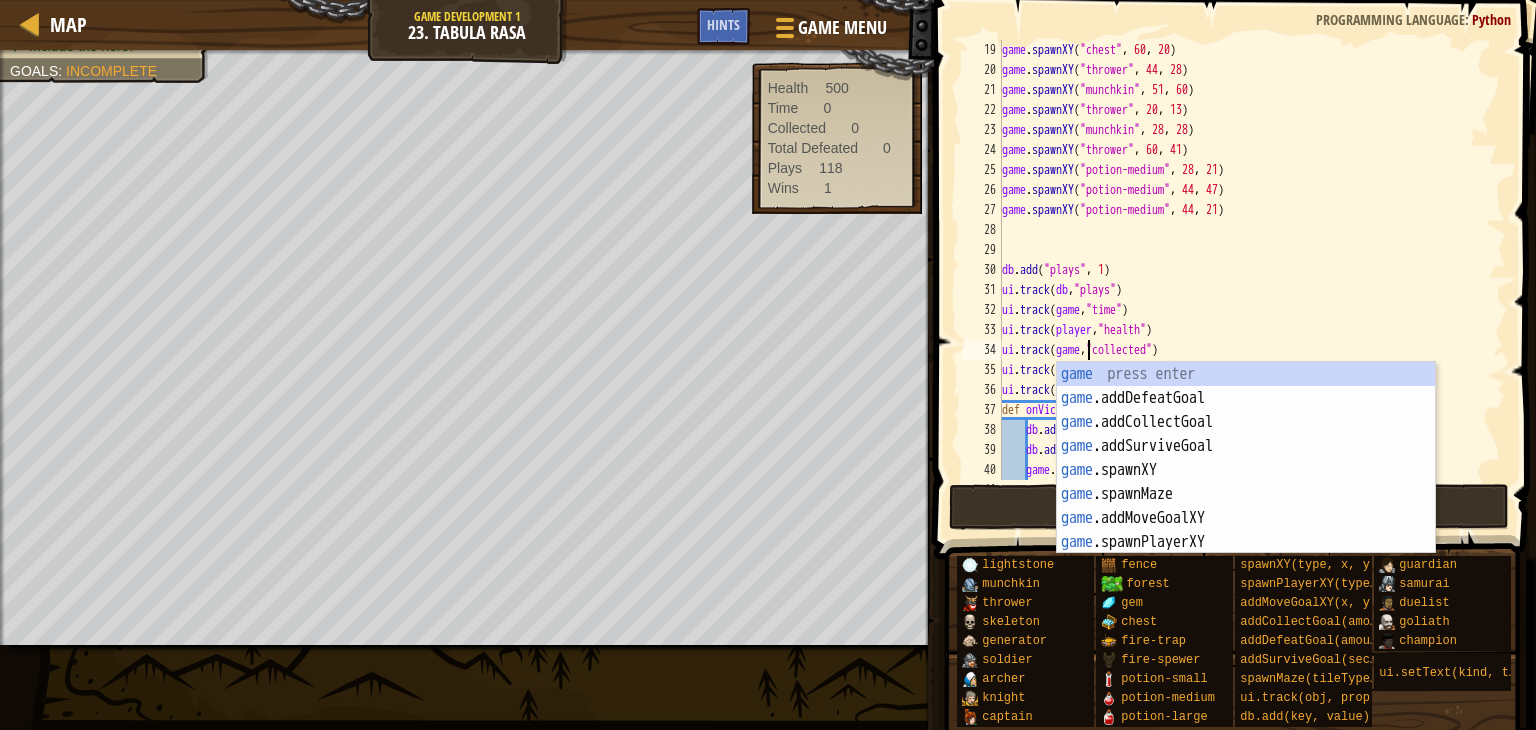 click on "game.spawnXY("chest", [COORD], [COORD]) game.spawnXY("thrower", [COORD], [COORD]) game.spawnXY("munchkin", [COORD], [COORD]) game.spawnXY("thrower", [COORD], [COORD]) game.spawnXY("munchkin", [COORD], [COORD]) game.spawnXY("thrower", [COORD], [COORD]) game.spawnXY("potion-medium", [COORD], [COORD]) game.spawnXY("potion-medium", [COORD], [COORD]) game.spawnXY("potion-medium", [COORD], [COORD]) db.add("plays", 1) ui.track(db, "plays") ui.track(game, "time") ui.track(player, "health") ui.track(game, "collected") ui.track(db, "wins") ui.track(game, "total defeated") def onVictory(event): db.add("wins", 1) db.add("total defeated", game.defeated) game.spawnXY("fire-trap", [COORD], [COORD]) game.spawnXY("fire-trap", [COORD], [COORD])" at bounding box center [1244, 280] 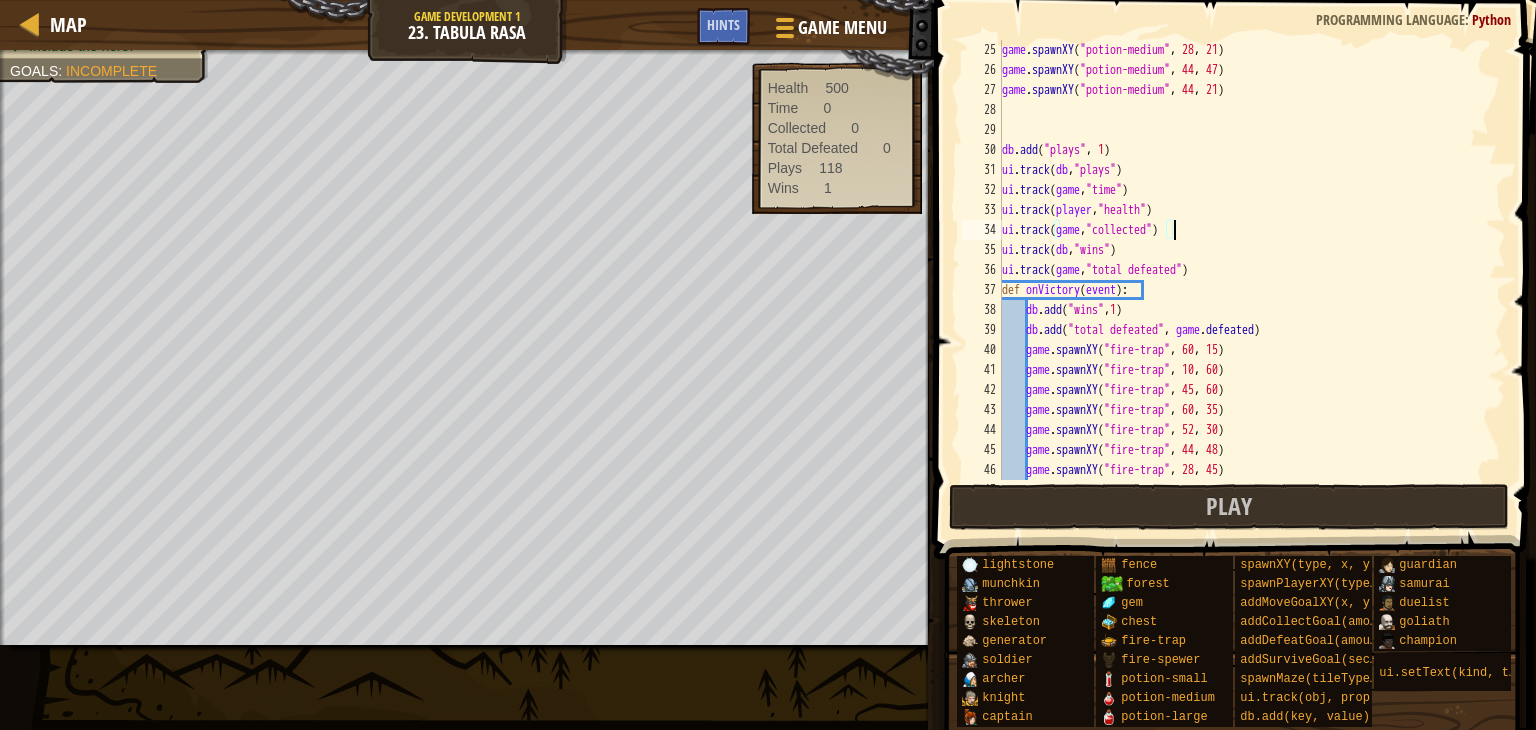 scroll, scrollTop: 480, scrollLeft: 0, axis: vertical 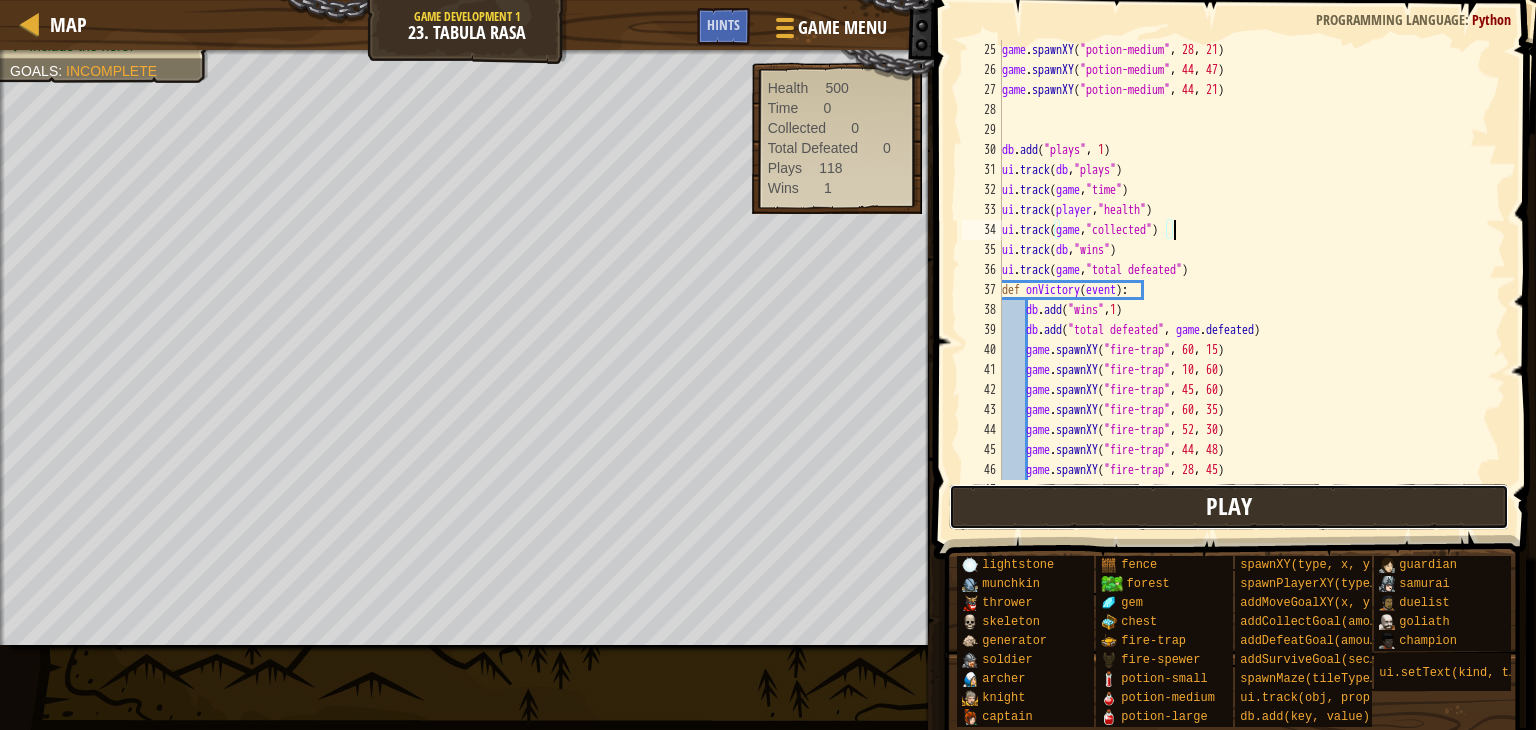 click on "Play" at bounding box center [1229, 507] 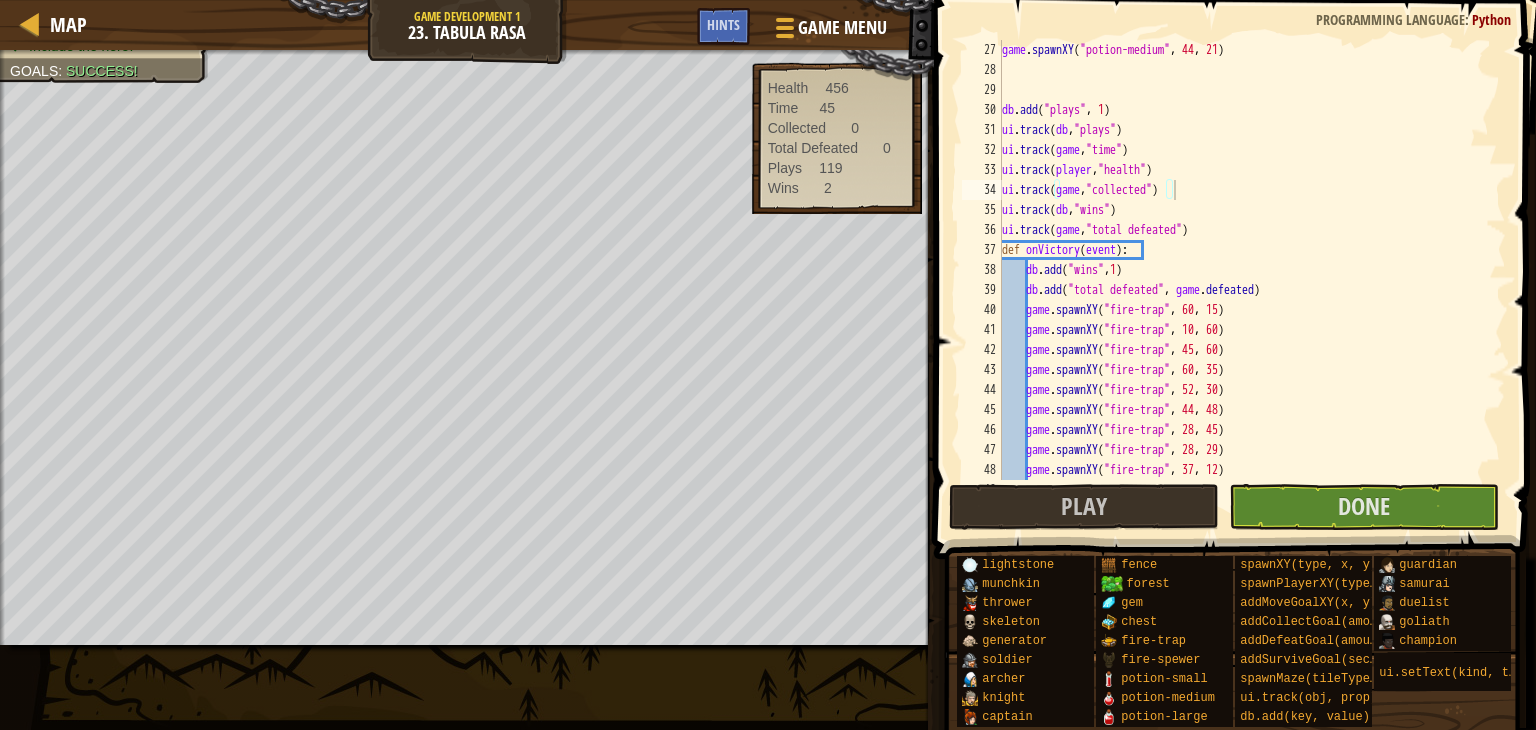 scroll, scrollTop: 520, scrollLeft: 0, axis: vertical 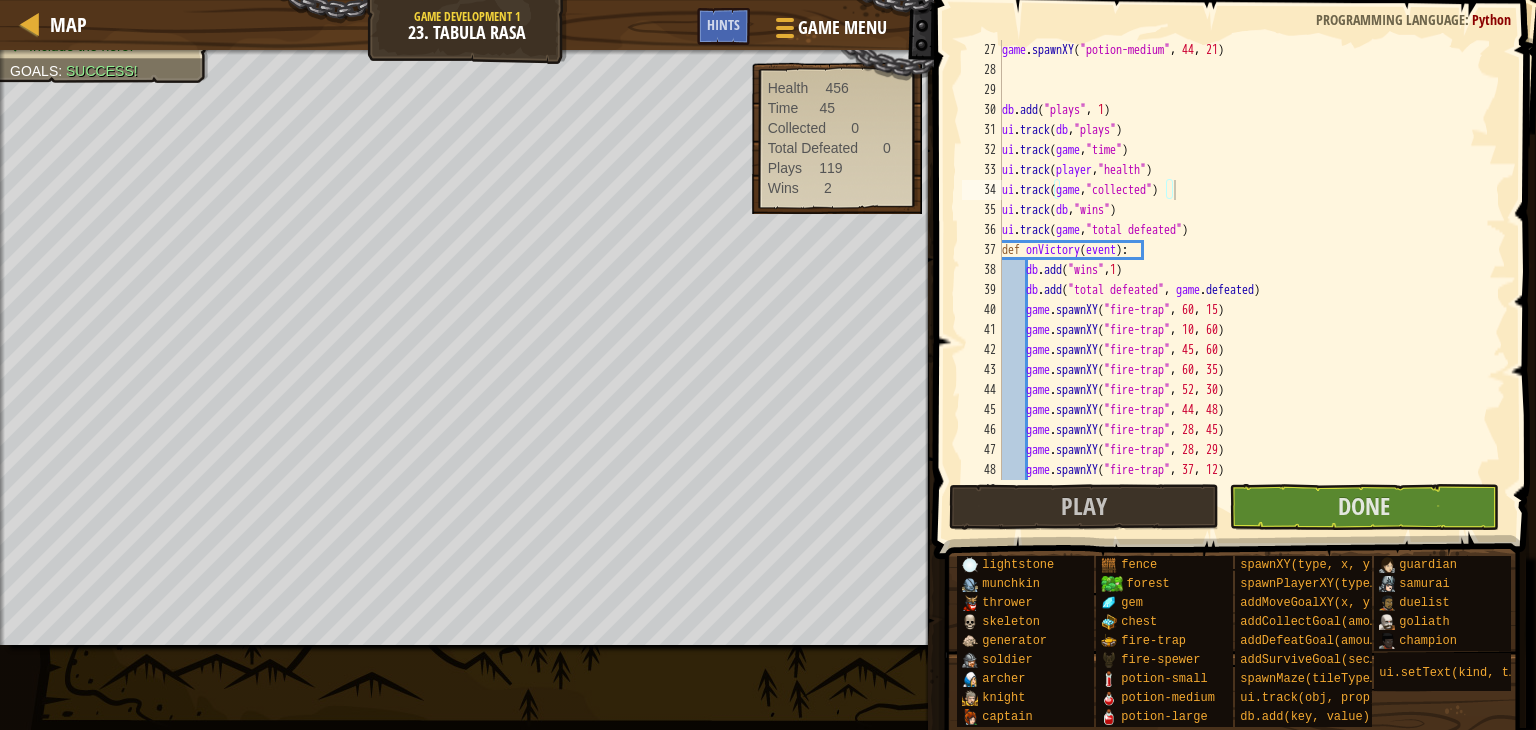 click on "game . spawnXY ( "potion-medium" ,   44 ,   21 ) db . add ( "plays" ,   1 ) ui . track ( db , "plays" ) ui . track ( game , "time" ) ui . track ( player , "health" ) ui . track ( game , "collected" ) ui . track ( db , "wins" ) ui . track ( game , "total defeated" ) def   onVictory ( event ) :      db . add ( "wins" , 1 )      db . add ( "total defeated" ,   game . defeated )      game . spawnXY ( "fire-trap" ,   60 ,   15 )      game . spawnXY ( "fire-trap" ,   10 ,   60 )      game . spawnXY ( "fire-trap" ,   45 ,   60 )      game . spawnXY ( "fire-trap" ,   60 ,   35 )      game . spawnXY ( "fire-trap" ,   52 ,   30 )      game . spawnXY ( "fire-trap" ,   44 ,   48 )      game . spawnXY ( "fire-trap" ,   28 ,   45 )      game . spawnXY ( "fire-trap" ,   28 ,   29 )      game . spawnXY ( "fire-trap" ,   37 ,   12 )      game . spawnXY ( "fire-trap" ,   12 ,   42 )" at bounding box center [1244, 280] 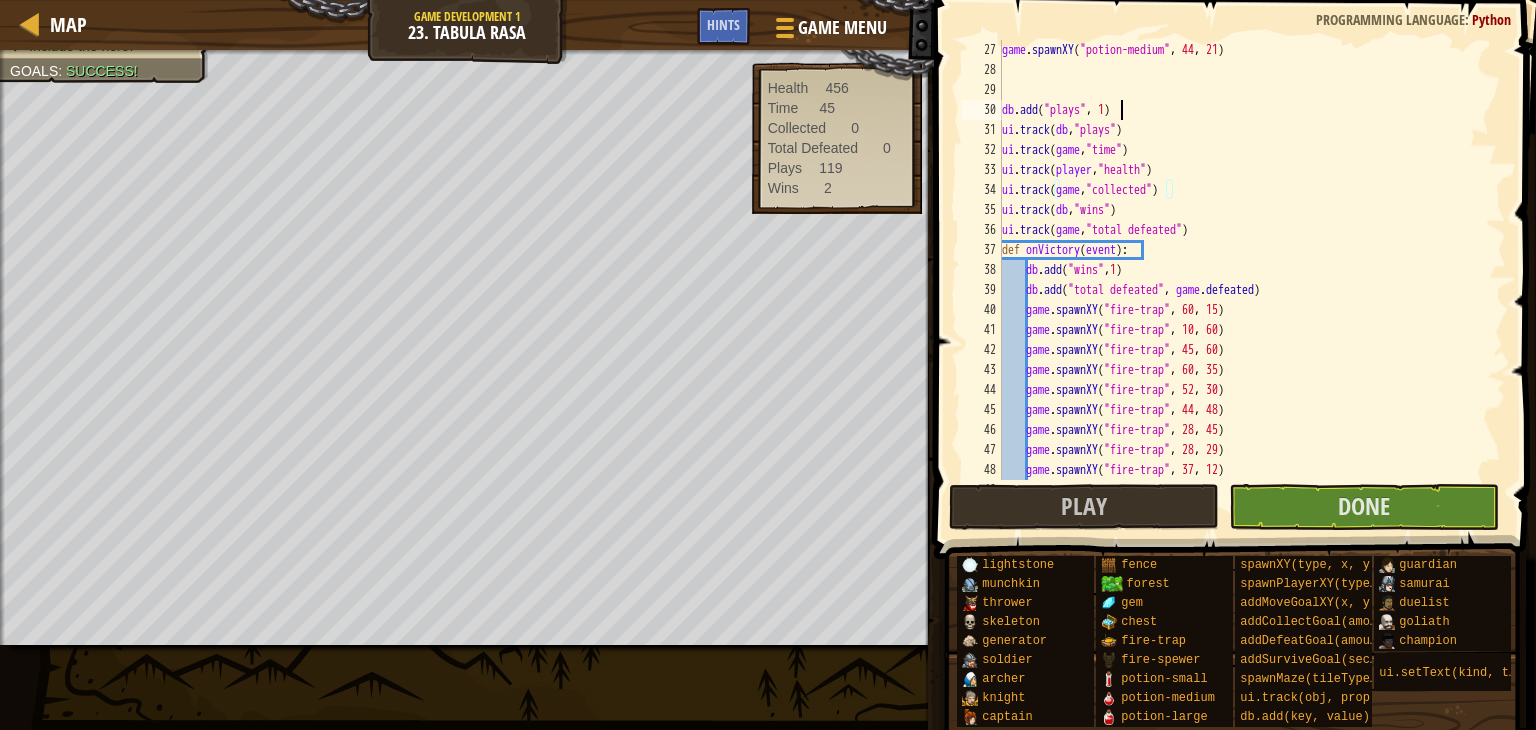 click on "game . spawnXY ( "potion-medium" ,   44 ,   21 ) db . add ( "plays" ,   1 ) ui . track ( db , "plays" ) ui . track ( game , "time" ) ui . track ( player , "health" ) ui . track ( game , "collected" ) ui . track ( db , "wins" ) ui . track ( game , "total defeated" ) def   onVictory ( event ) :      db . add ( "wins" , 1 )      db . add ( "total defeated" ,   game . defeated )      game . spawnXY ( "fire-trap" ,   60 ,   15 )      game . spawnXY ( "fire-trap" ,   10 ,   60 )      game . spawnXY ( "fire-trap" ,   45 ,   60 )      game . spawnXY ( "fire-trap" ,   60 ,   35 )      game . spawnXY ( "fire-trap" ,   52 ,   30 )      game . spawnXY ( "fire-trap" ,   44 ,   48 )      game . spawnXY ( "fire-trap" ,   28 ,   45 )      game . spawnXY ( "fire-trap" ,   28 ,   29 )      game . spawnXY ( "fire-trap" ,   37 ,   12 )      game . spawnXY ( "fire-trap" ,   12 ,   42 )" at bounding box center [1244, 280] 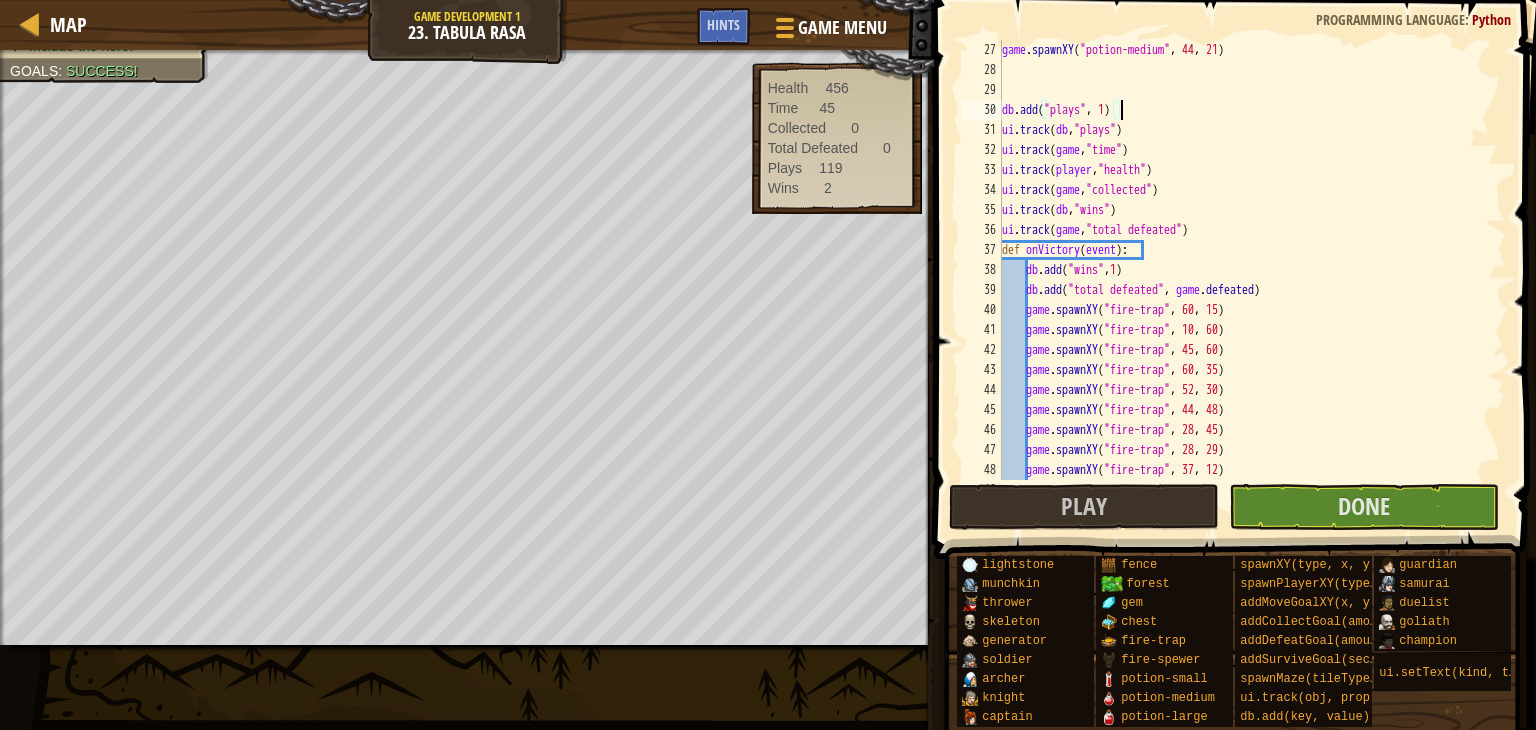 scroll, scrollTop: 9, scrollLeft: 0, axis: vertical 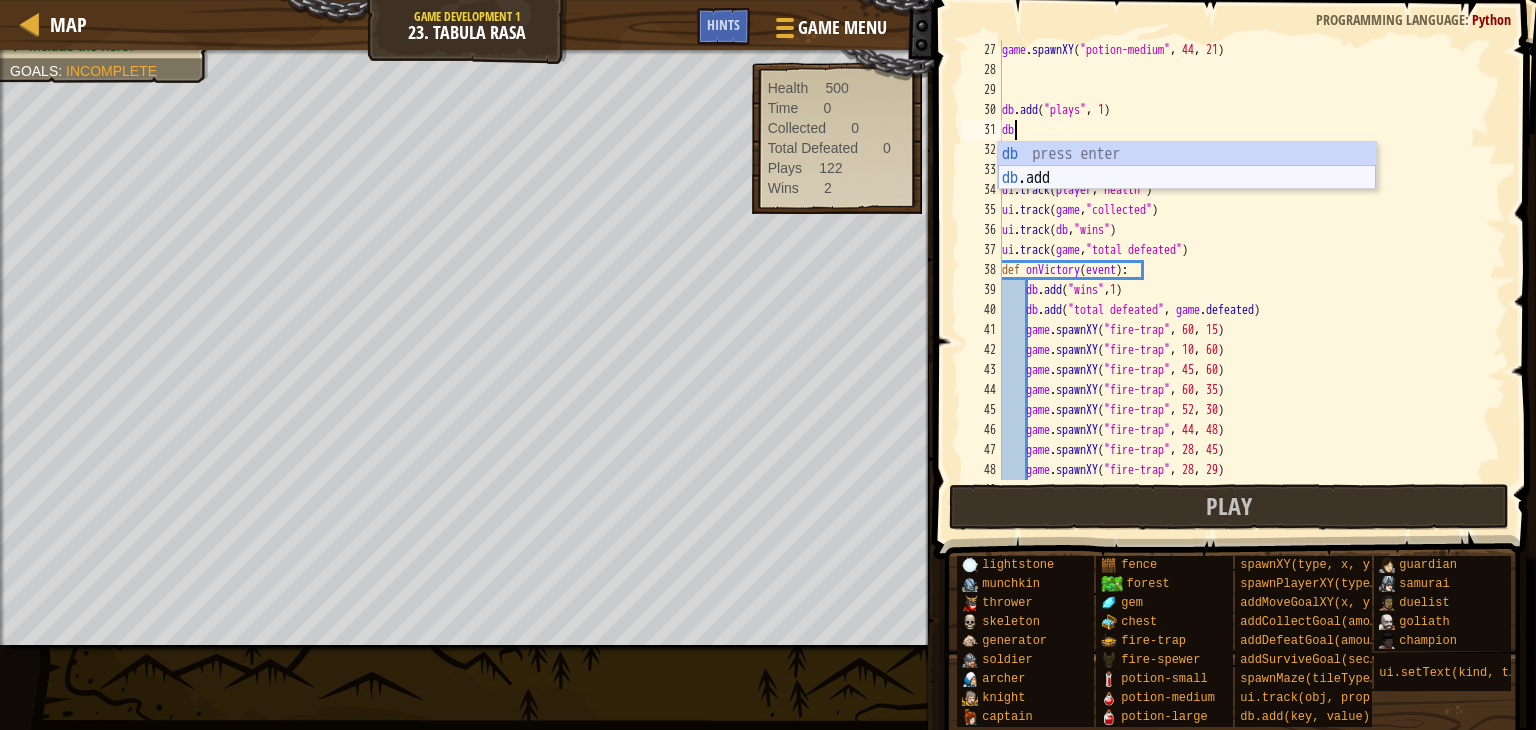 click on "db press enter db.add press enter" at bounding box center [1187, 190] 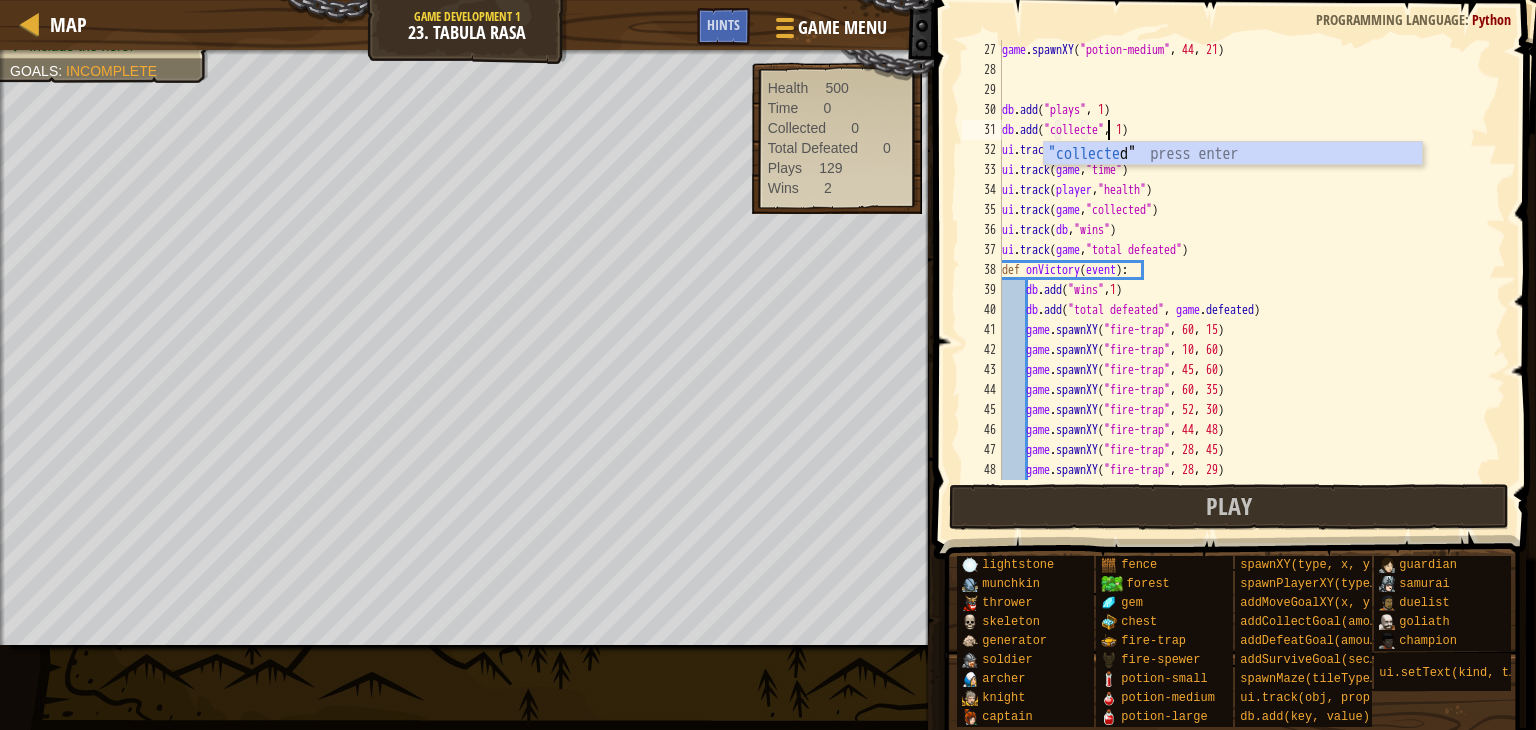 scroll, scrollTop: 9, scrollLeft: 9, axis: both 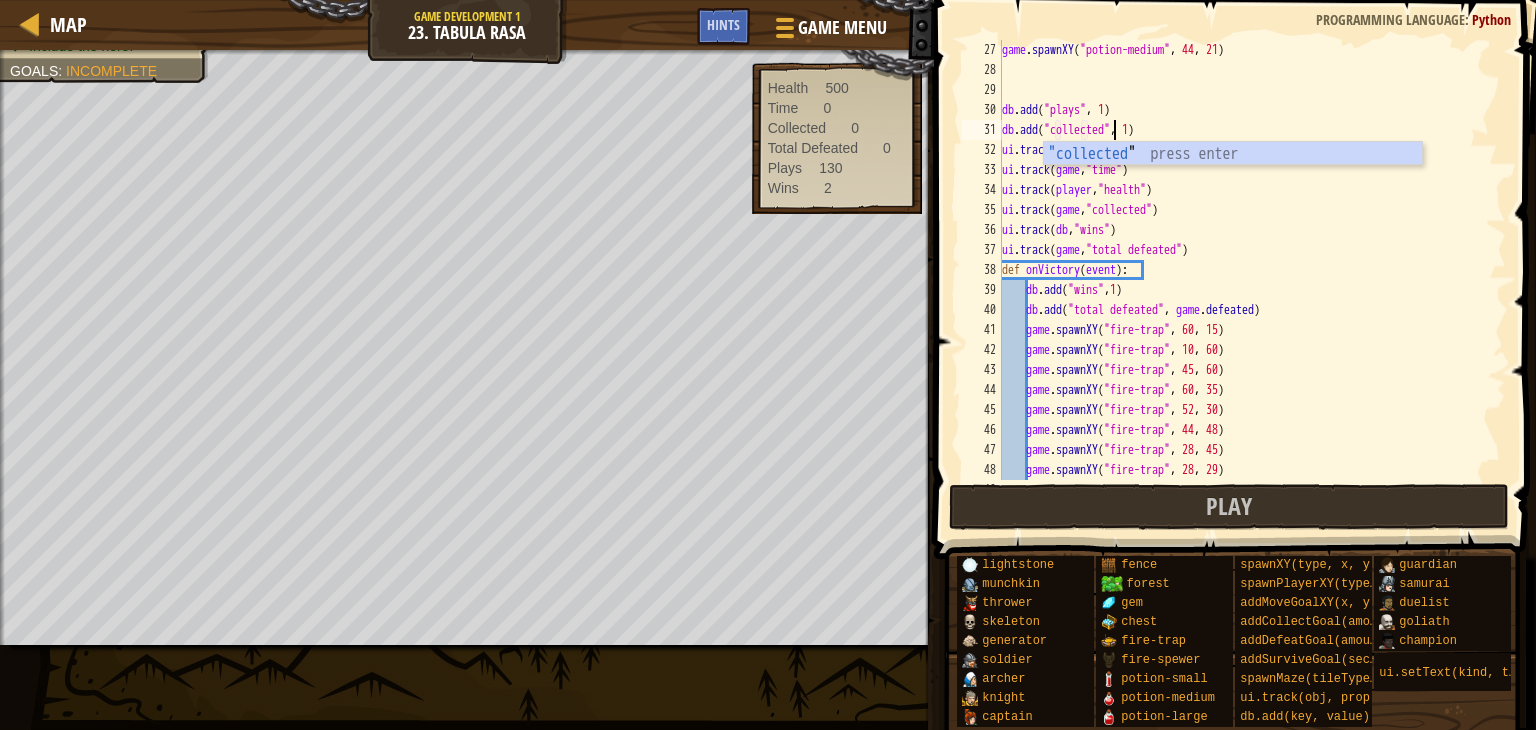 click on "game . spawnXY ( "potion-medium" ,   44 ,   21 ) db . add ( "plays" ,   1 ) db . add ( "collected" ,   1 ) ui . track ( db , "plays" ) ui . track ( game , "time" ) ui . track ( player , "health" ) ui . track ( game , "collected" ) ui . track ( db , "wins" ) ui . track ( game , "total defeated" ) def   onVictory ( event ) :      db . add ( "wins" , 1 )      db . add ( "total defeated" ,   game . defeated )      game . spawnXY ( "fire-trap" ,   60 ,   15 )      game . spawnXY ( "fire-trap" ,   10 ,   60 )      game . spawnXY ( "fire-trap" ,   45 ,   60 )      game . spawnXY ( "fire-trap" ,   60 ,   35 )      game . spawnXY ( "fire-trap" ,   52 ,   30 )      game . spawnXY ( "fire-trap" ,   44 ,   48 )      game . spawnXY ( "fire-trap" ,   28 ,   45 )      game . spawnXY ( "fire-trap" ,   28 ,   29 )      game . spawnXY ( "fire-trap" ,   37 ,   12 )" at bounding box center [1244, 280] 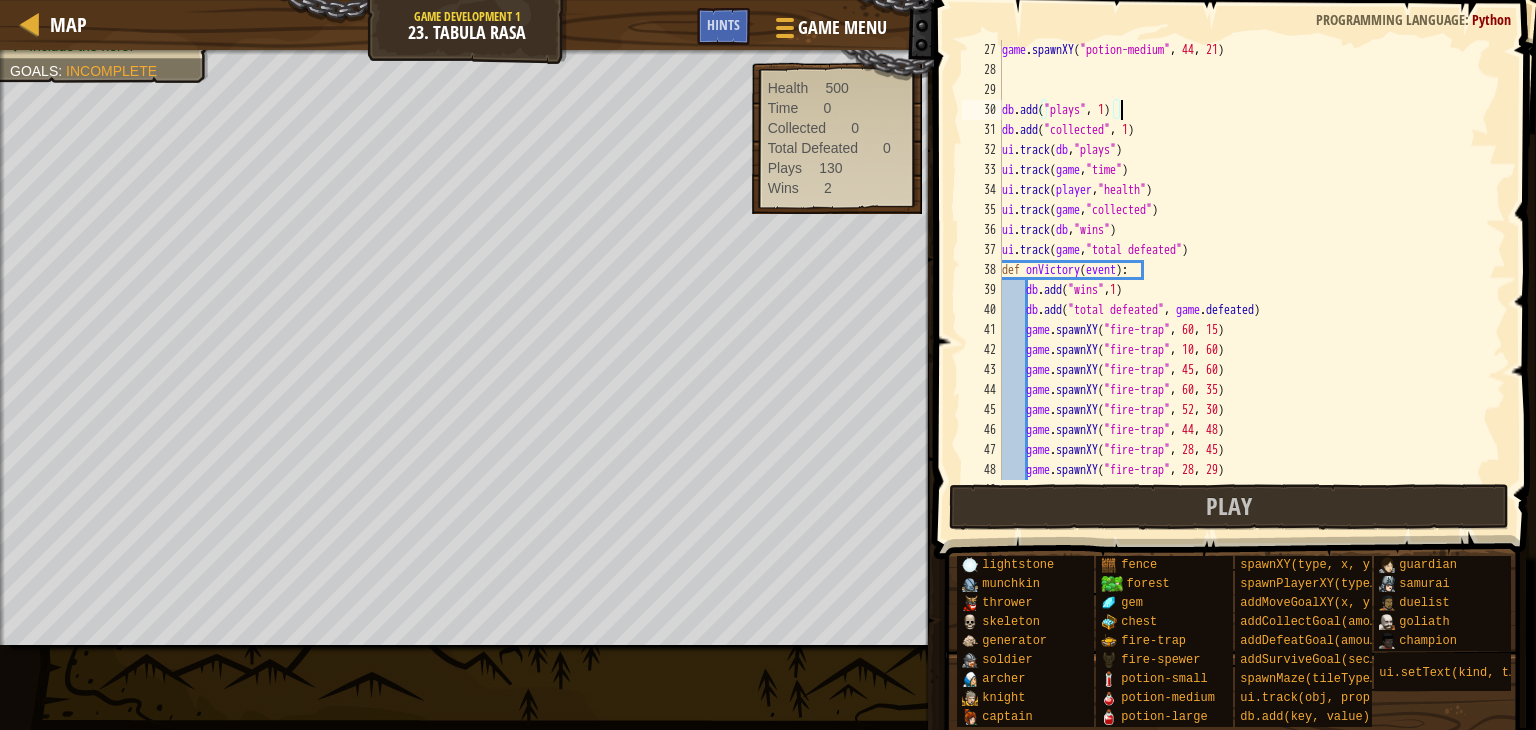 scroll, scrollTop: 9, scrollLeft: 8, axis: both 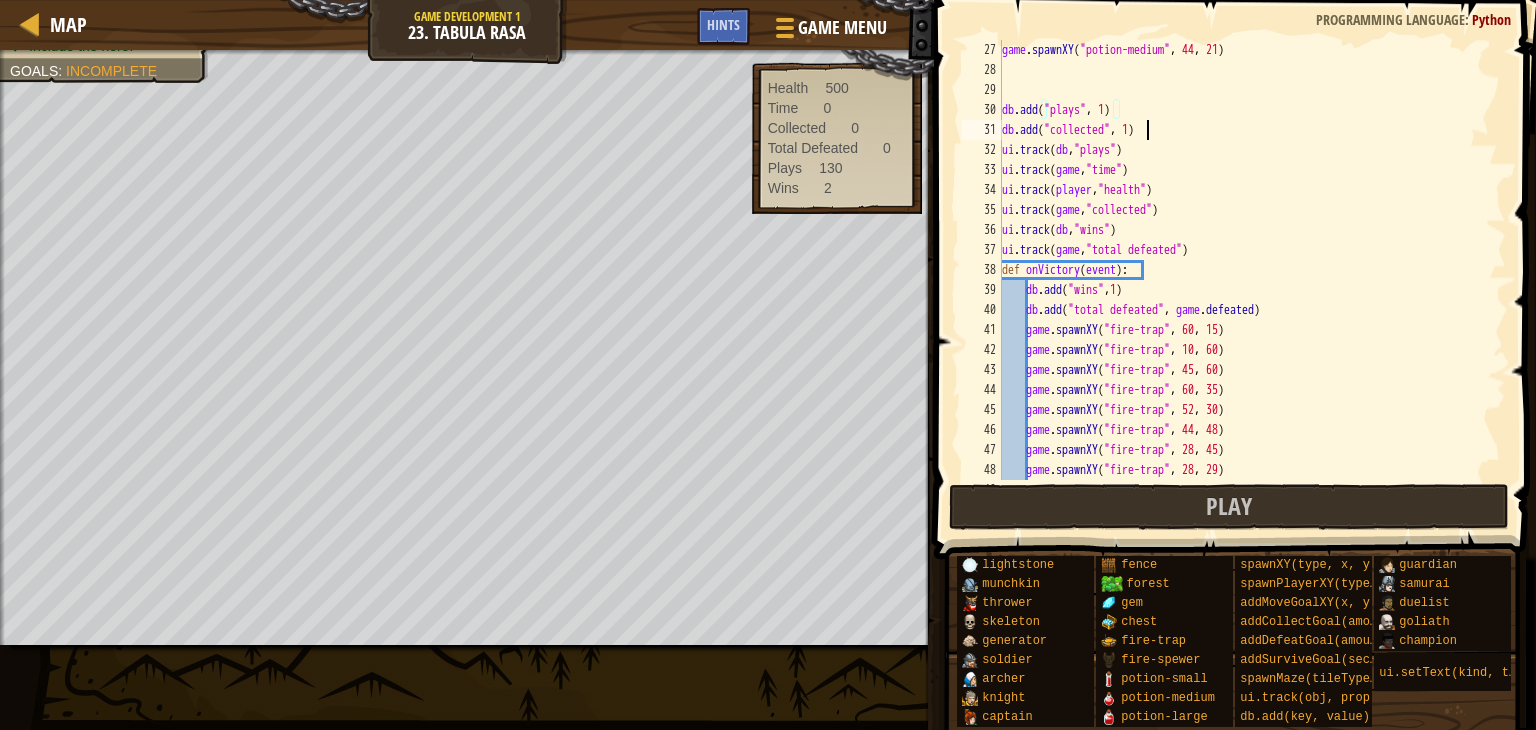click on "game . spawnXY ( "potion-medium" ,   44 ,   21 ) db . add ( "plays" ,   1 ) db . add ( "collected" ,   1 ) ui . track ( db , "plays" ) ui . track ( game , "time" ) ui . track ( player , "health" ) ui . track ( game , "collected" ) ui . track ( db , "wins" ) ui . track ( game , "total defeated" ) def   onVictory ( event ) :      db . add ( "wins" , 1 )      db . add ( "total defeated" ,   game . defeated )      game . spawnXY ( "fire-trap" ,   60 ,   15 )      game . spawnXY ( "fire-trap" ,   10 ,   60 )      game . spawnXY ( "fire-trap" ,   45 ,   60 )      game . spawnXY ( "fire-trap" ,   60 ,   35 )      game . spawnXY ( "fire-trap" ,   52 ,   30 )      game . spawnXY ( "fire-trap" ,   44 ,   48 )      game . spawnXY ( "fire-trap" ,   28 ,   45 )      game . spawnXY ( "fire-trap" ,   28 ,   29 )      game . spawnXY ( "fire-trap" ,   37 ,   12 )" at bounding box center (1244, 280) 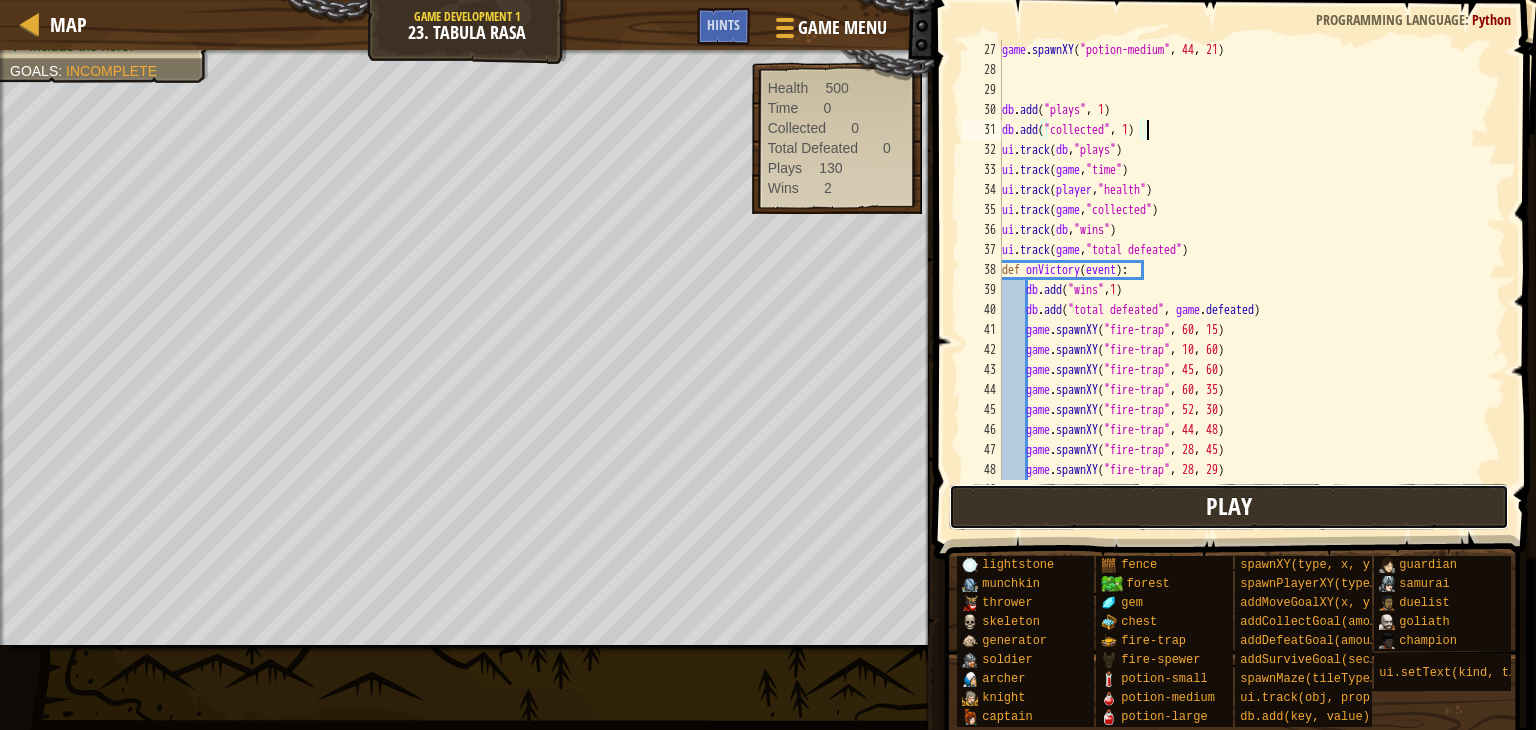 click on "Play" at bounding box center (1229, 507) 